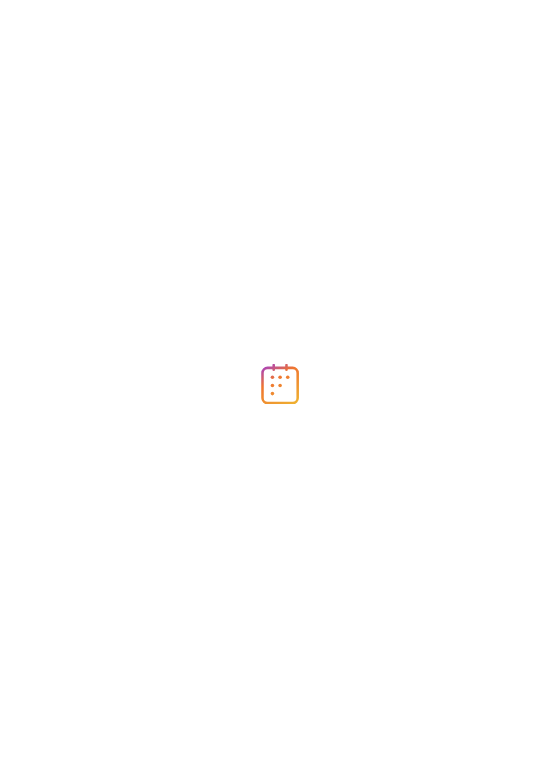 scroll, scrollTop: 0, scrollLeft: 0, axis: both 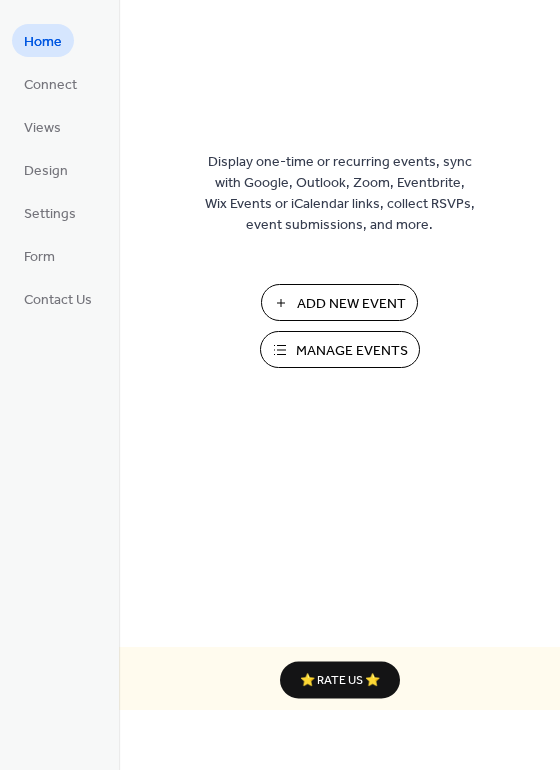 click on "Manage Events" at bounding box center [352, 351] 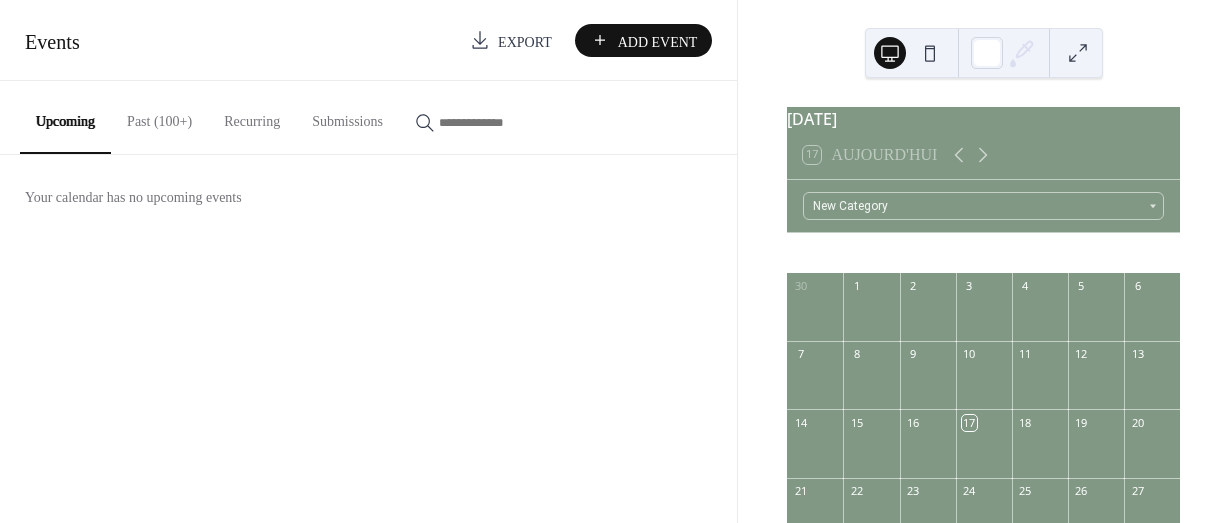 scroll, scrollTop: 0, scrollLeft: 0, axis: both 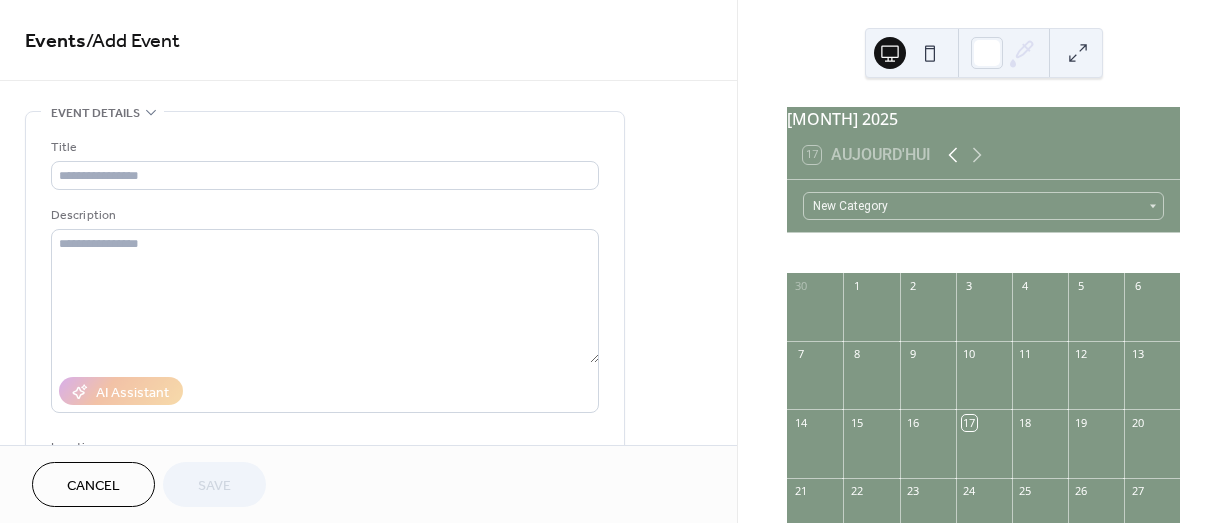 click 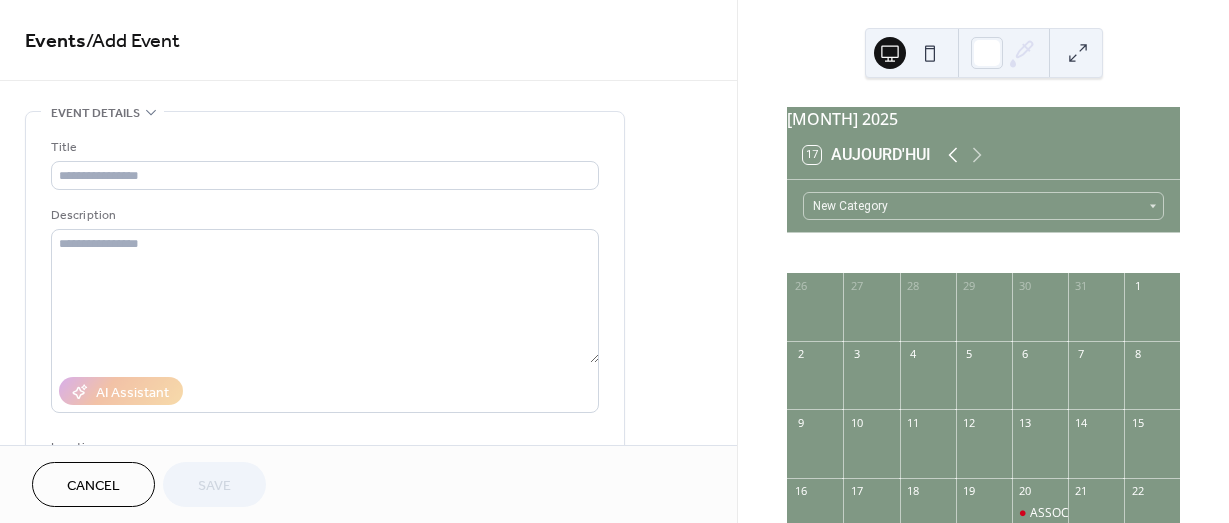 click 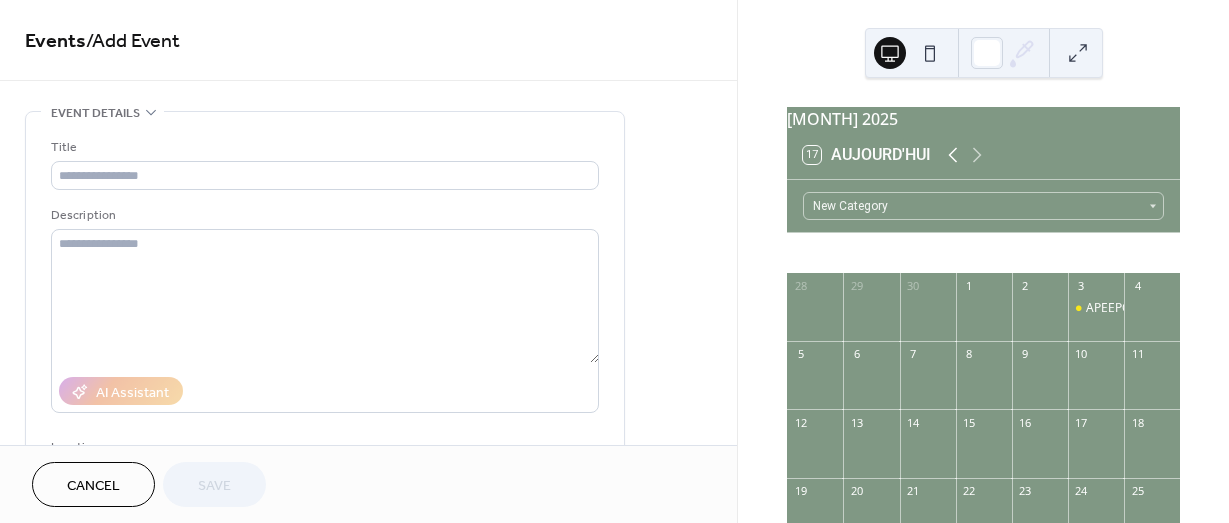 click 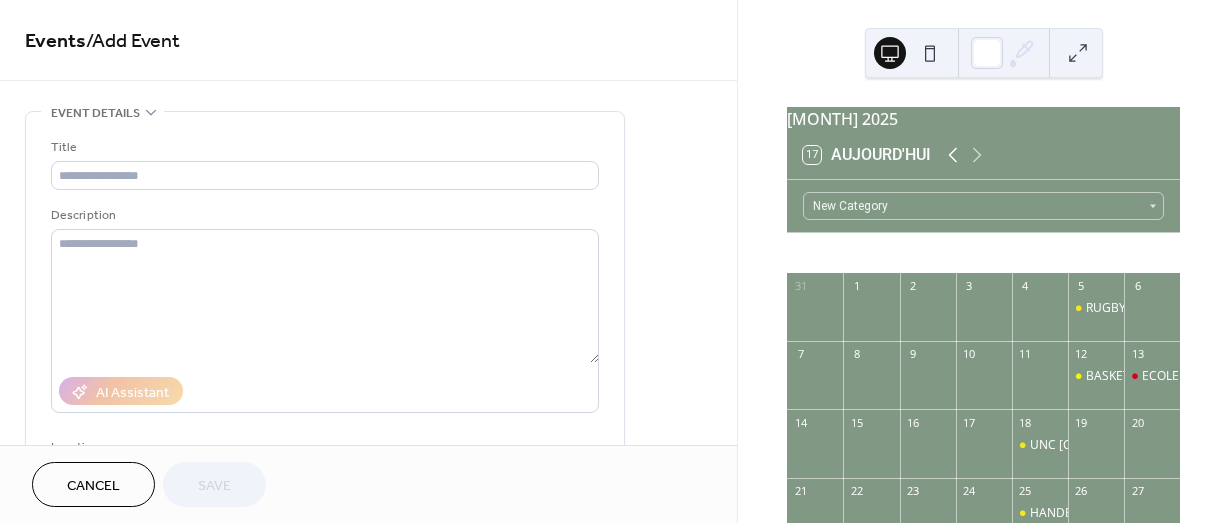 click 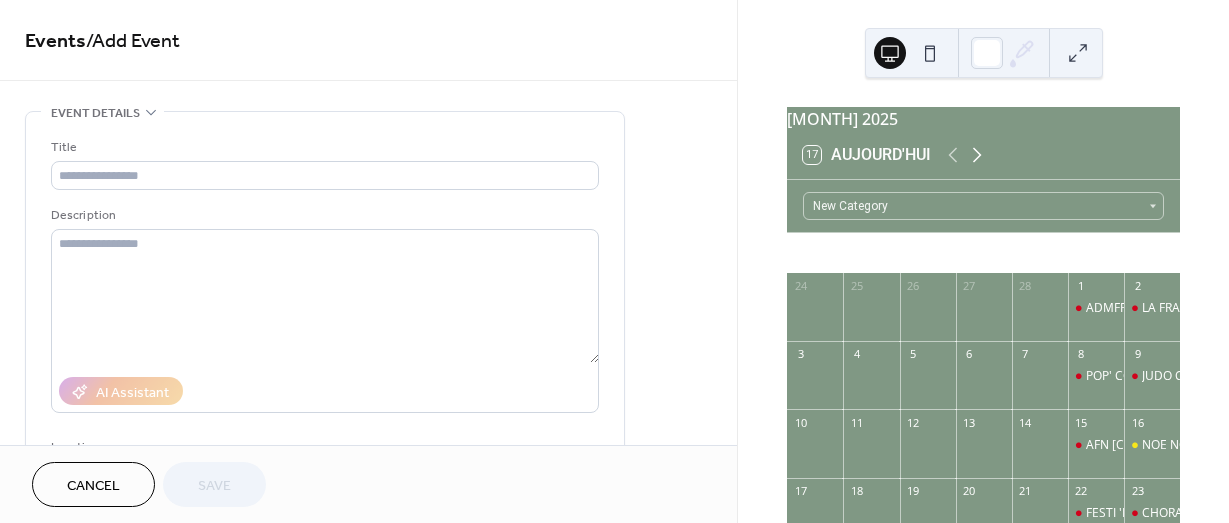 click 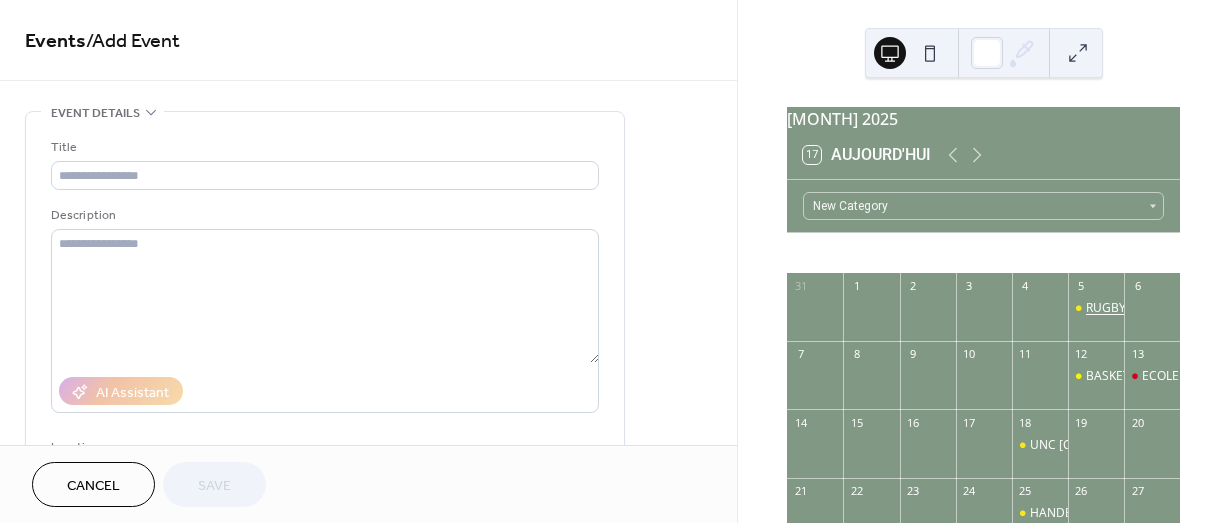 click on "RUGBY VALDAHON/VERCEL" at bounding box center [1142, 308] 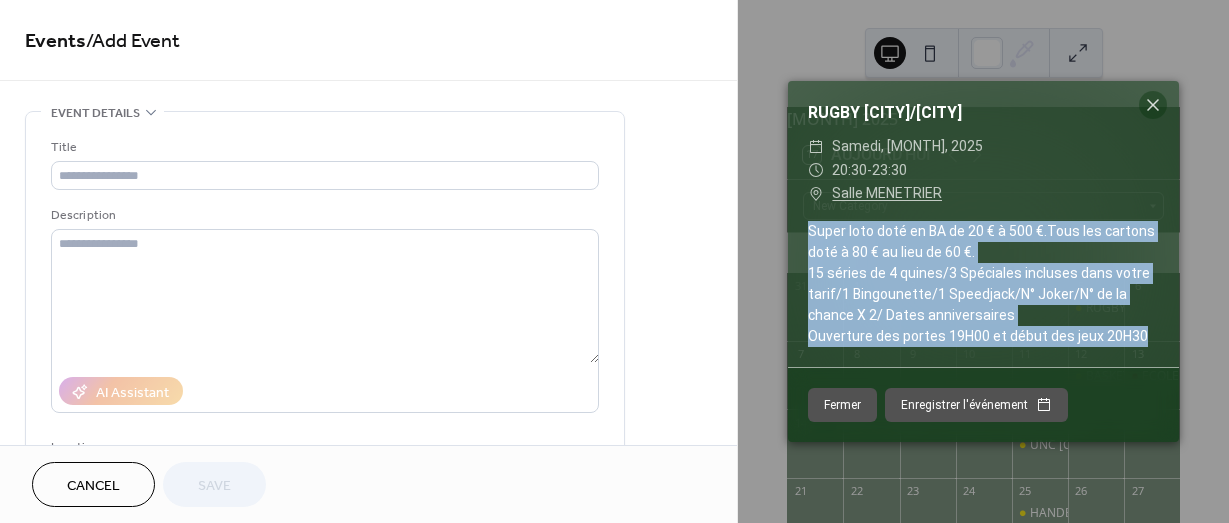 drag, startPoint x: 1145, startPoint y: 335, endPoint x: 802, endPoint y: 226, distance: 359.90277 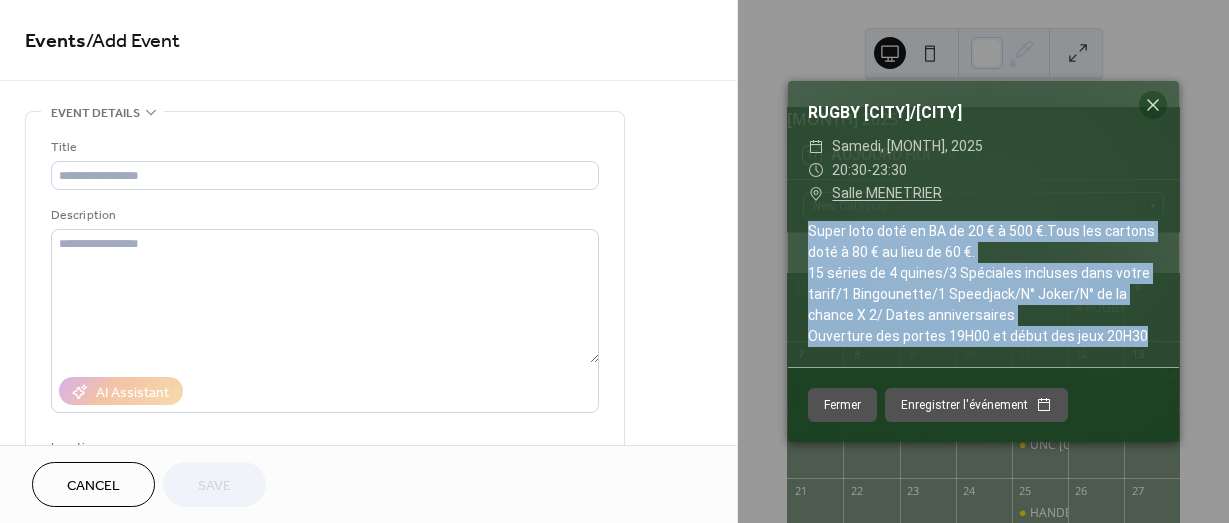 copy on "Super loto doté en BA de 20 € à 500 €.Tous les cartons doté à 80 € au lieu de 60 €. 15 séries de 4 quines/3 Spéciales incluses dans votre tarif/1 Bingounette/1 Speedjack/N° Joker/N° de la chance X 2/ Dates anniversaires Ouverture des portes 19H00 et début des jeux 20H30" 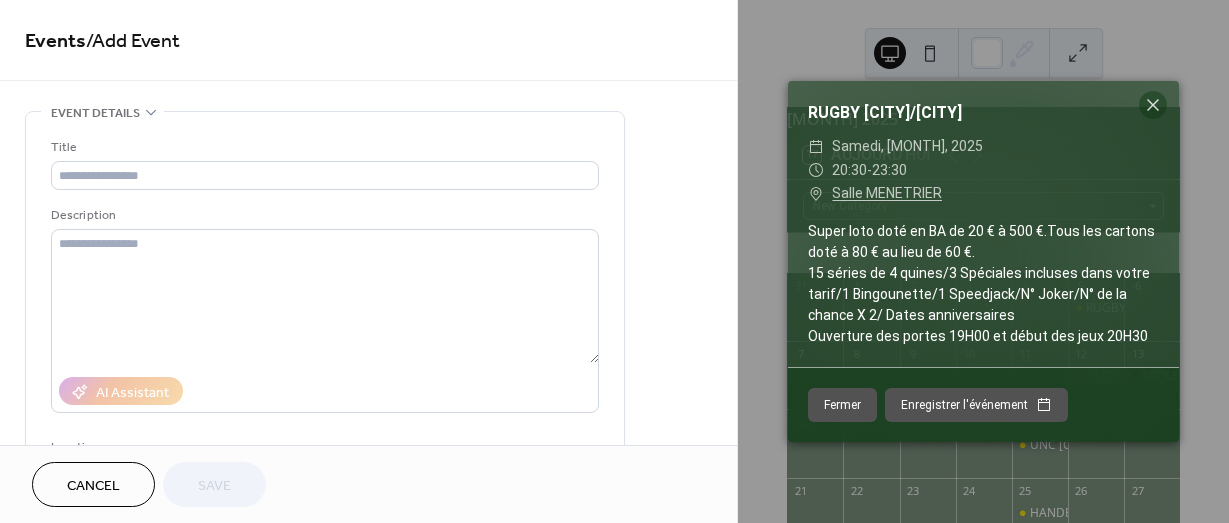 click on "**********" at bounding box center [368, 720] 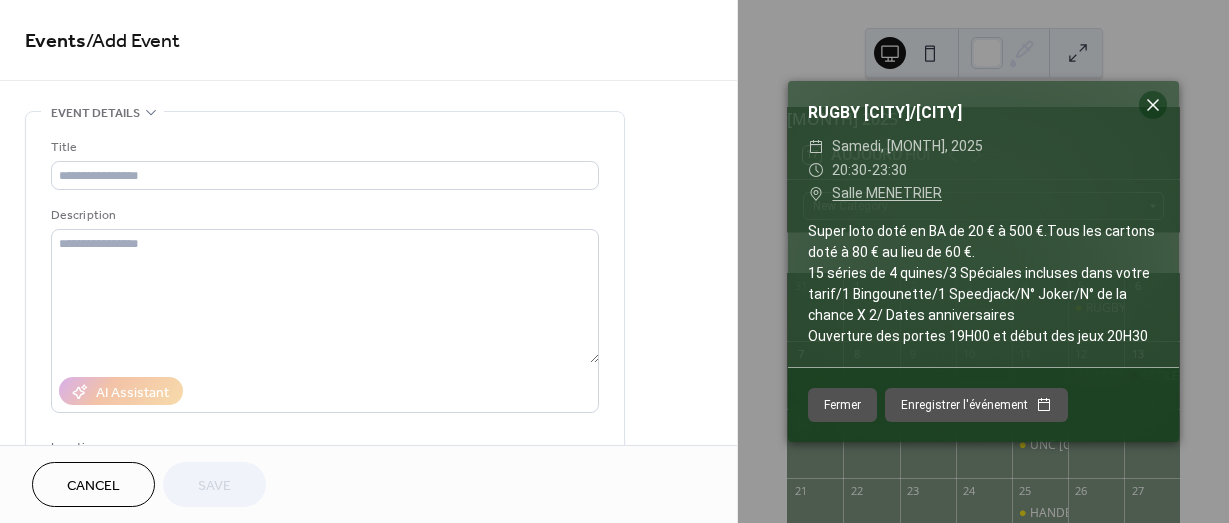 click 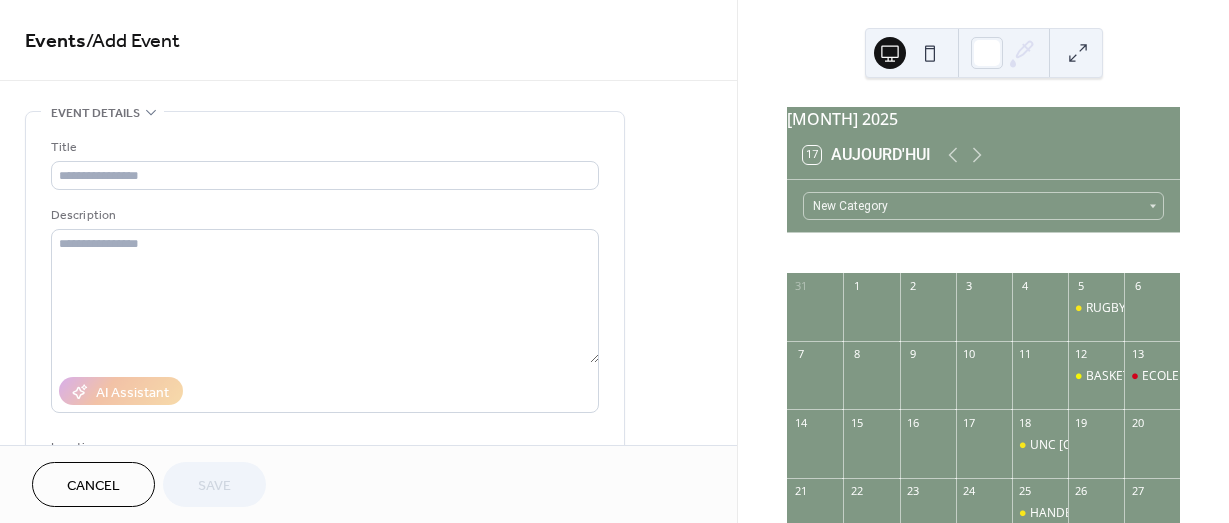 click on "17 Aujourd'hui" at bounding box center (867, 155) 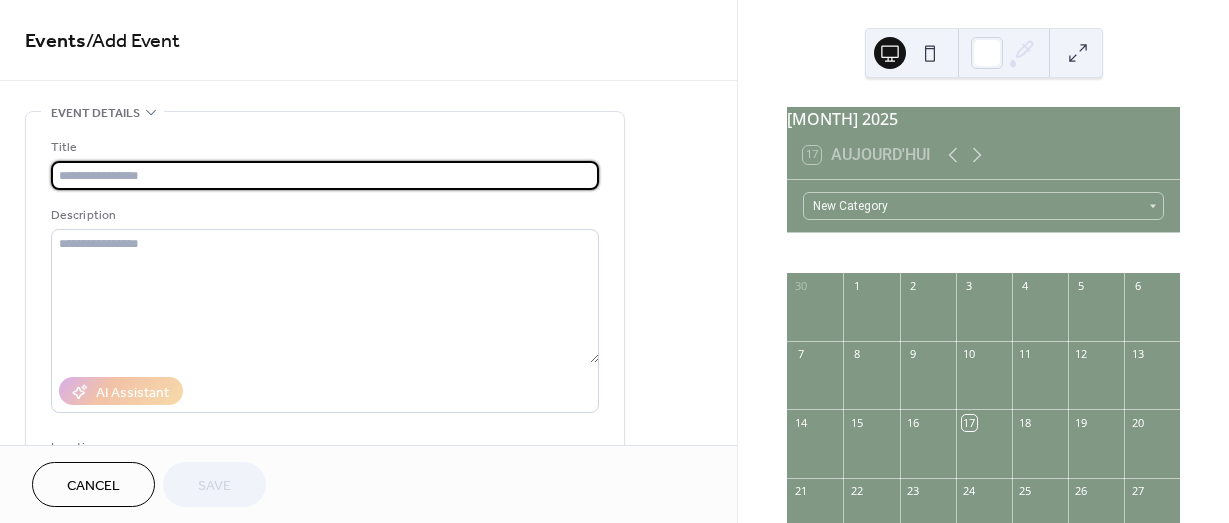 click at bounding box center [325, 175] 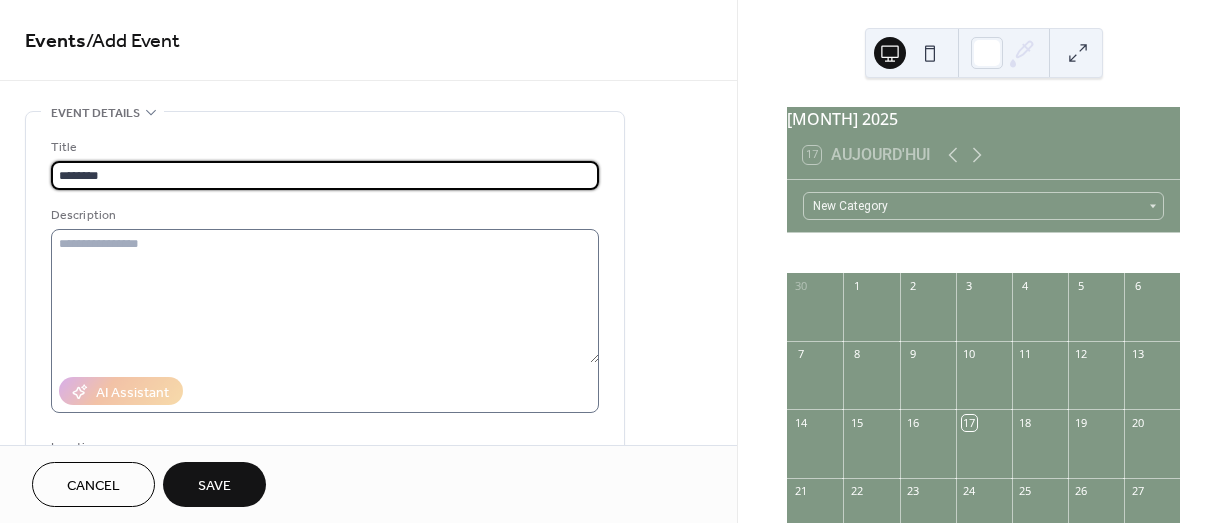 type on "********" 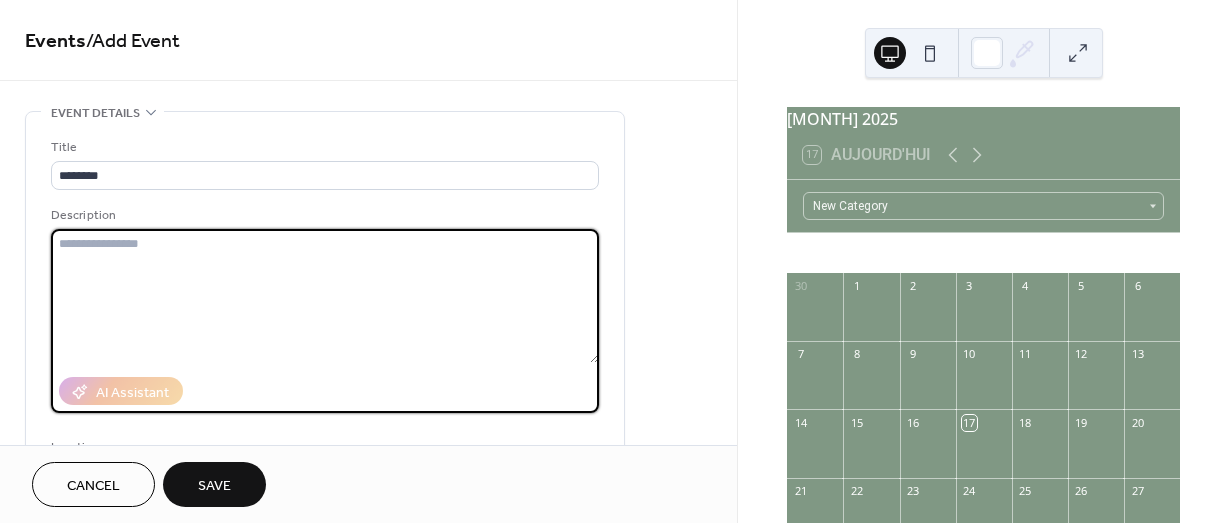 click at bounding box center (325, 296) 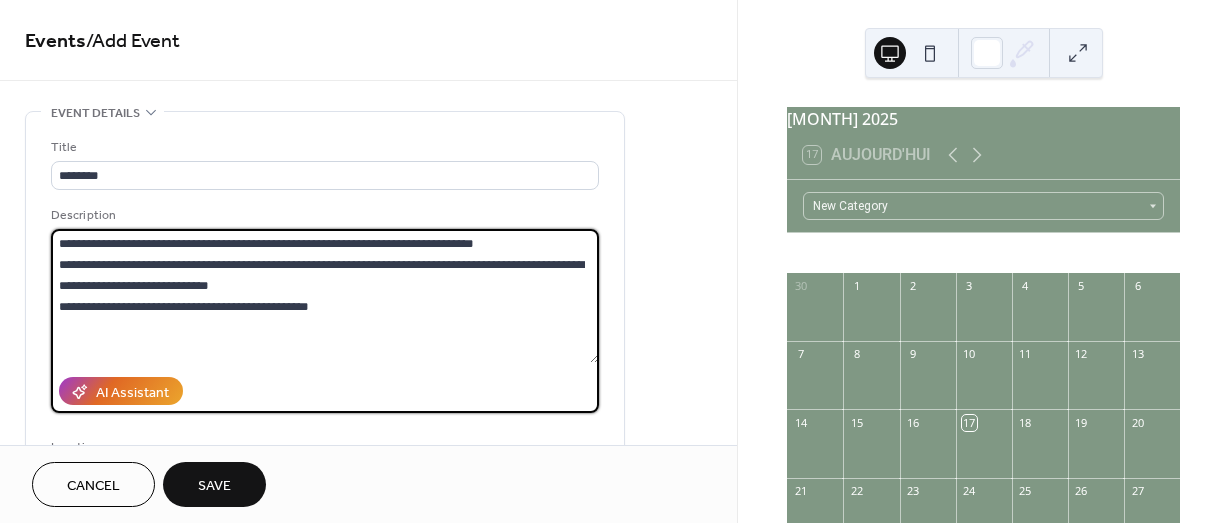 drag, startPoint x: 479, startPoint y: 237, endPoint x: 398, endPoint y: 251, distance: 82.20097 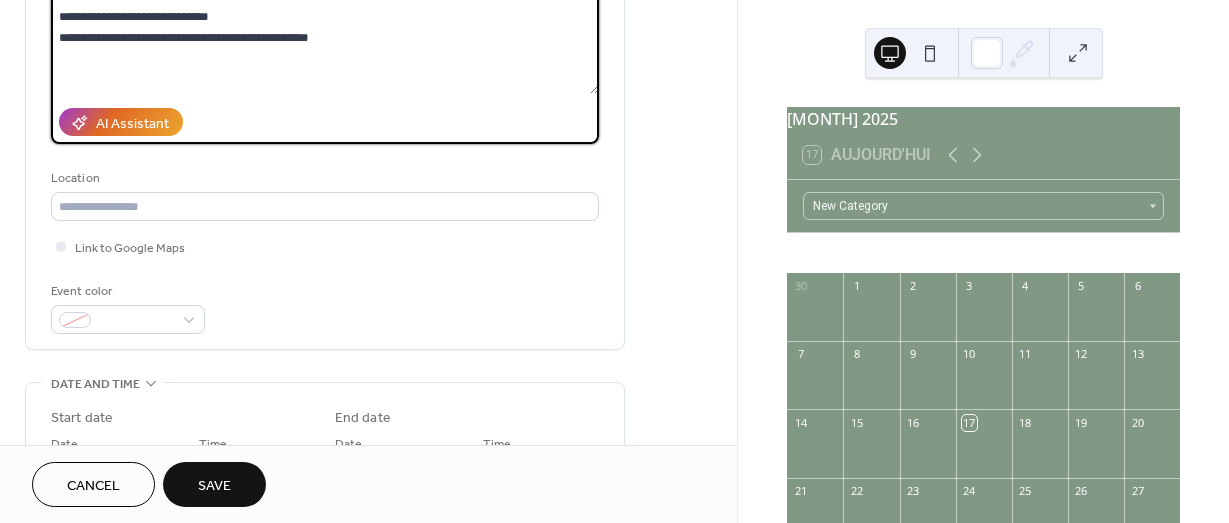 scroll, scrollTop: 300, scrollLeft: 0, axis: vertical 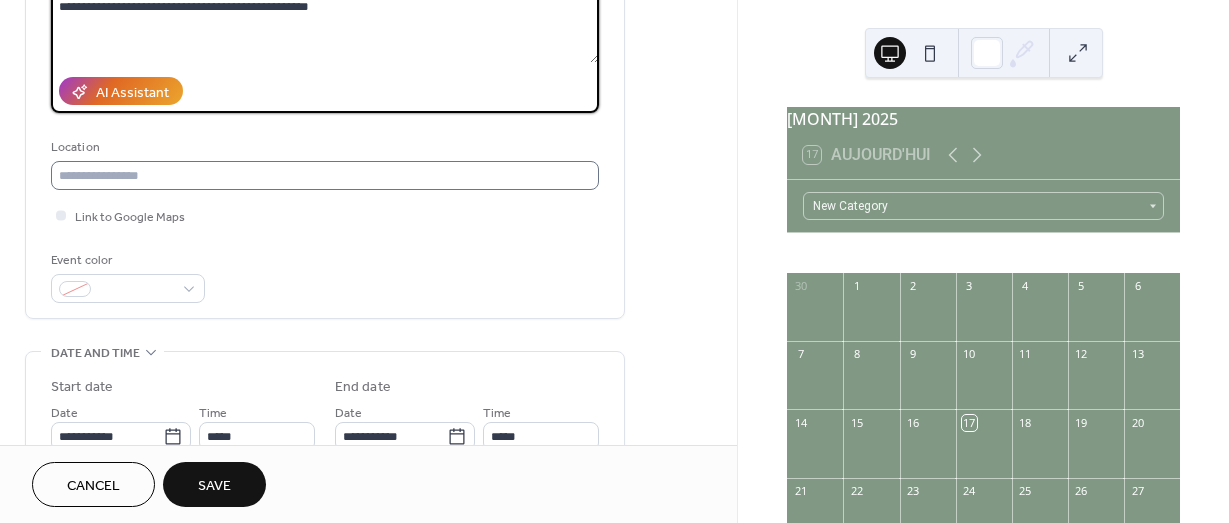 type on "**********" 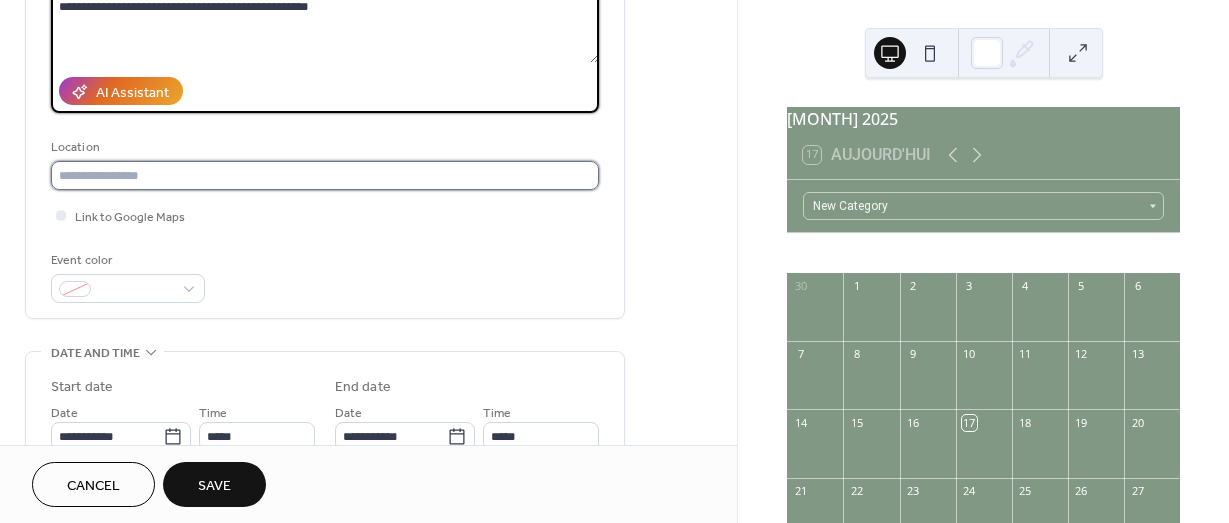click at bounding box center [325, 175] 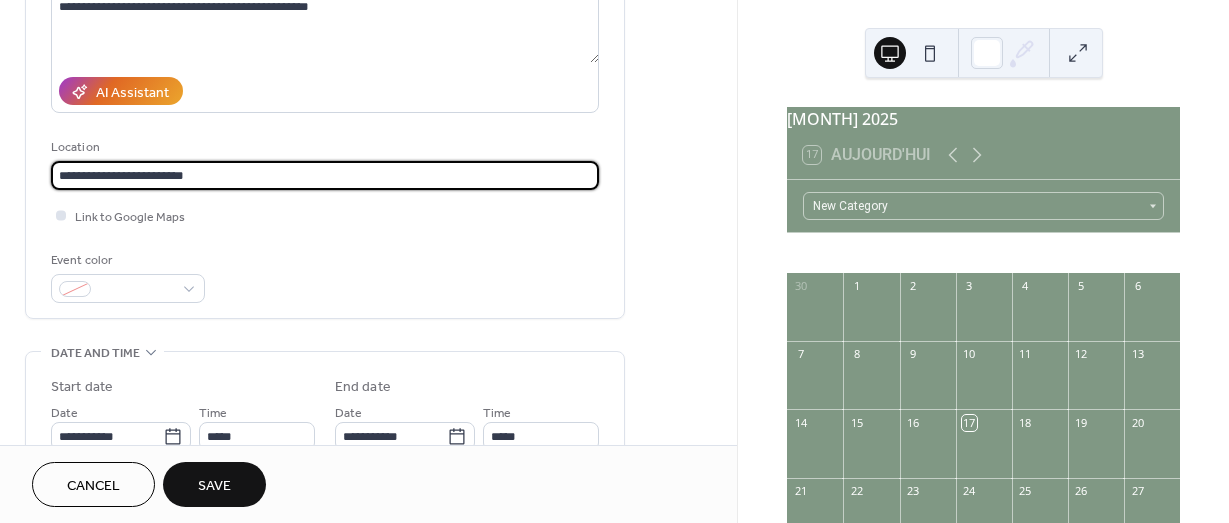 type on "**********" 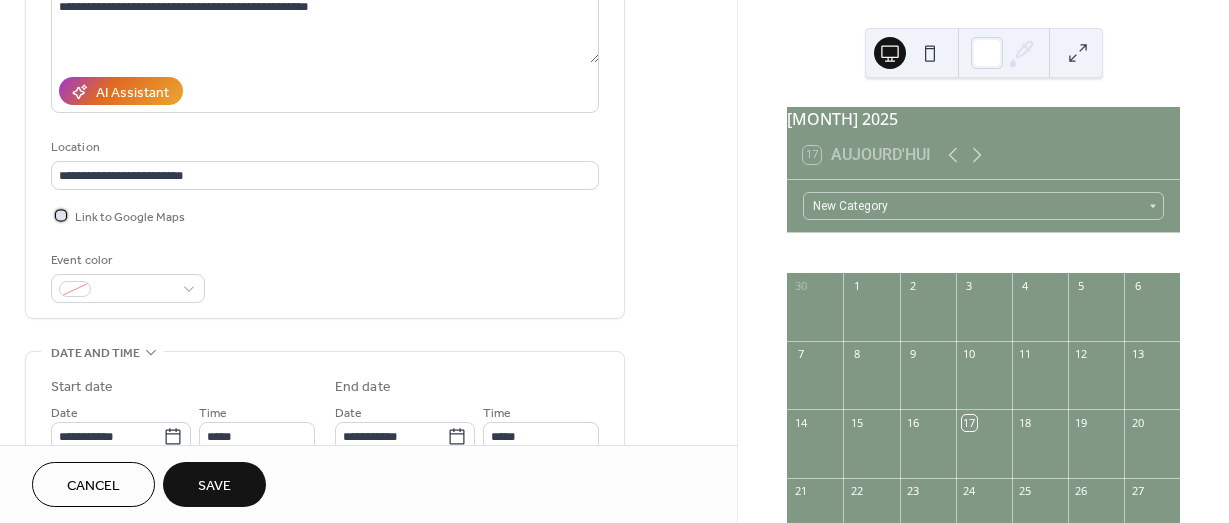 click at bounding box center (61, 215) 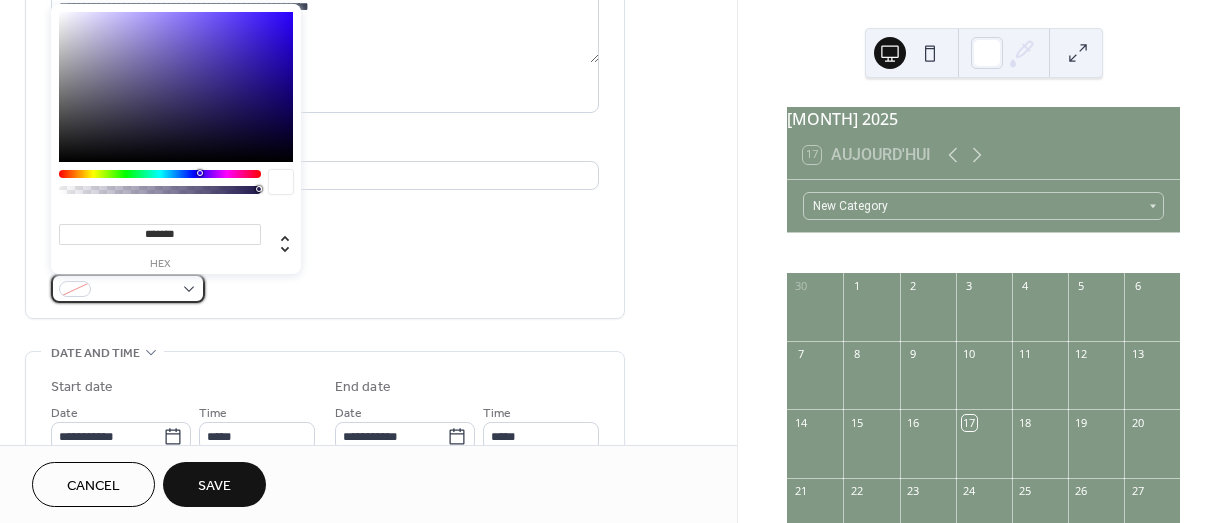 click at bounding box center [128, 288] 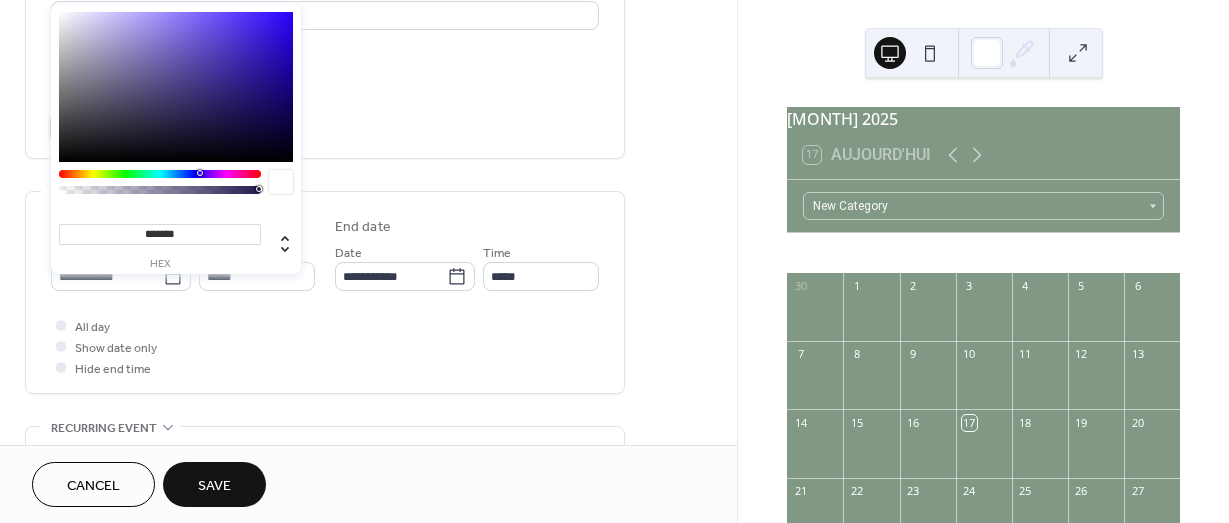 scroll, scrollTop: 300, scrollLeft: 0, axis: vertical 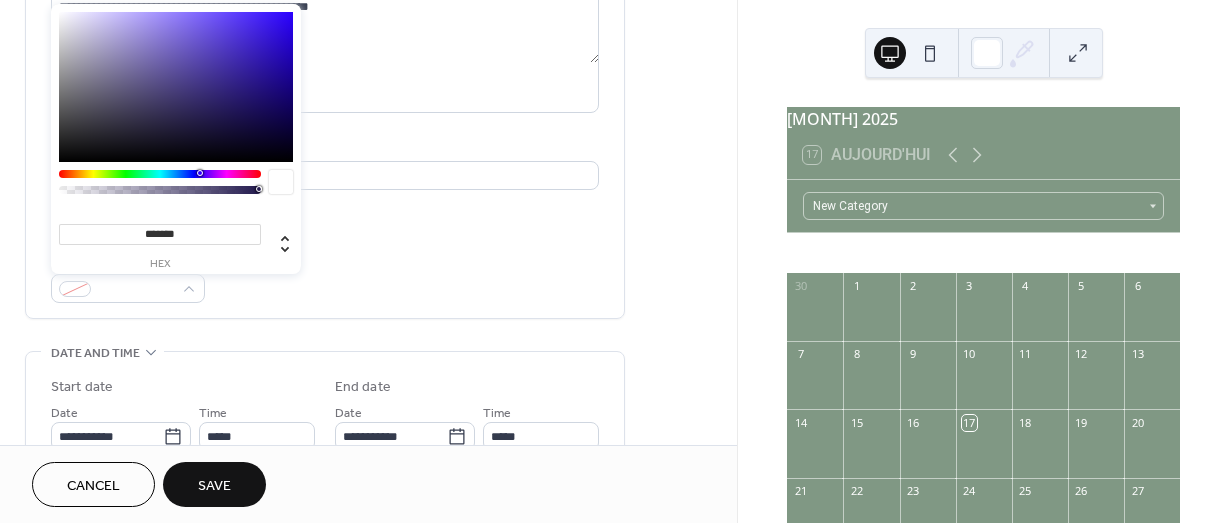 drag, startPoint x: 378, startPoint y: 269, endPoint x: 367, endPoint y: 277, distance: 13.601471 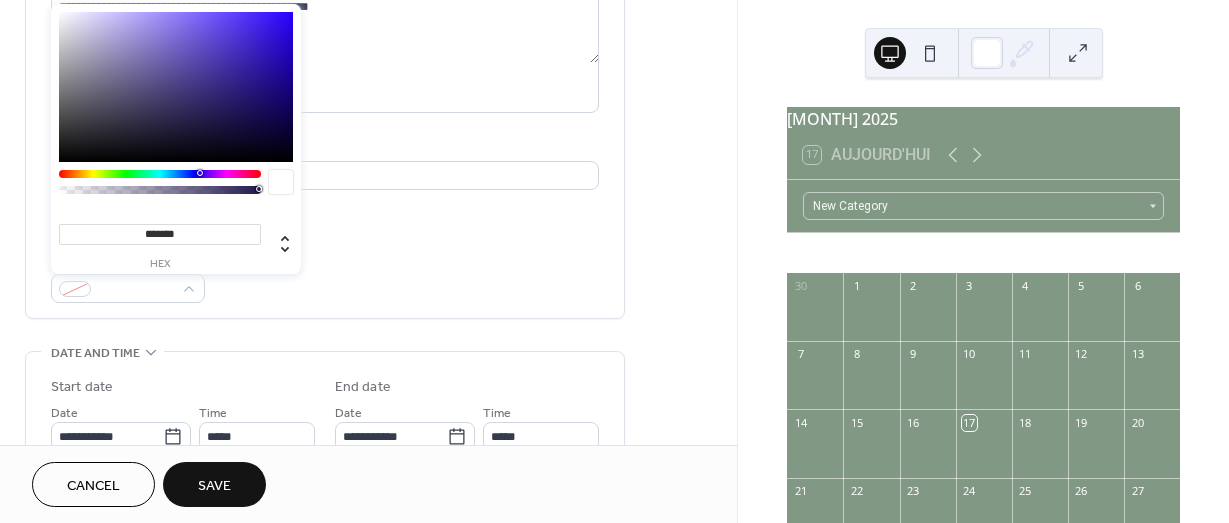 click on "Event color" at bounding box center [325, 276] 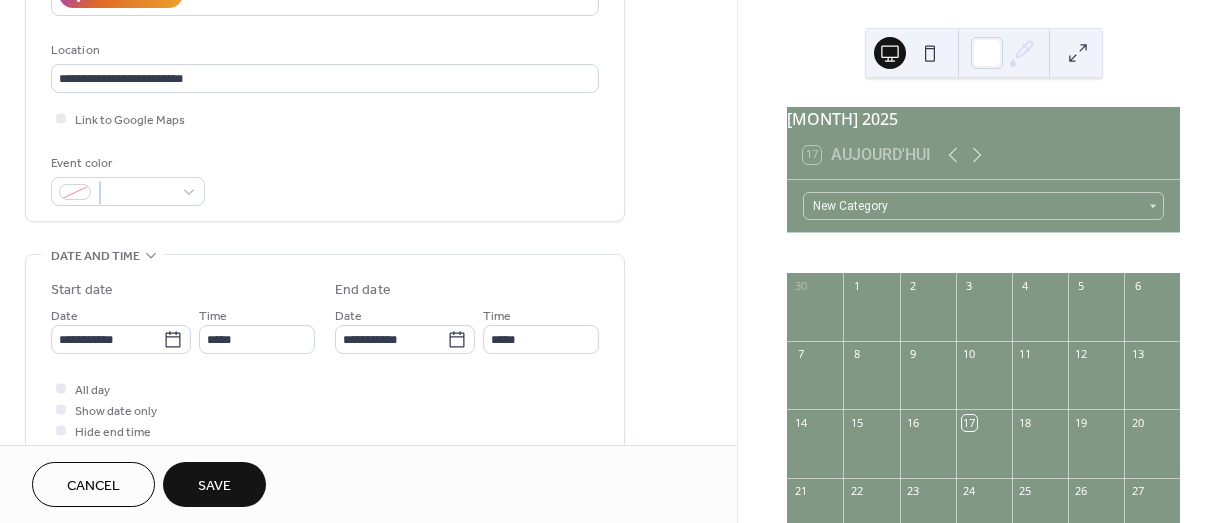 scroll, scrollTop: 400, scrollLeft: 0, axis: vertical 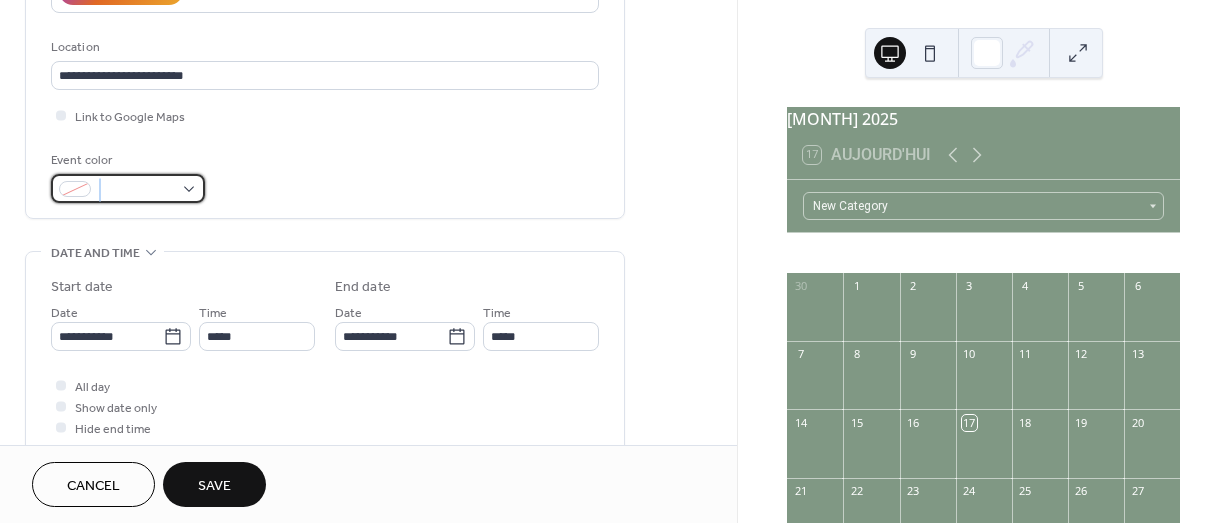 click at bounding box center [75, 189] 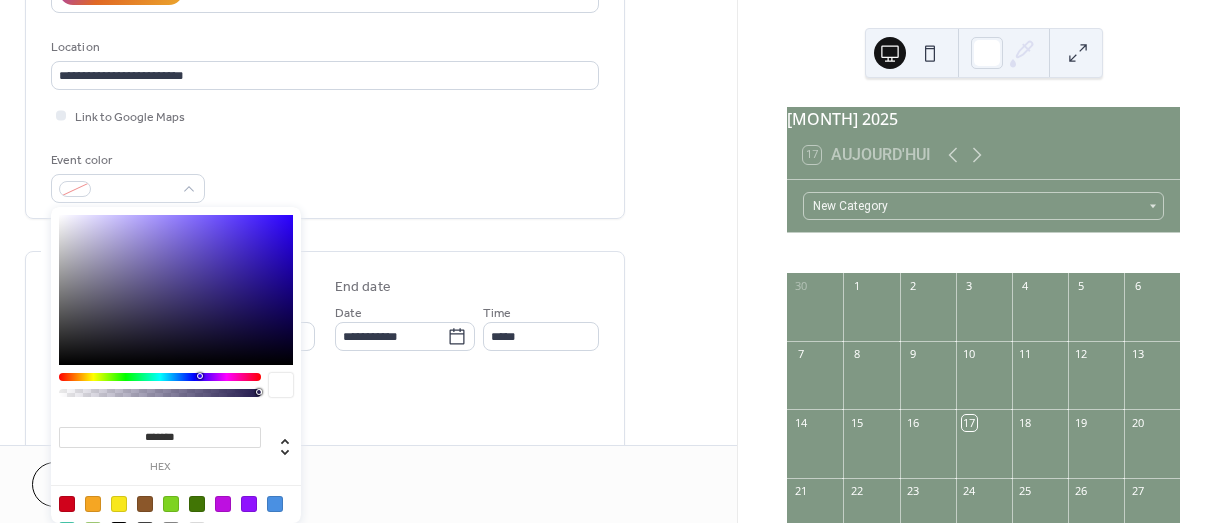 click at bounding box center (67, 504) 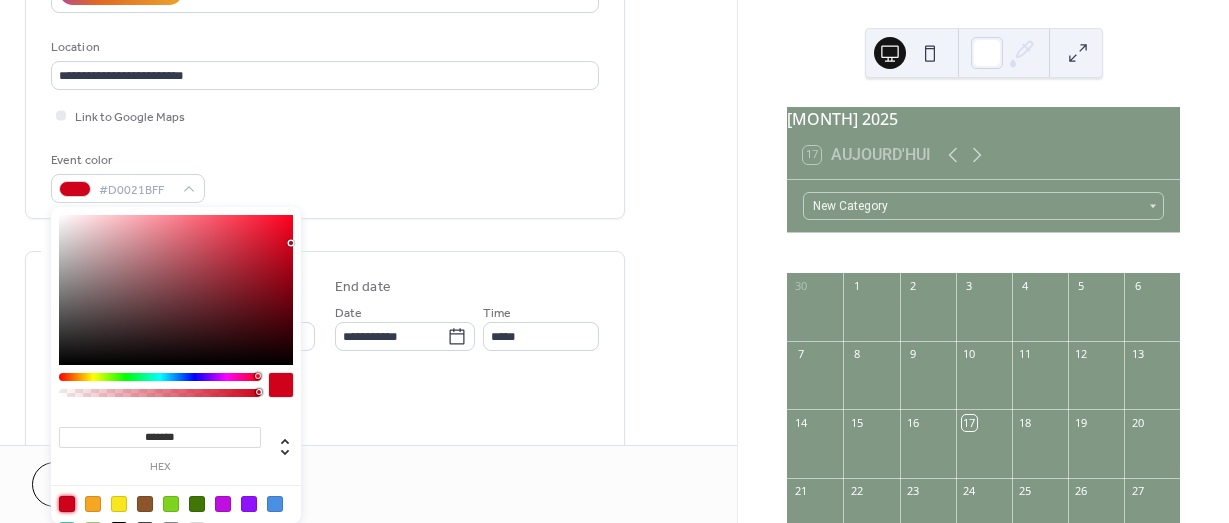 click on "Cancel Save" at bounding box center (368, 484) 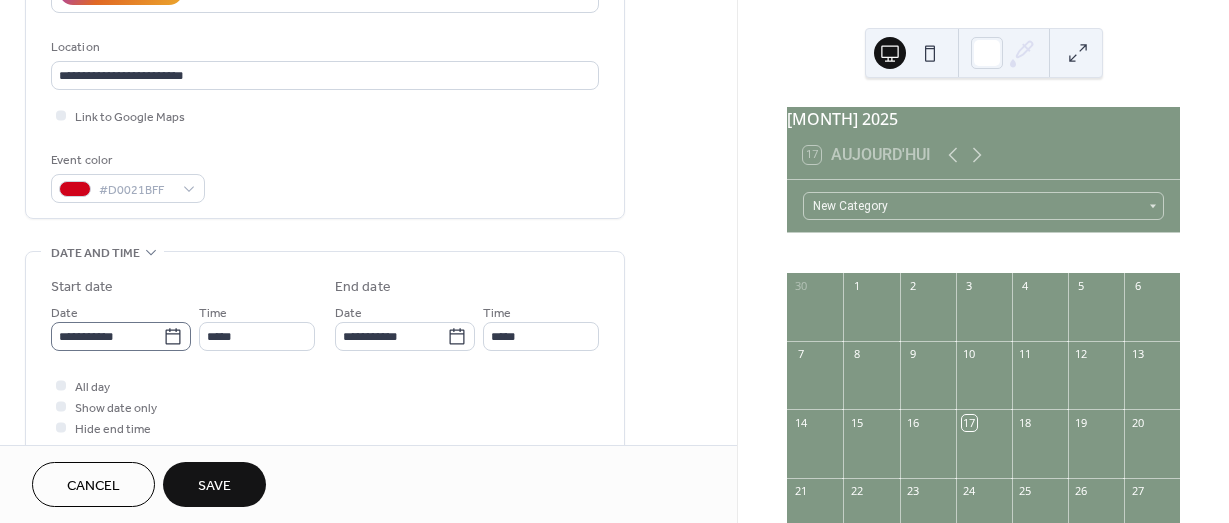 click 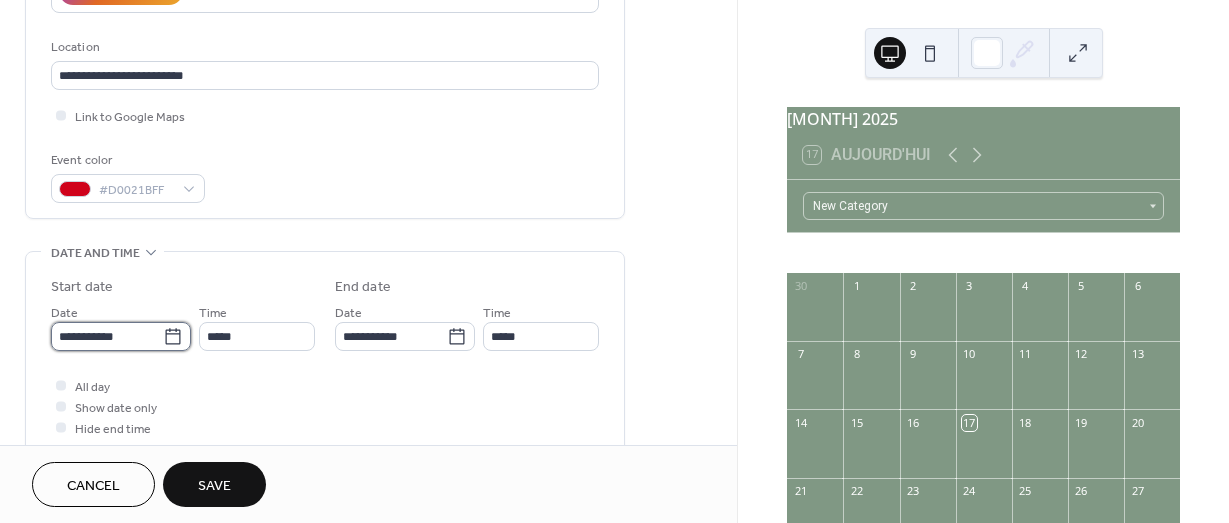 click on "**********" at bounding box center [107, 336] 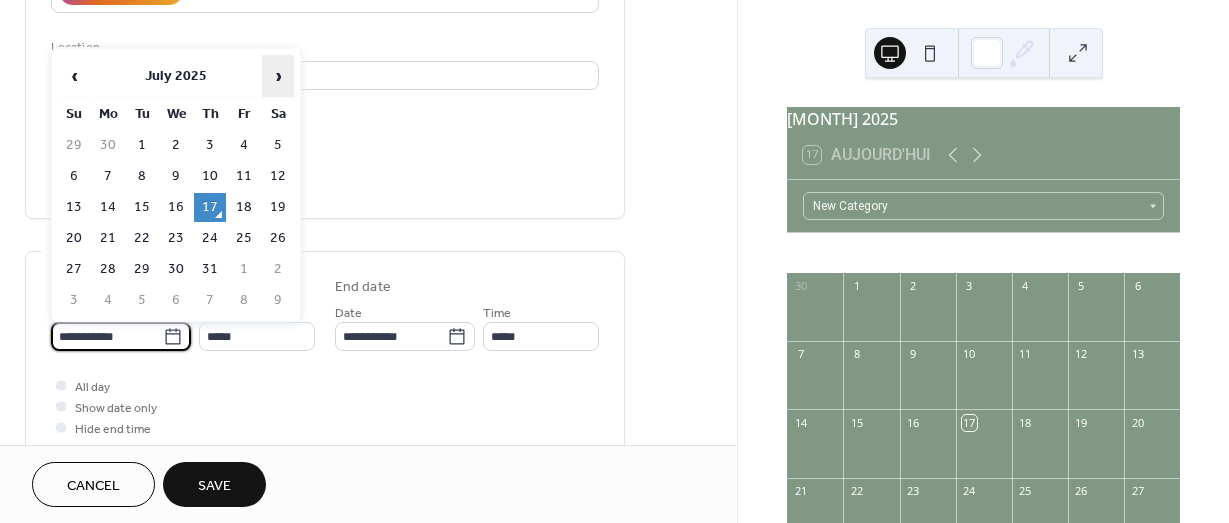 click on "›" at bounding box center [278, 76] 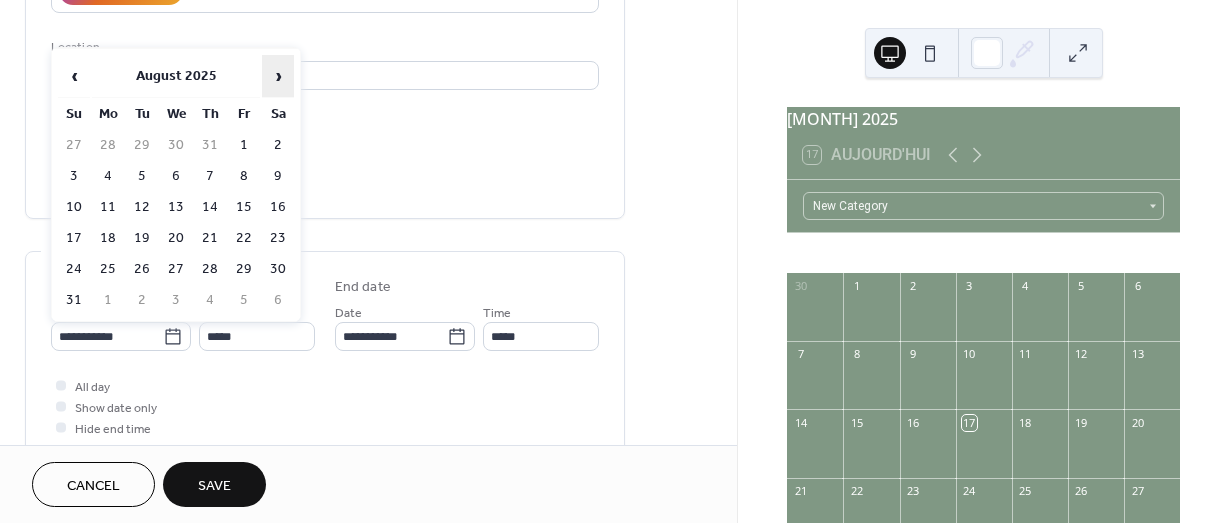click on "›" at bounding box center [278, 76] 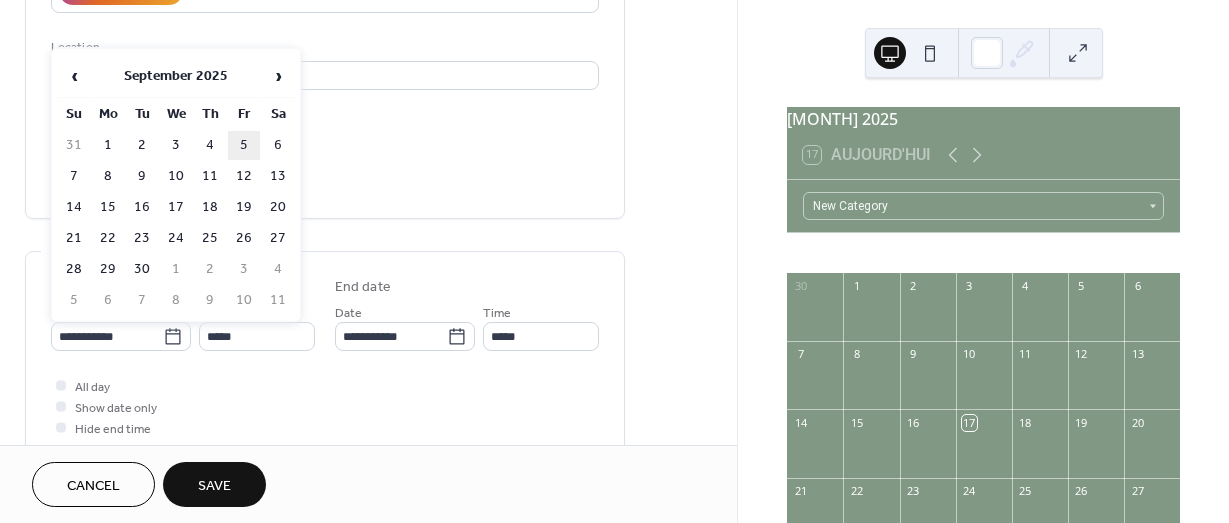 click on "5" at bounding box center (244, 145) 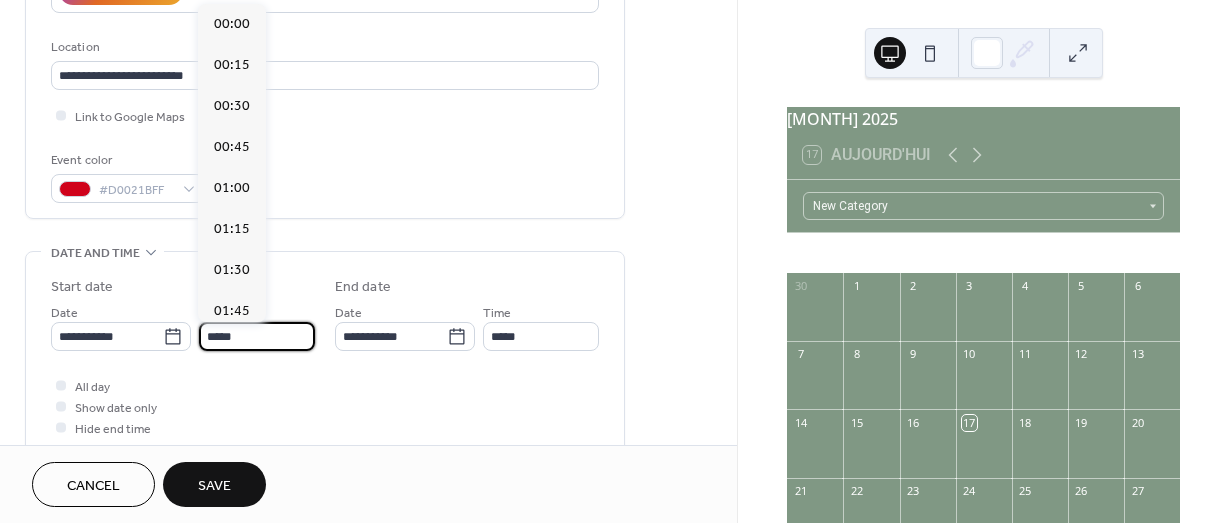 click on "*****" at bounding box center [257, 336] 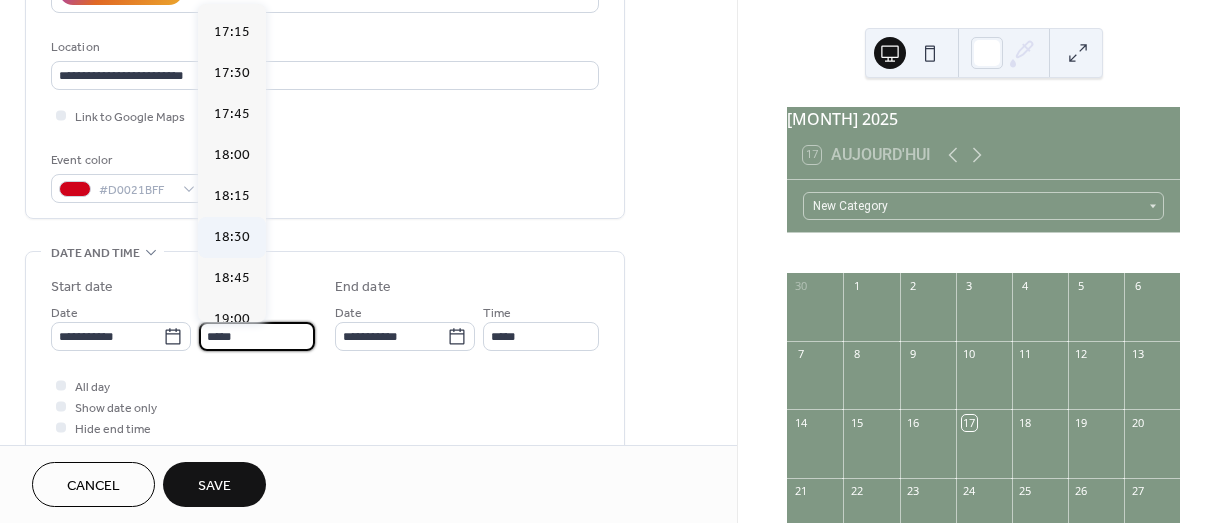 scroll, scrollTop: 3068, scrollLeft: 0, axis: vertical 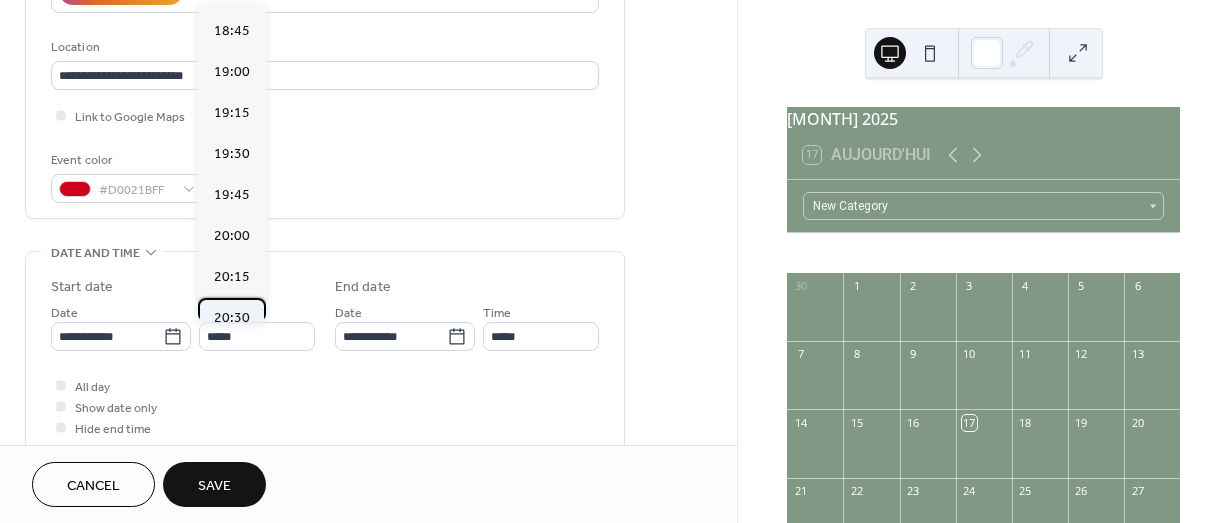 click on "20:30" at bounding box center [232, 318] 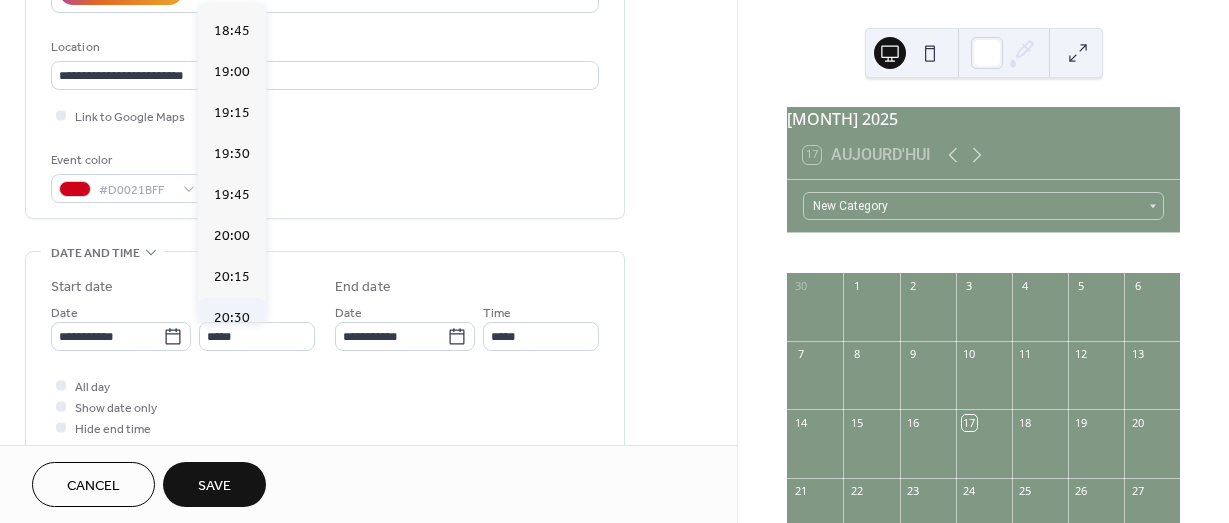 type on "*****" 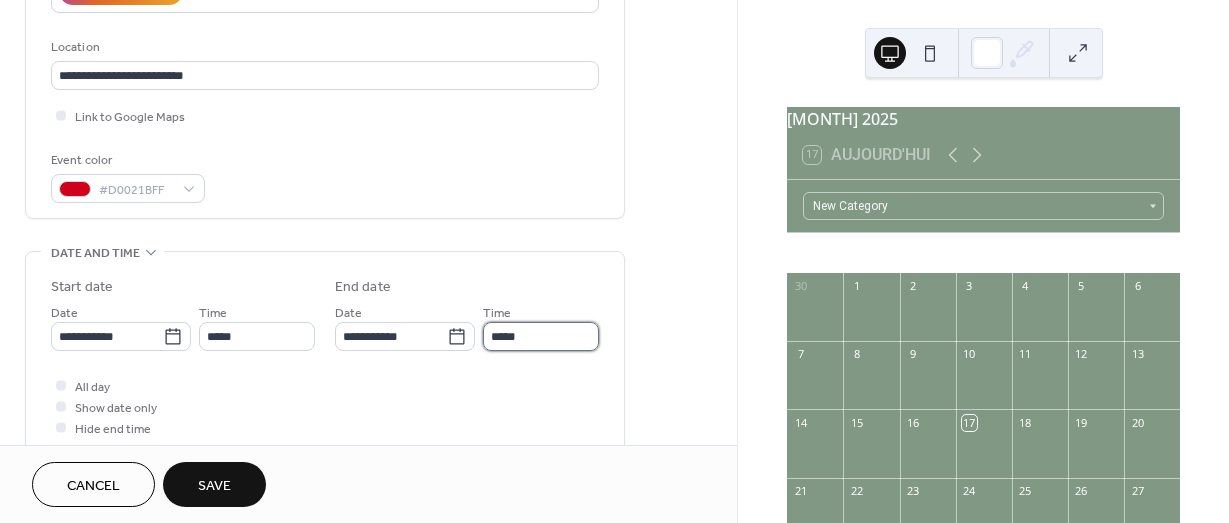 click on "*****" at bounding box center (541, 336) 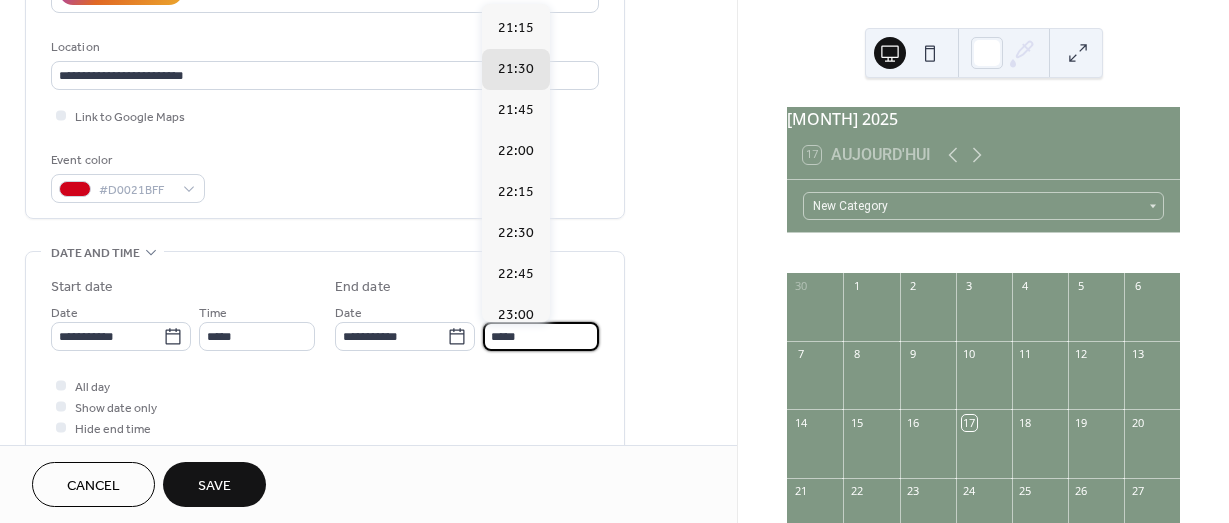 scroll, scrollTop: 215, scrollLeft: 0, axis: vertical 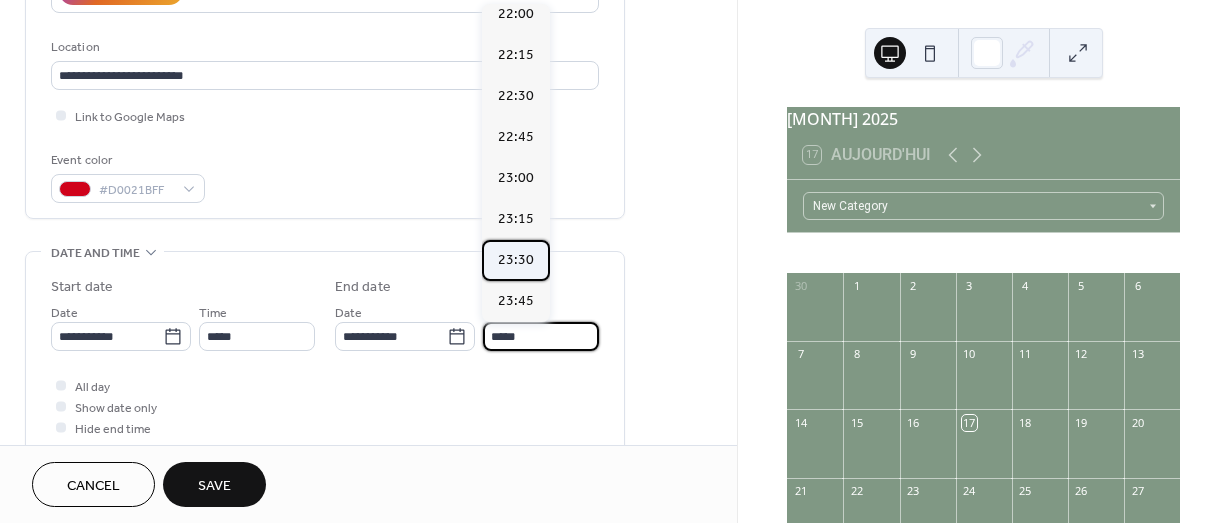 click on "23:30" at bounding box center (516, 260) 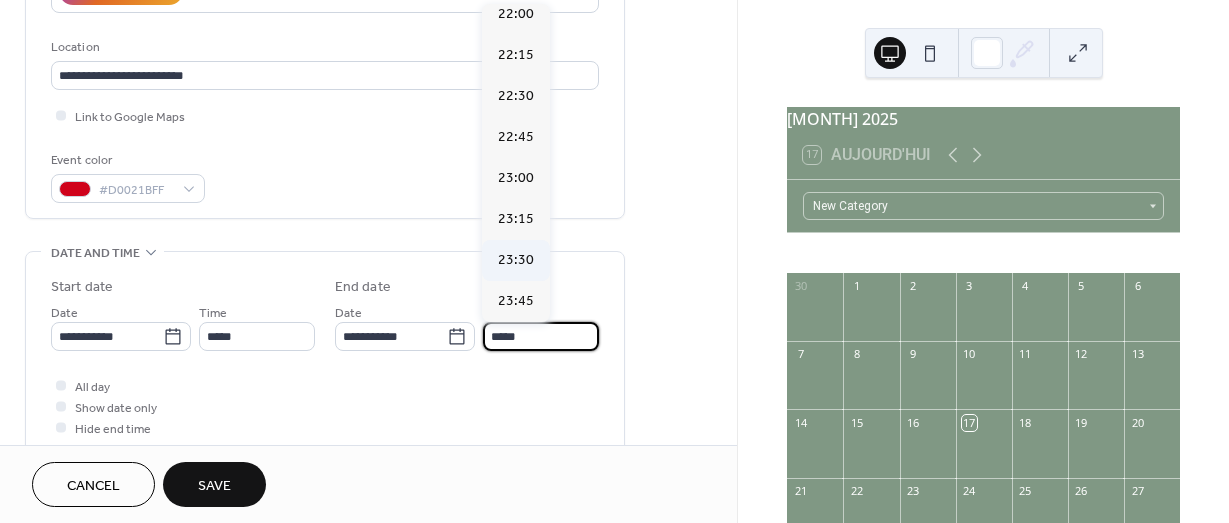 type on "*****" 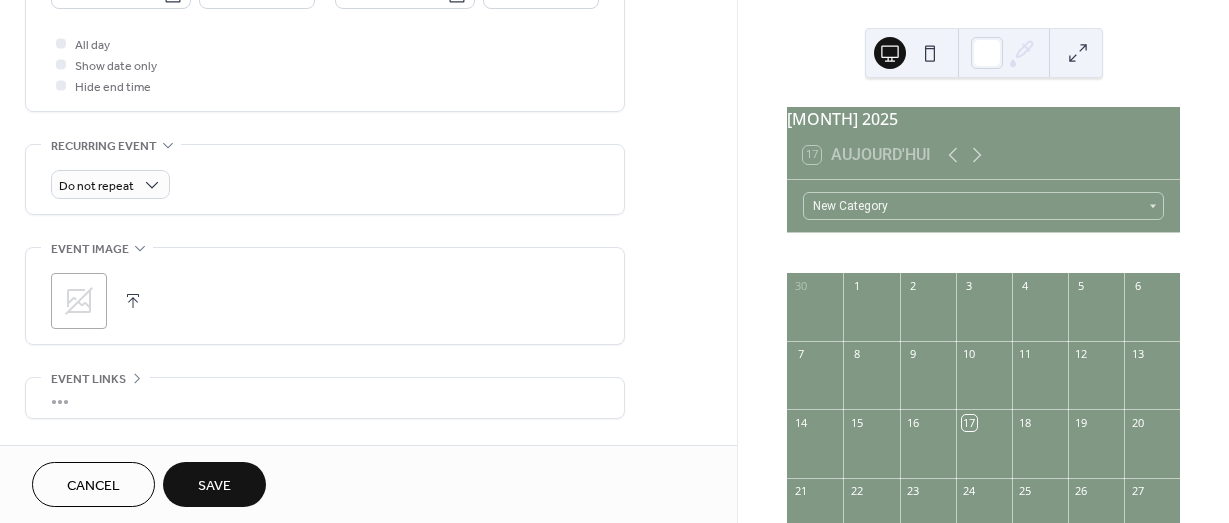 scroll, scrollTop: 884, scrollLeft: 0, axis: vertical 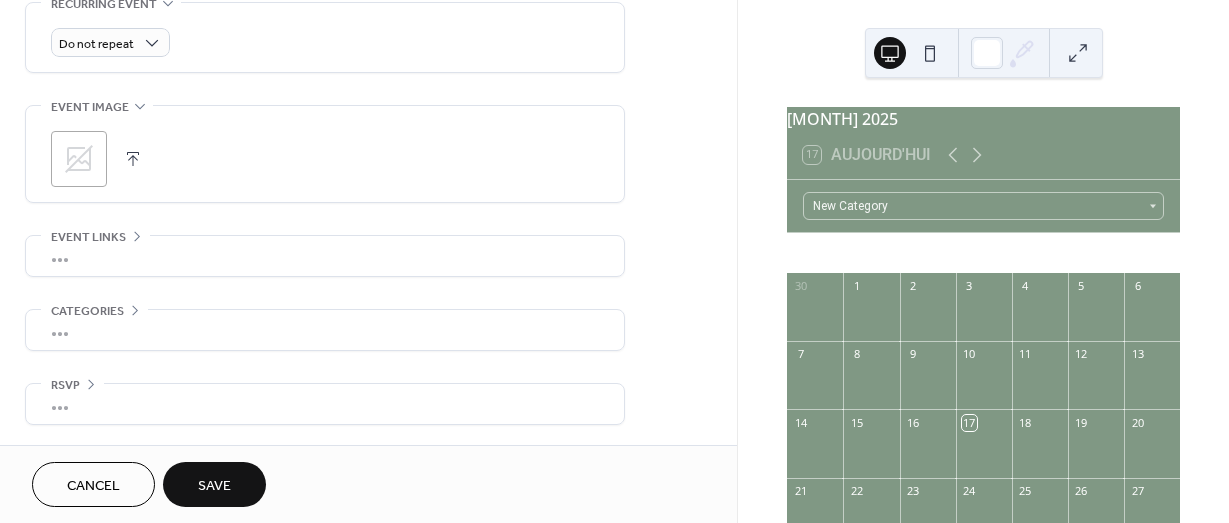 click on "Save" at bounding box center (214, 486) 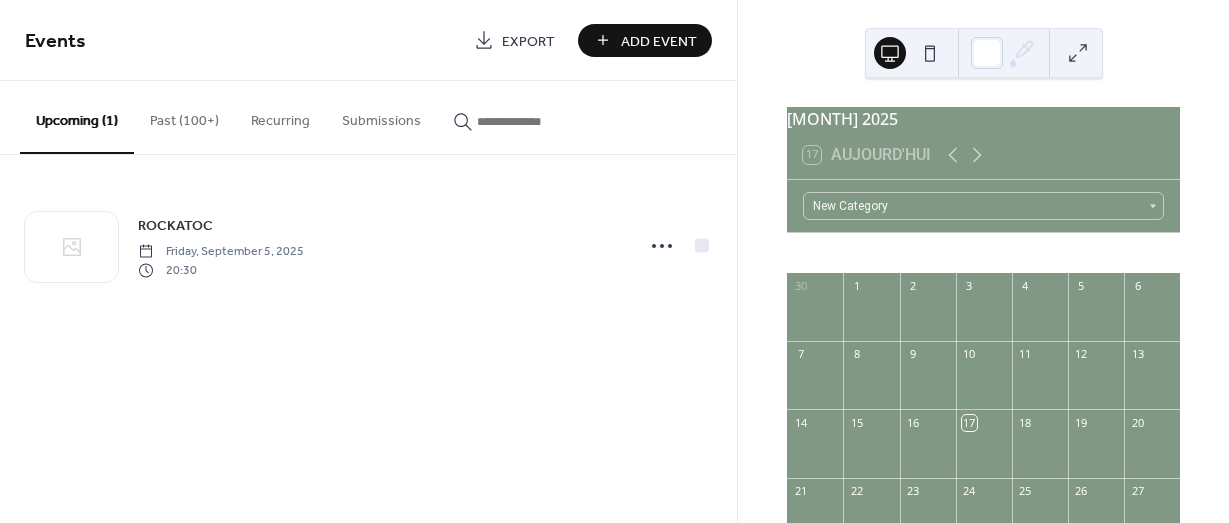 click on "Add Event" at bounding box center (659, 41) 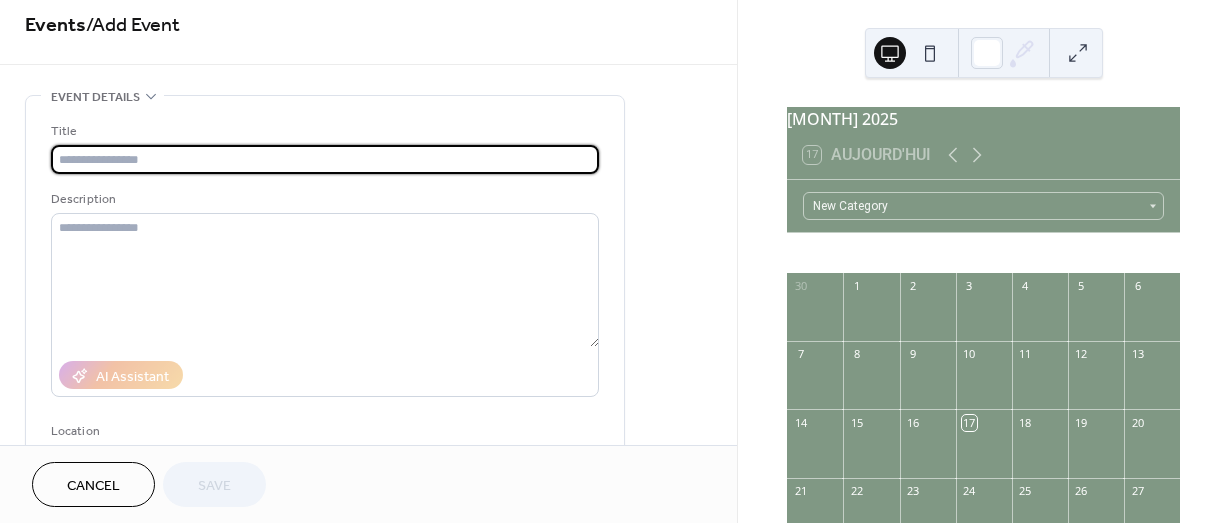 scroll, scrollTop: 0, scrollLeft: 0, axis: both 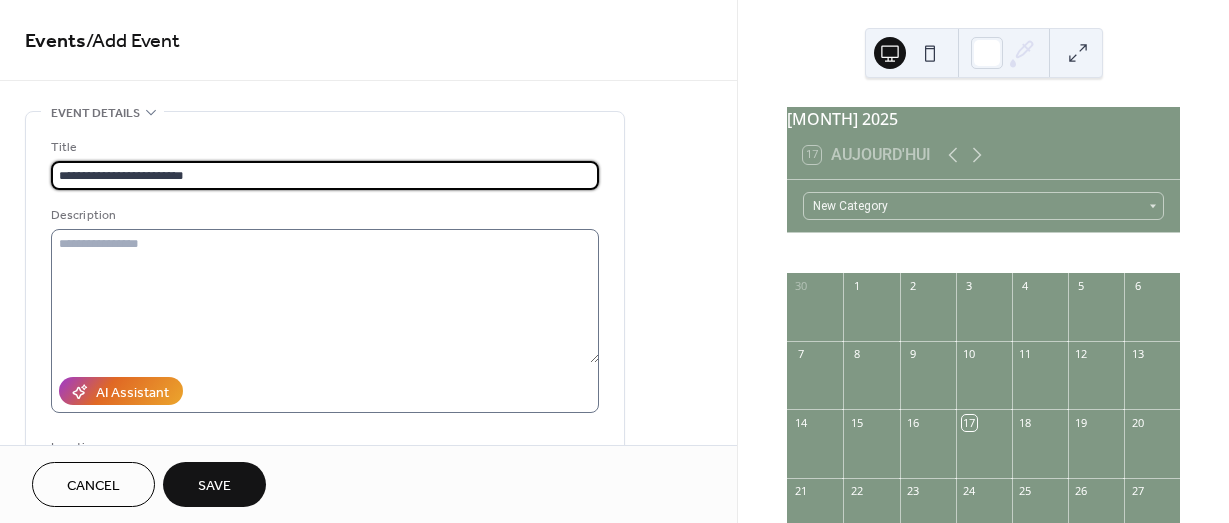 type on "**********" 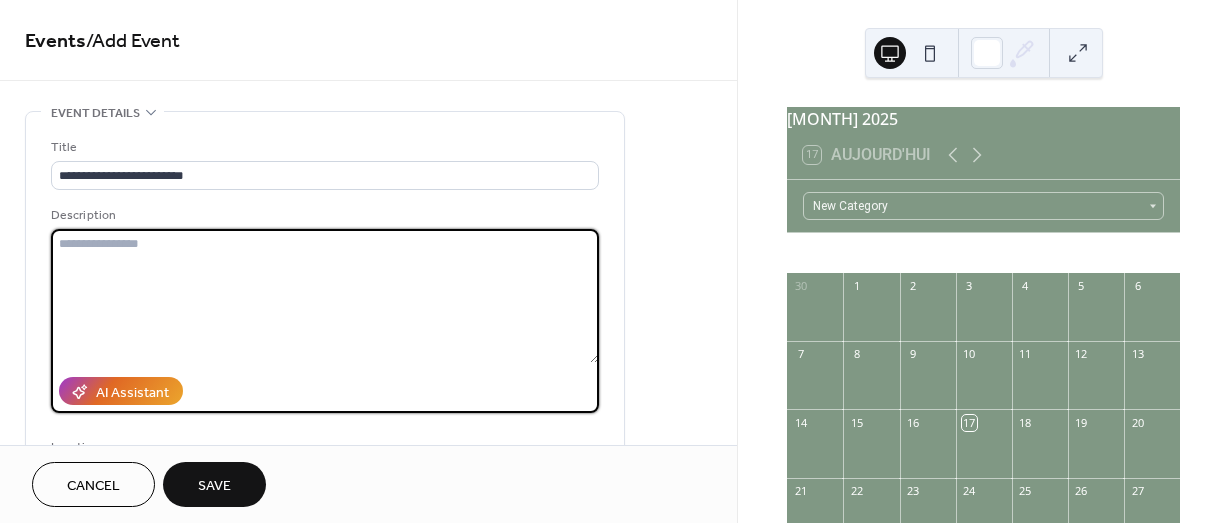 click at bounding box center (325, 296) 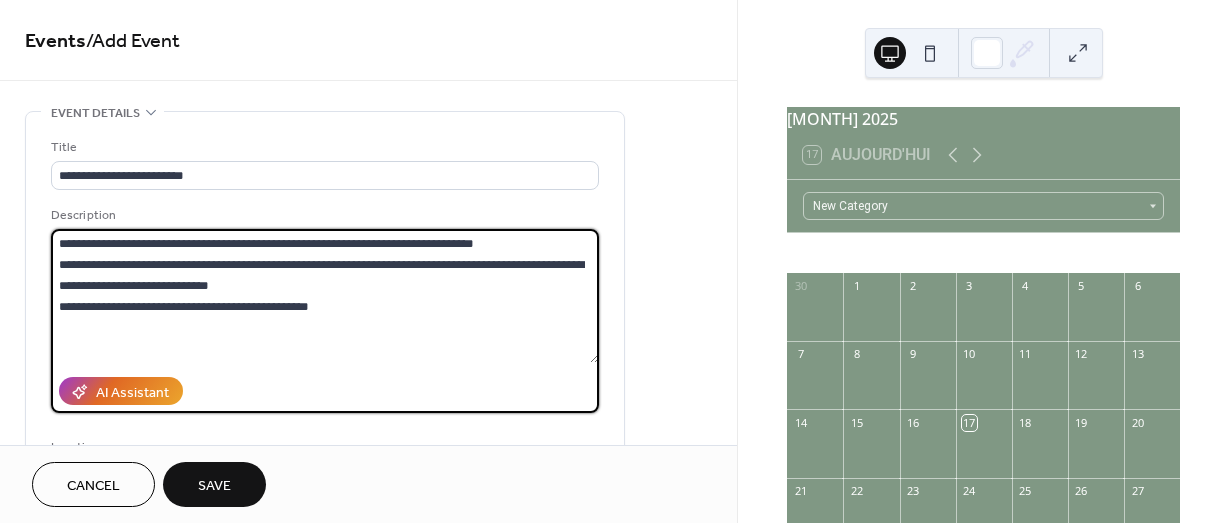 drag, startPoint x: 209, startPoint y: 301, endPoint x: 177, endPoint y: 310, distance: 33.24154 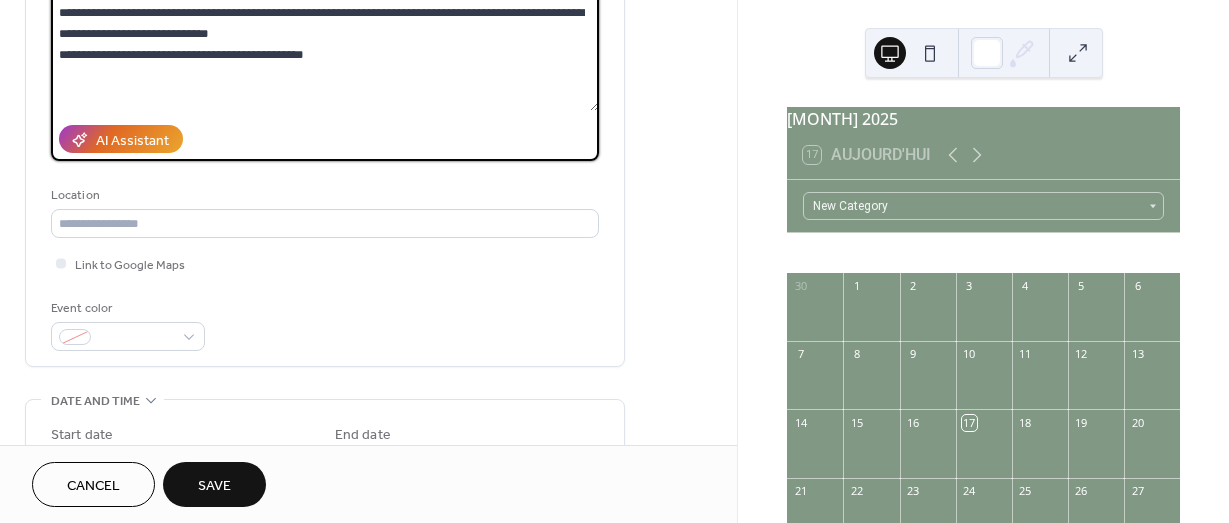 scroll, scrollTop: 300, scrollLeft: 0, axis: vertical 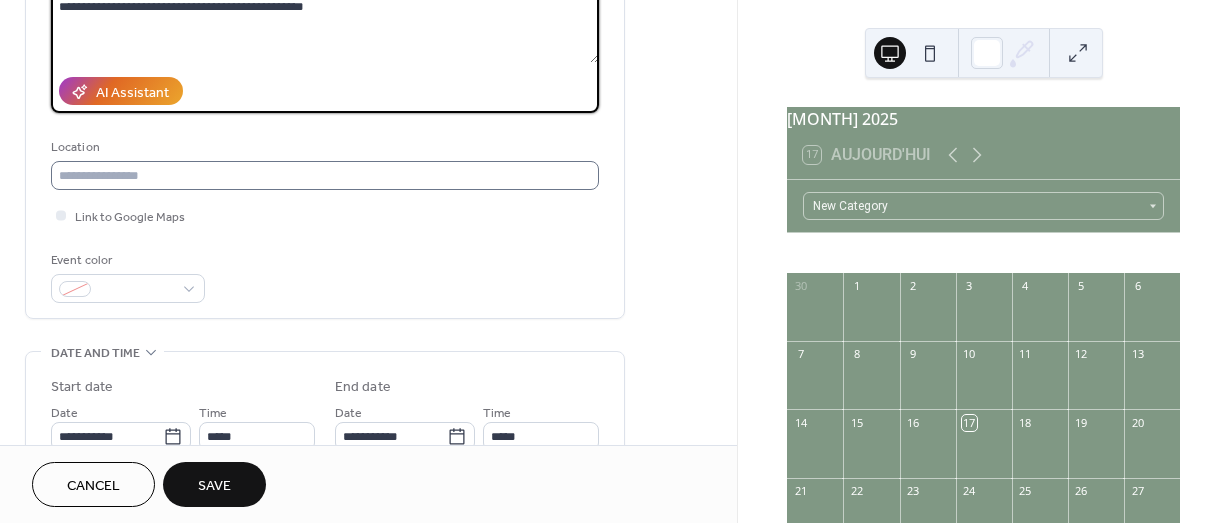 type on "**********" 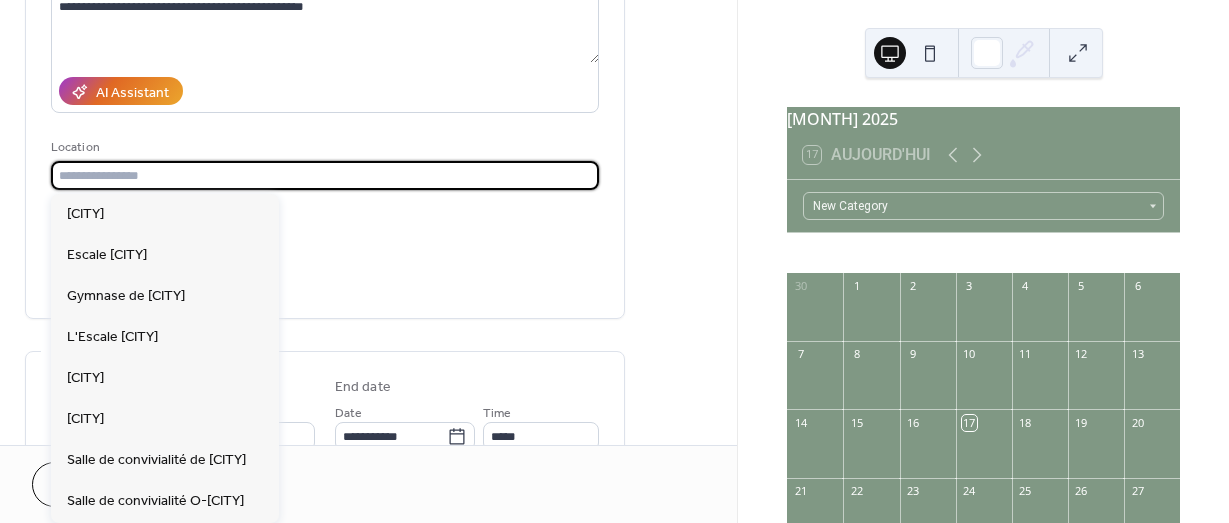 click at bounding box center (325, 175) 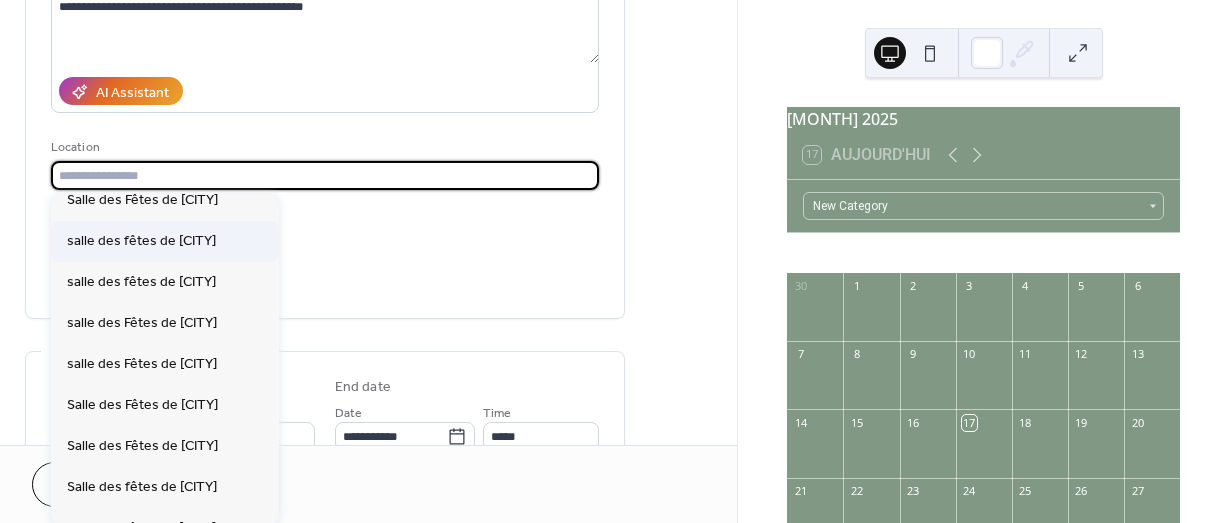 scroll, scrollTop: 1500, scrollLeft: 0, axis: vertical 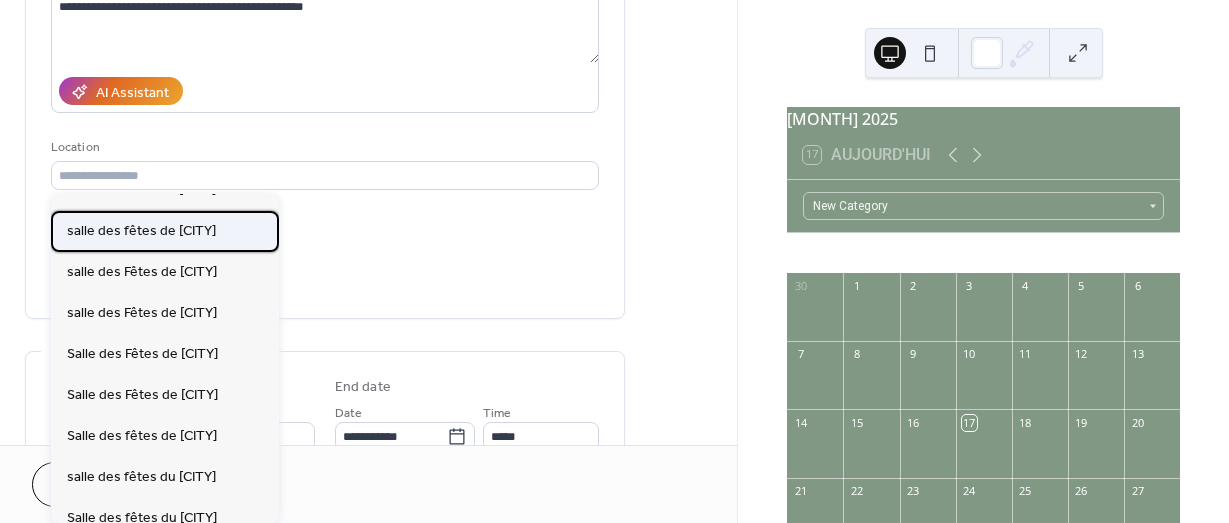 click on "salle des fêtes de Villers Le Lac" at bounding box center (141, 231) 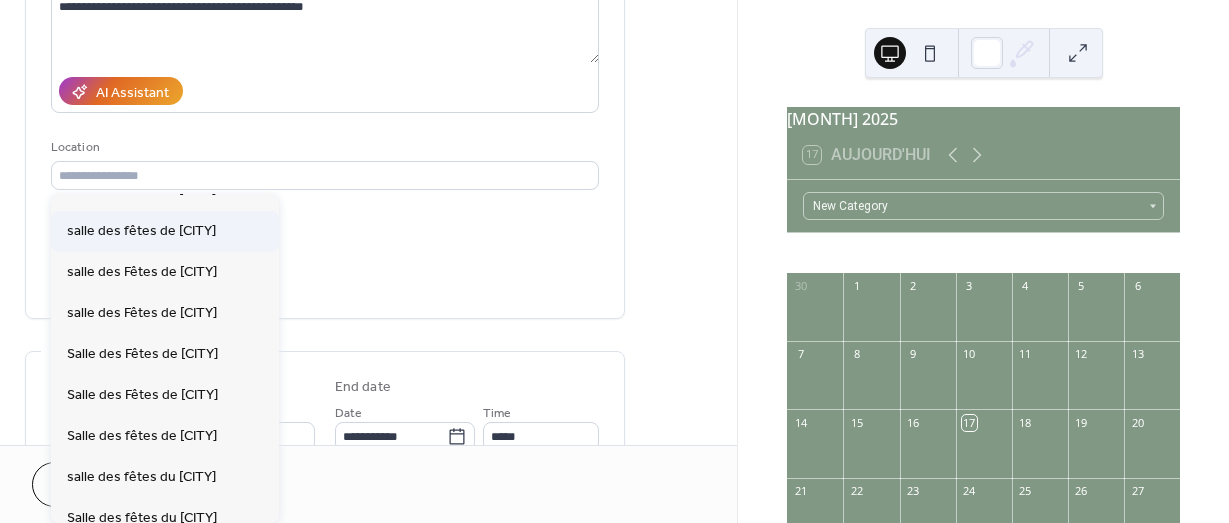 type on "**********" 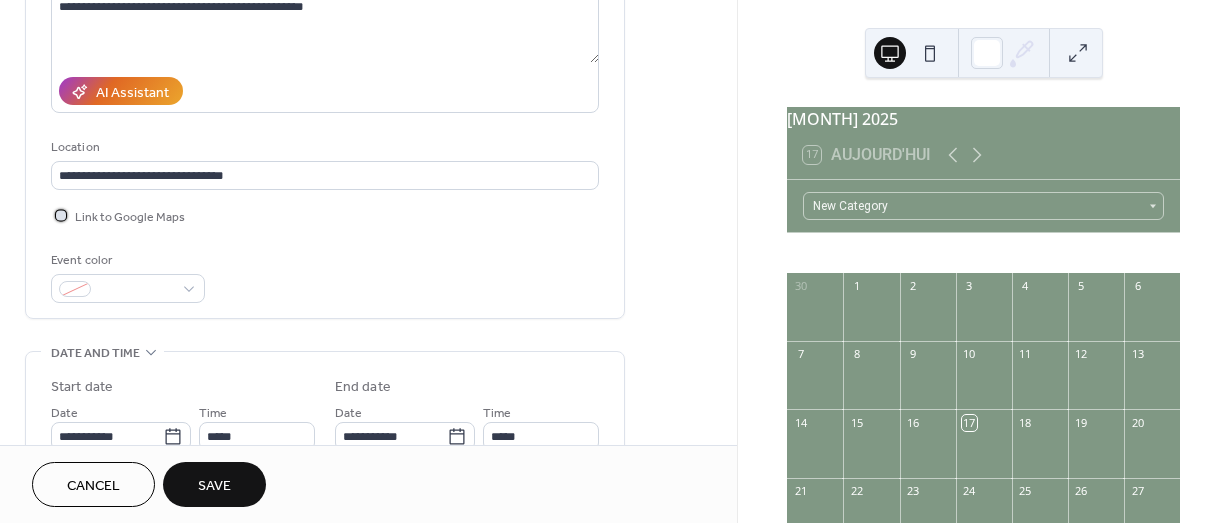 click at bounding box center (61, 215) 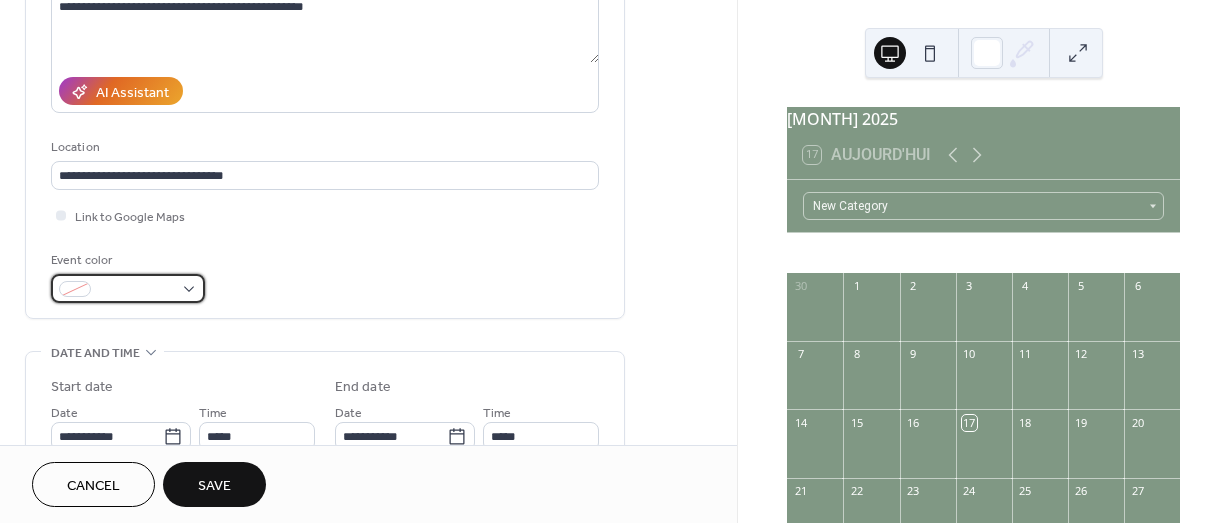 click at bounding box center (75, 289) 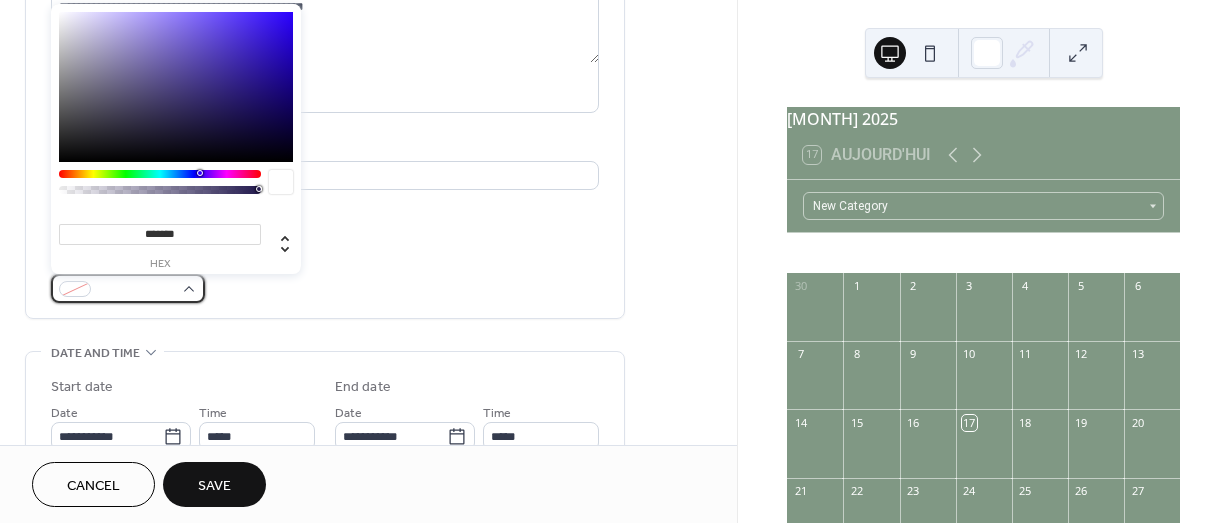 click at bounding box center [128, 288] 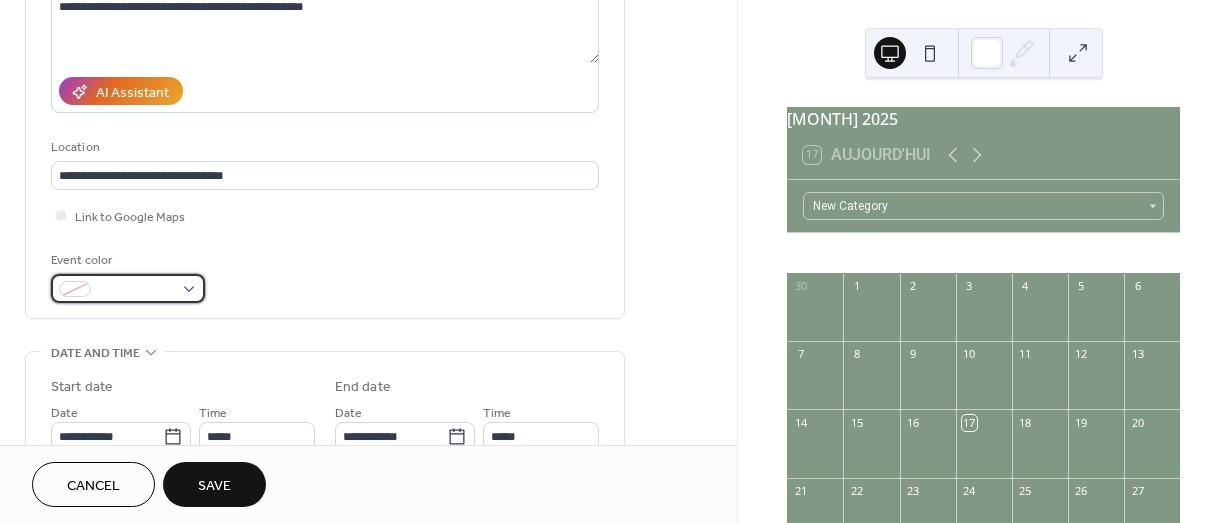 click at bounding box center [128, 288] 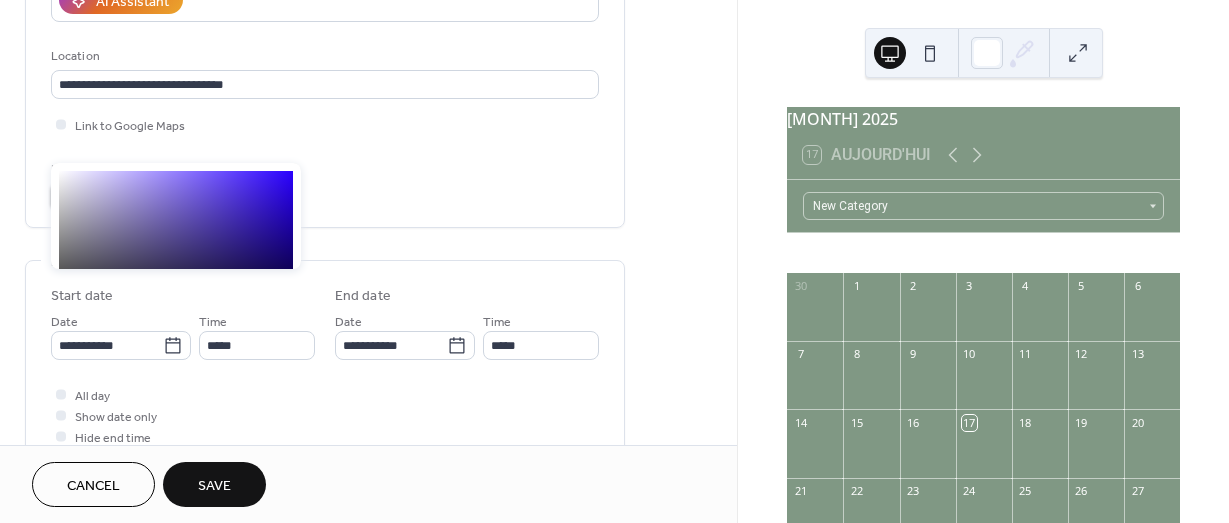 scroll, scrollTop: 500, scrollLeft: 0, axis: vertical 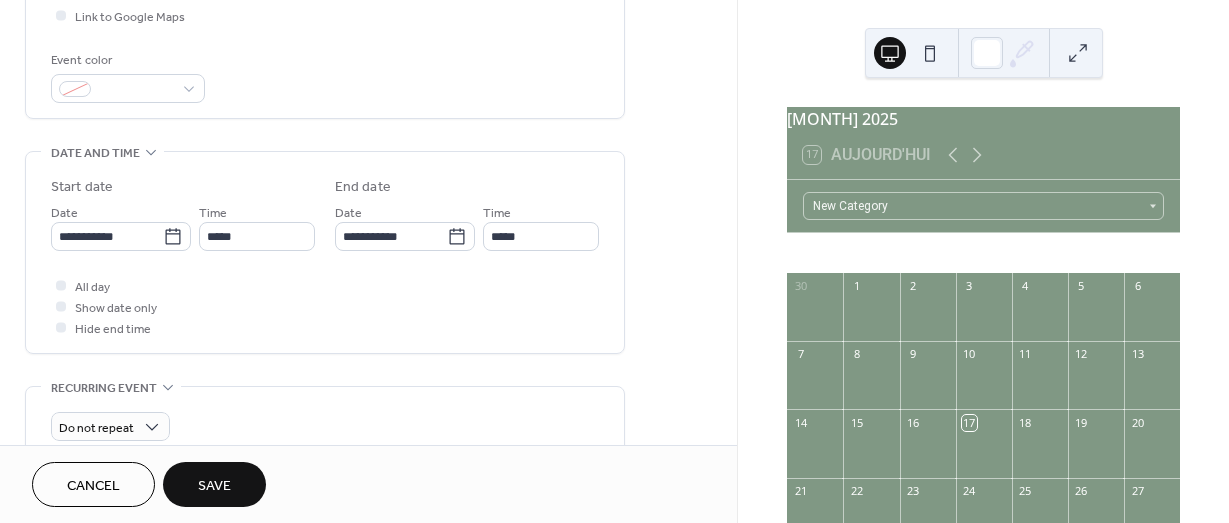 click on "Event color" at bounding box center [325, 76] 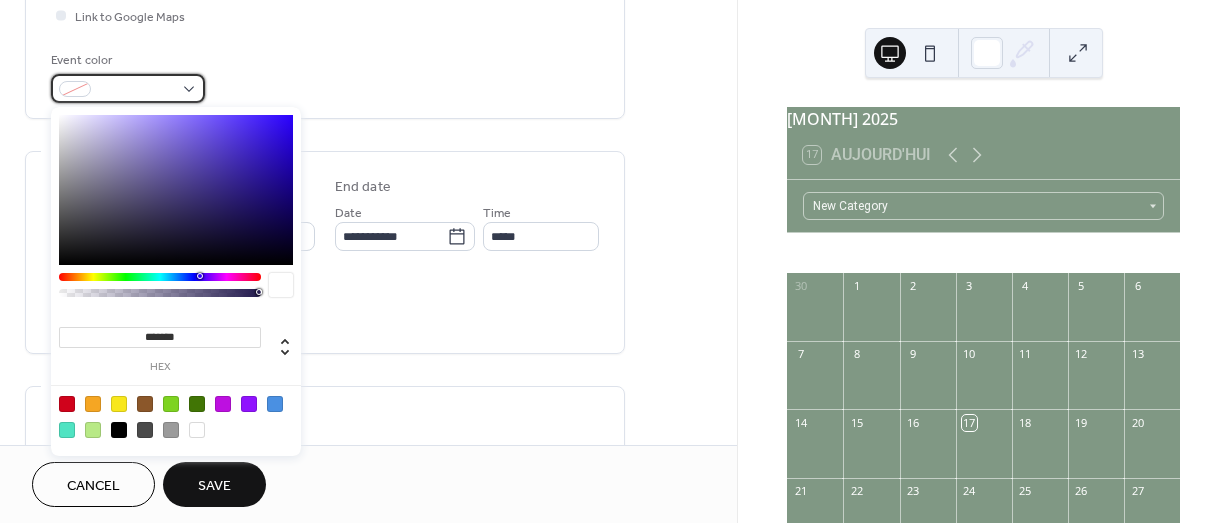 click at bounding box center [75, 89] 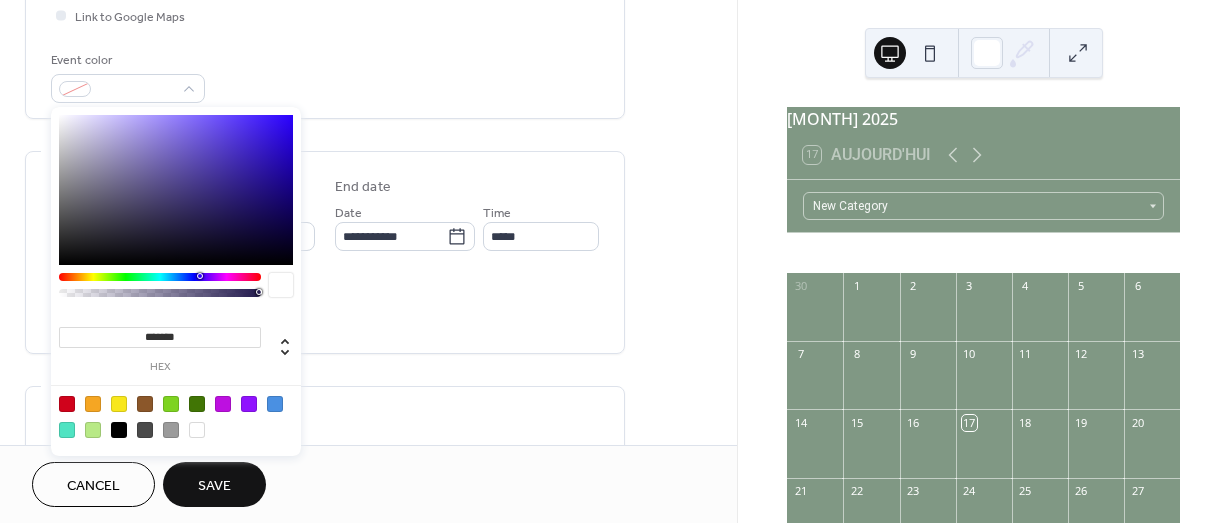 click at bounding box center (67, 404) 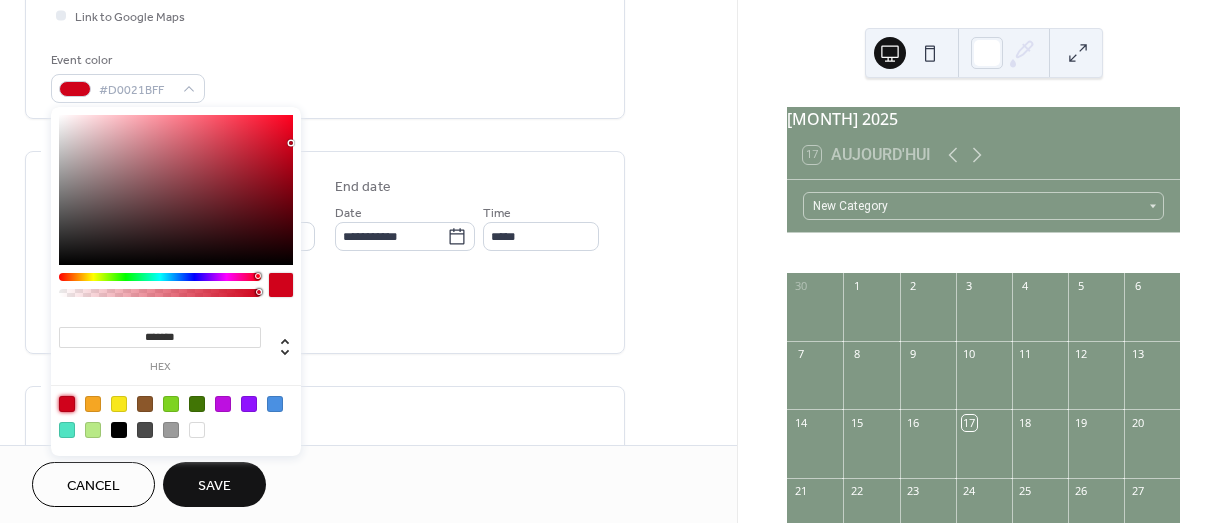 click on "All day Show date only Hide end time" at bounding box center (325, 306) 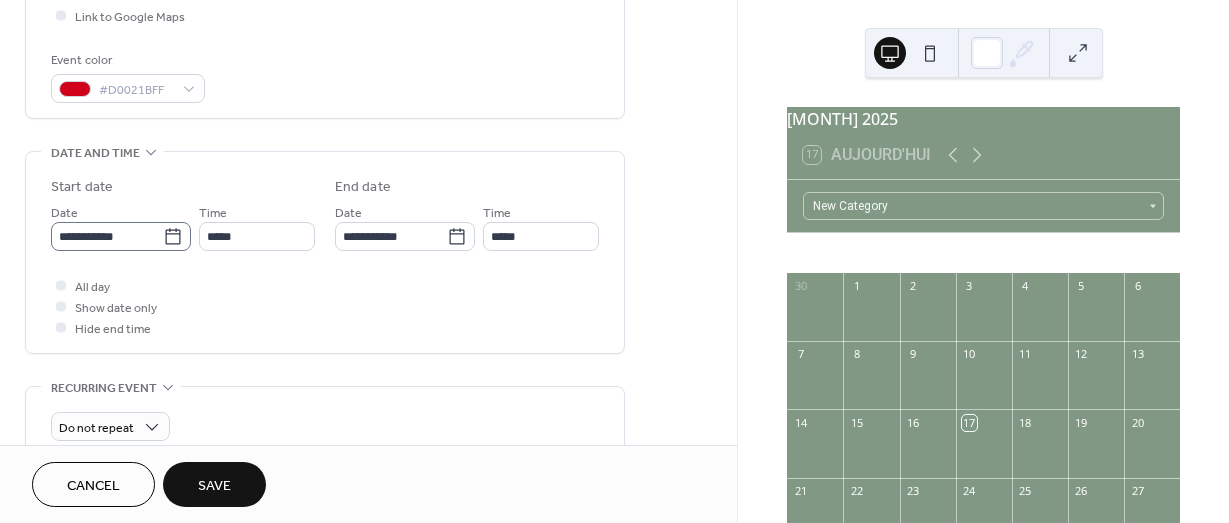 click 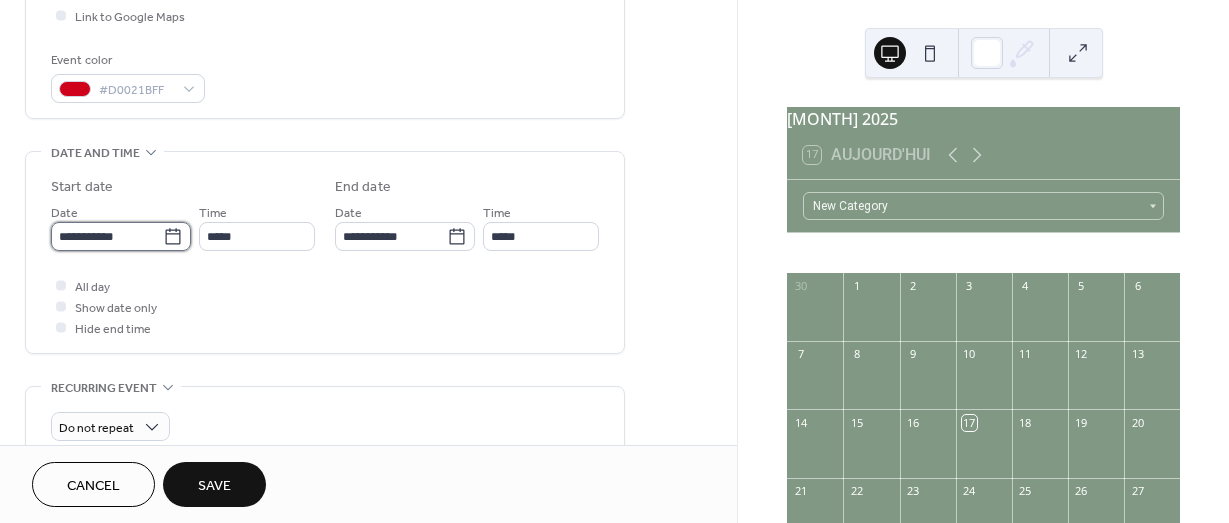click on "**********" at bounding box center (107, 236) 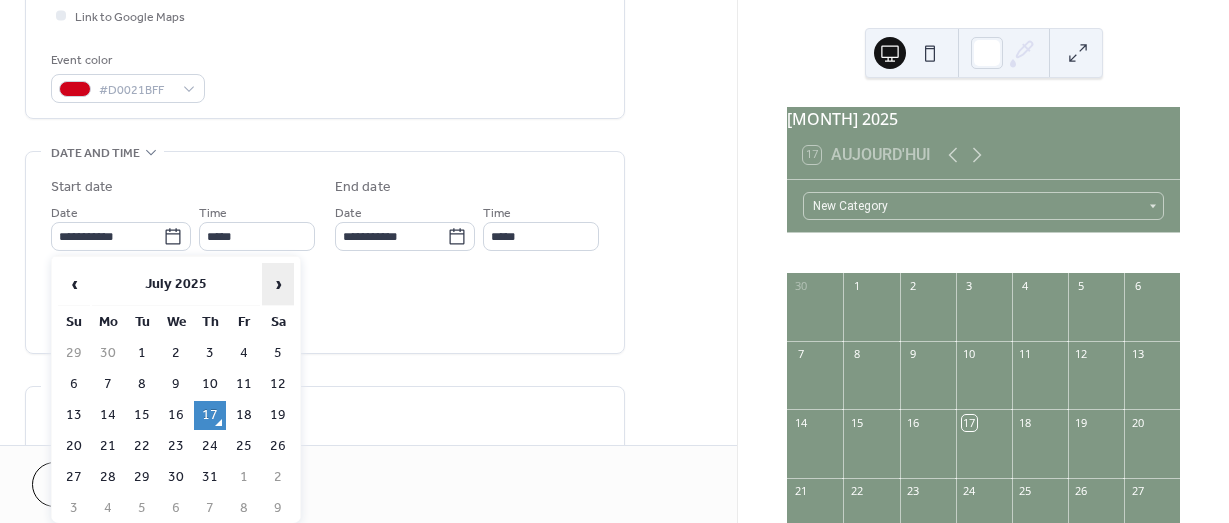 click on "›" at bounding box center (278, 284) 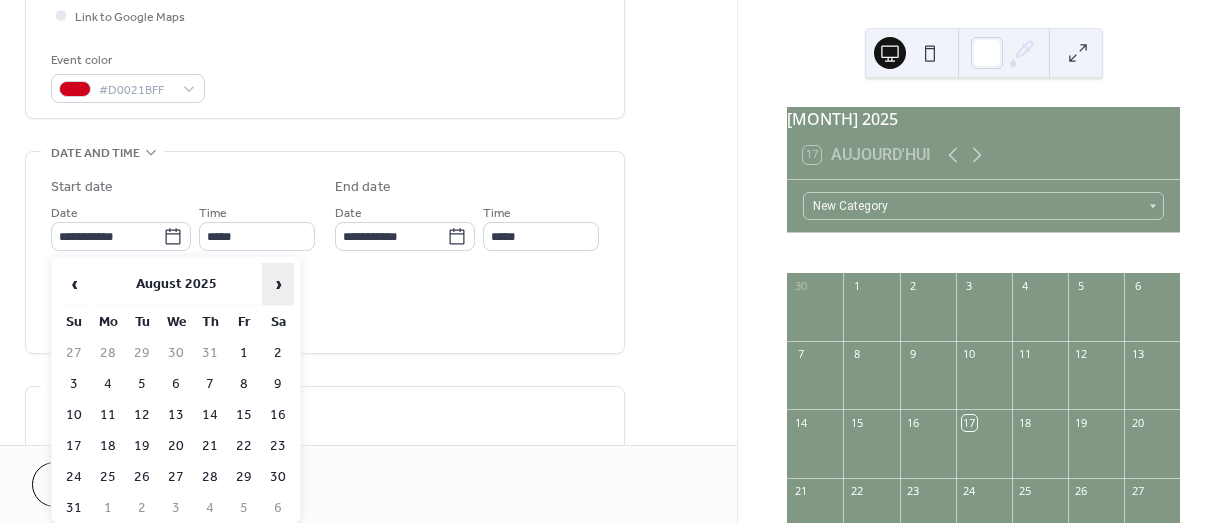 click on "›" at bounding box center (278, 284) 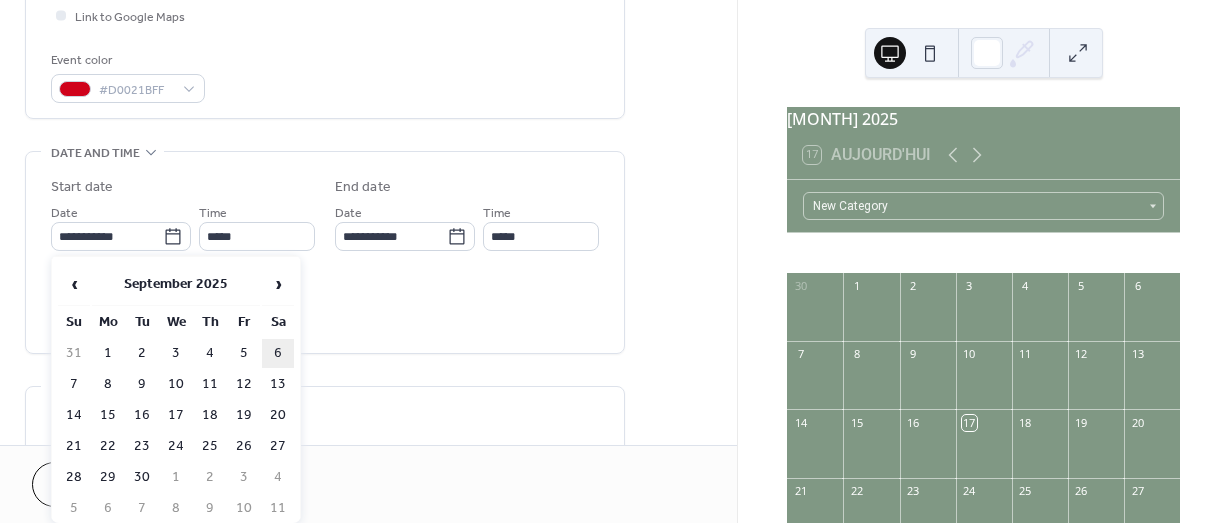 click on "6" at bounding box center [278, 353] 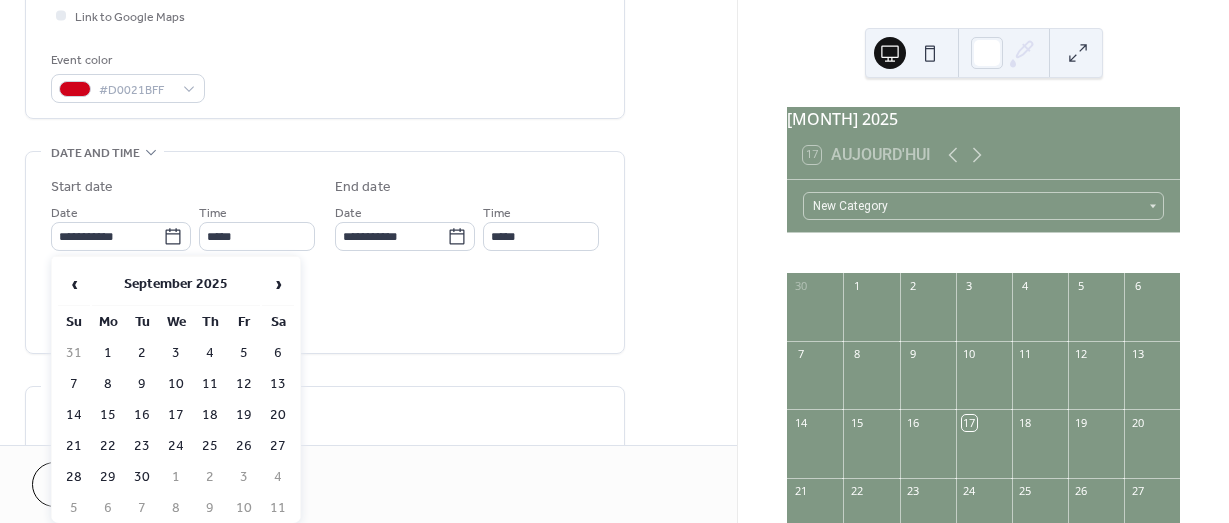 type on "**********" 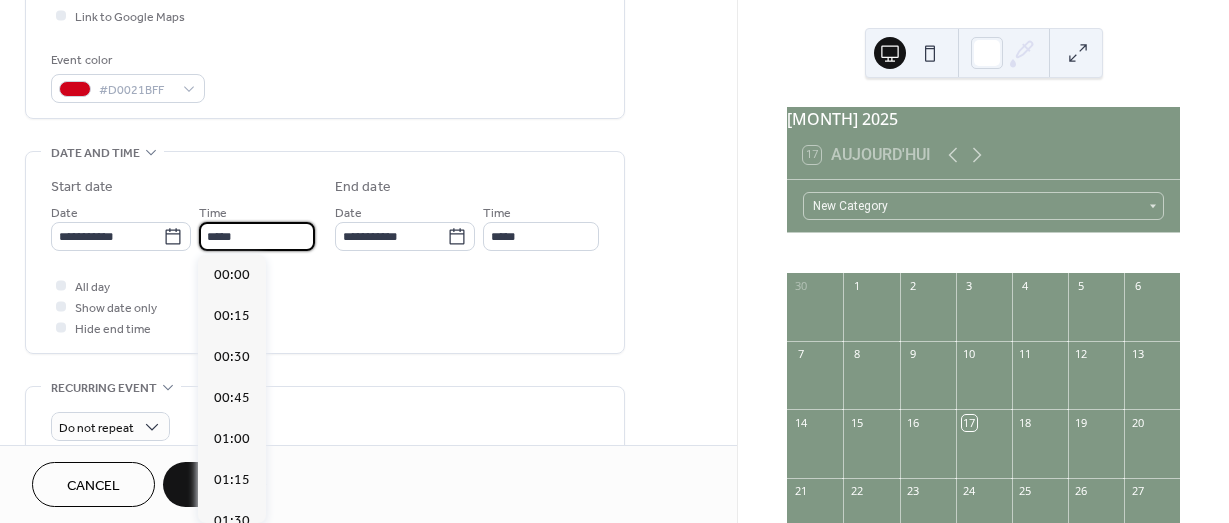 click on "*****" at bounding box center [257, 236] 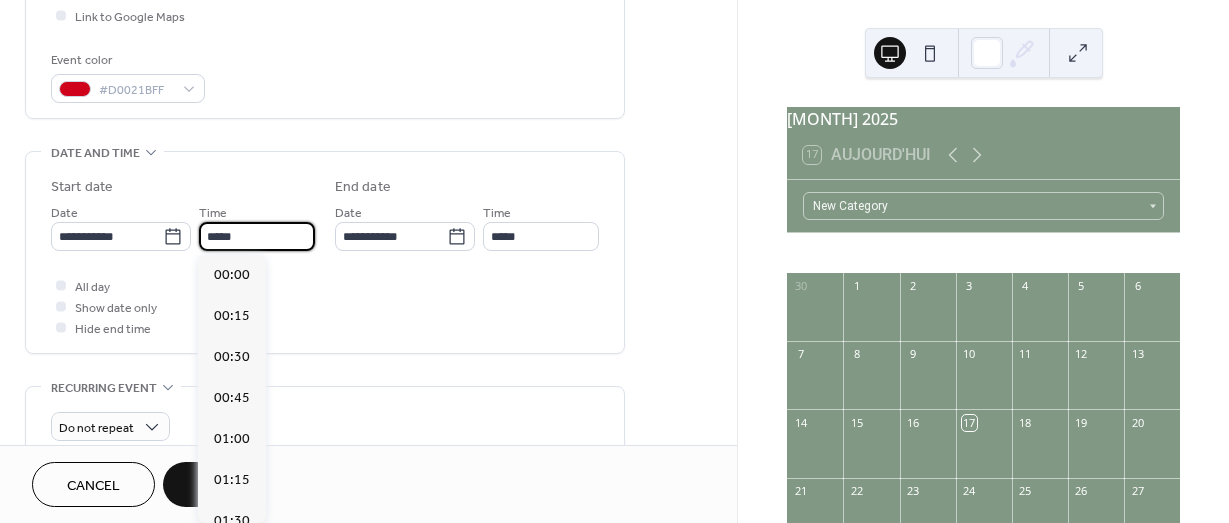 scroll, scrollTop: 1968, scrollLeft: 0, axis: vertical 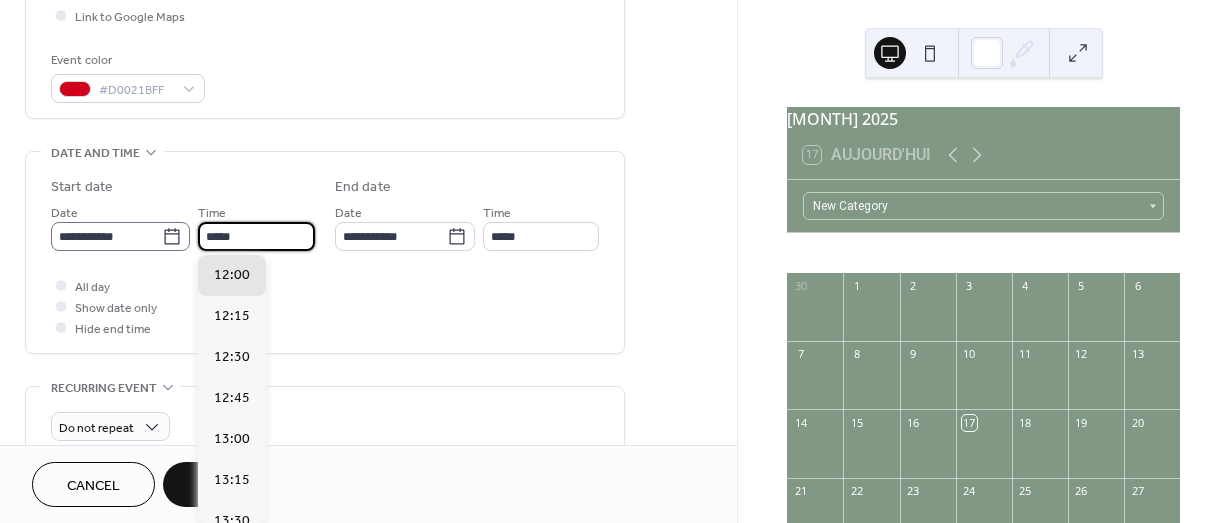 drag, startPoint x: 254, startPoint y: 236, endPoint x: 183, endPoint y: 246, distance: 71.70077 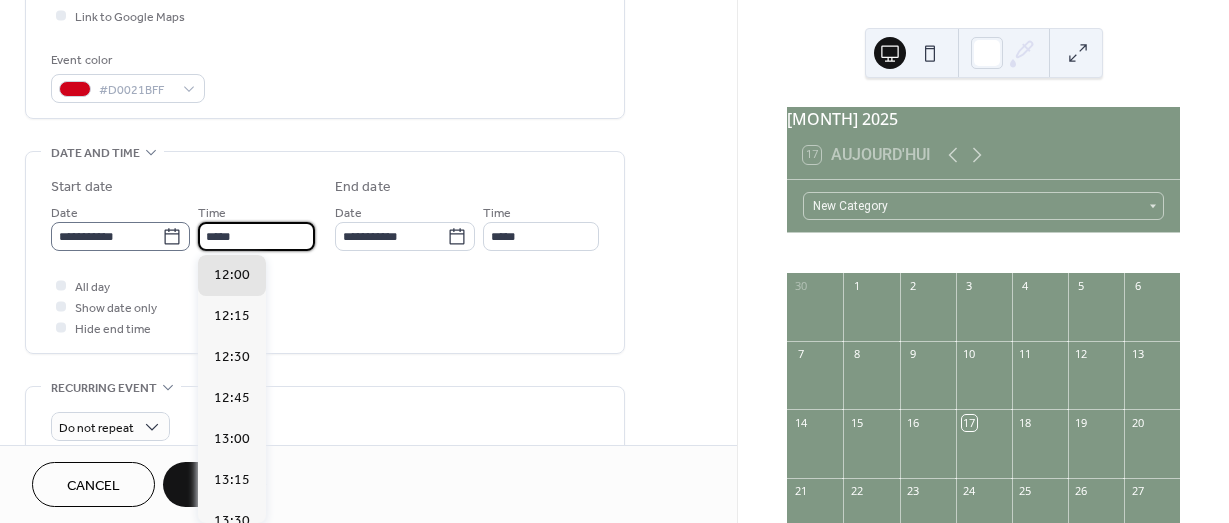 click on "**********" at bounding box center [183, 226] 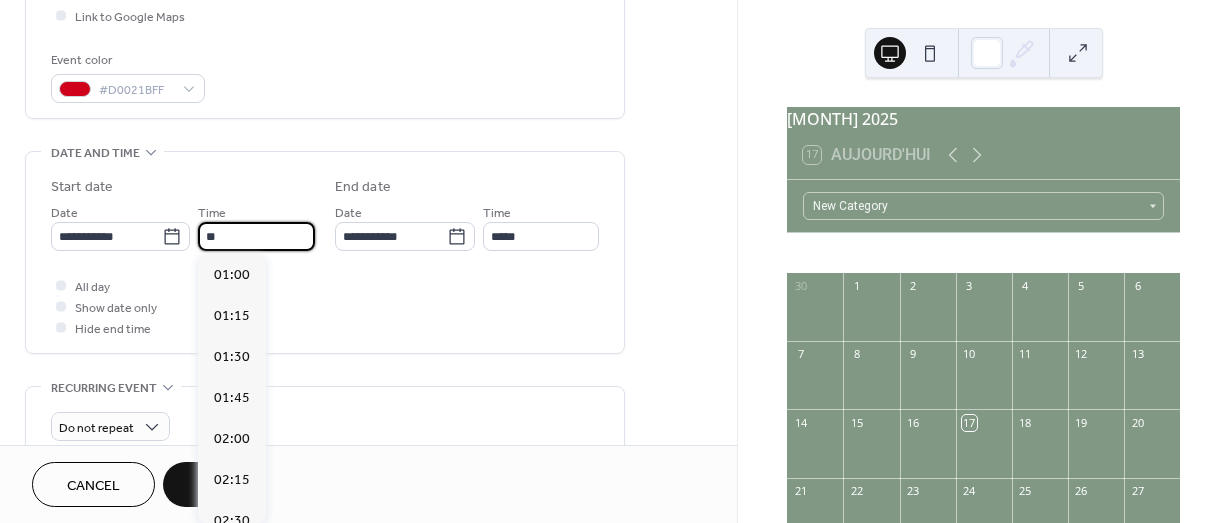 scroll, scrollTop: 2460, scrollLeft: 0, axis: vertical 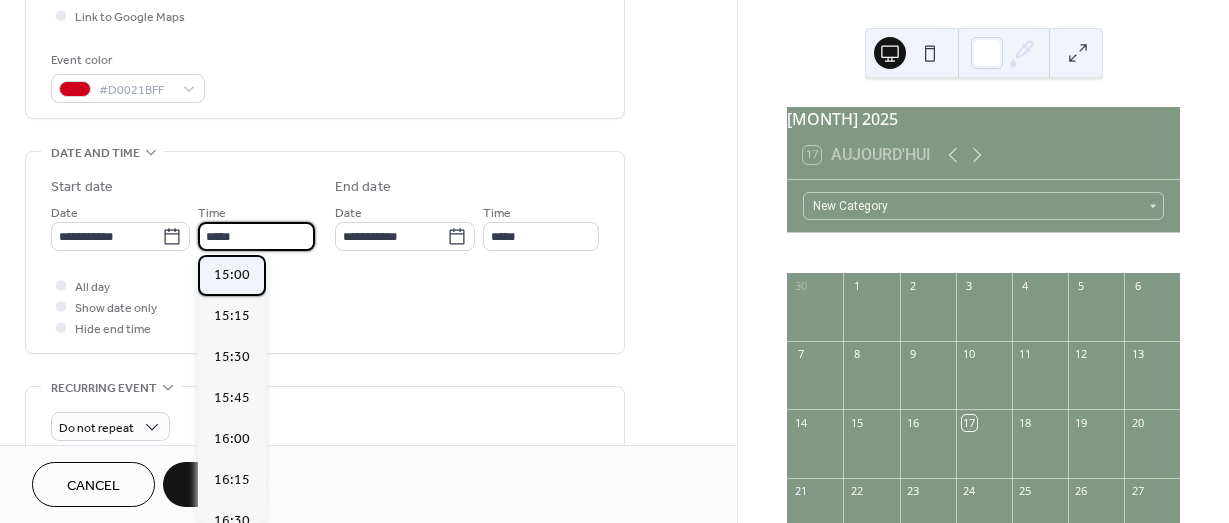 click on "15:00" at bounding box center [232, 275] 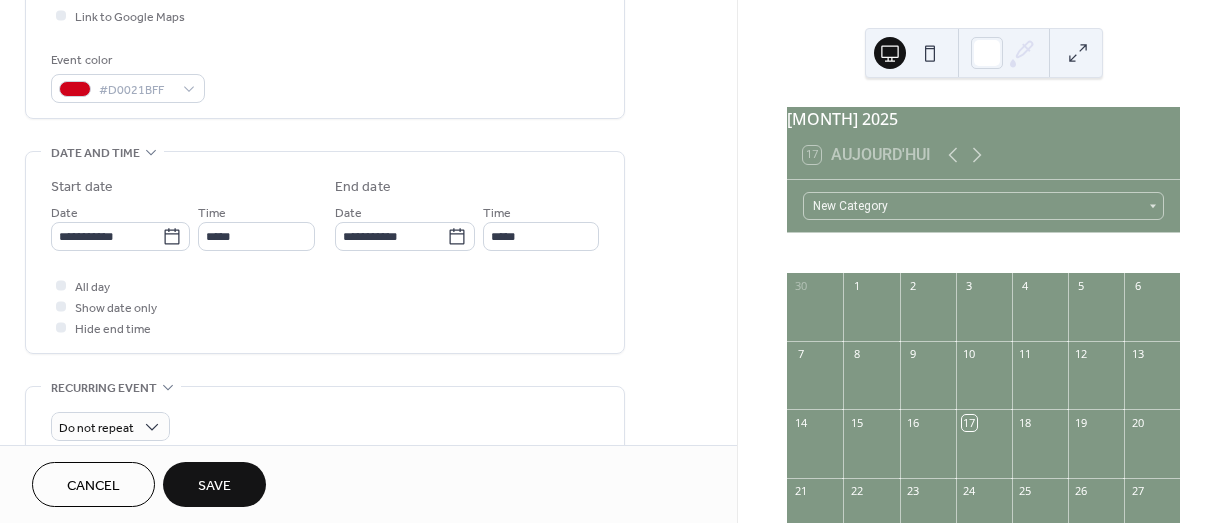 type on "*****" 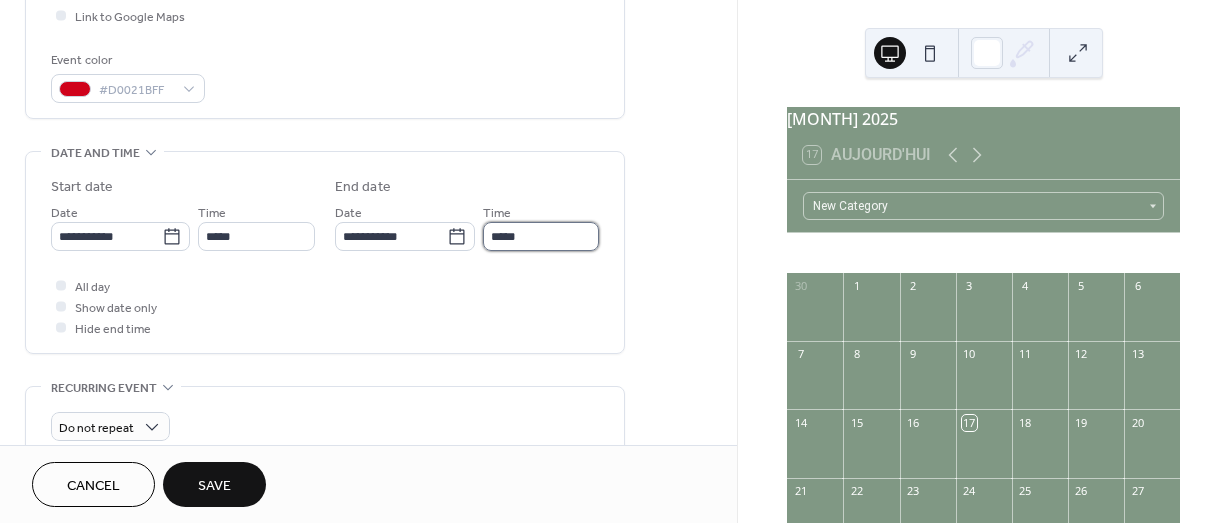click on "*****" at bounding box center [541, 236] 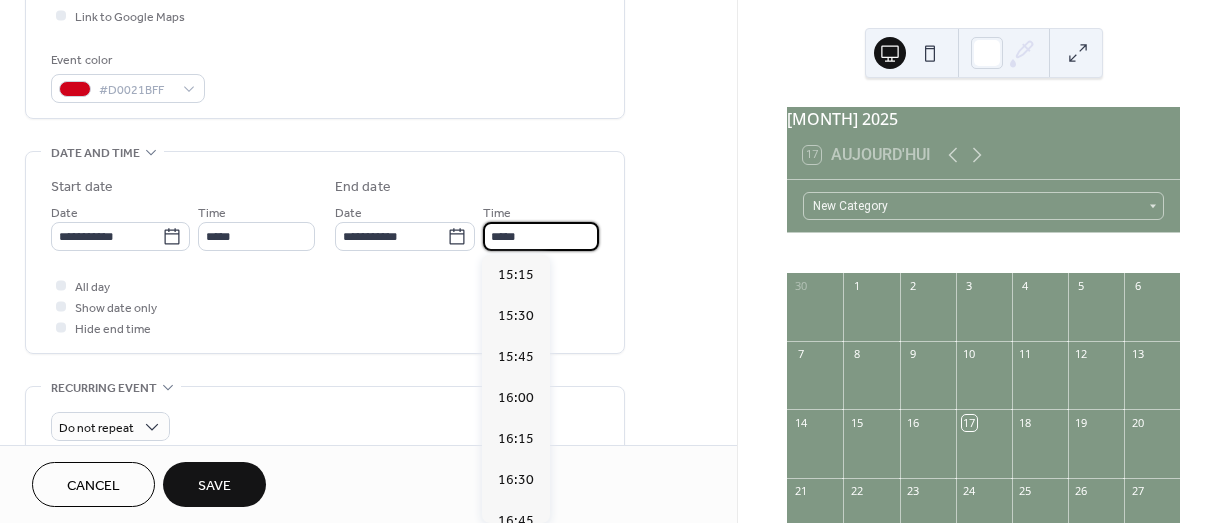 scroll, scrollTop: 451, scrollLeft: 0, axis: vertical 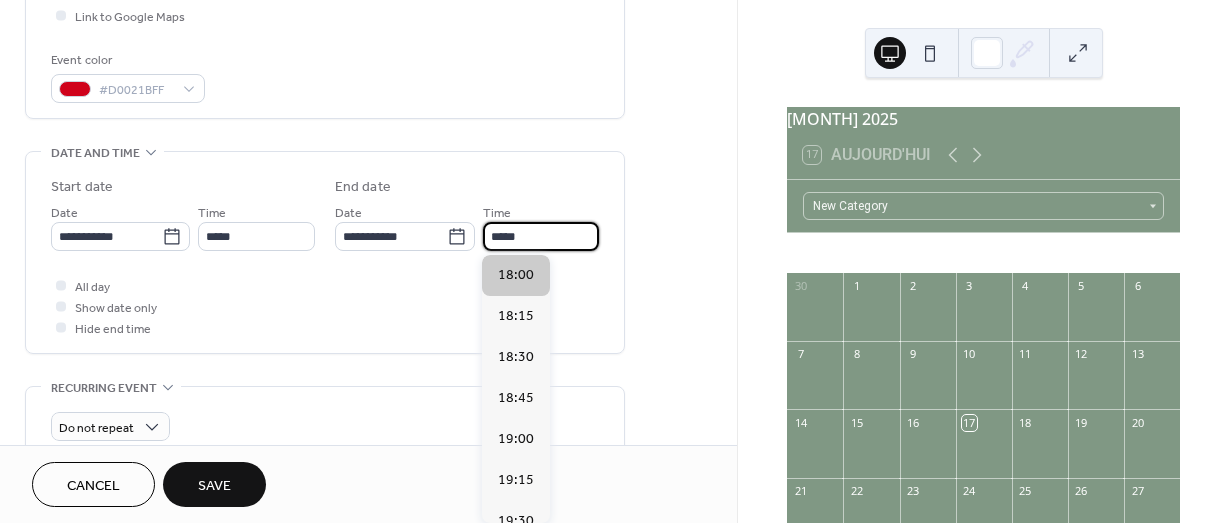 type on "*****" 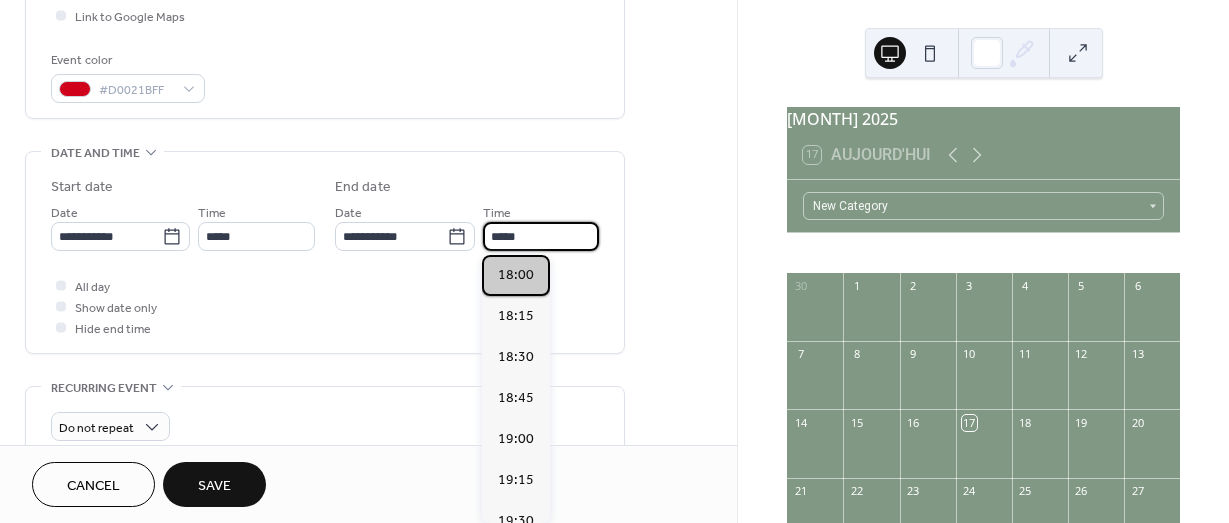 click on "18:00" at bounding box center [516, 275] 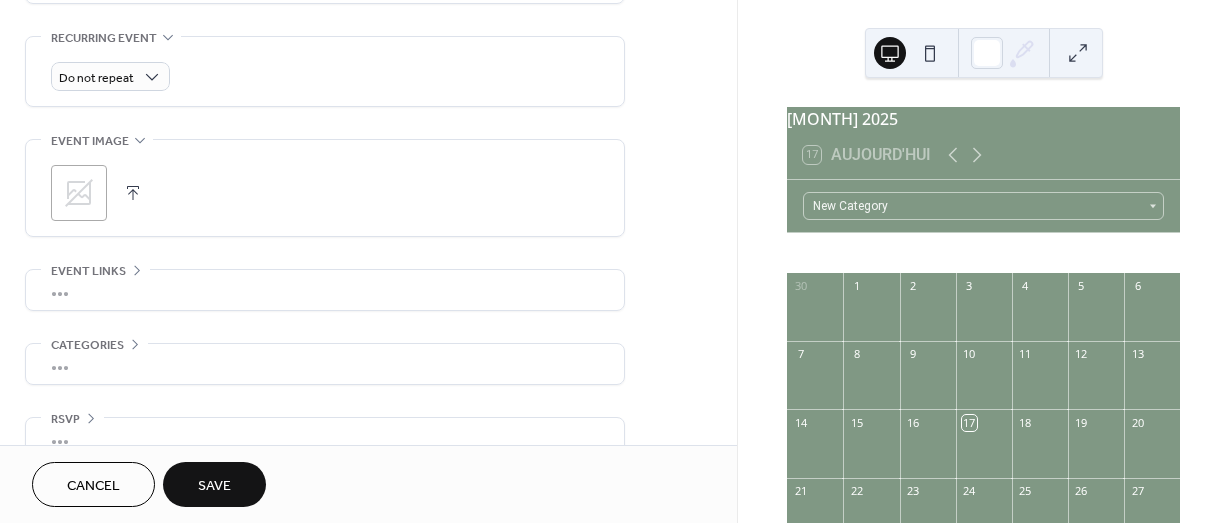 scroll, scrollTop: 884, scrollLeft: 0, axis: vertical 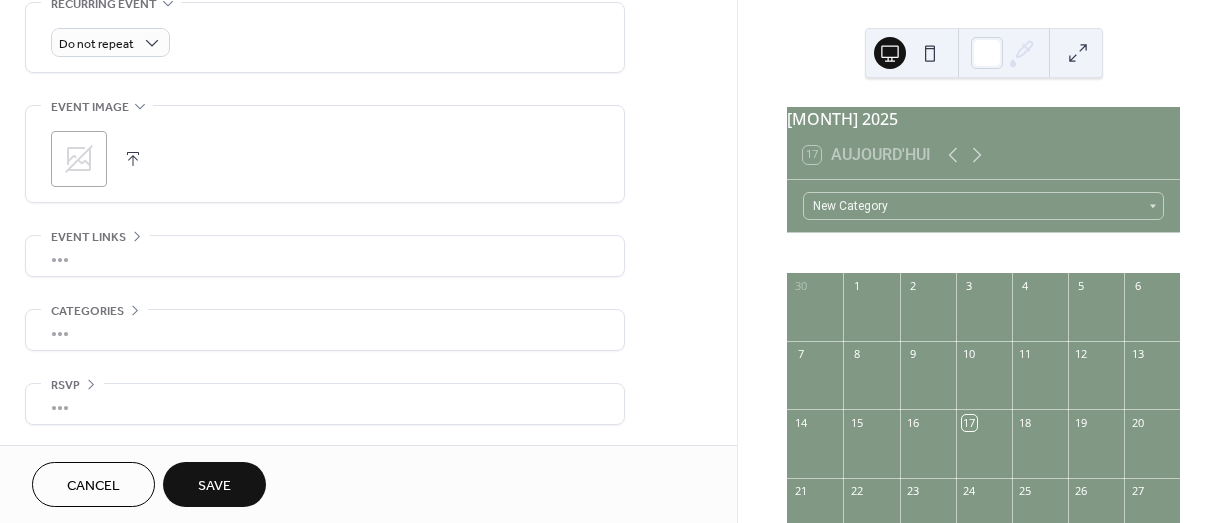 click on "Save" at bounding box center (214, 486) 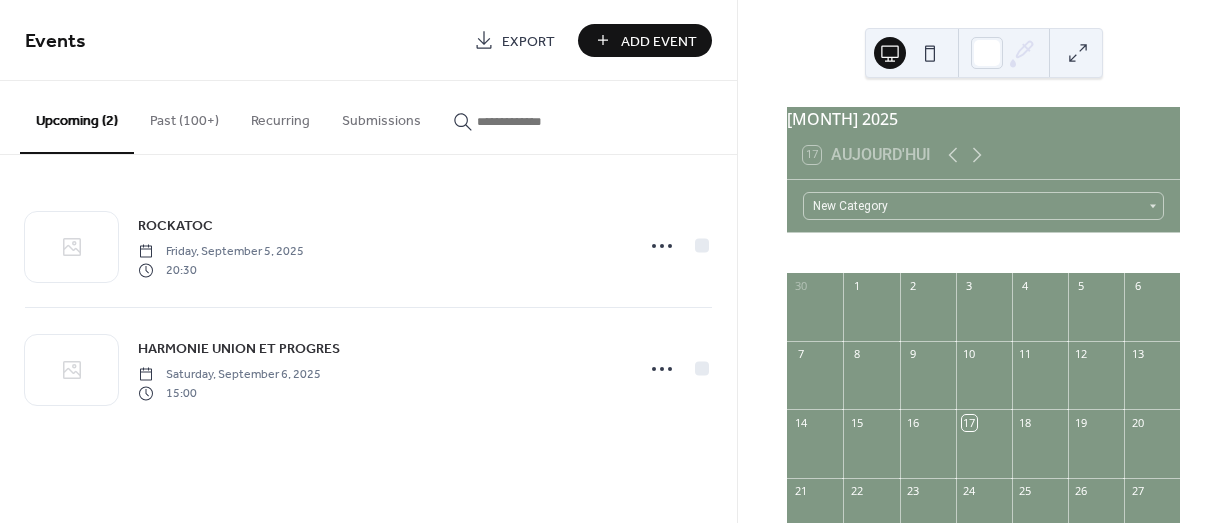 click on "Add Event" at bounding box center [659, 41] 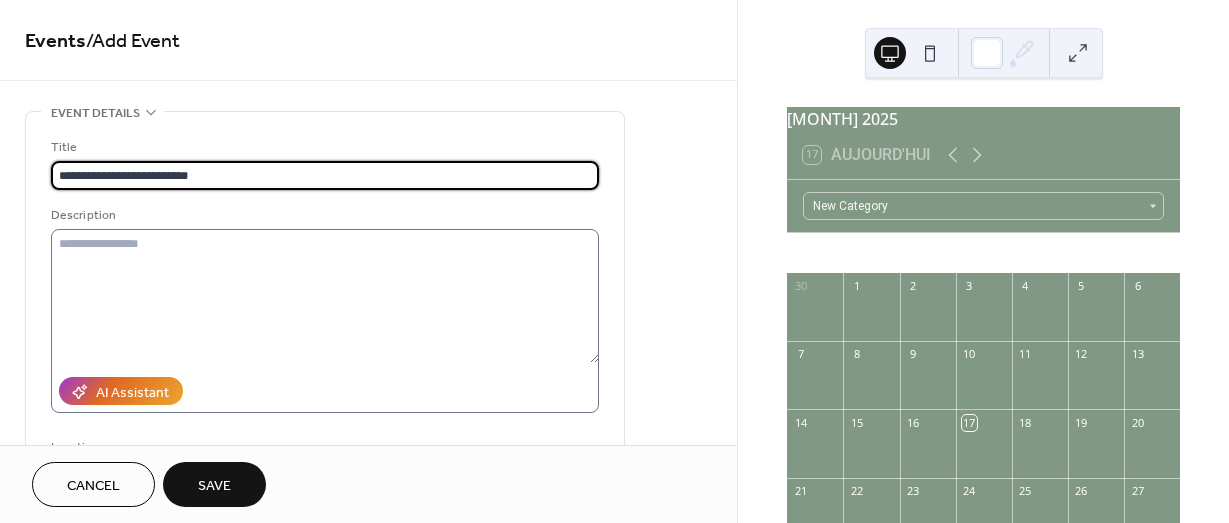 type on "**********" 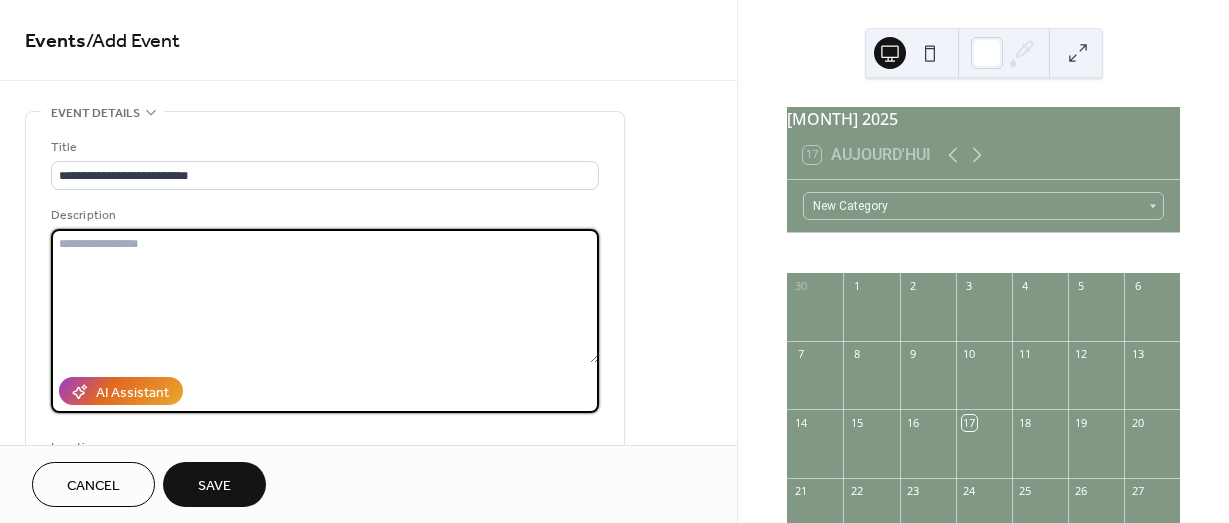 click at bounding box center (325, 296) 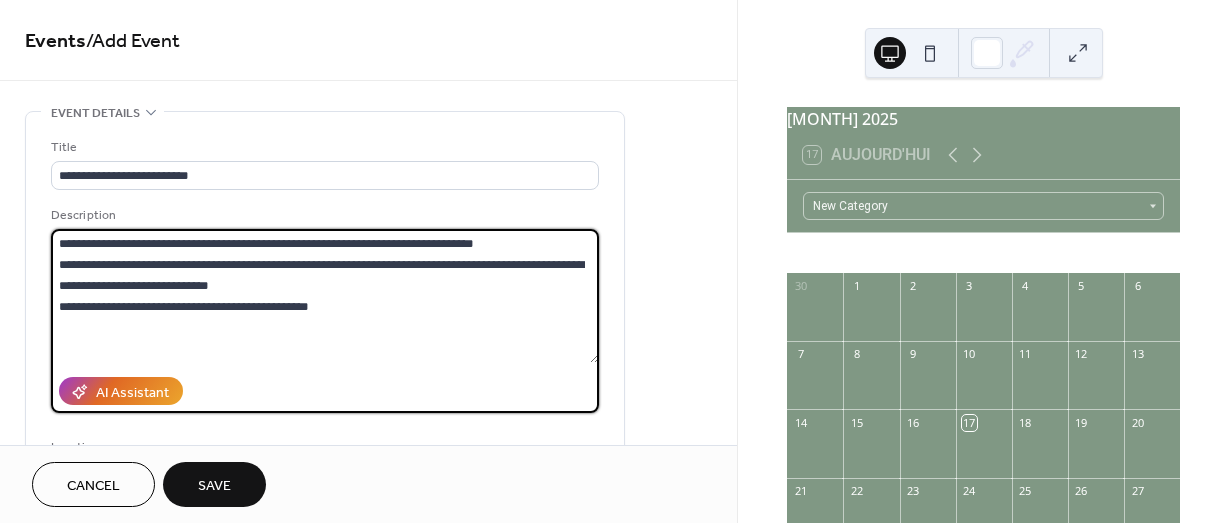click on "**********" at bounding box center [325, 296] 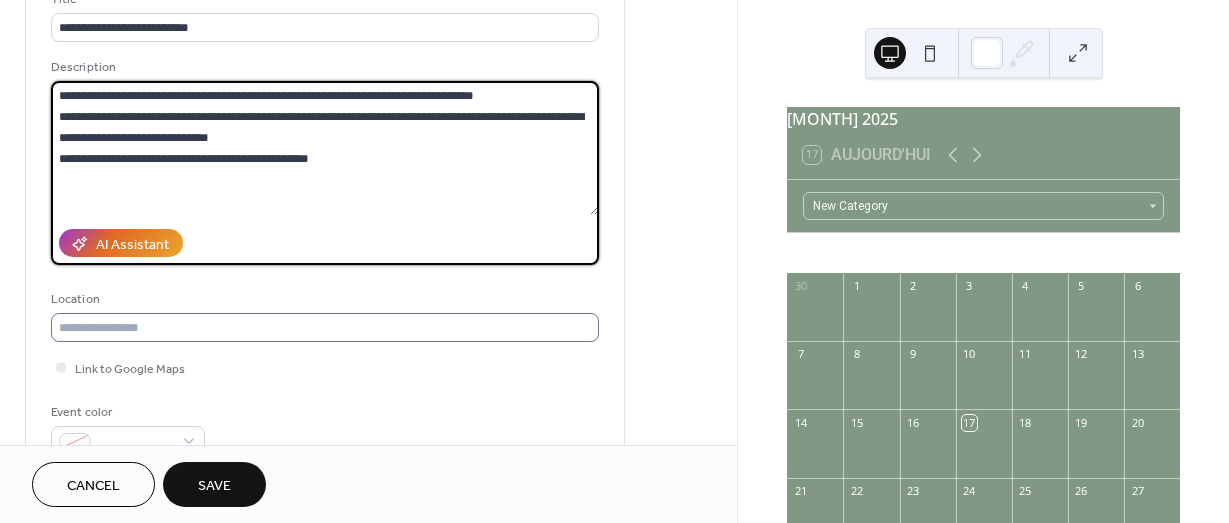 scroll, scrollTop: 300, scrollLeft: 0, axis: vertical 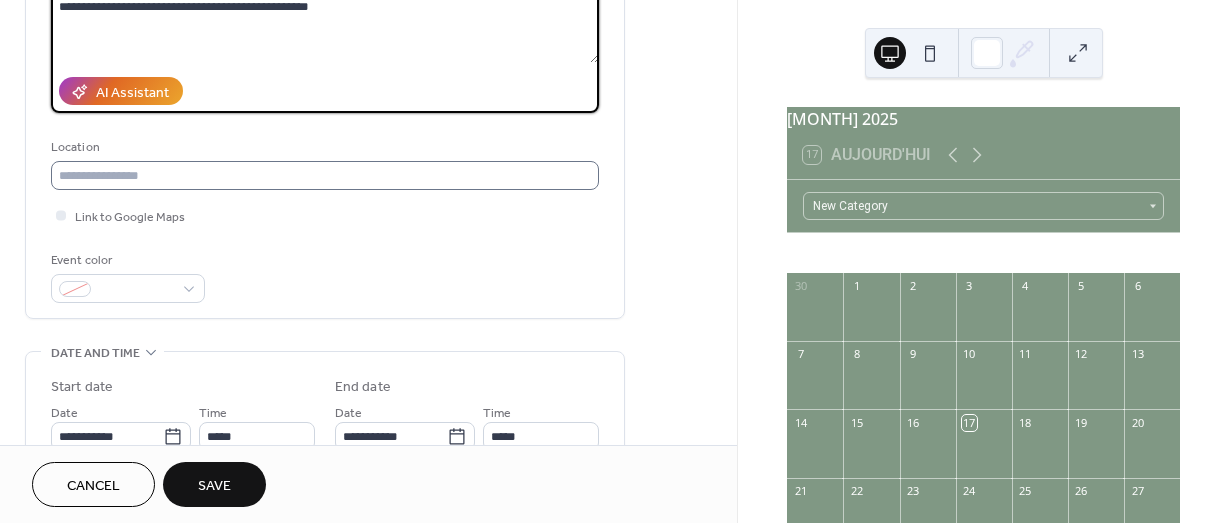 type on "**********" 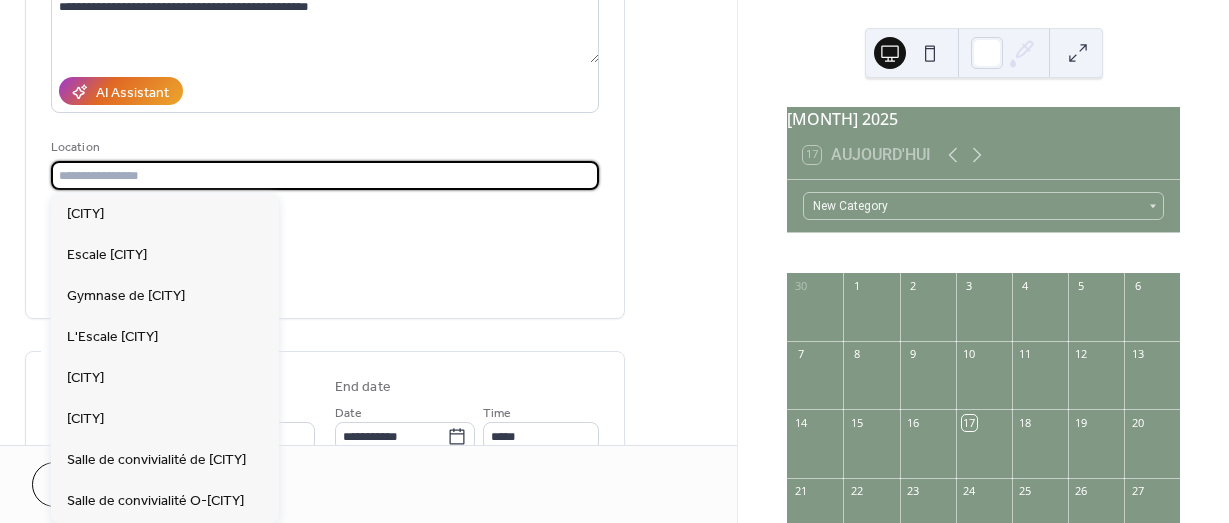 click at bounding box center [325, 175] 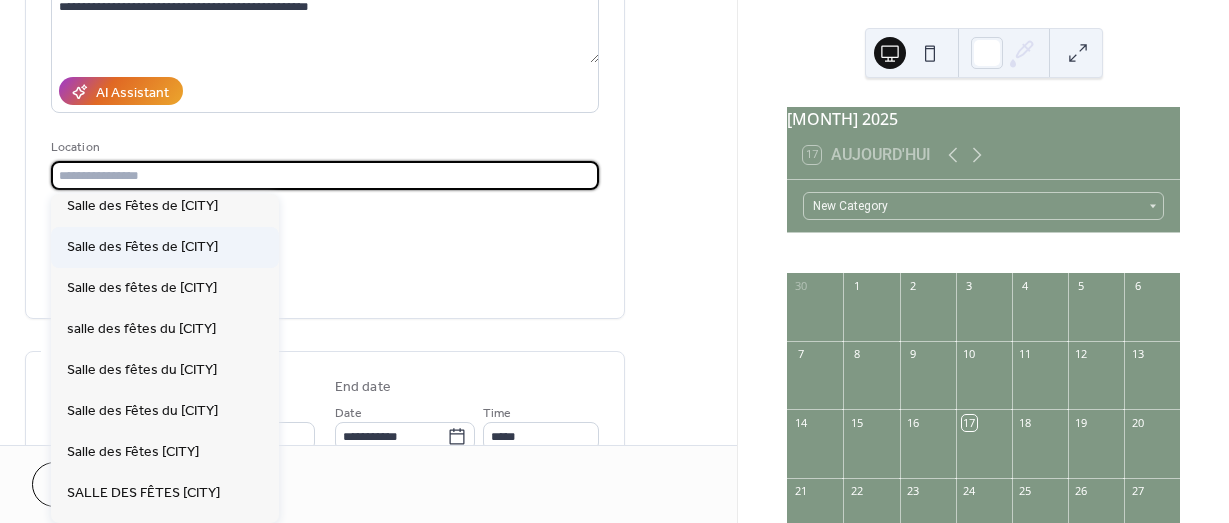 scroll, scrollTop: 1500, scrollLeft: 0, axis: vertical 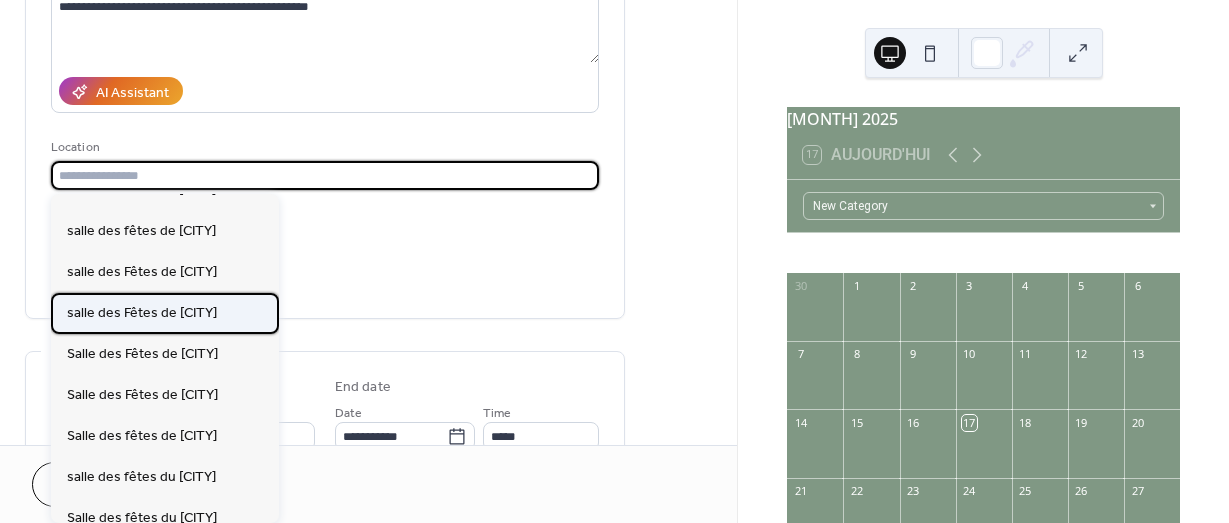click on "salle des Fêtes de Villers Le Lac" at bounding box center (142, 313) 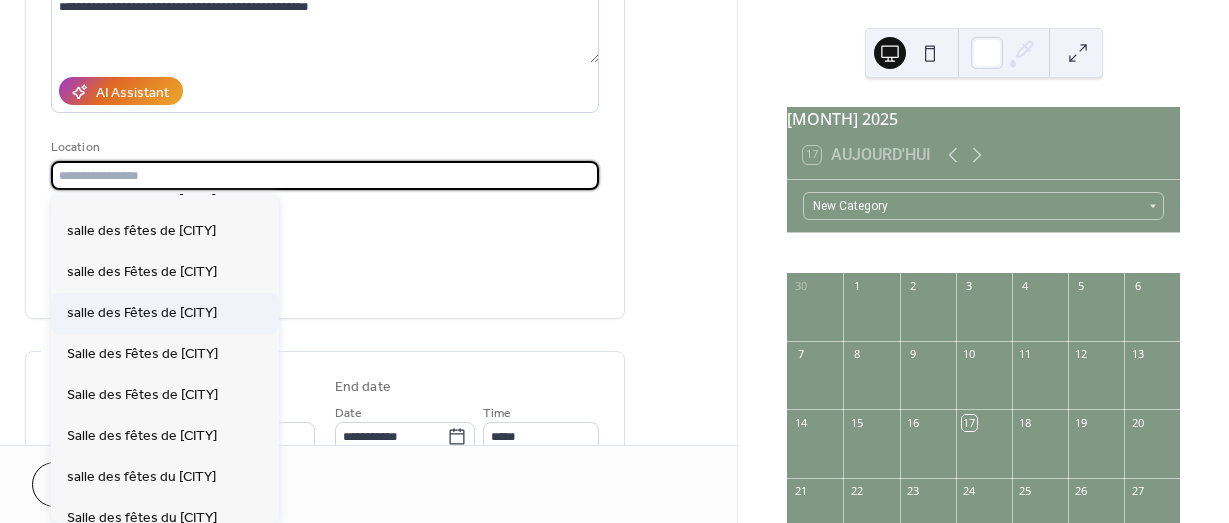 type on "**********" 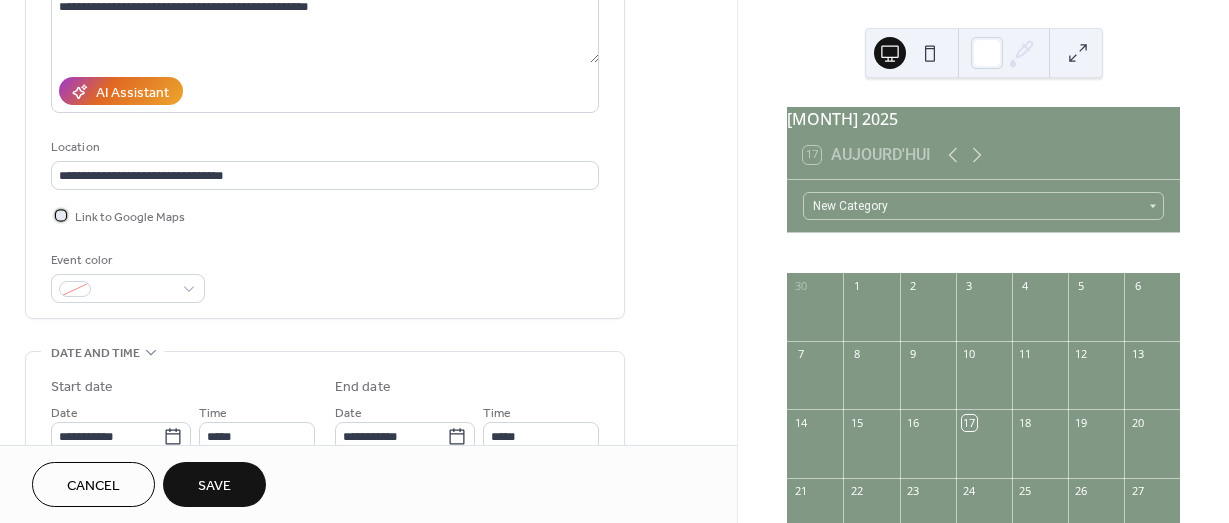 drag, startPoint x: 61, startPoint y: 210, endPoint x: 85, endPoint y: 254, distance: 50.119858 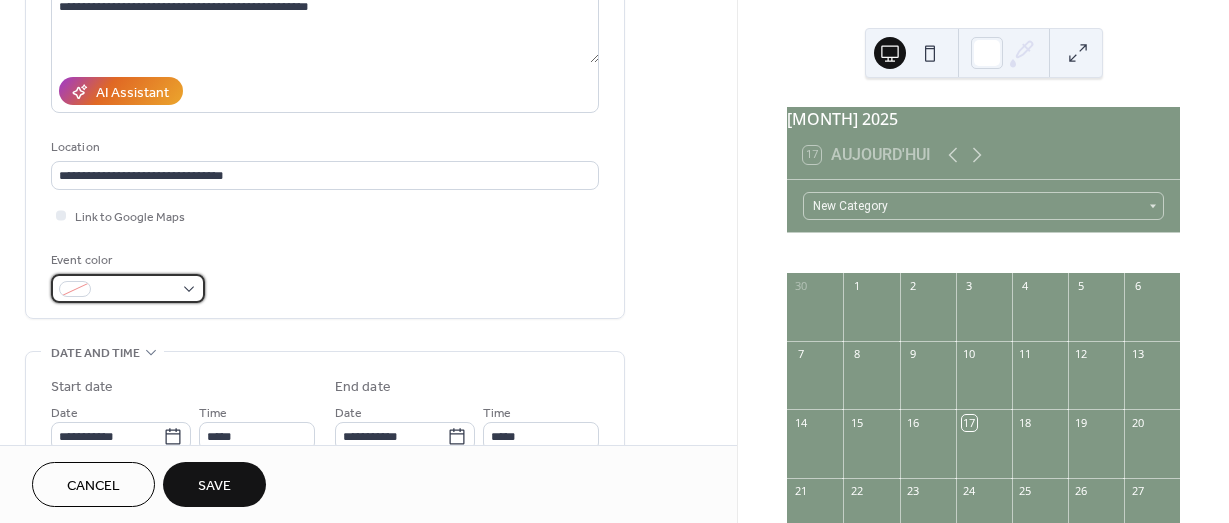 click at bounding box center [128, 288] 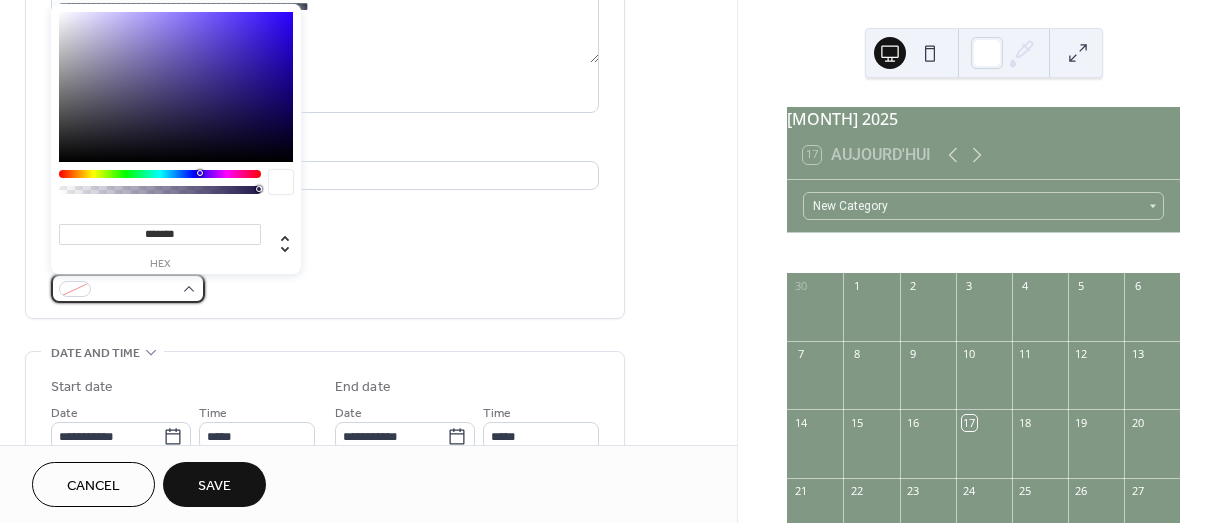 click at bounding box center (75, 289) 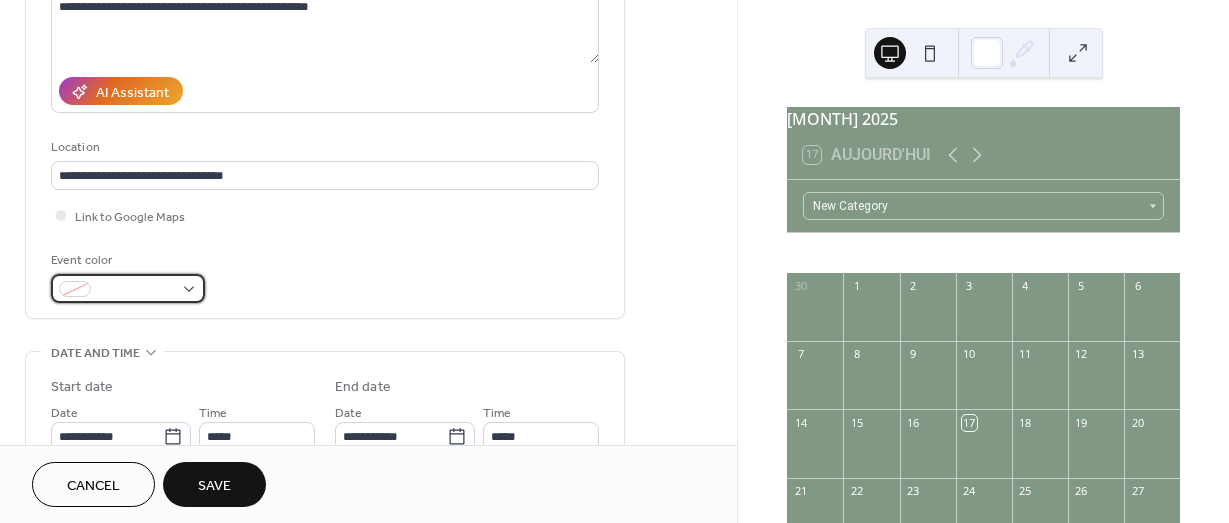 click at bounding box center [75, 289] 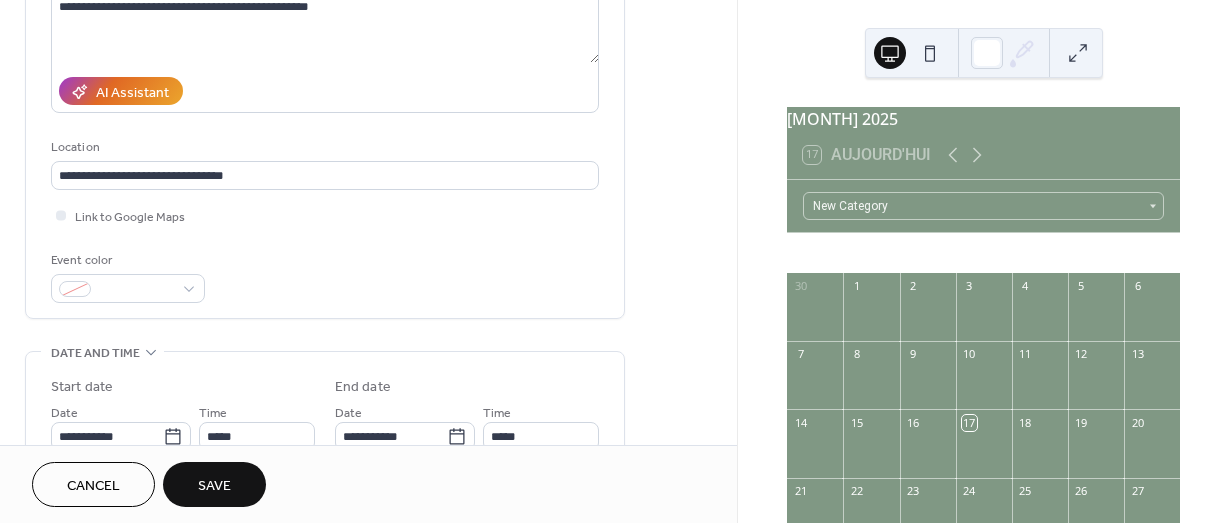 drag, startPoint x: 263, startPoint y: 297, endPoint x: 220, endPoint y: 293, distance: 43.185646 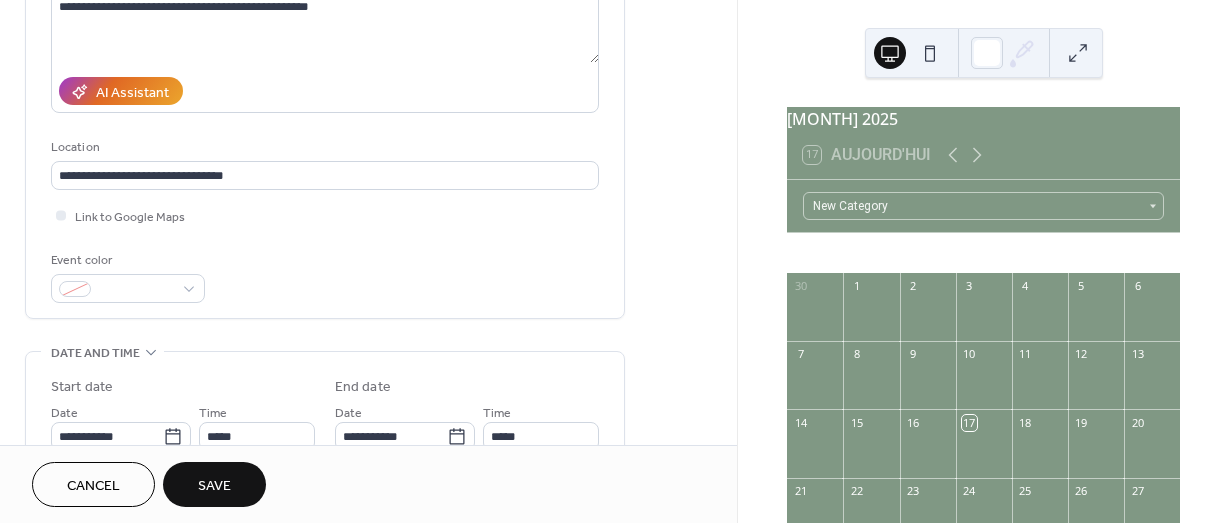 click on "Event color" at bounding box center [325, 276] 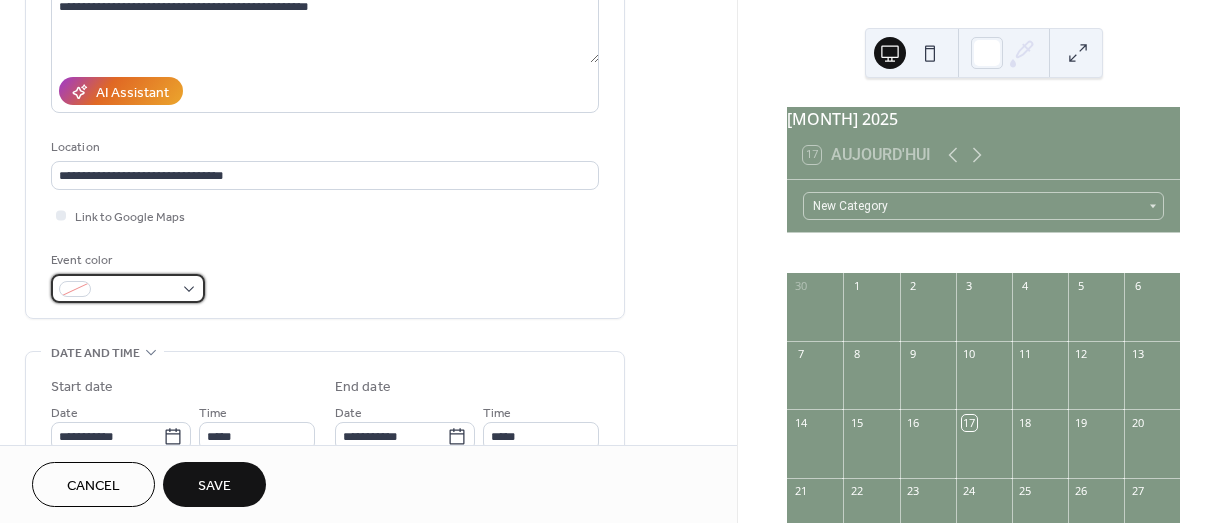 click at bounding box center [128, 288] 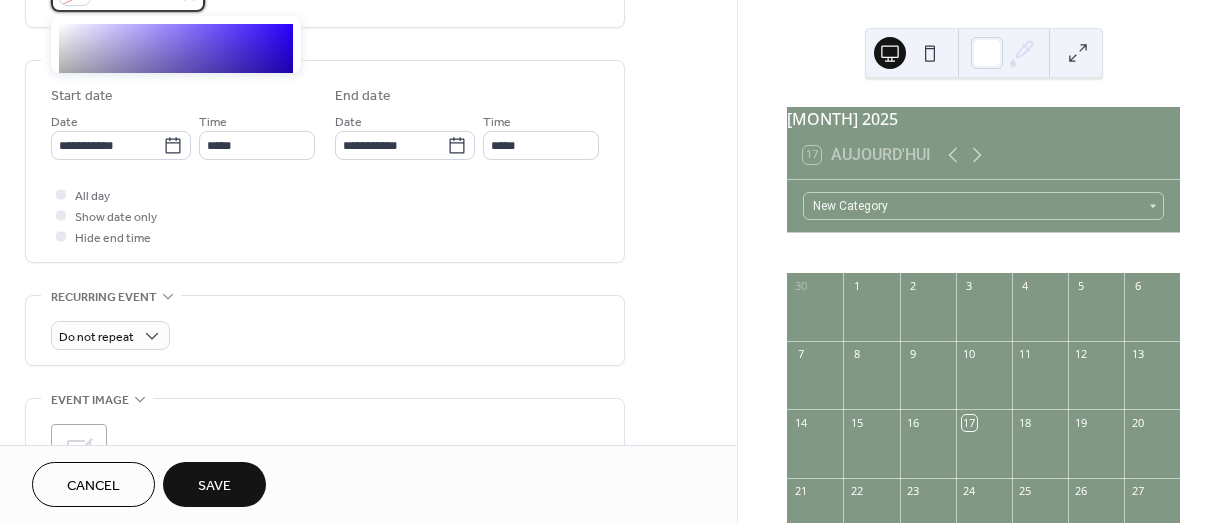 scroll, scrollTop: 600, scrollLeft: 0, axis: vertical 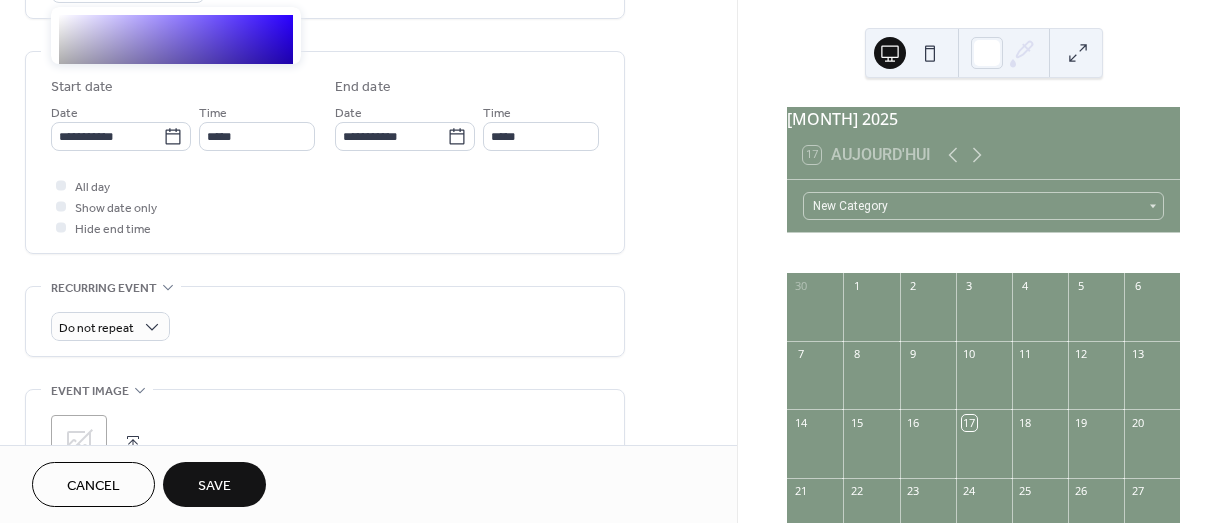 type on "*******" 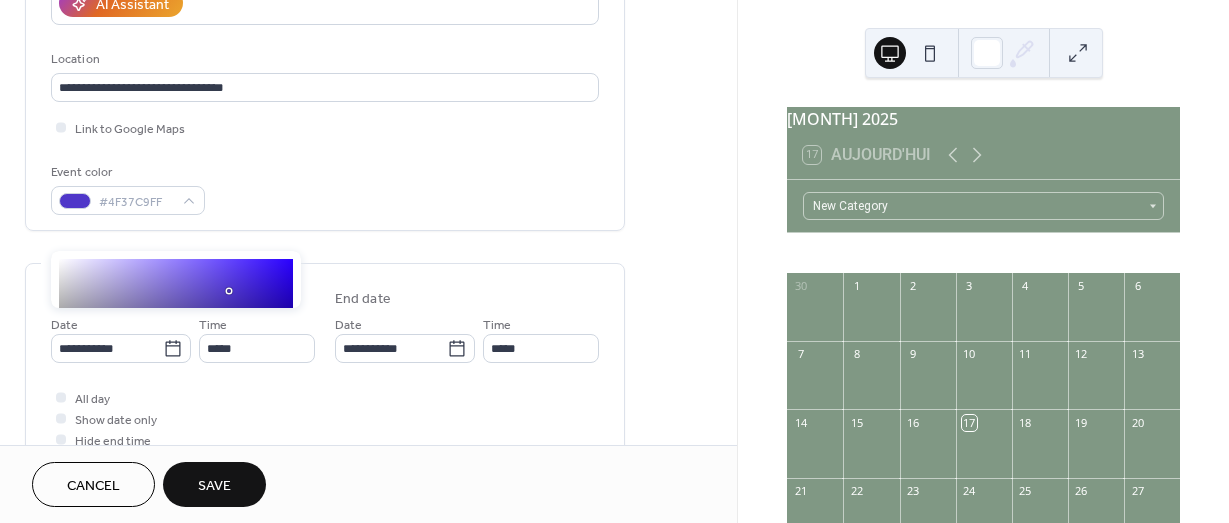 scroll, scrollTop: 300, scrollLeft: 0, axis: vertical 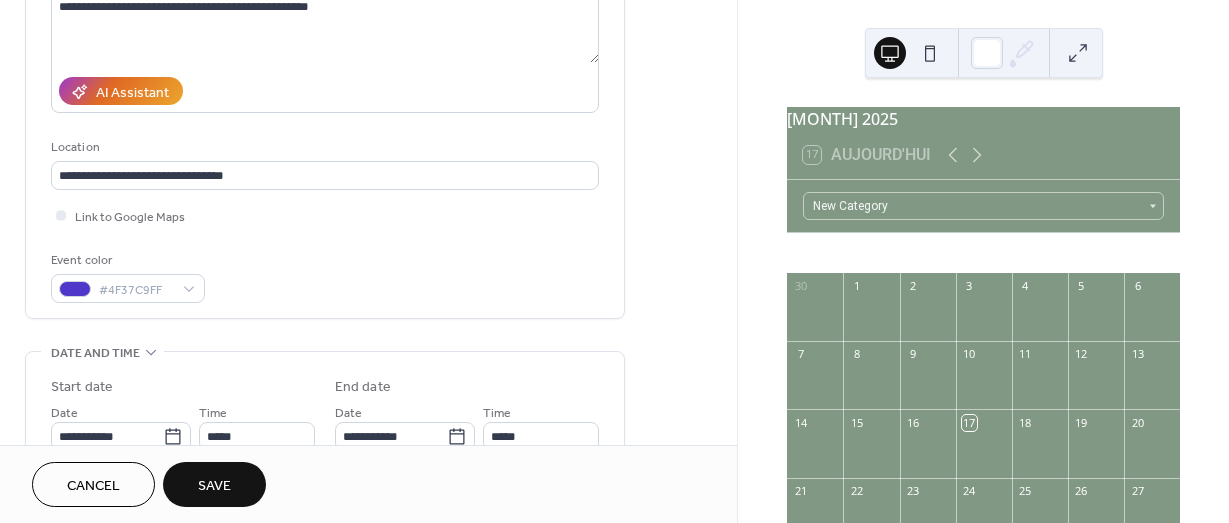 drag, startPoint x: 324, startPoint y: 223, endPoint x: 200, endPoint y: 259, distance: 129.1201 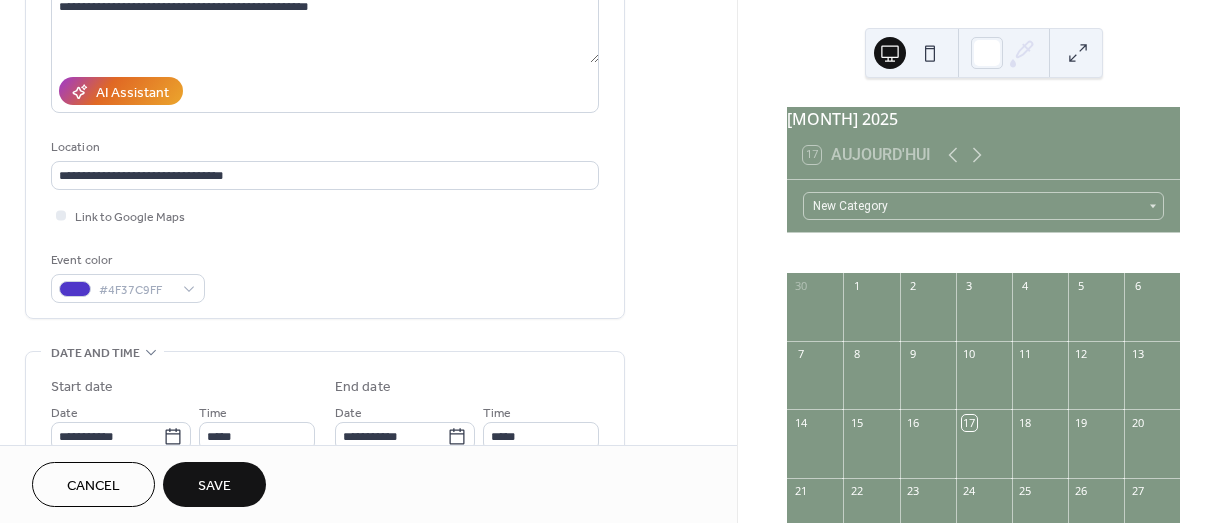 click on "Link to Google Maps" at bounding box center [325, 215] 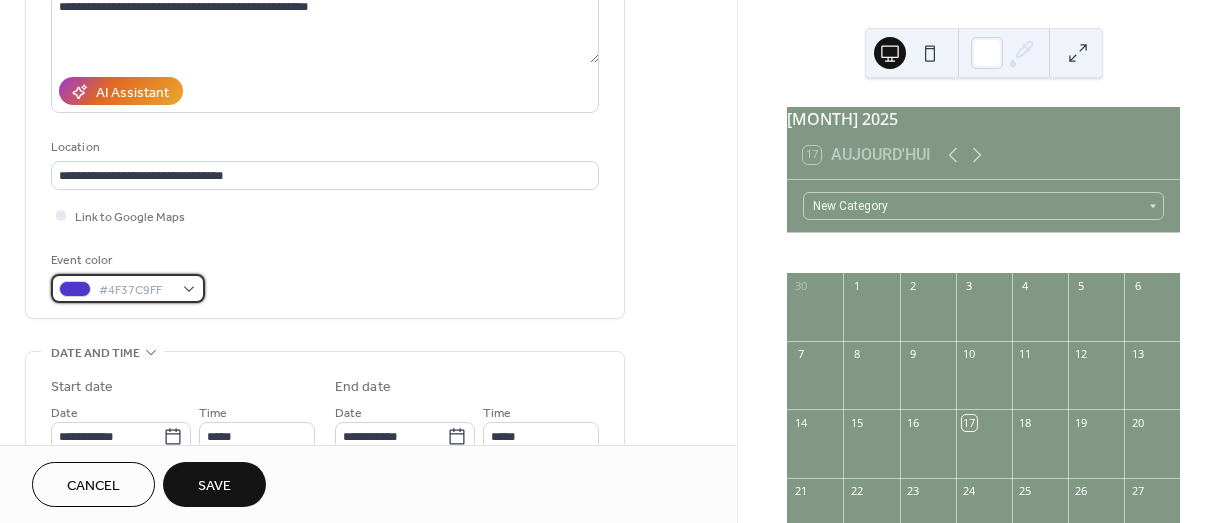 click on "#4F37C9FF" at bounding box center [128, 288] 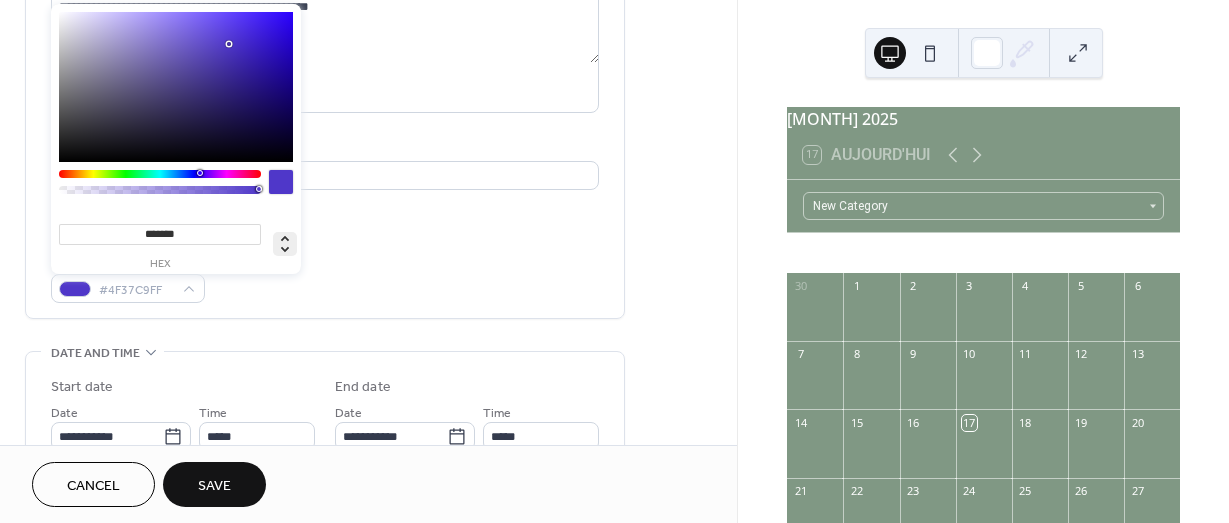 click 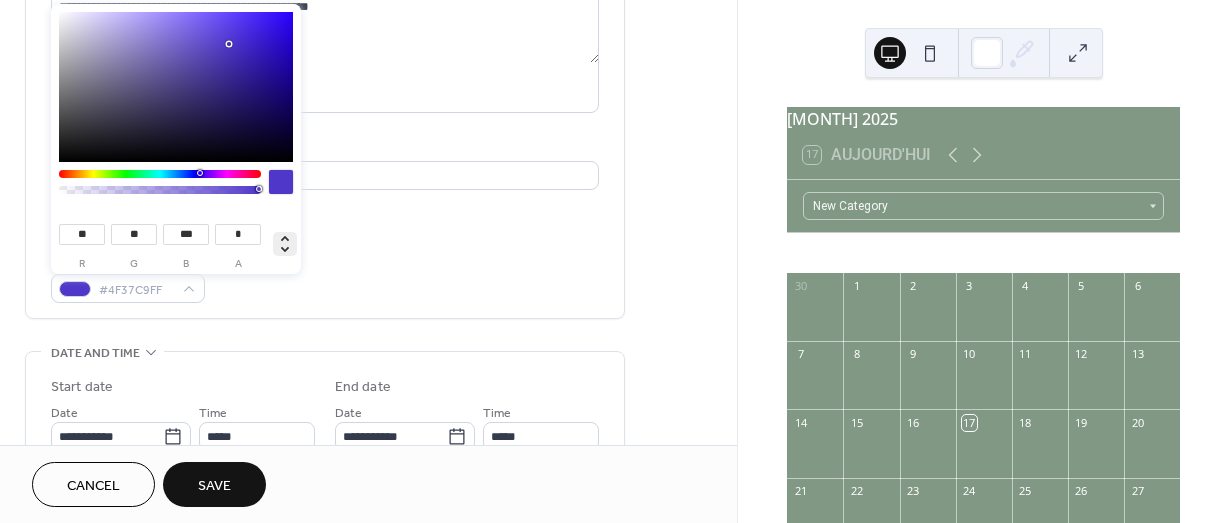 click 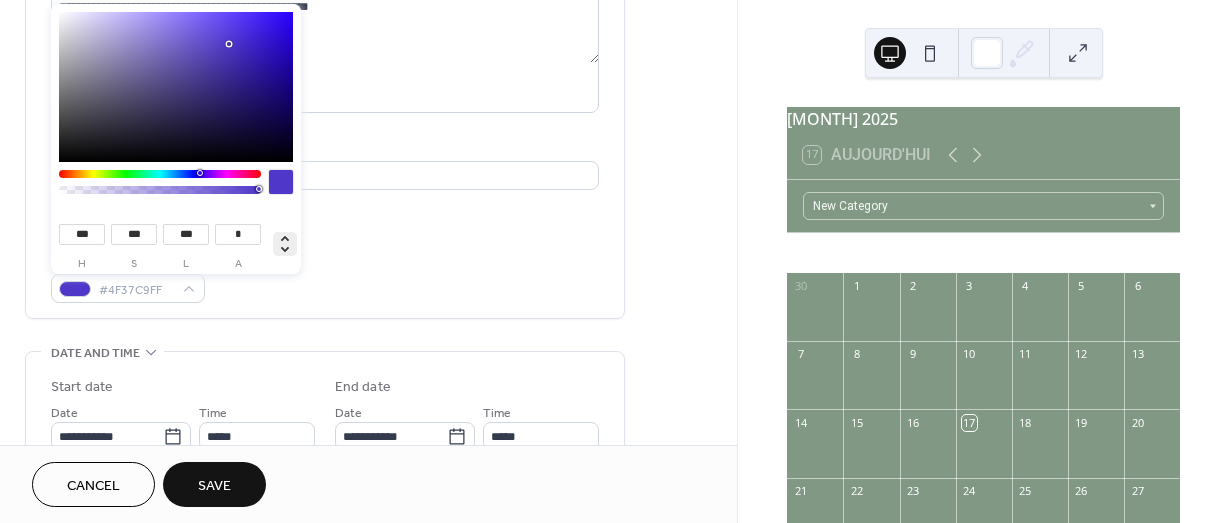 click 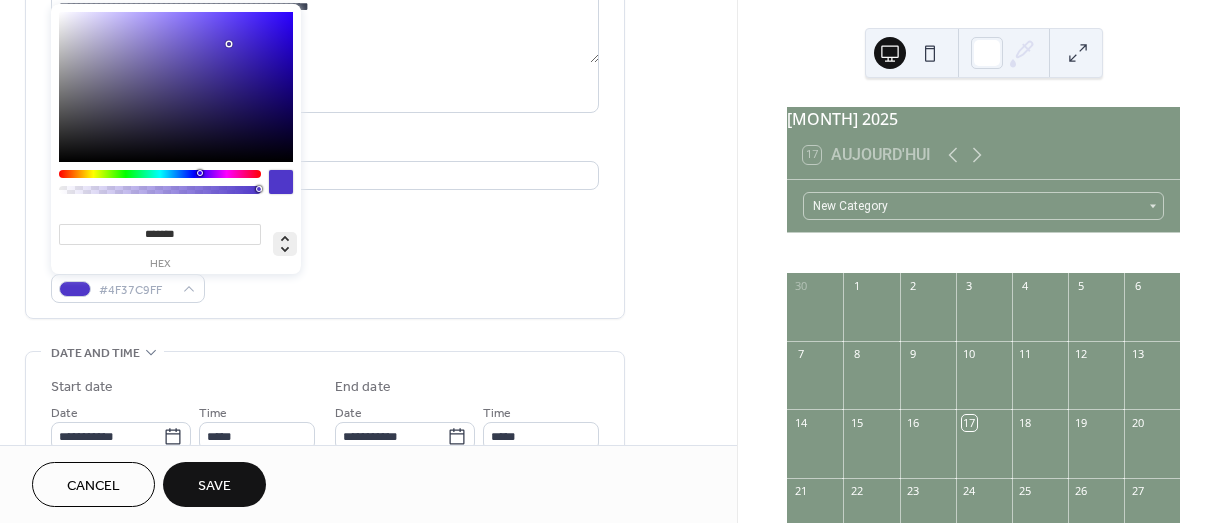click 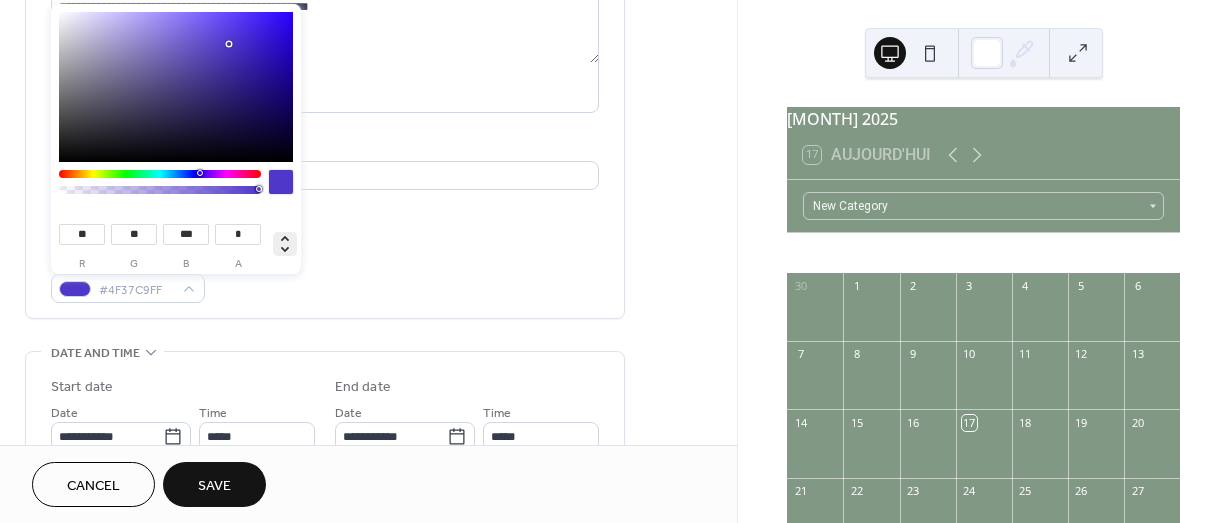 click 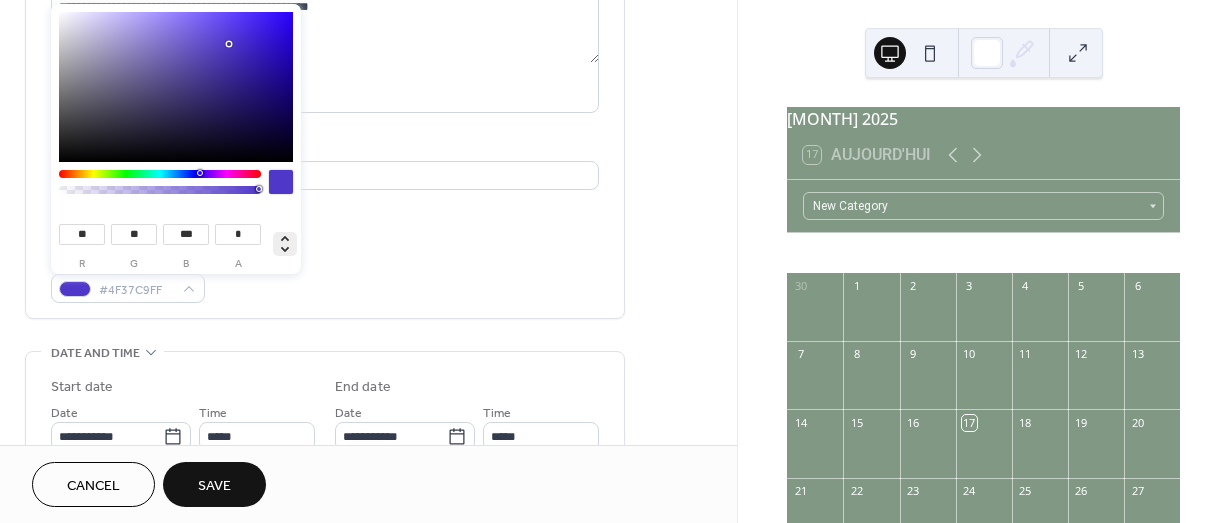 type on "***" 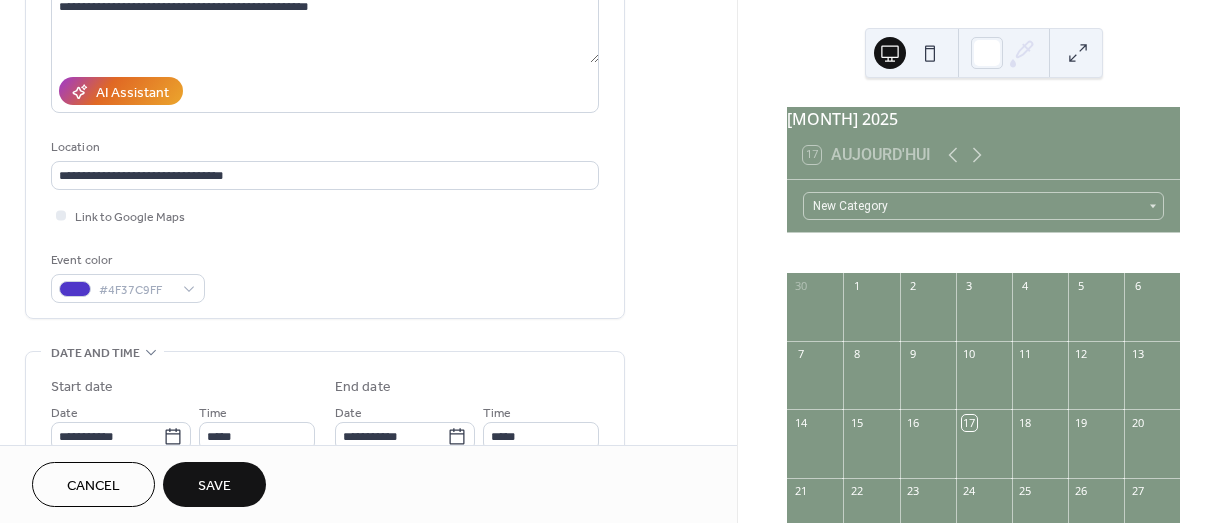 click on "Event color #4F37C9FF" at bounding box center (325, 276) 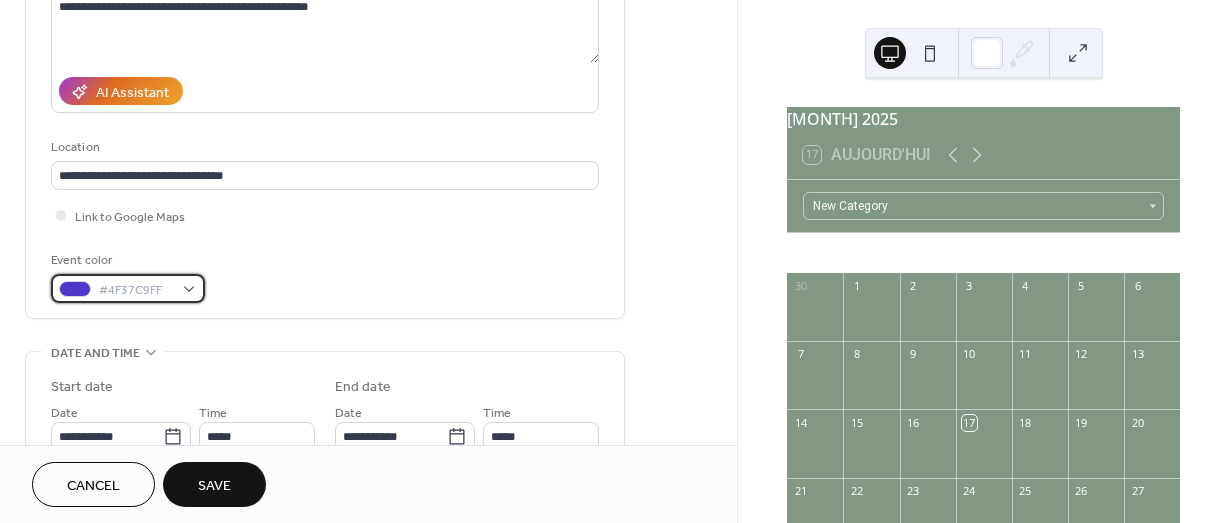click on "#4F37C9FF" at bounding box center [128, 288] 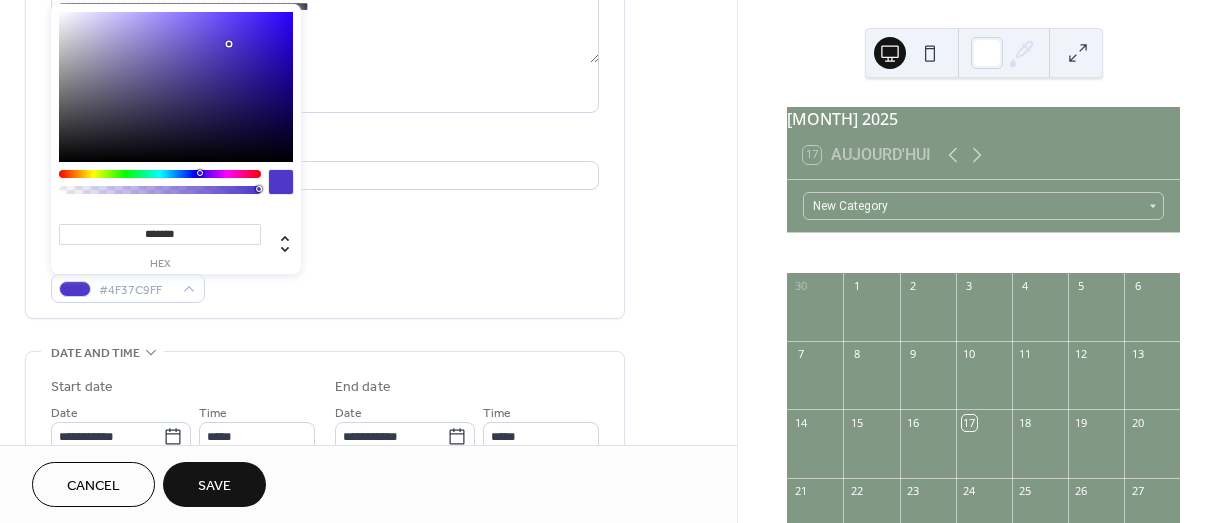 type on "*******" 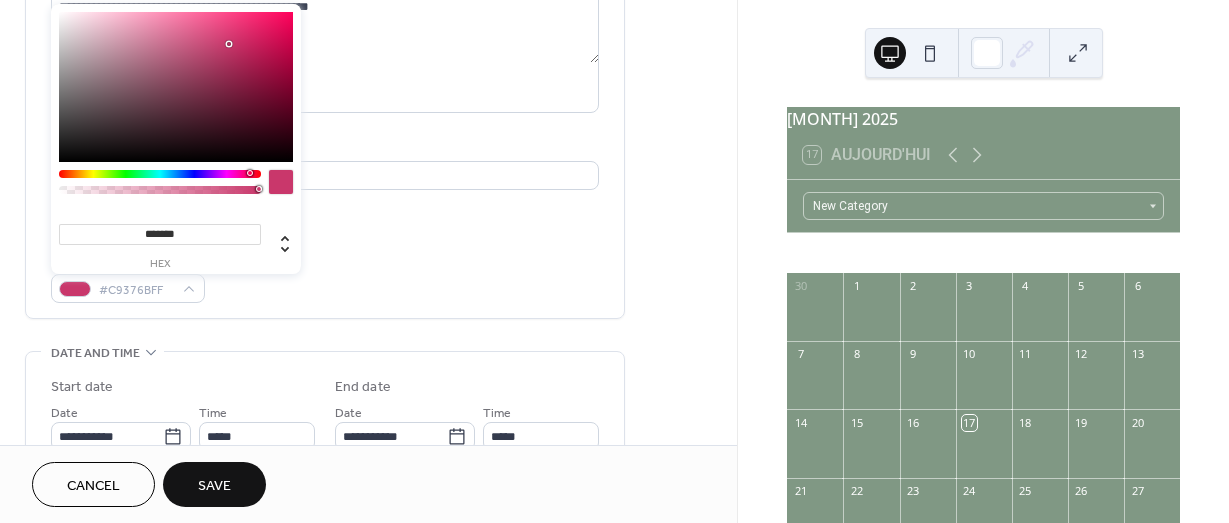 click on "Link to Google Maps" at bounding box center [325, 215] 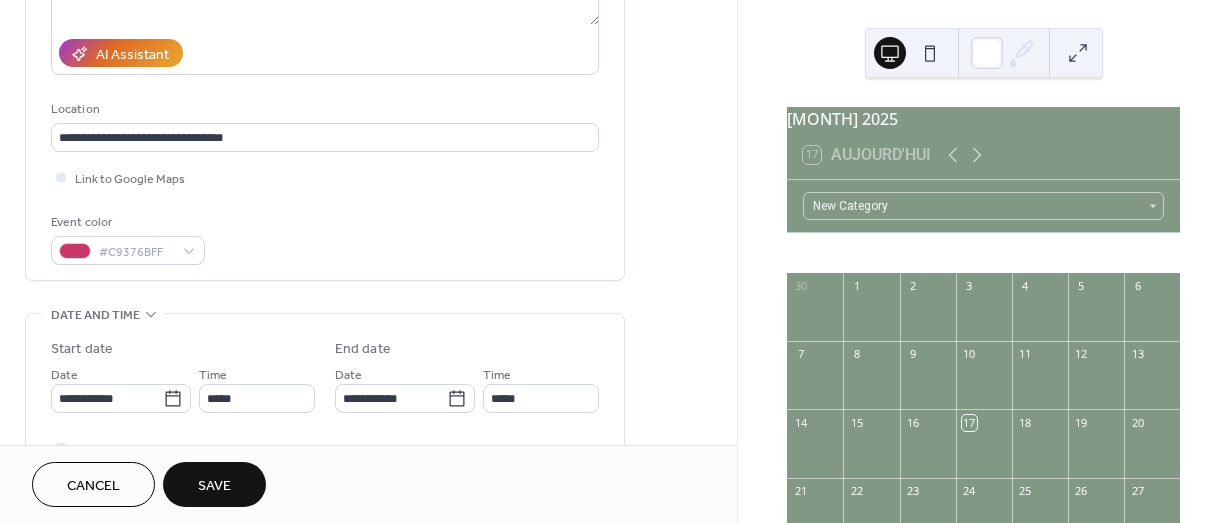scroll, scrollTop: 500, scrollLeft: 0, axis: vertical 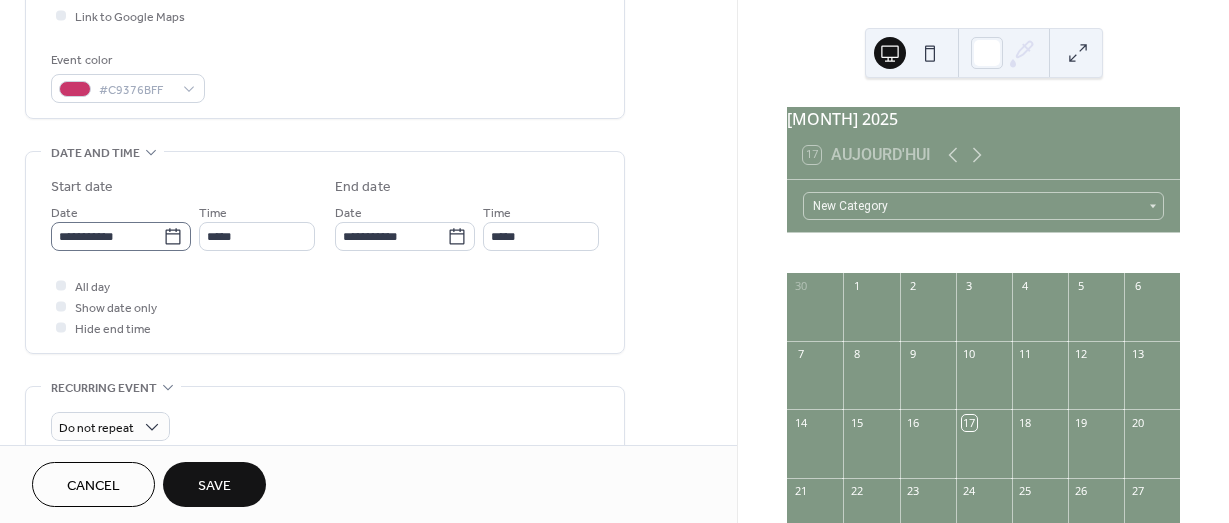 click 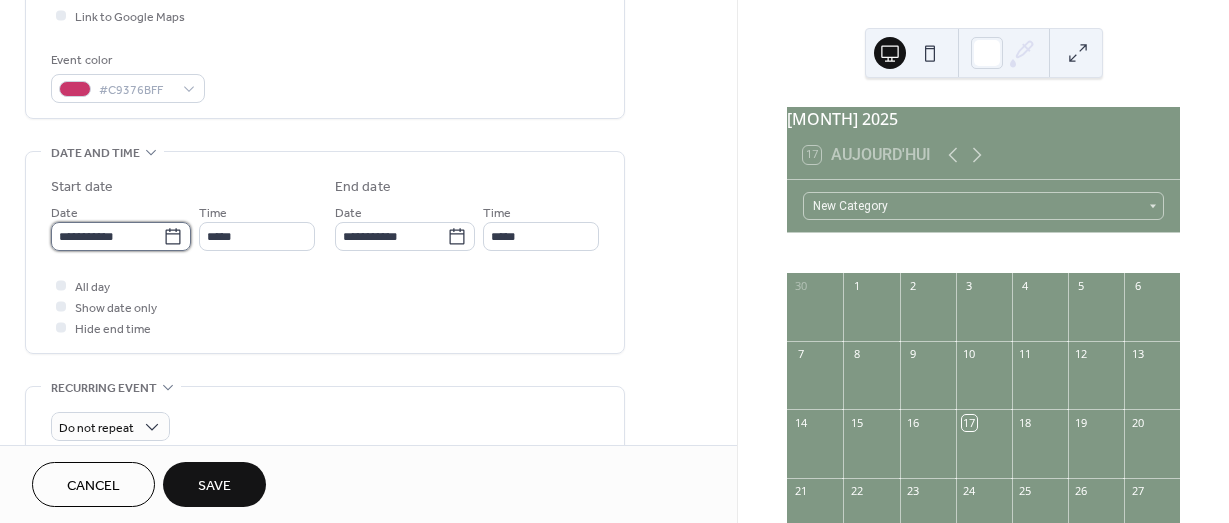 click on "**********" at bounding box center [107, 236] 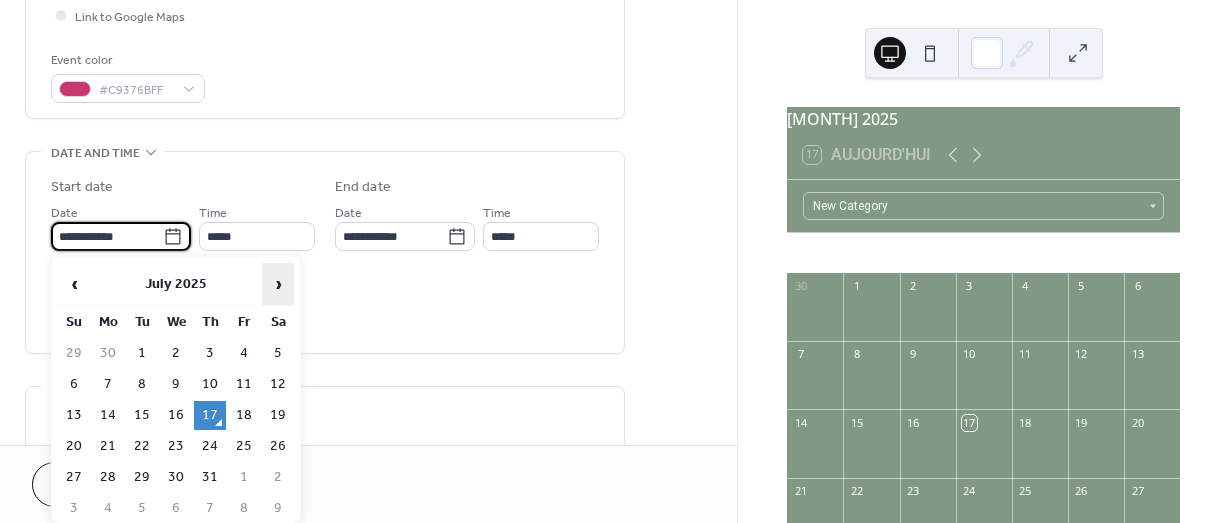 click on "›" at bounding box center [278, 284] 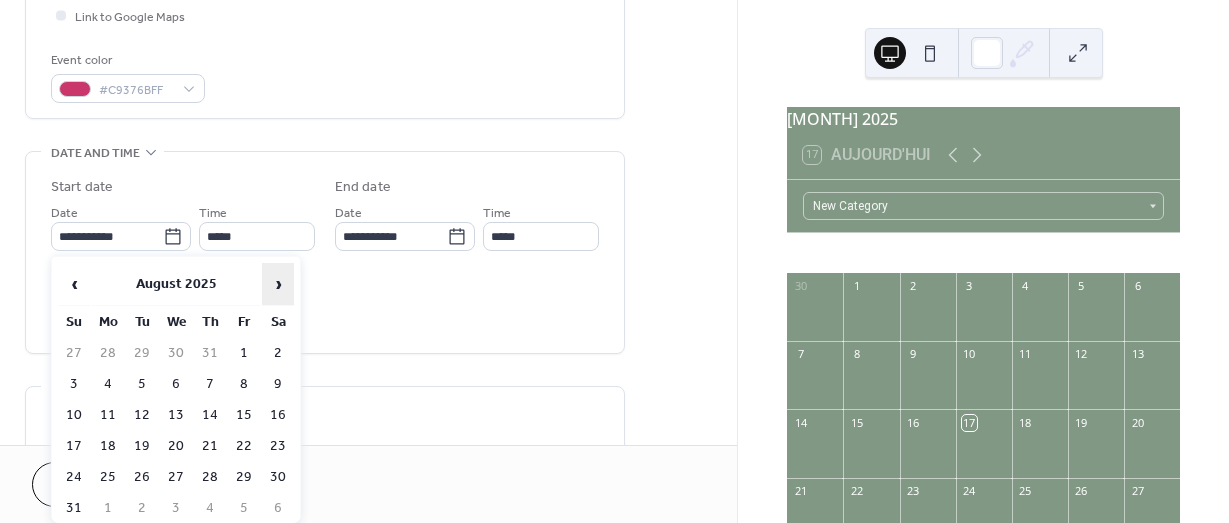 click on "›" at bounding box center [278, 284] 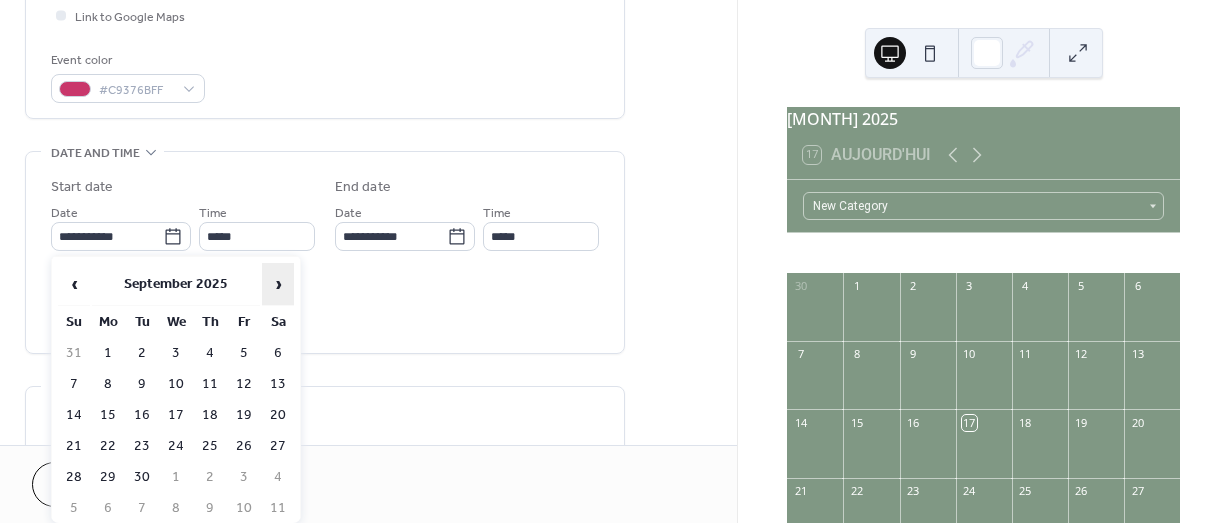 click on "›" at bounding box center (278, 284) 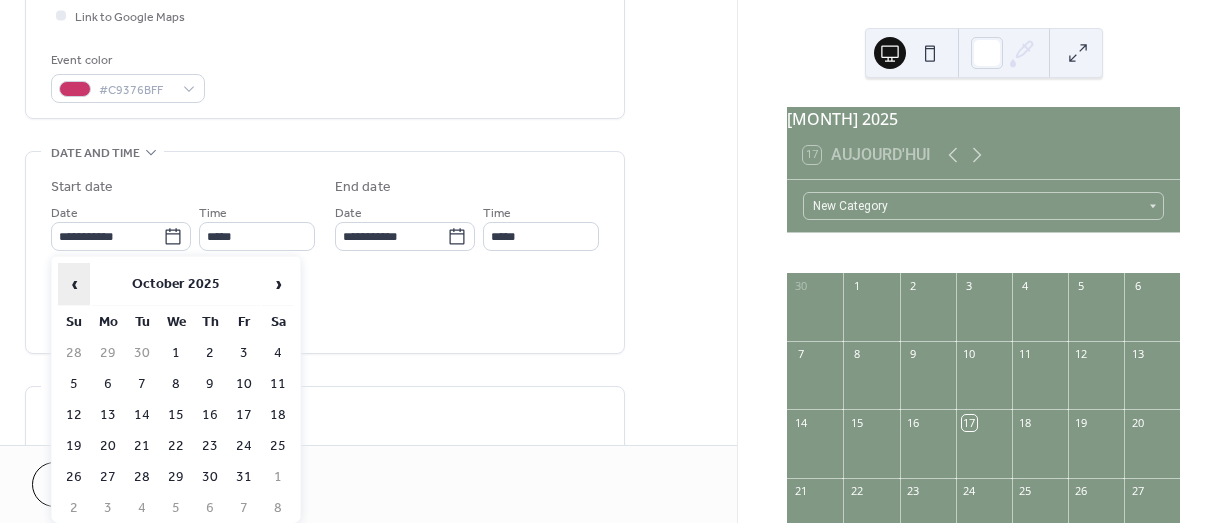 click on "‹" at bounding box center (74, 284) 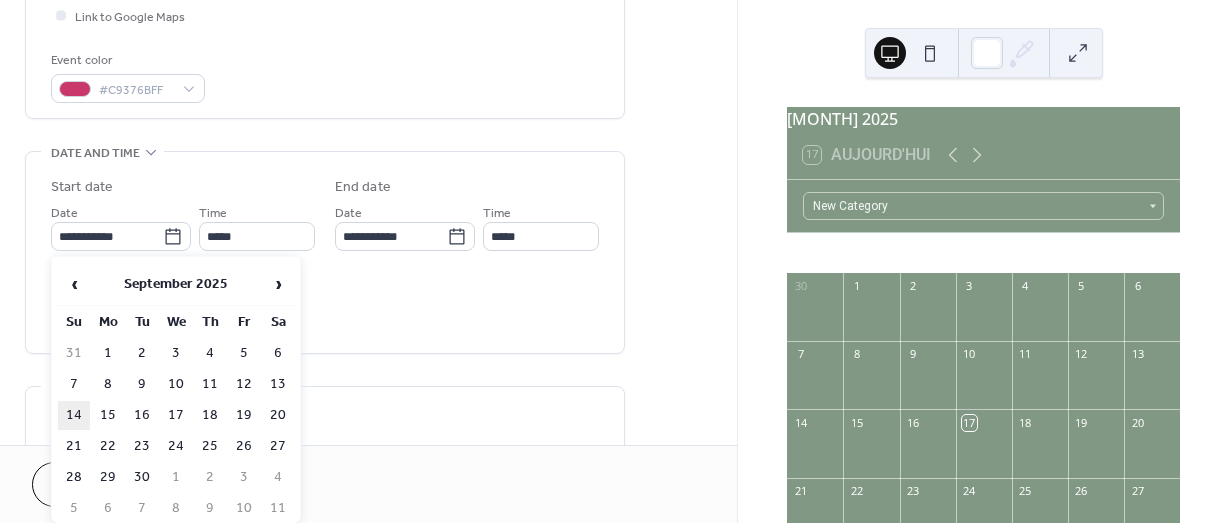 click on "14" at bounding box center (74, 415) 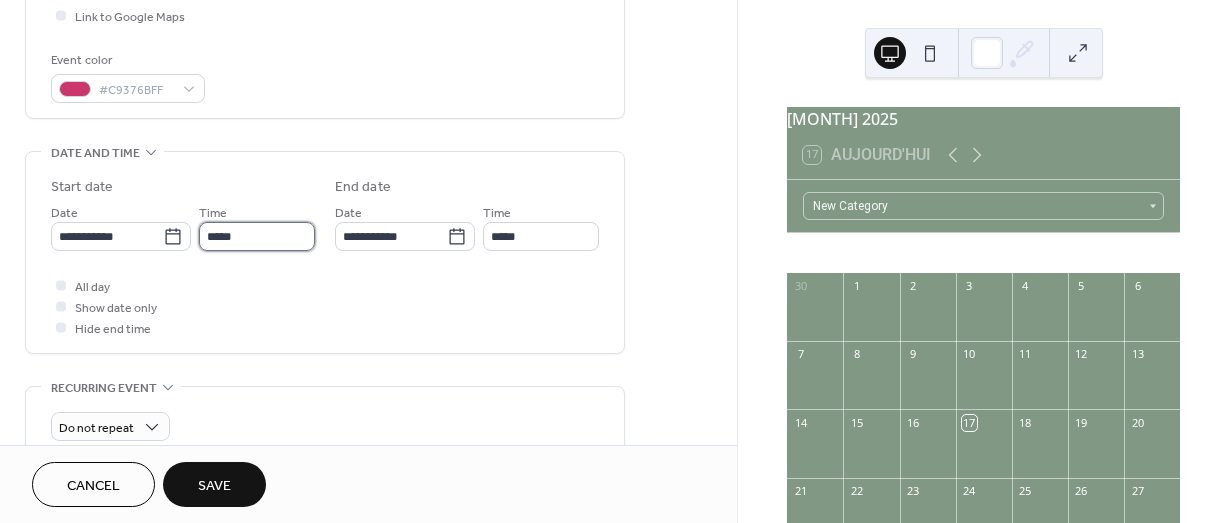 click on "*****" at bounding box center (257, 236) 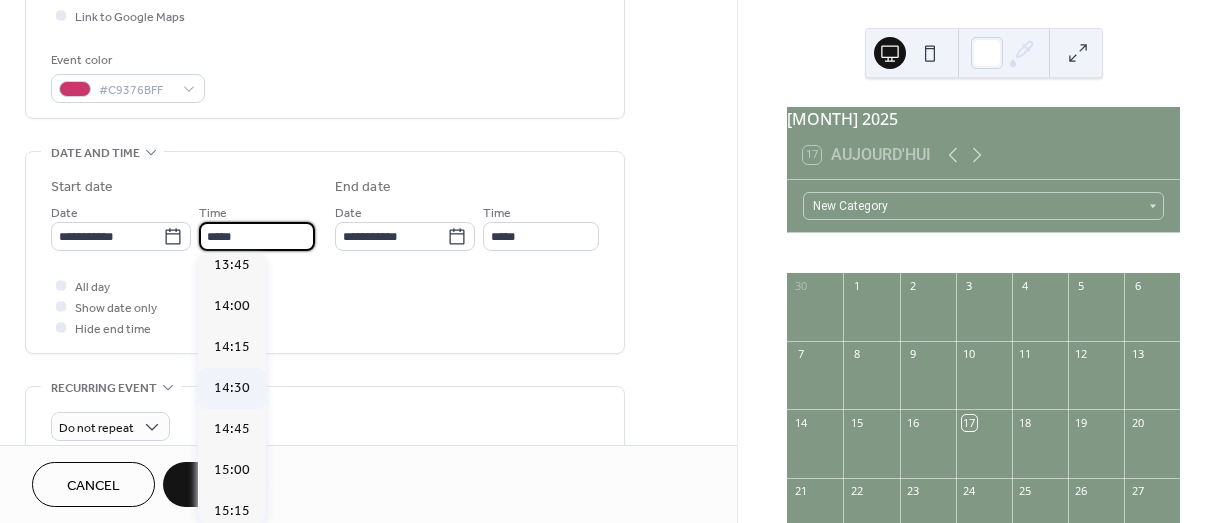 scroll, scrollTop: 2268, scrollLeft: 0, axis: vertical 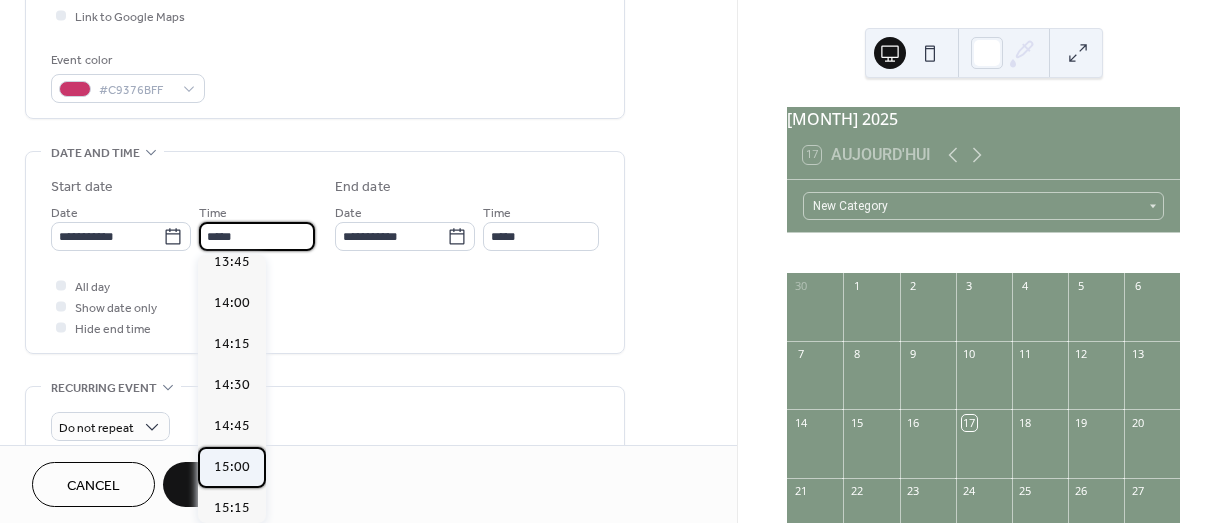 click on "15:00" at bounding box center (232, 467) 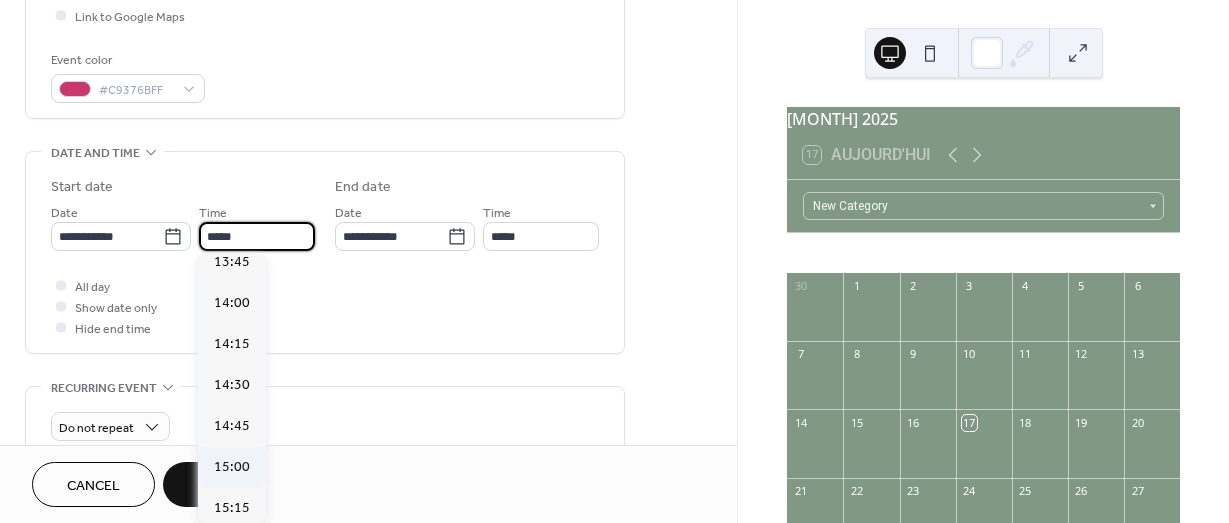 type on "*****" 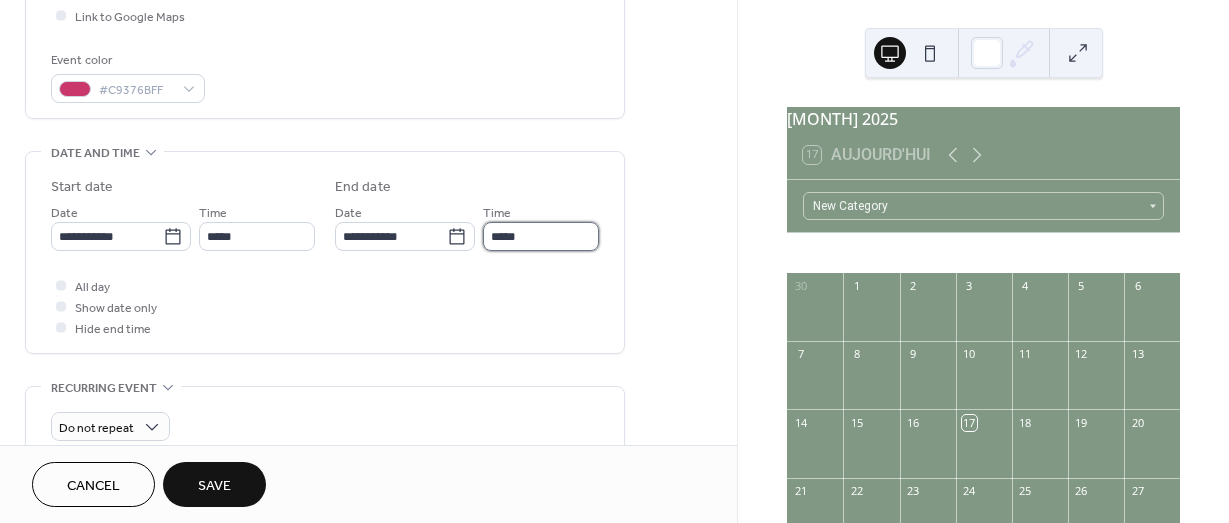 click on "*****" at bounding box center (541, 236) 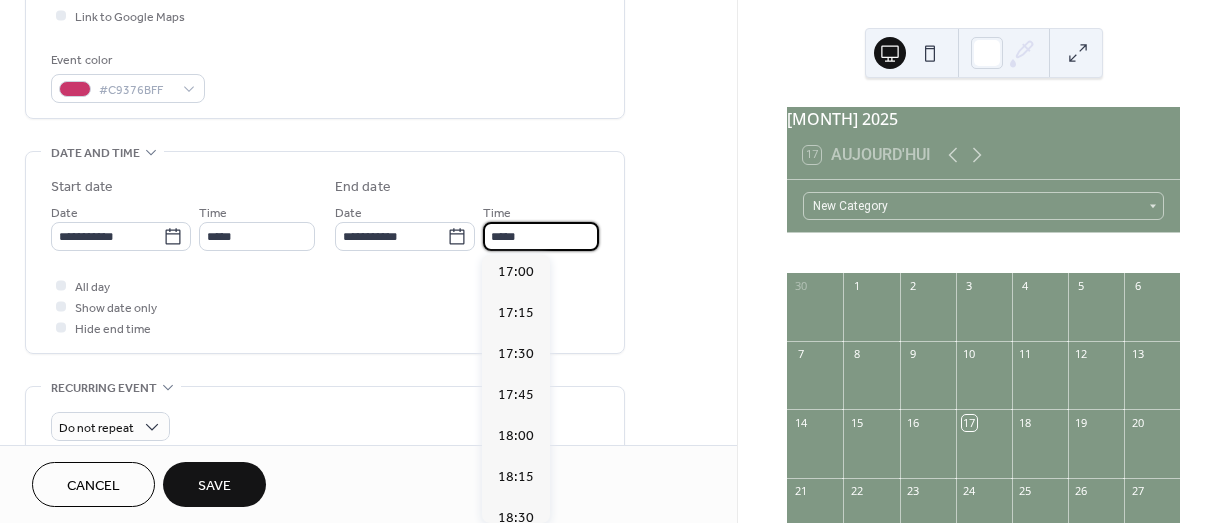 scroll, scrollTop: 300, scrollLeft: 0, axis: vertical 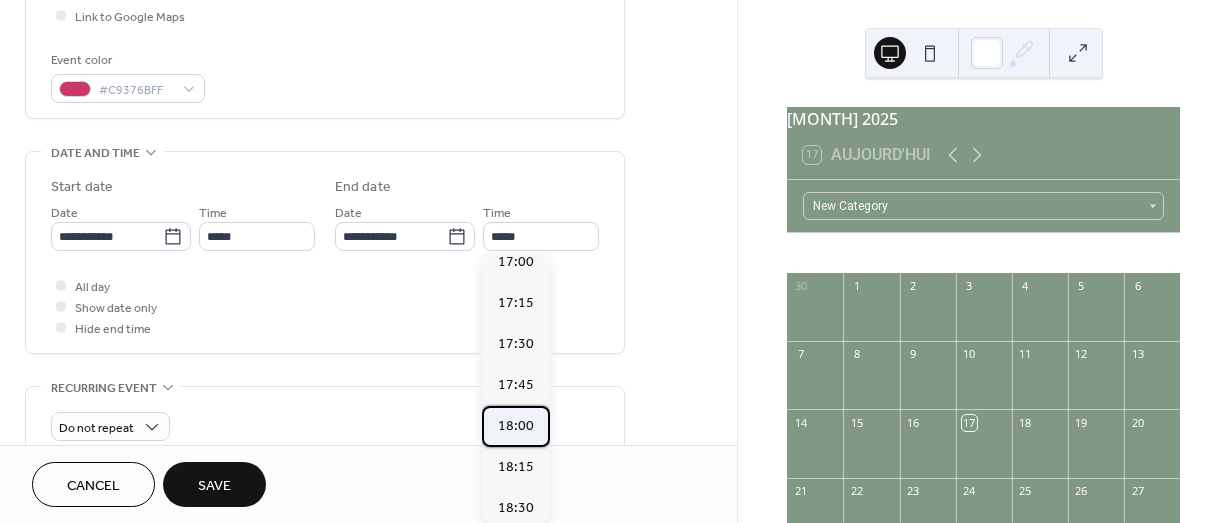 click on "18:00" at bounding box center (516, 426) 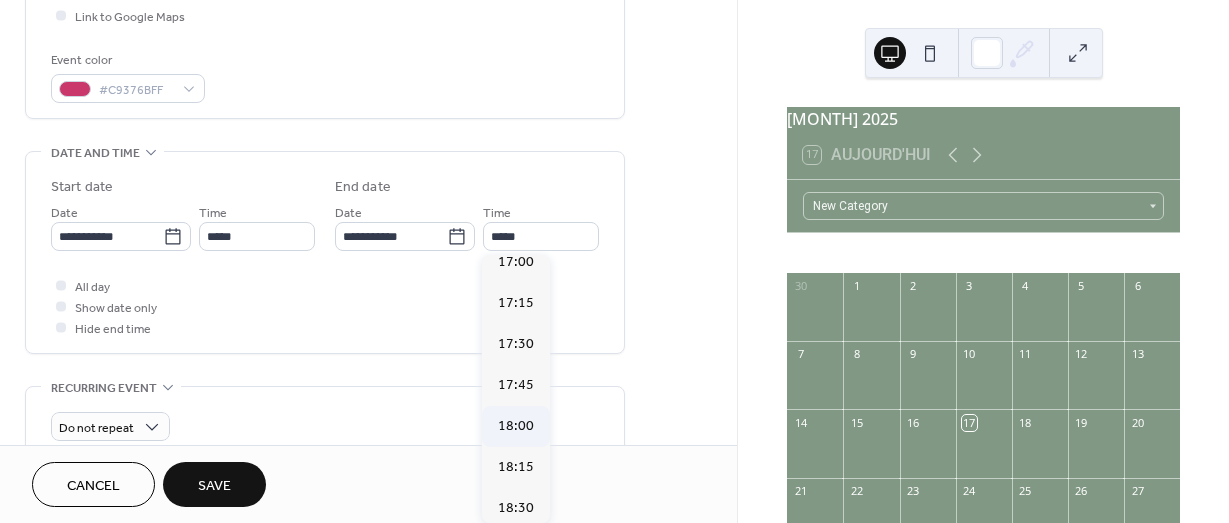 type on "*****" 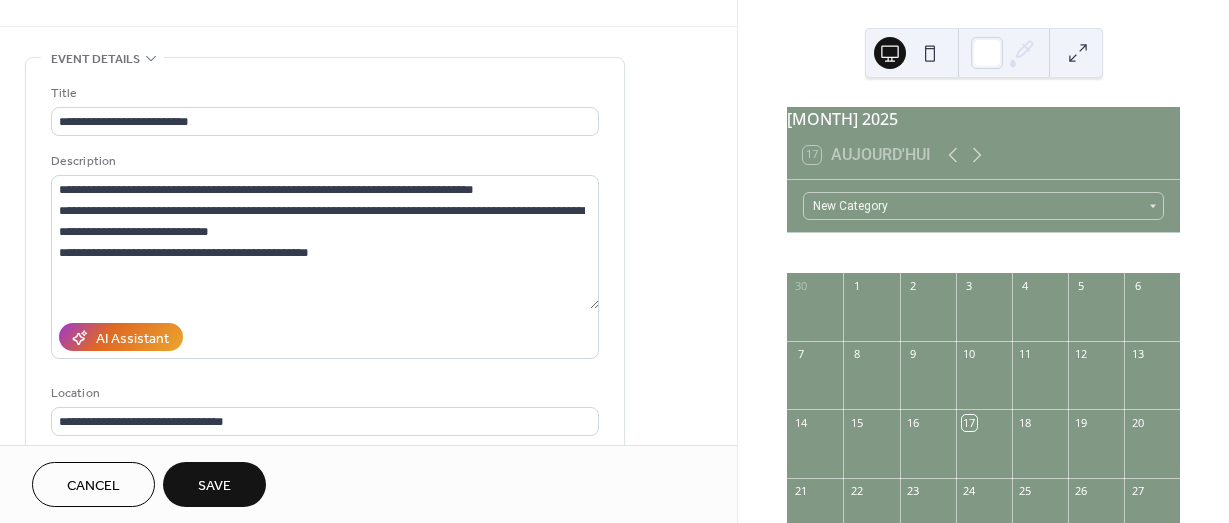 scroll, scrollTop: 300, scrollLeft: 0, axis: vertical 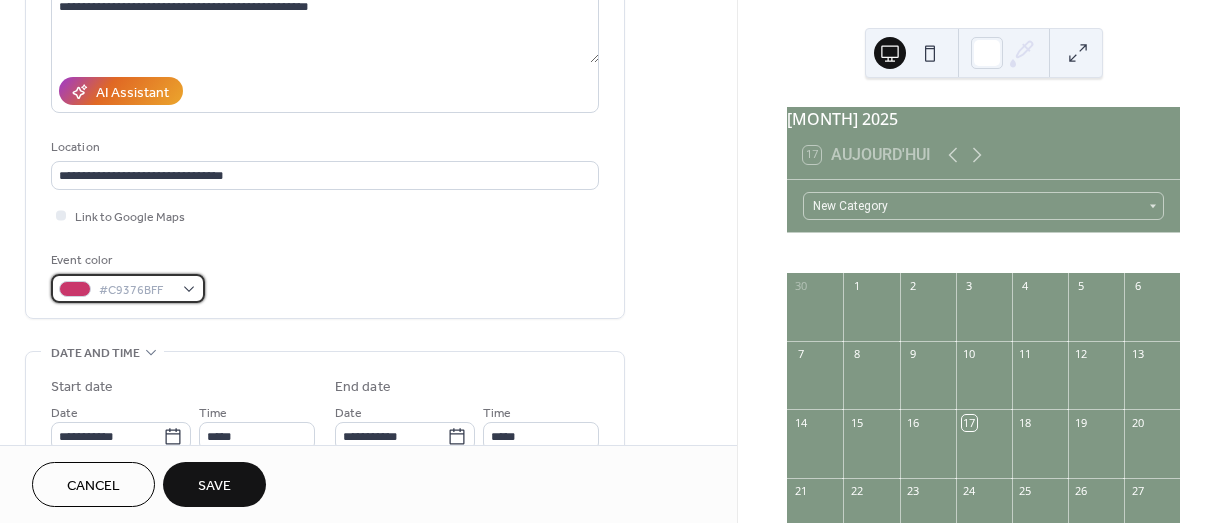 click on "#C9376BFF" at bounding box center [128, 288] 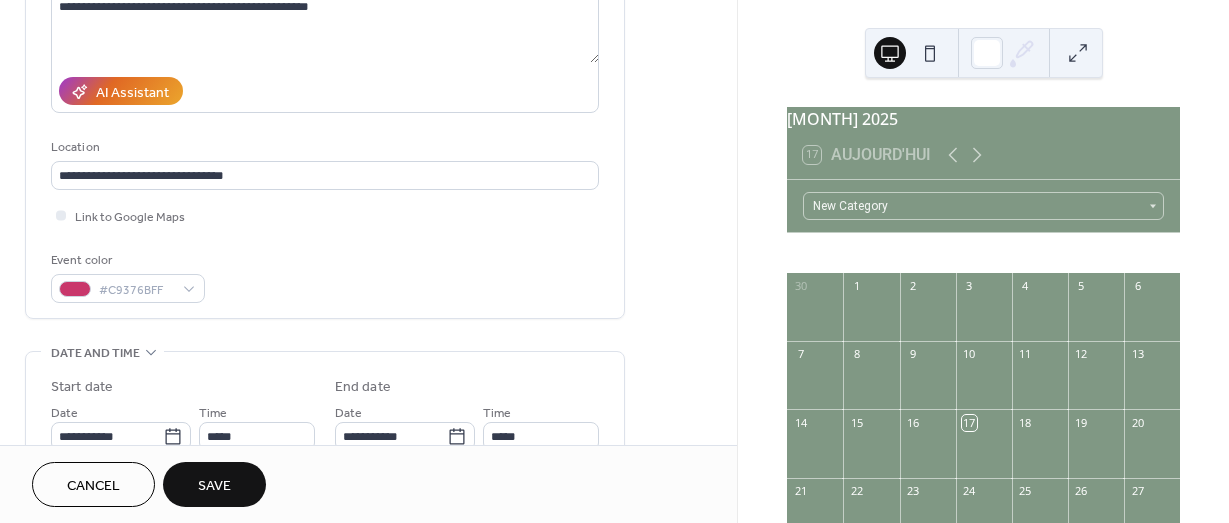 drag, startPoint x: 362, startPoint y: 252, endPoint x: 39, endPoint y: 296, distance: 325.98312 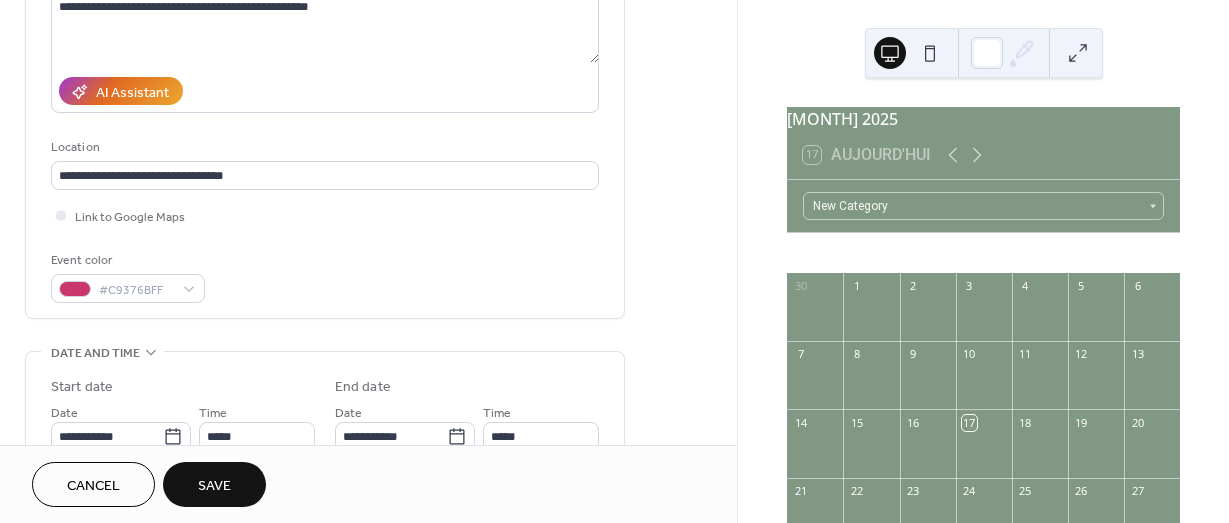 click on "Event color #C9376BFF" at bounding box center (325, 276) 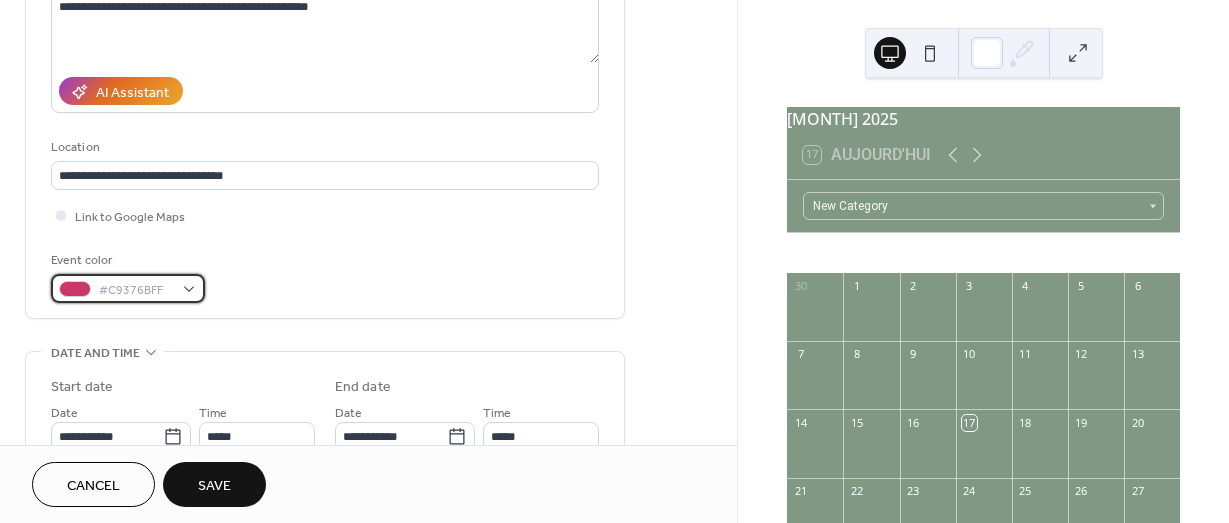click at bounding box center (75, 289) 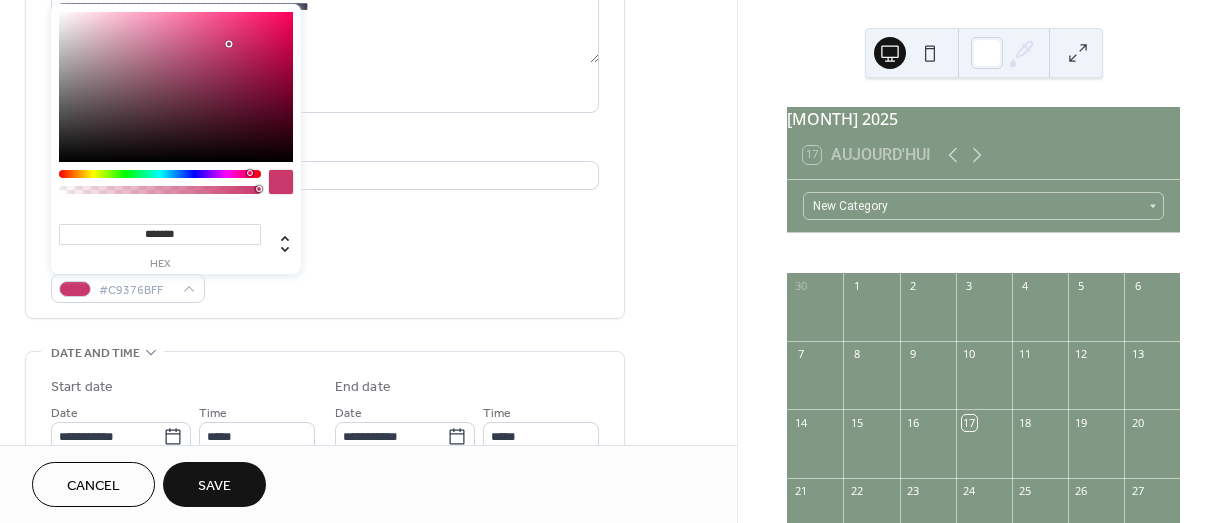 click on "Link to Google Maps" at bounding box center (325, 215) 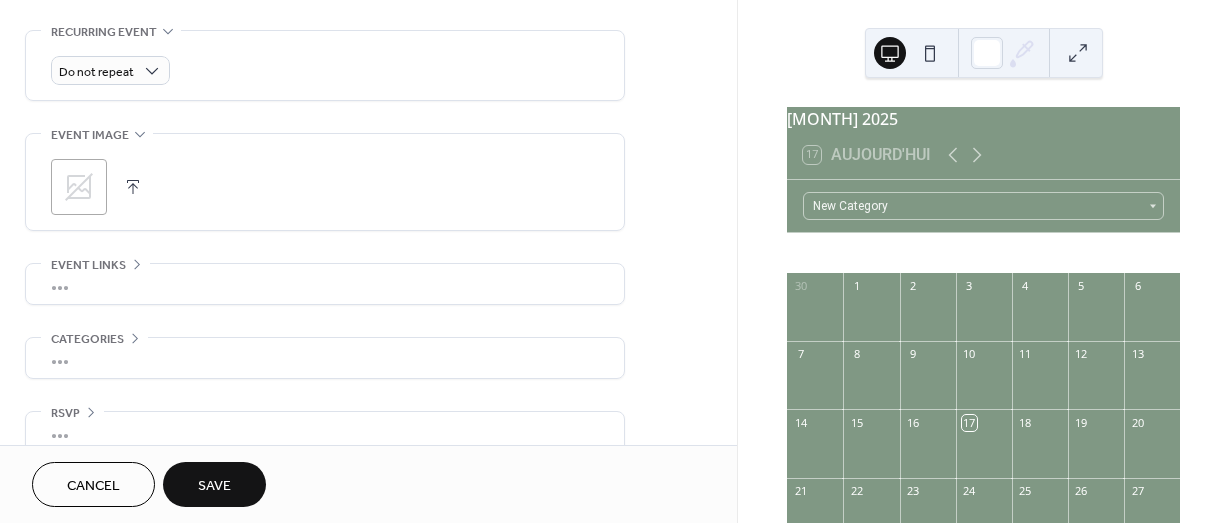 scroll, scrollTop: 884, scrollLeft: 0, axis: vertical 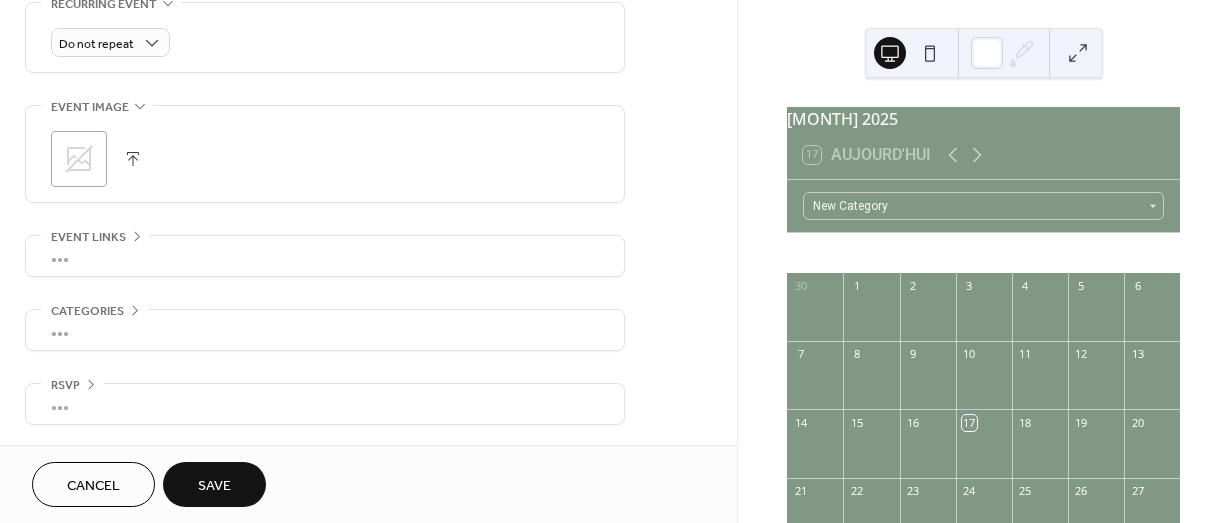 click on "Save" at bounding box center (214, 484) 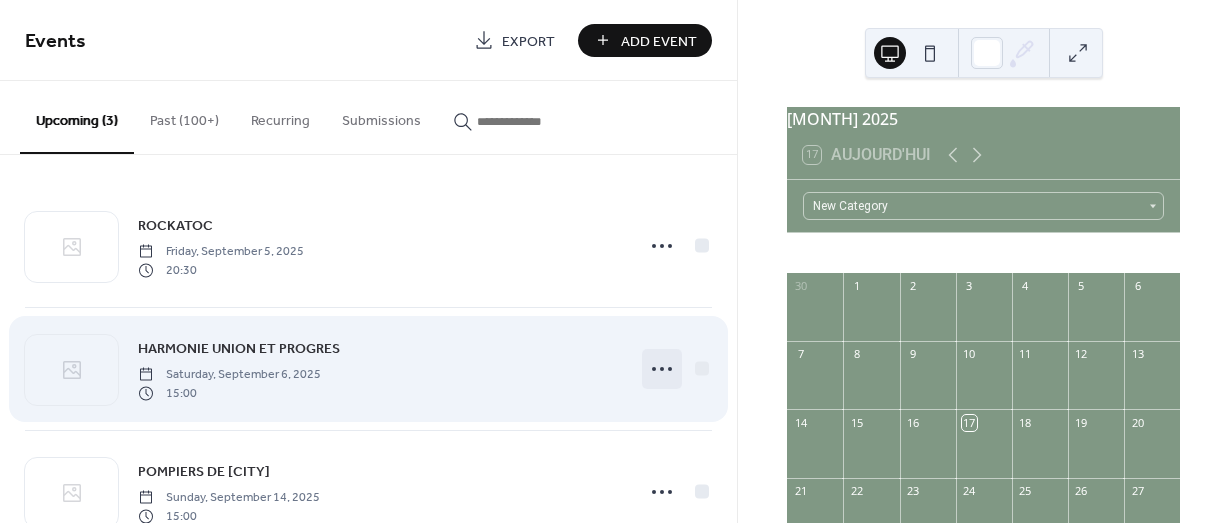 click 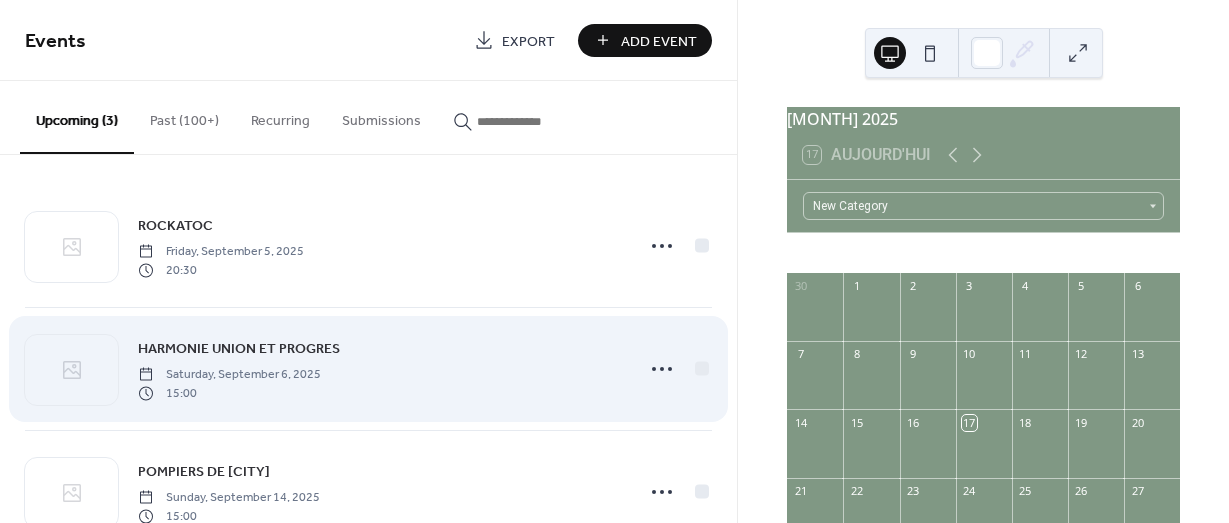 drag, startPoint x: 466, startPoint y: 370, endPoint x: 110, endPoint y: 362, distance: 356.08987 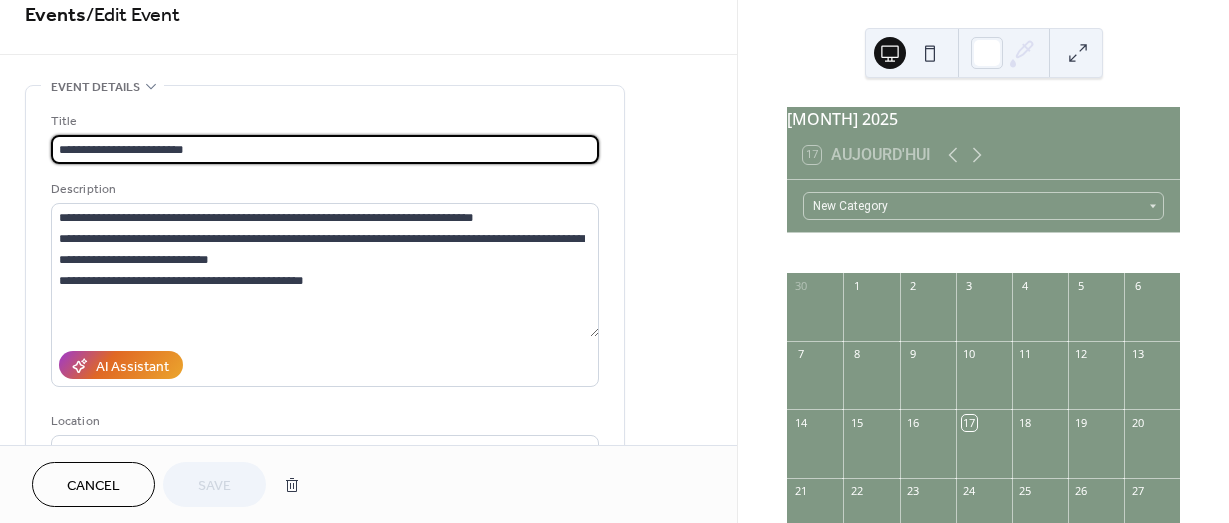 scroll, scrollTop: 0, scrollLeft: 0, axis: both 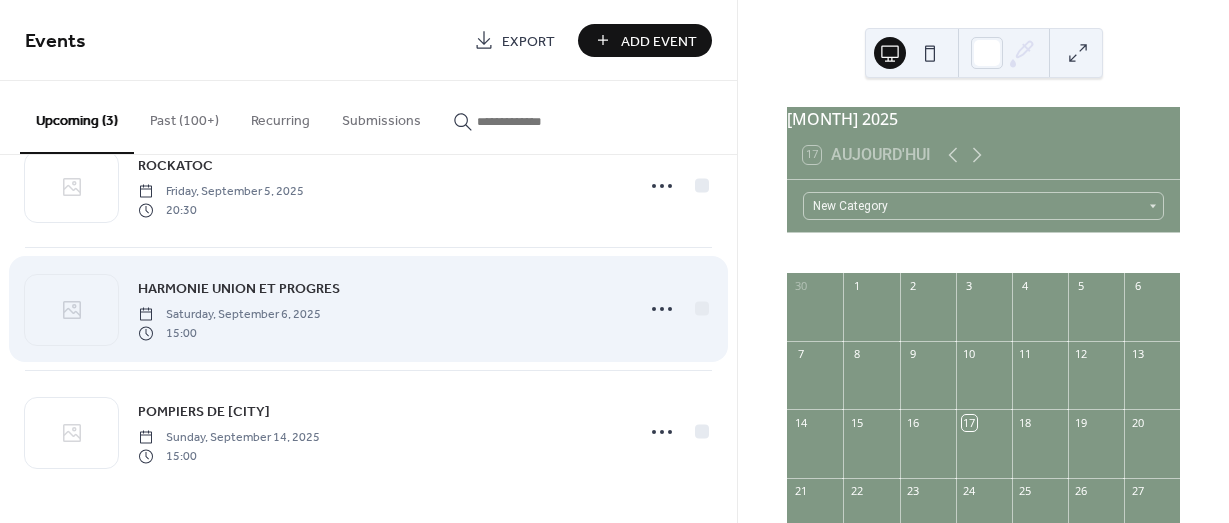 click on "HARMONIE UNION ET PROGRES" at bounding box center [239, 289] 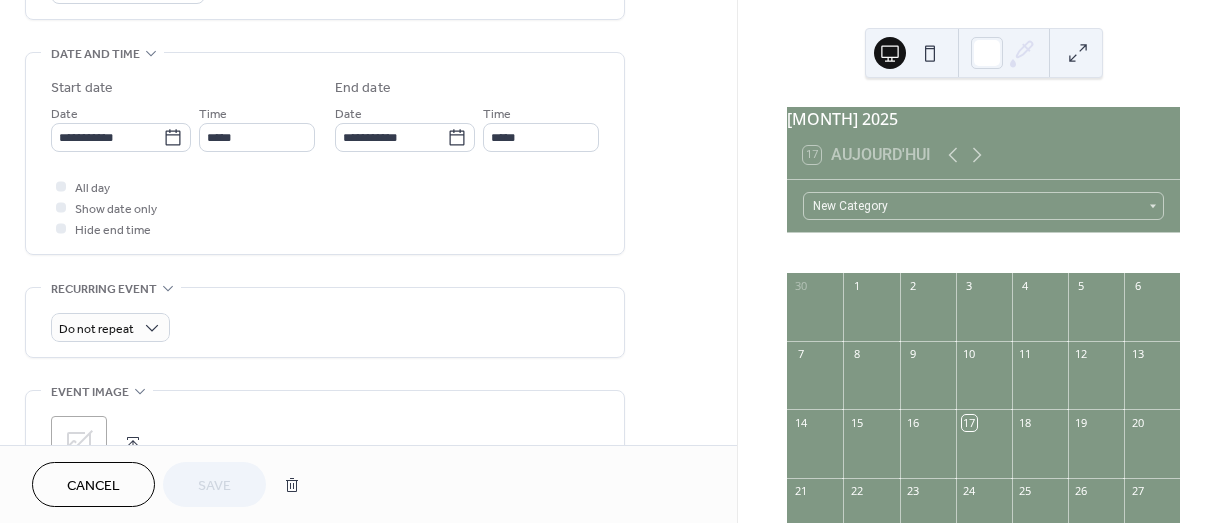 scroll, scrollTop: 600, scrollLeft: 0, axis: vertical 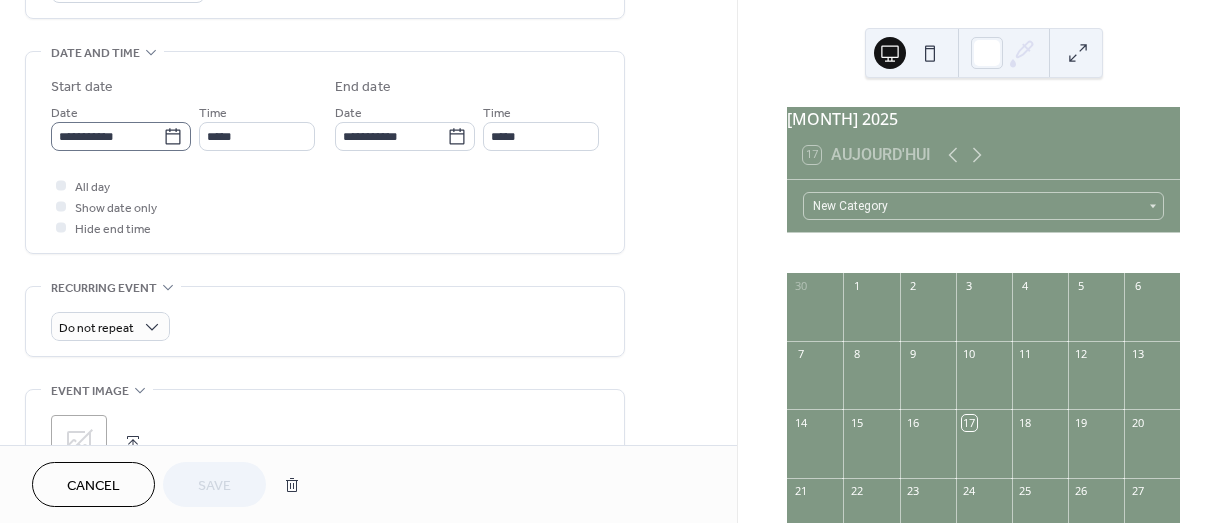 click 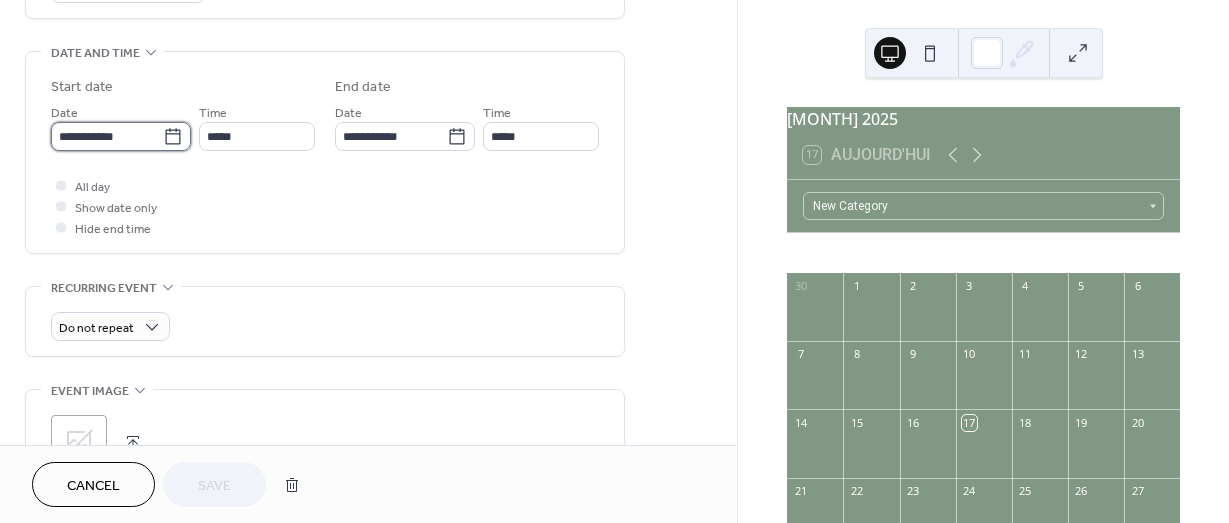 click on "**********" at bounding box center (107, 136) 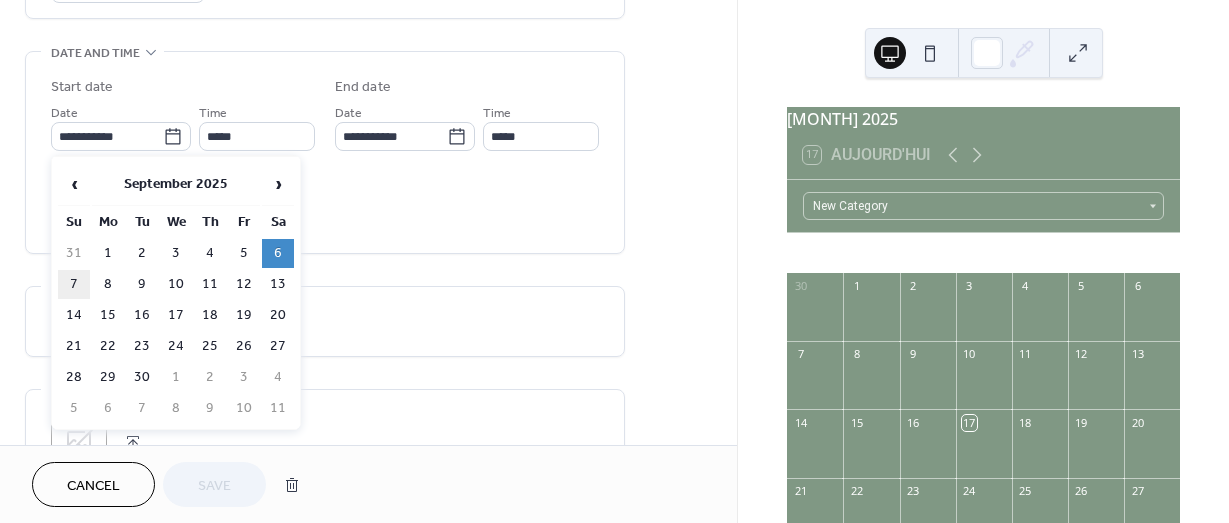 click on "7" at bounding box center [74, 284] 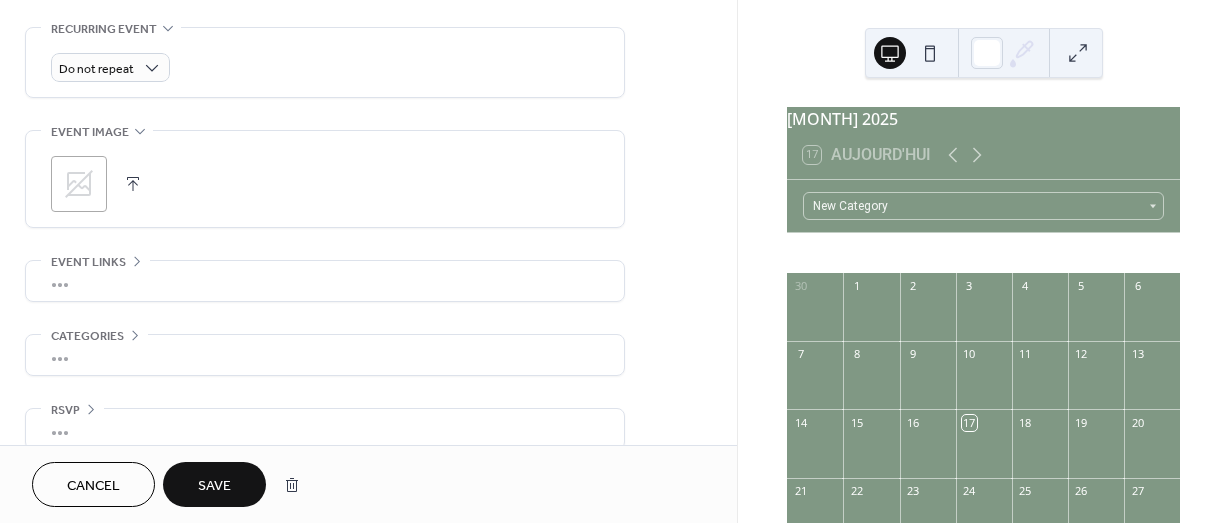 scroll, scrollTop: 884, scrollLeft: 0, axis: vertical 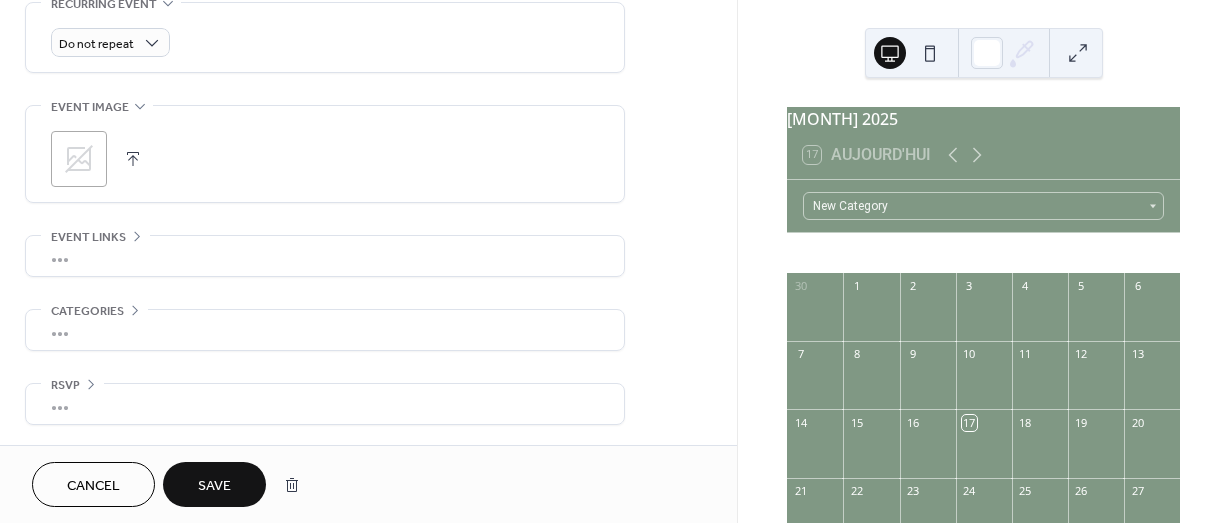 click on "Save" at bounding box center (214, 484) 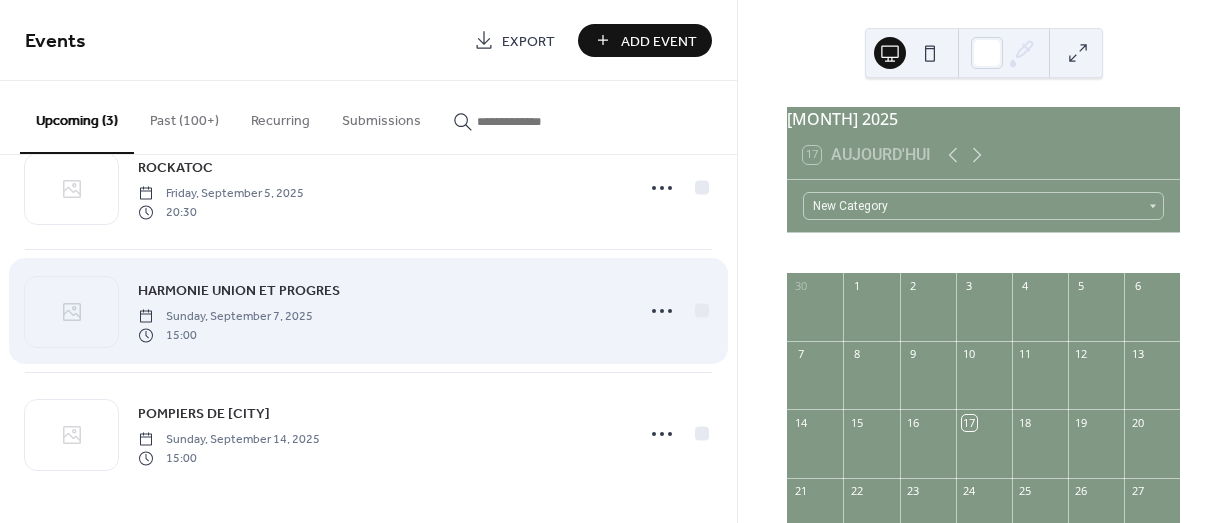 scroll, scrollTop: 60, scrollLeft: 0, axis: vertical 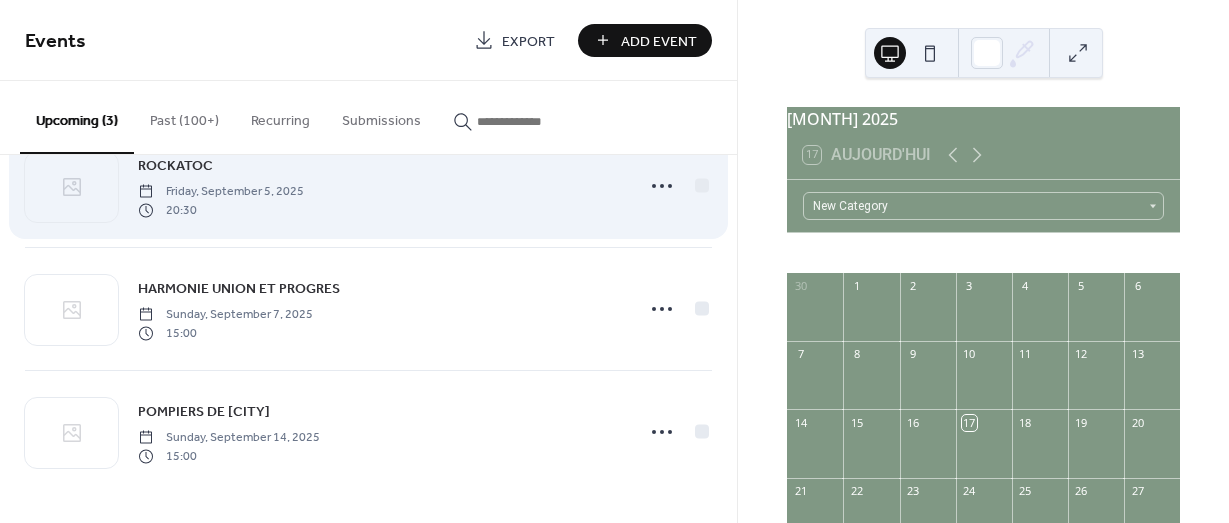click on "ROCKATOC" at bounding box center [175, 166] 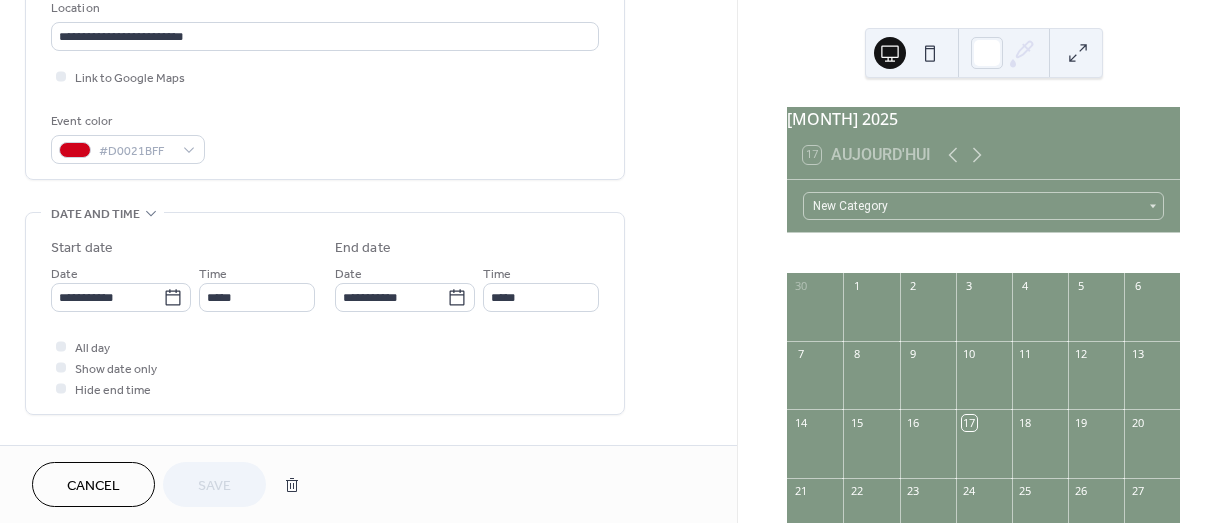 scroll, scrollTop: 500, scrollLeft: 0, axis: vertical 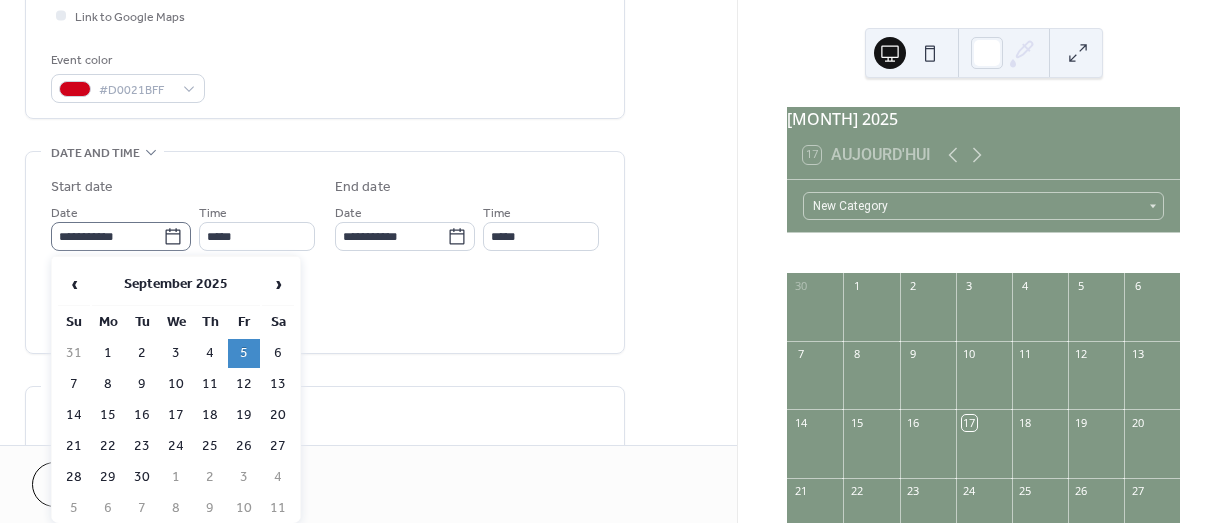 click 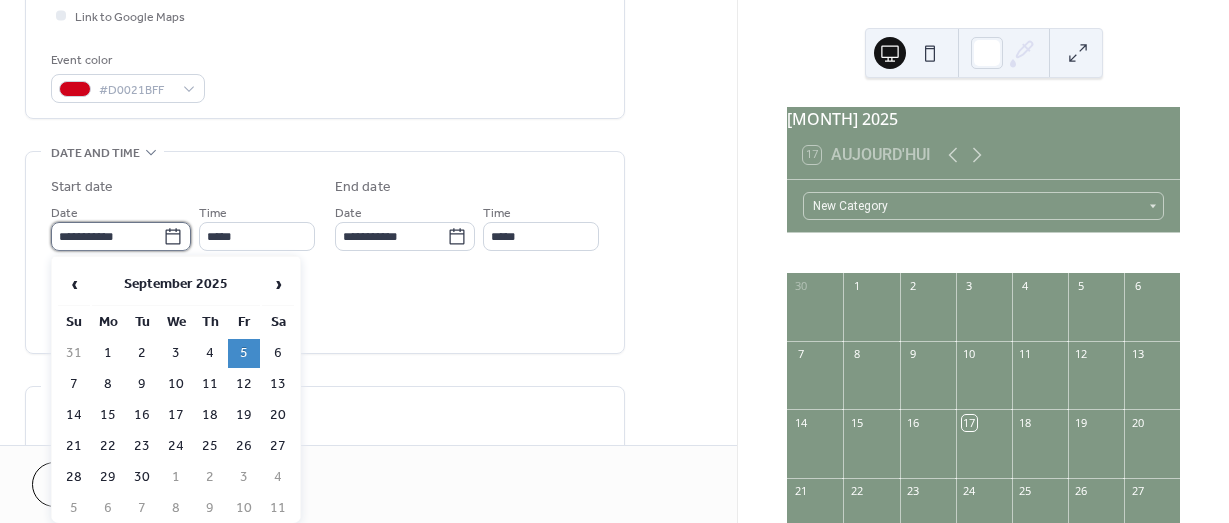 click on "**********" at bounding box center (107, 236) 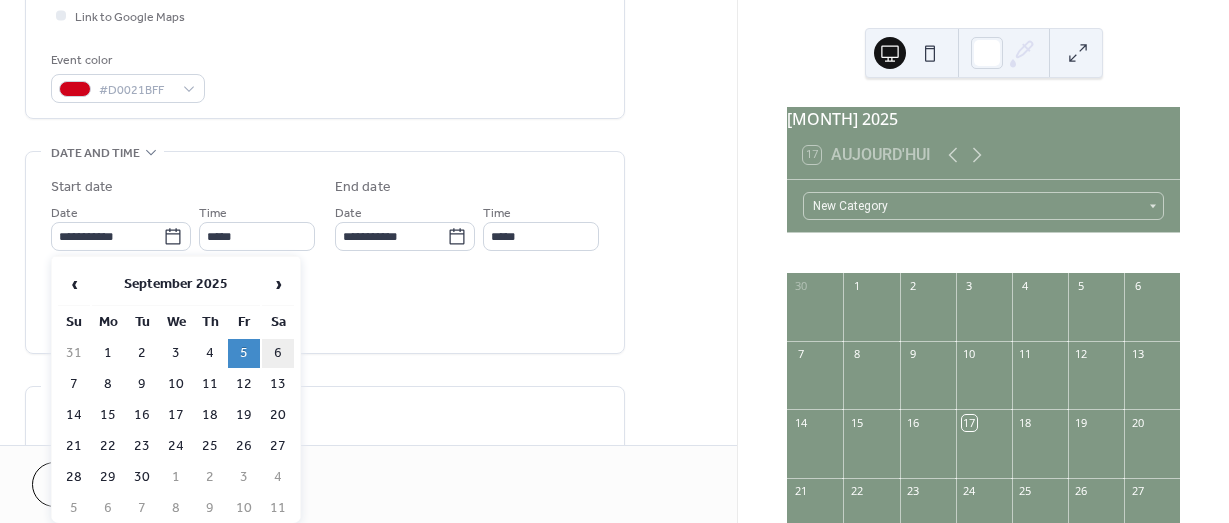 click on "6" at bounding box center (278, 353) 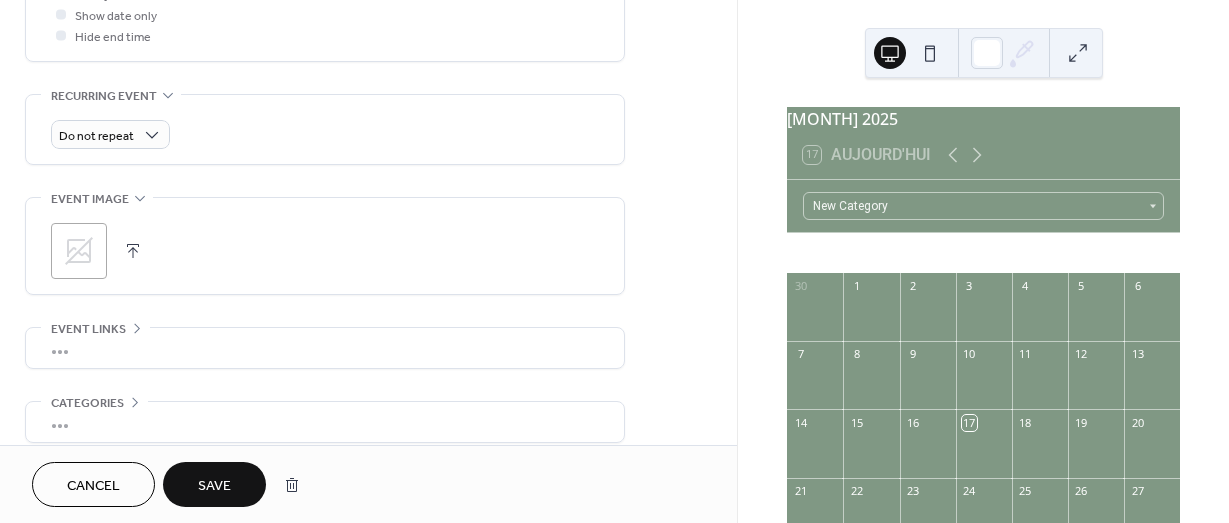 scroll, scrollTop: 800, scrollLeft: 0, axis: vertical 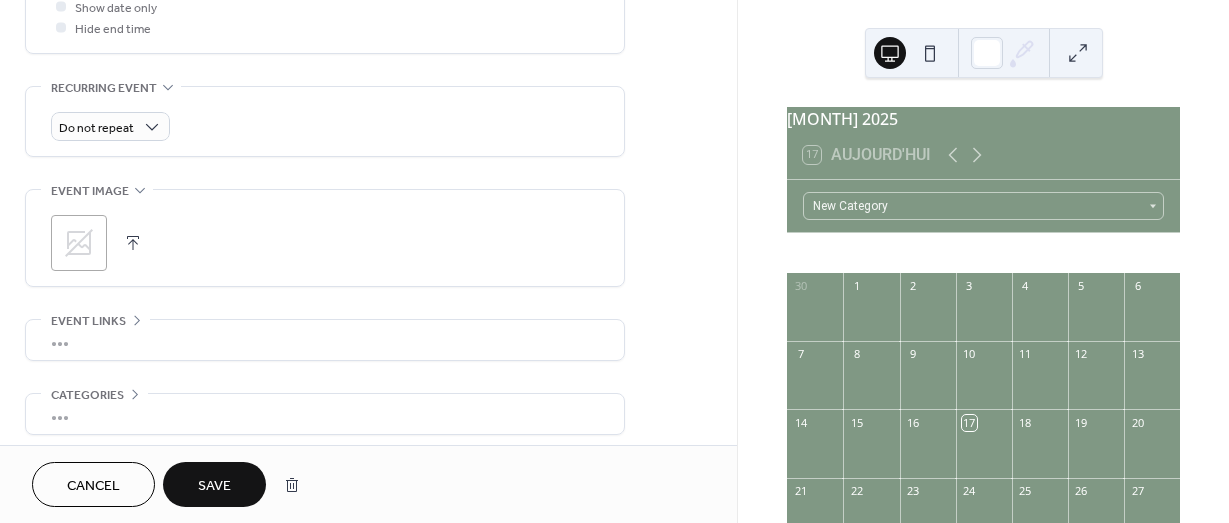 click on "Save" at bounding box center [214, 486] 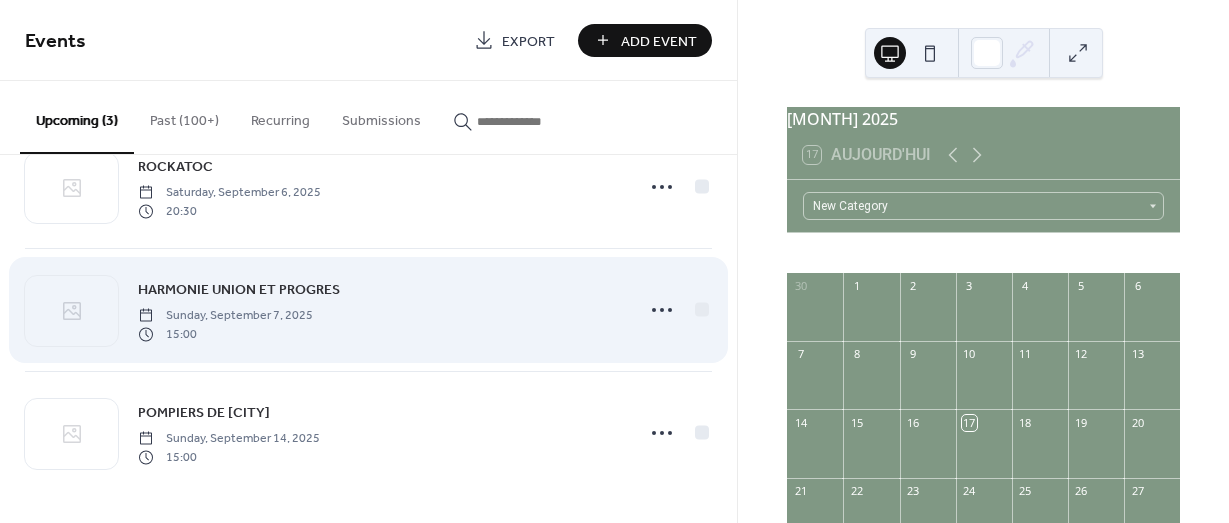 scroll, scrollTop: 60, scrollLeft: 0, axis: vertical 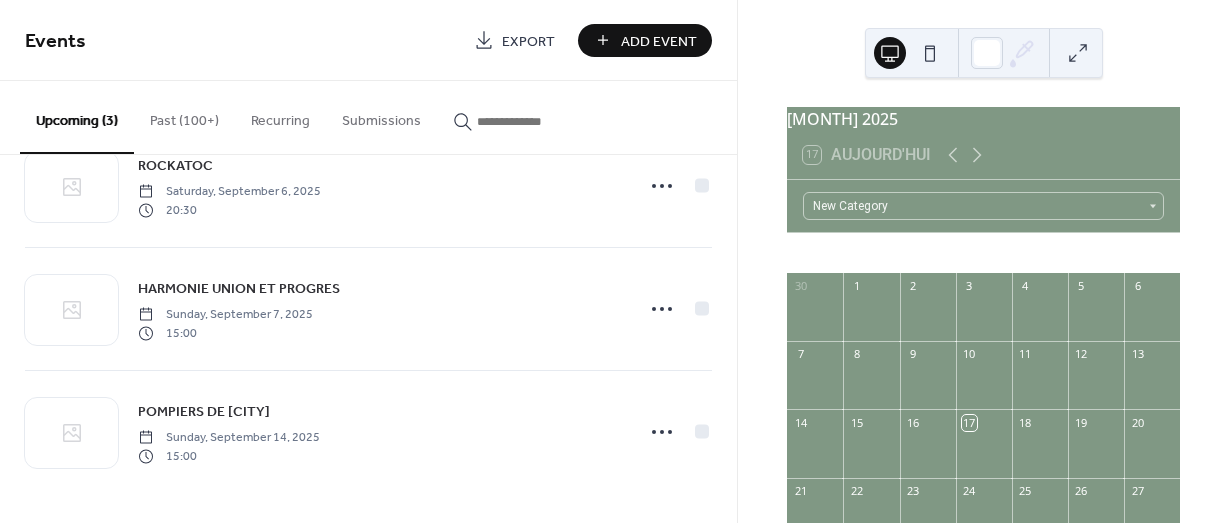 click on "Add Event" at bounding box center (659, 41) 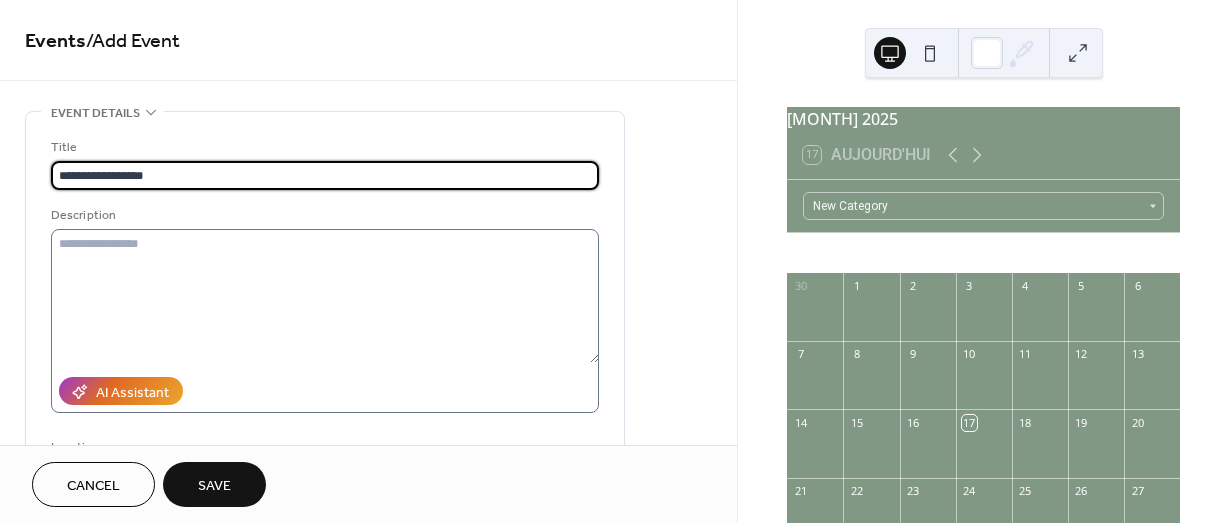 type on "**********" 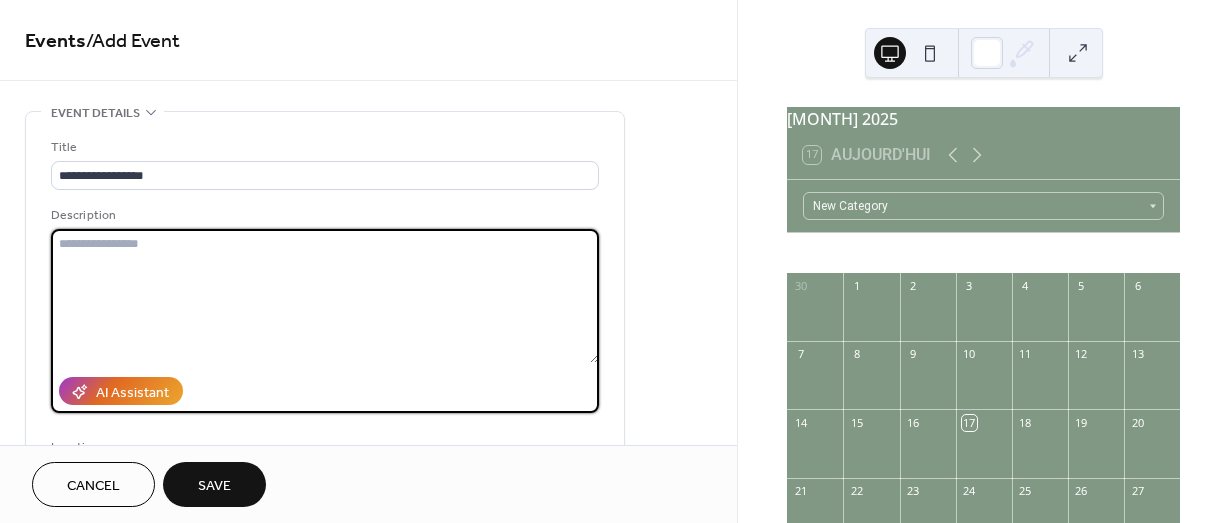 click at bounding box center [325, 296] 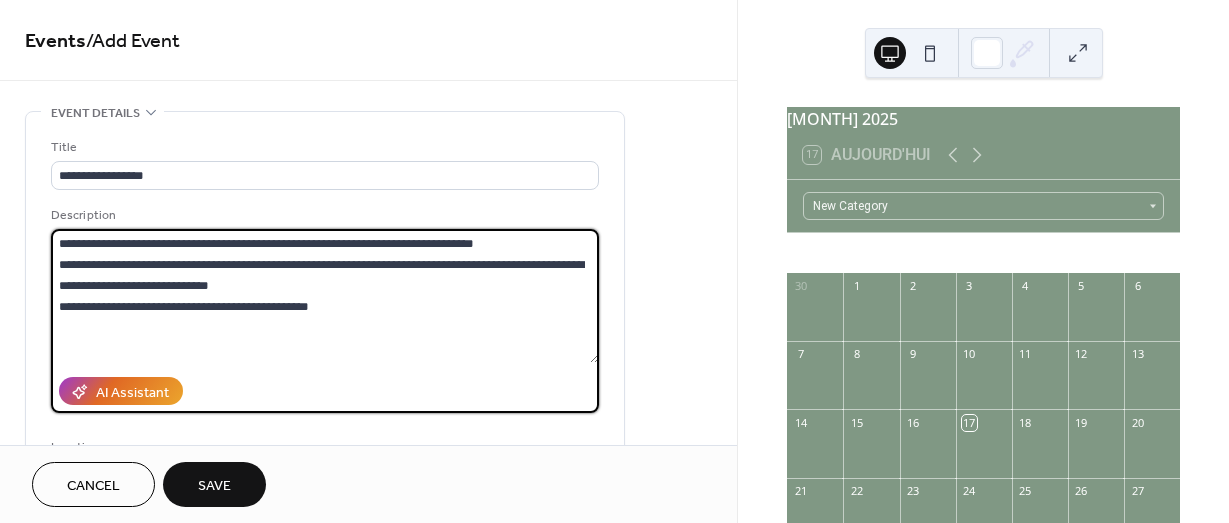 click on "**********" at bounding box center [325, 296] 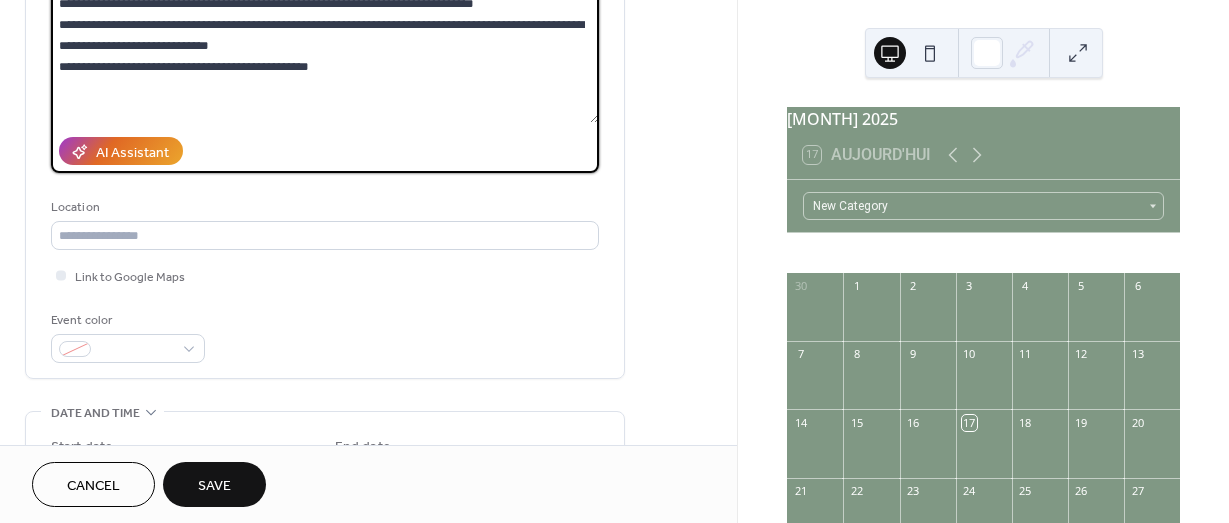 scroll, scrollTop: 300, scrollLeft: 0, axis: vertical 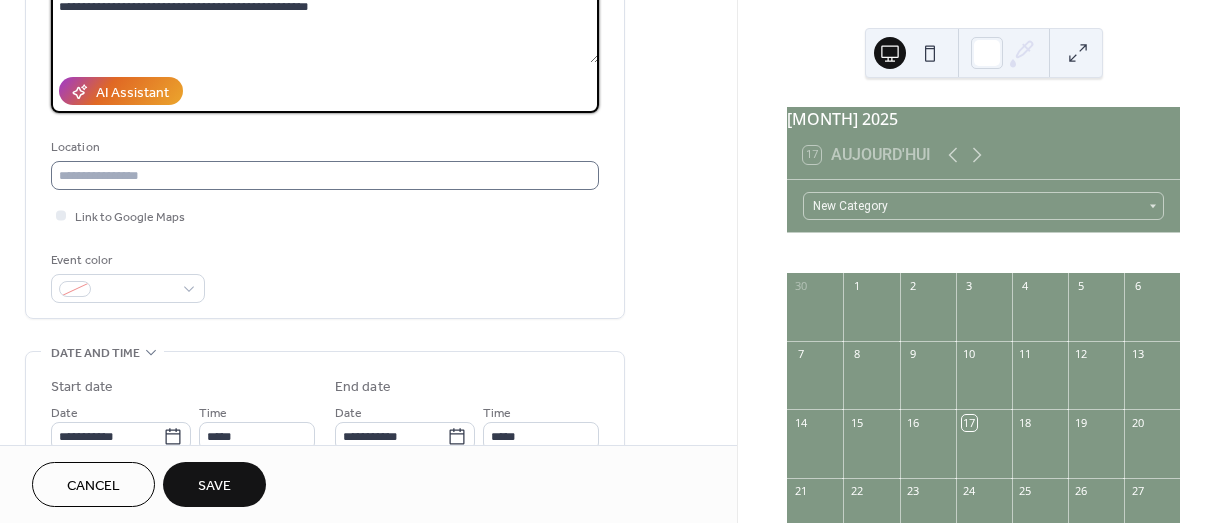 type on "**********" 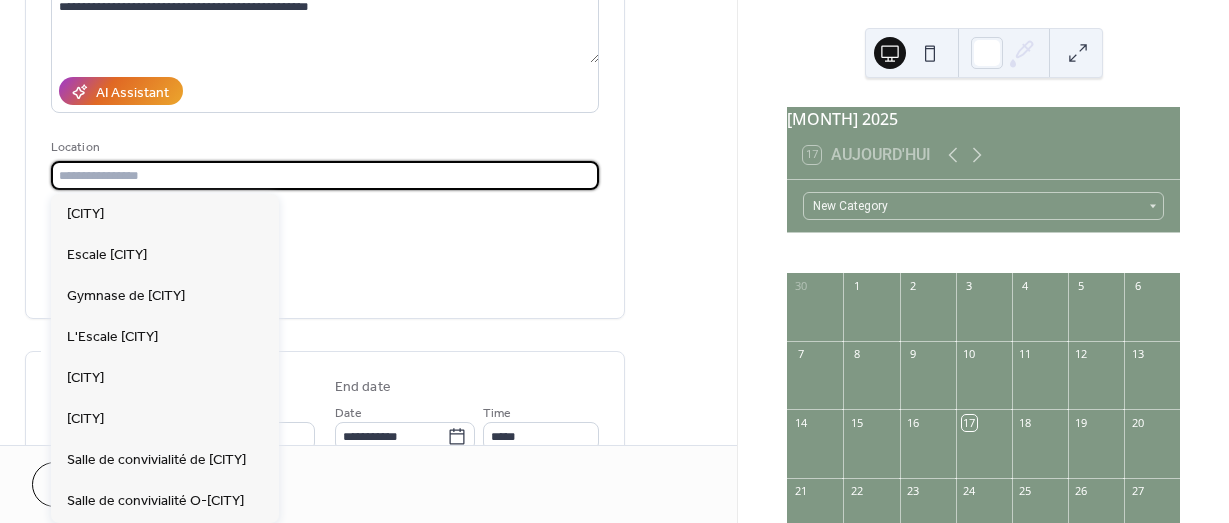 click at bounding box center (325, 175) 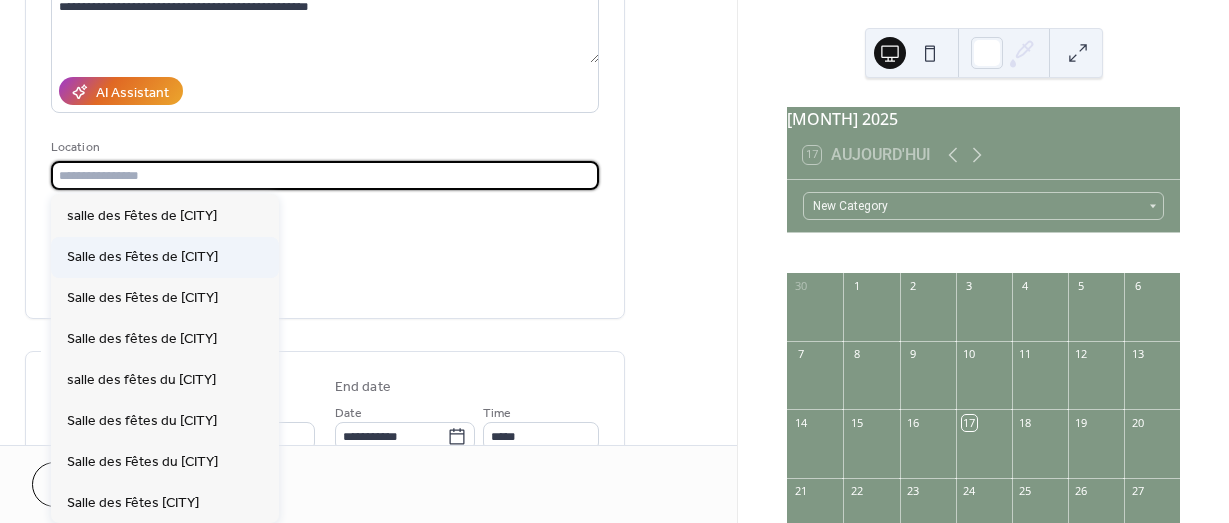 scroll, scrollTop: 1600, scrollLeft: 0, axis: vertical 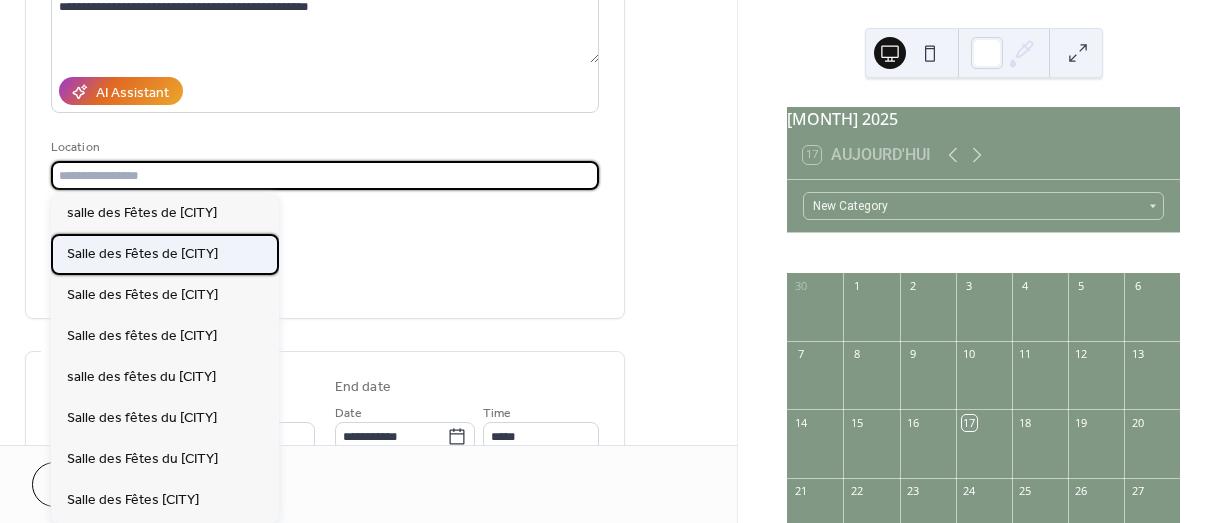 click on "Salle des Fêtes de Villers Le lac" at bounding box center (142, 254) 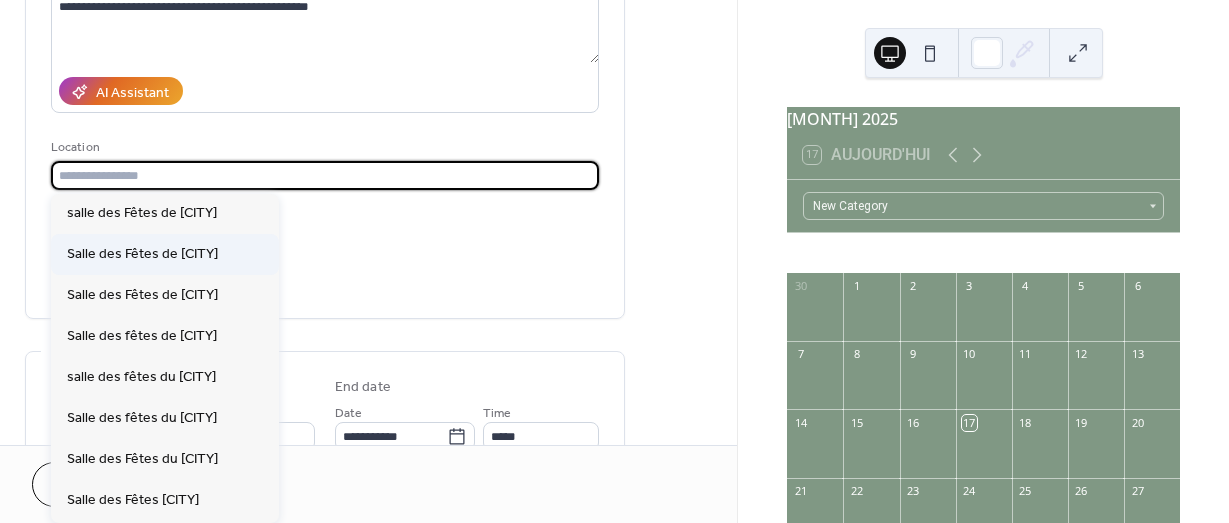type on "**********" 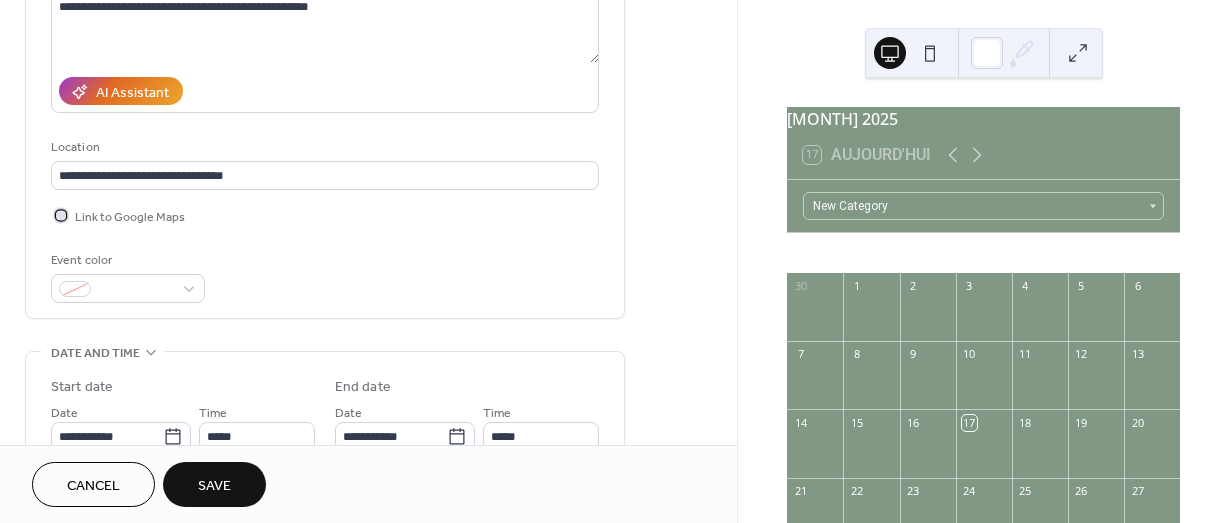 click at bounding box center [61, 215] 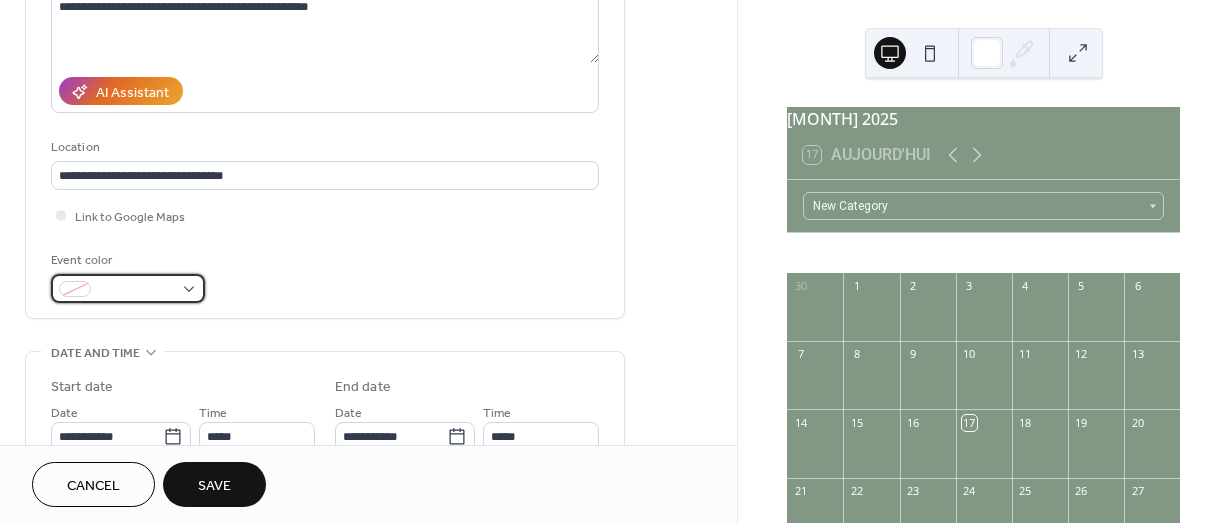 click at bounding box center [75, 289] 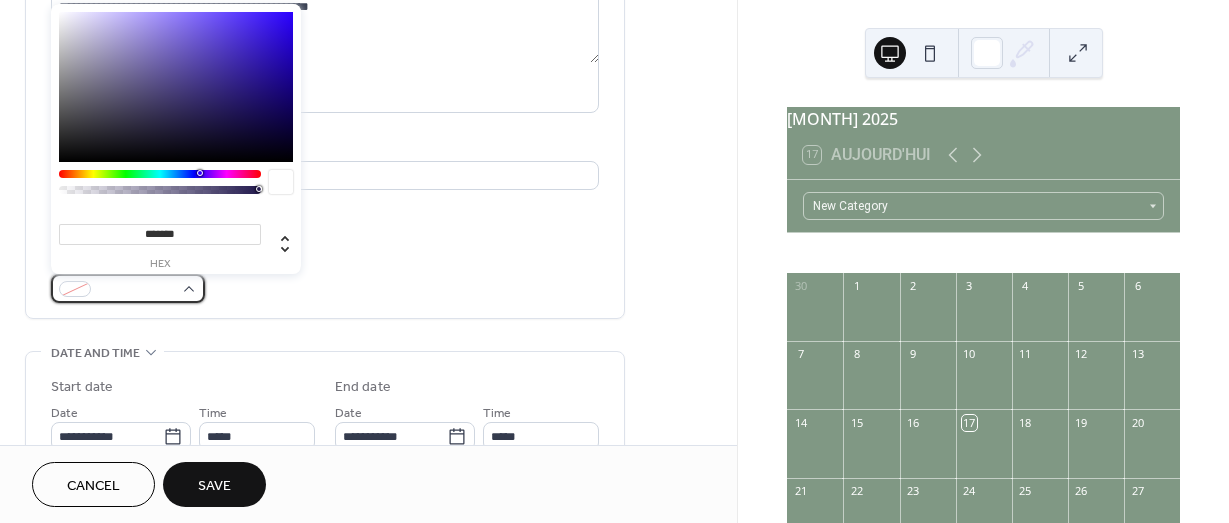 click at bounding box center [128, 288] 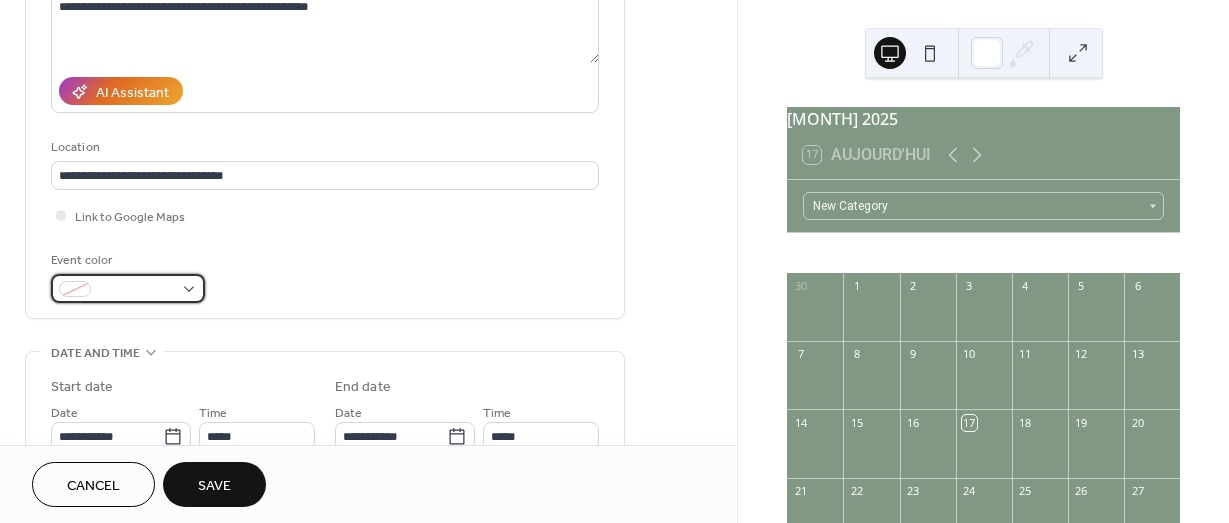 click at bounding box center (128, 288) 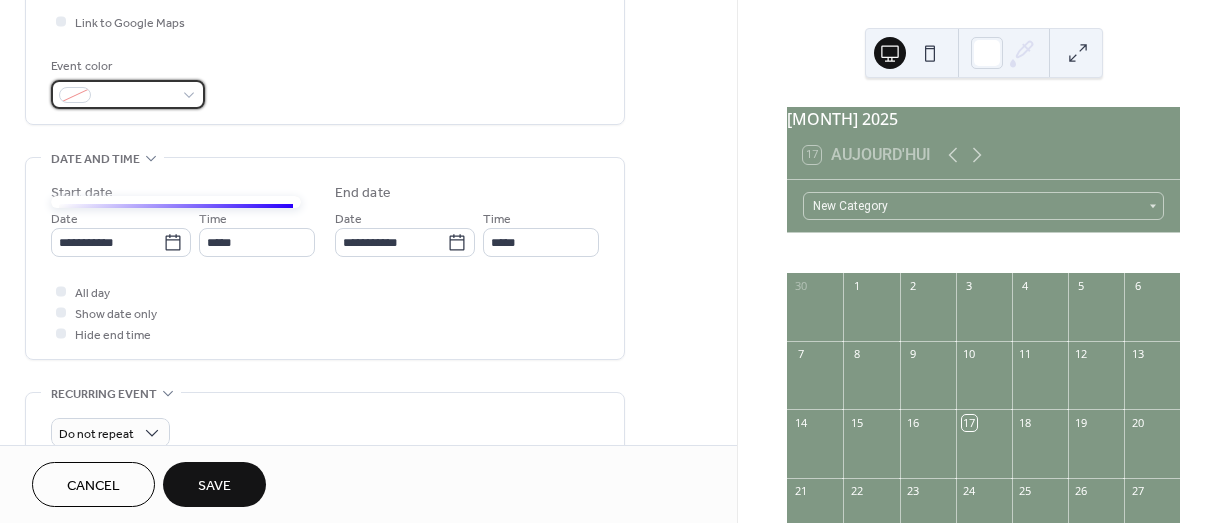 scroll, scrollTop: 400, scrollLeft: 0, axis: vertical 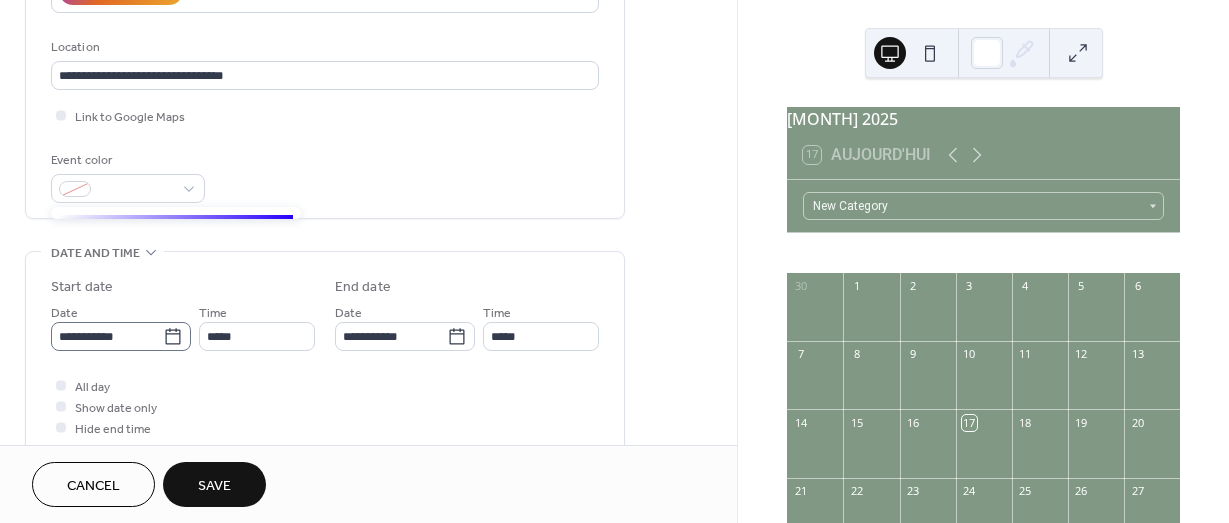 click 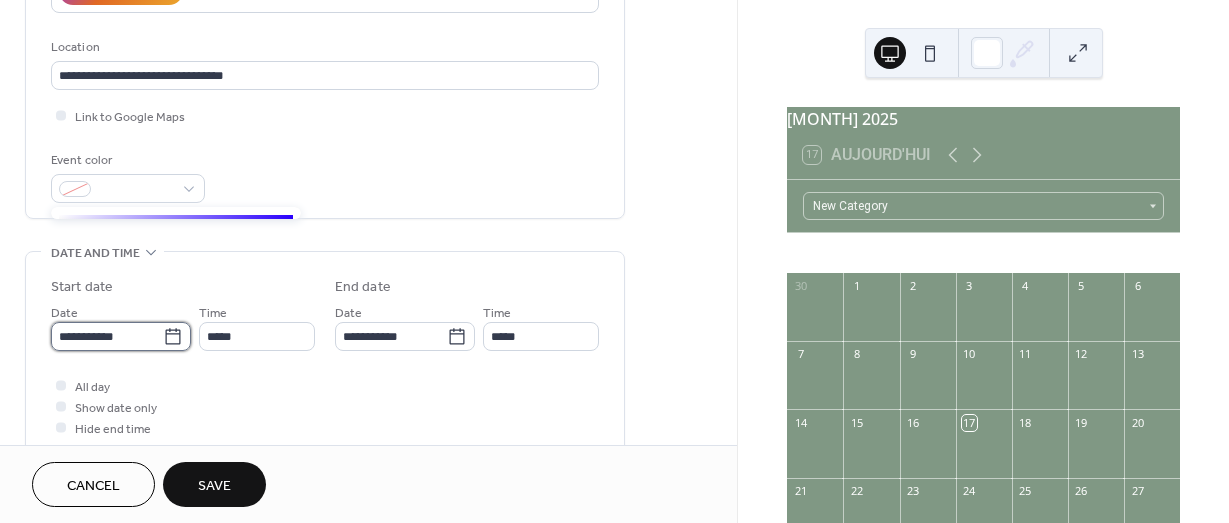 click on "**********" at bounding box center [107, 336] 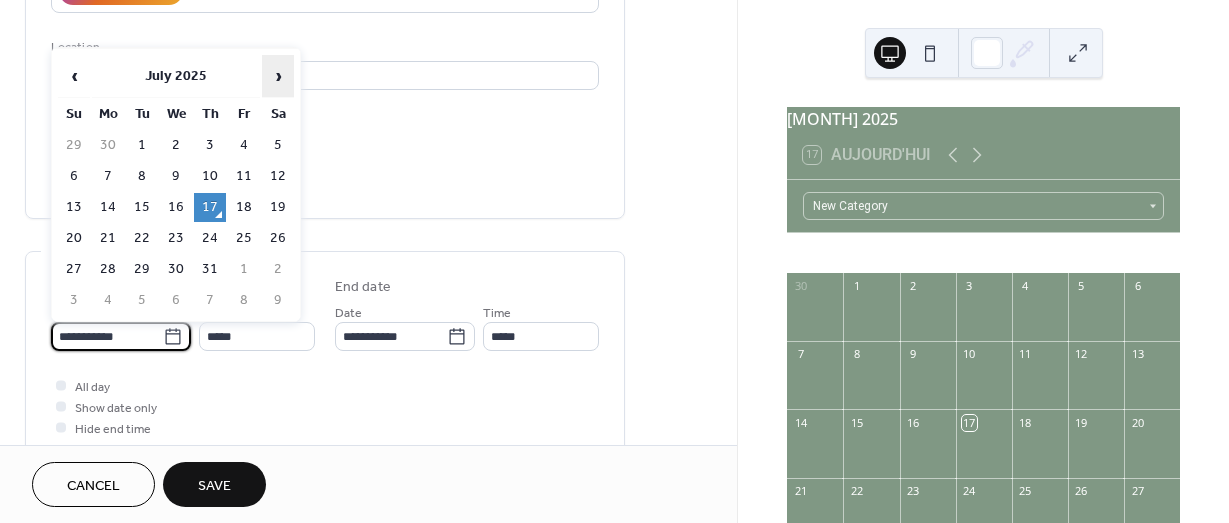 click on "›" at bounding box center [278, 76] 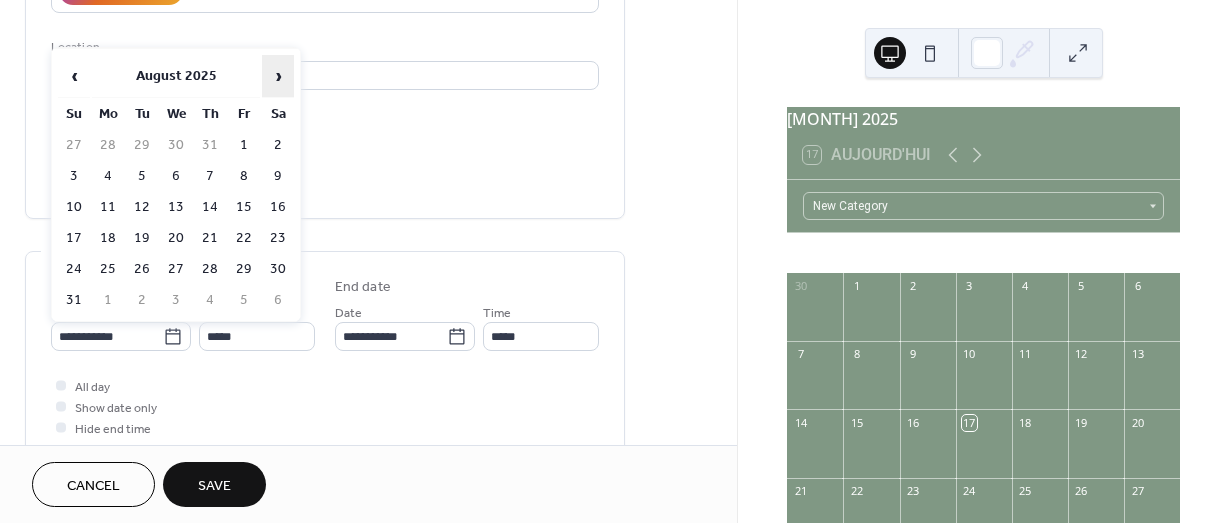 click on "›" at bounding box center (278, 76) 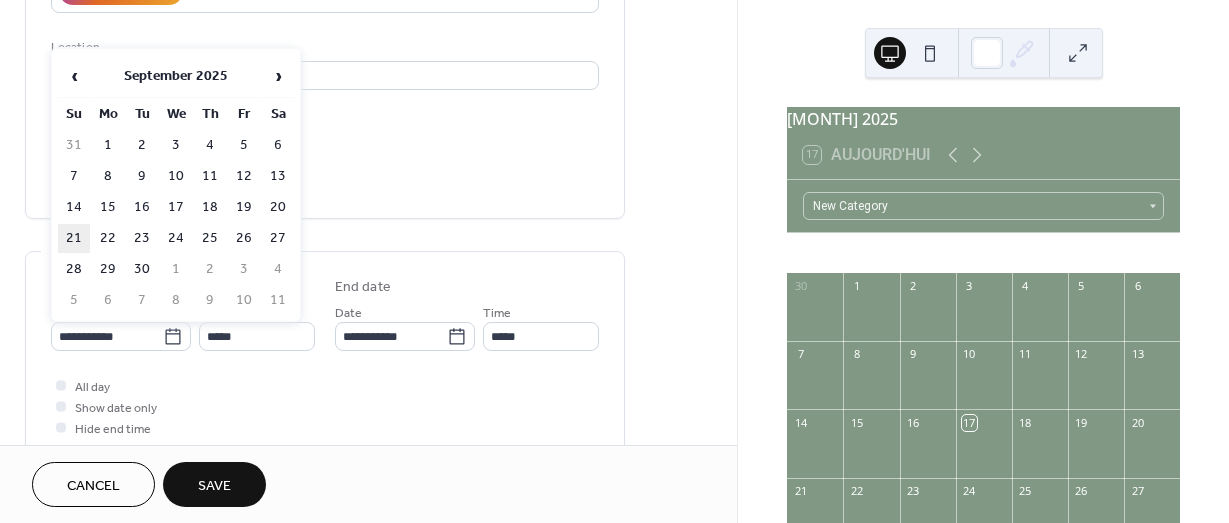 click on "21" at bounding box center [74, 238] 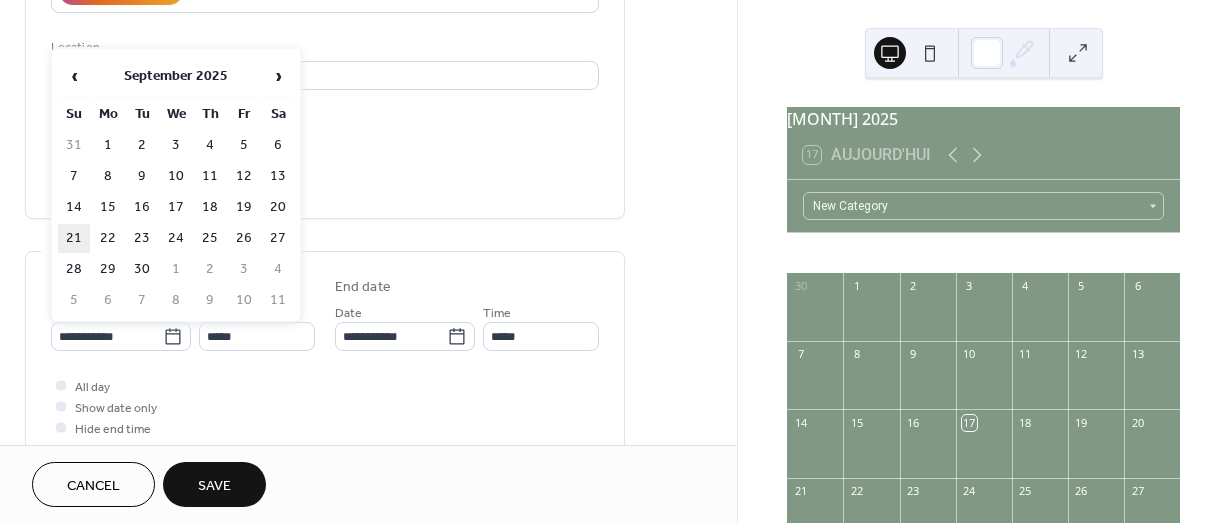 type on "**********" 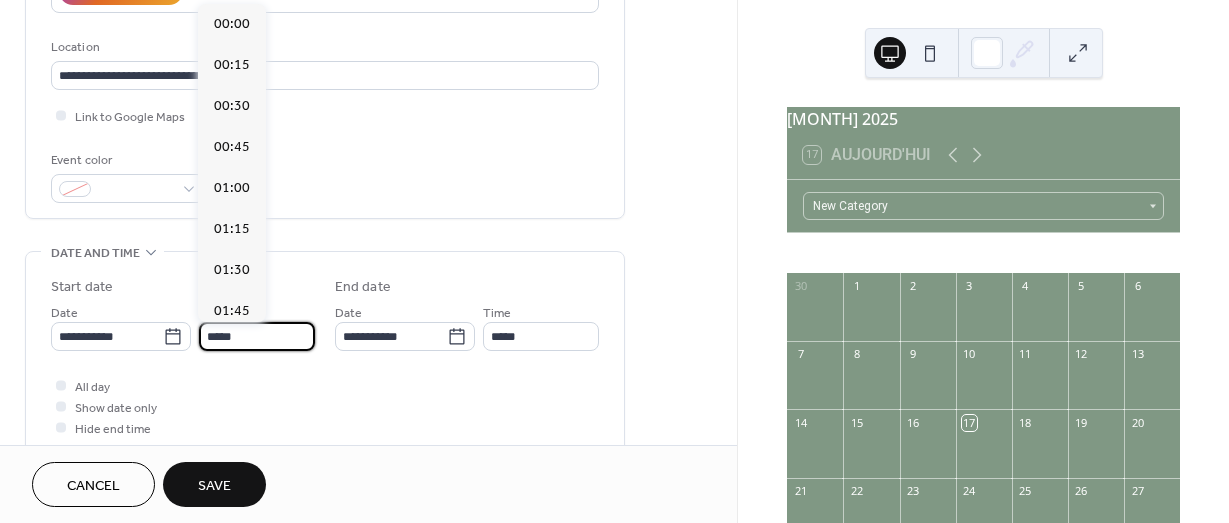 scroll, scrollTop: 1968, scrollLeft: 0, axis: vertical 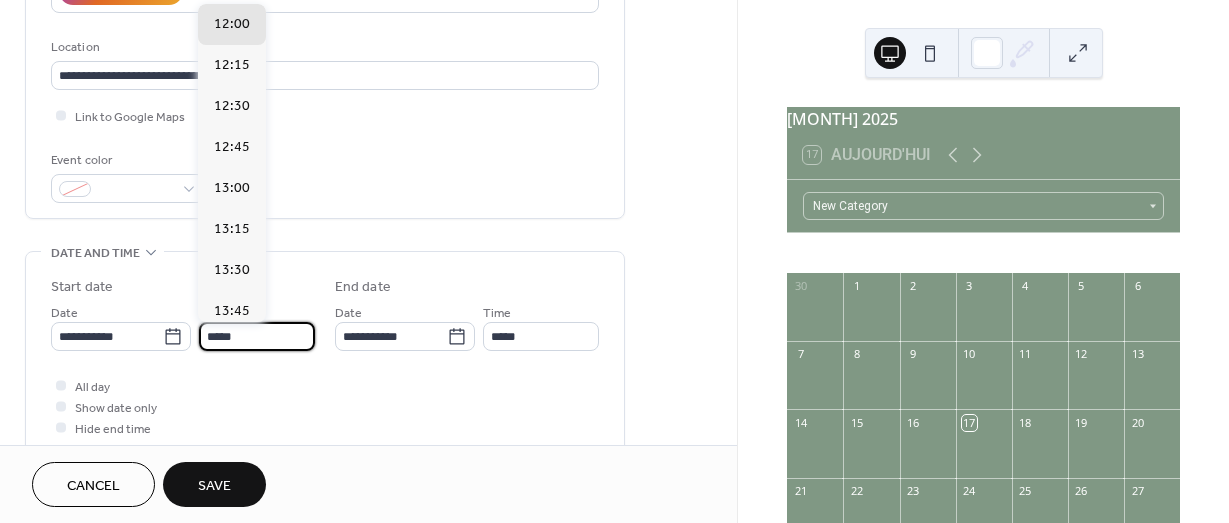 click on "*****" at bounding box center [257, 336] 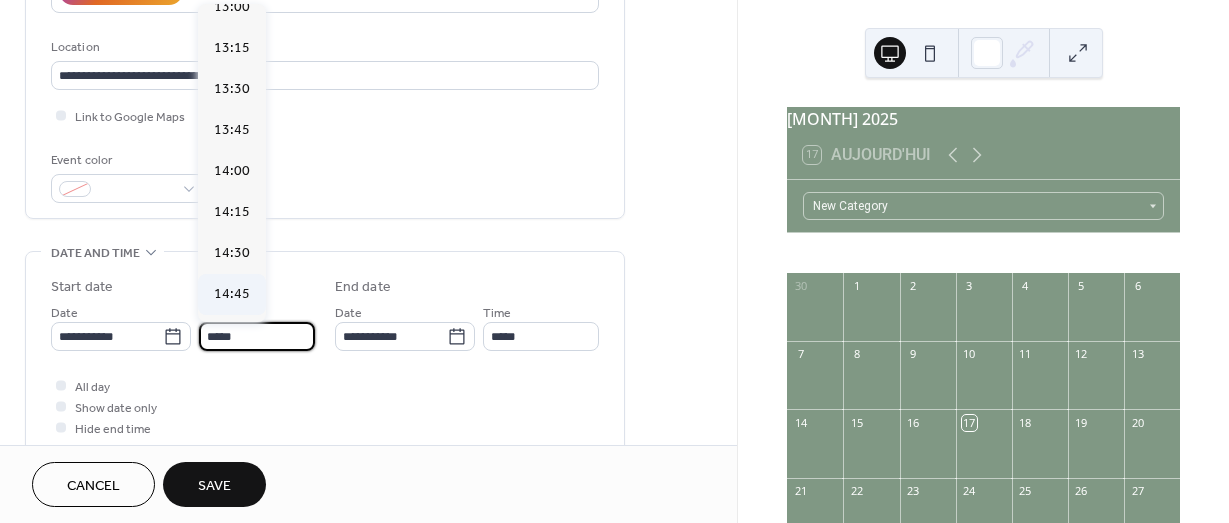 scroll, scrollTop: 2268, scrollLeft: 0, axis: vertical 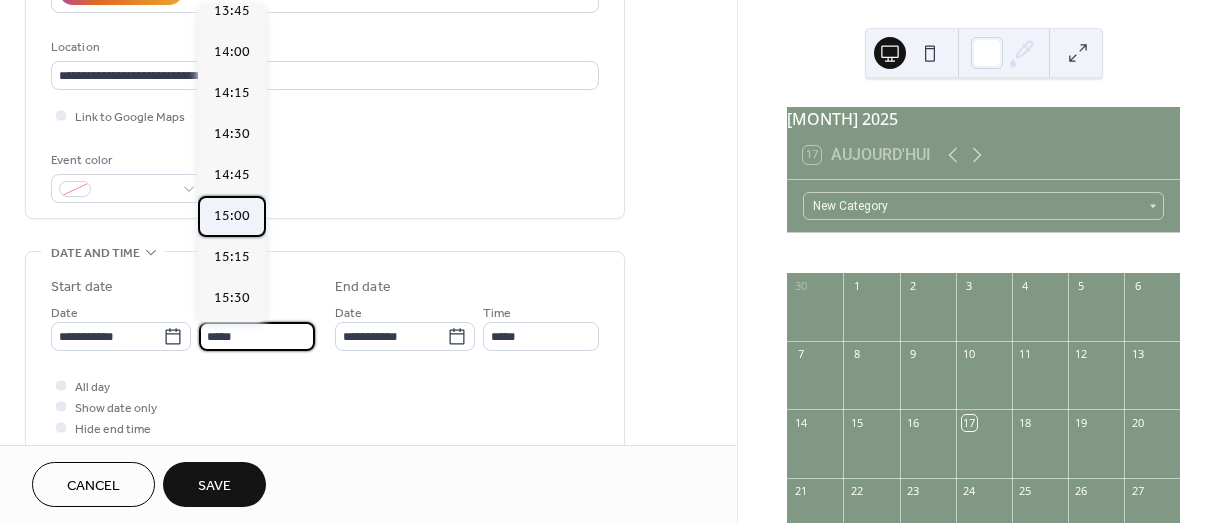 click on "15:00" at bounding box center (232, 216) 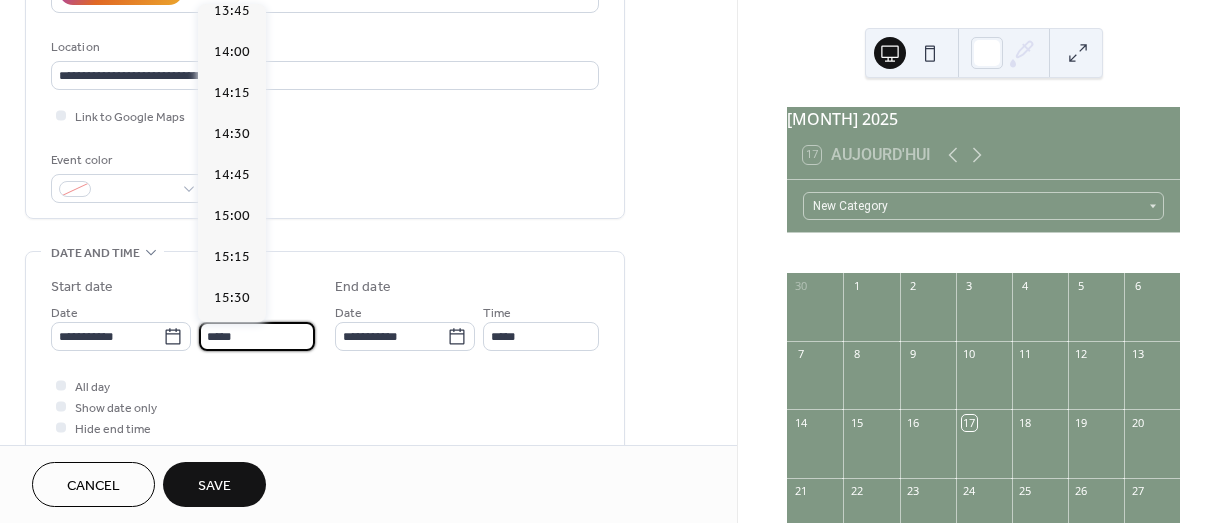 type on "*****" 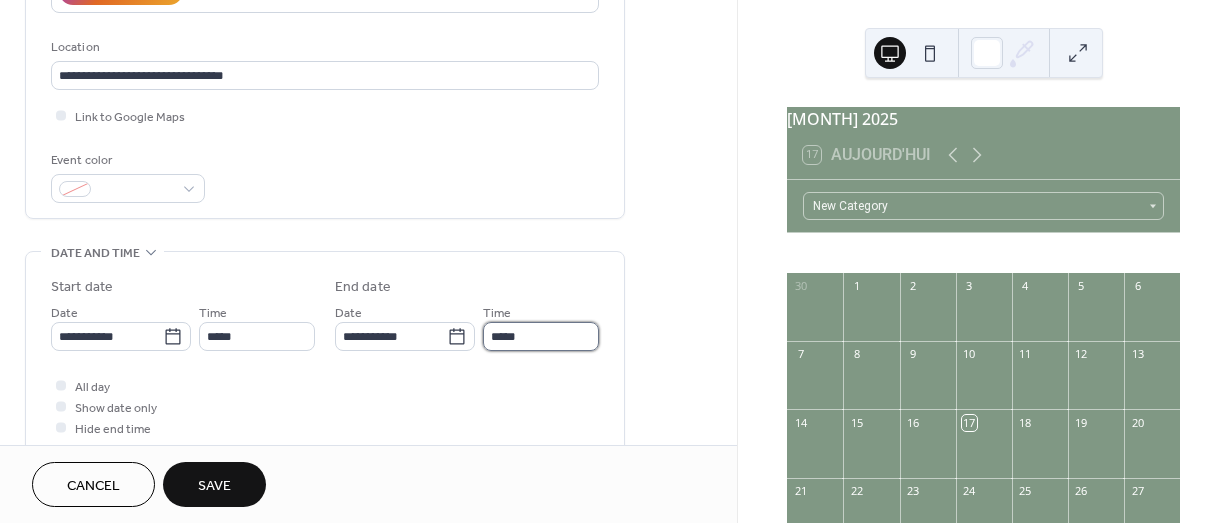click on "*****" at bounding box center (541, 336) 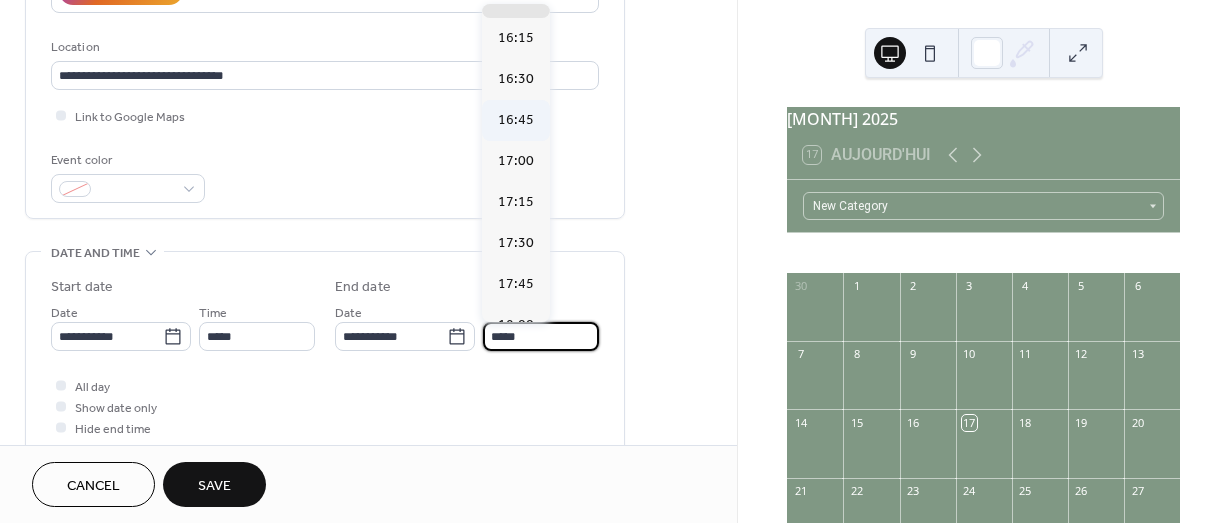 scroll, scrollTop: 300, scrollLeft: 0, axis: vertical 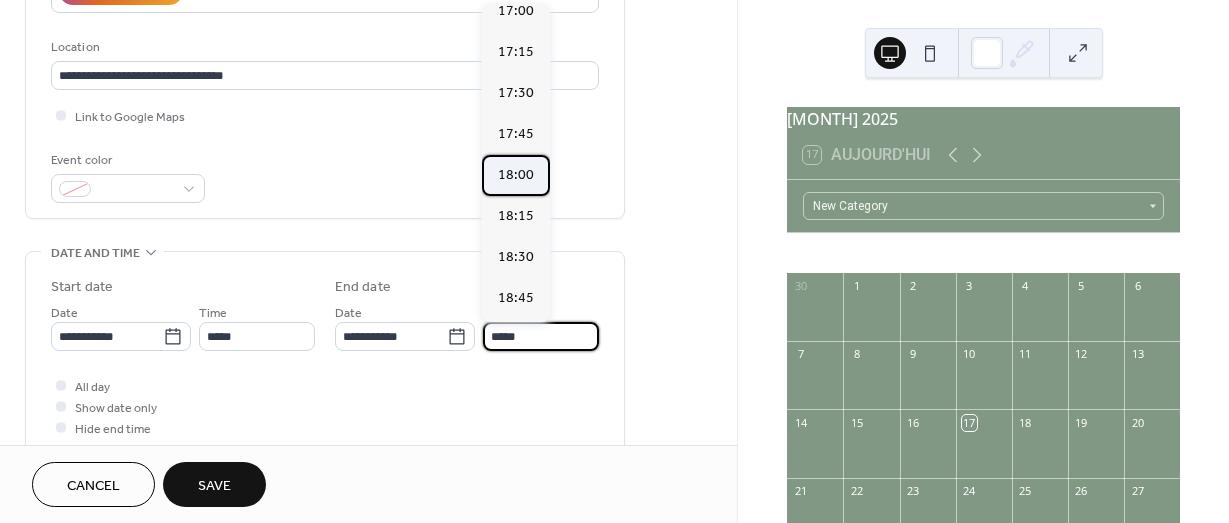 click on "18:00" at bounding box center (516, 175) 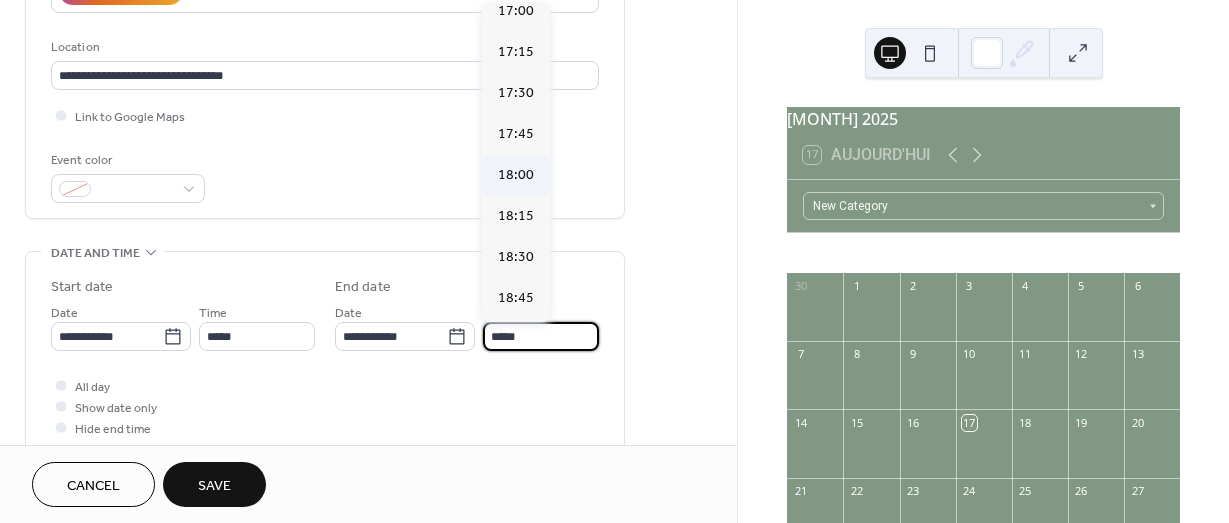 type on "*****" 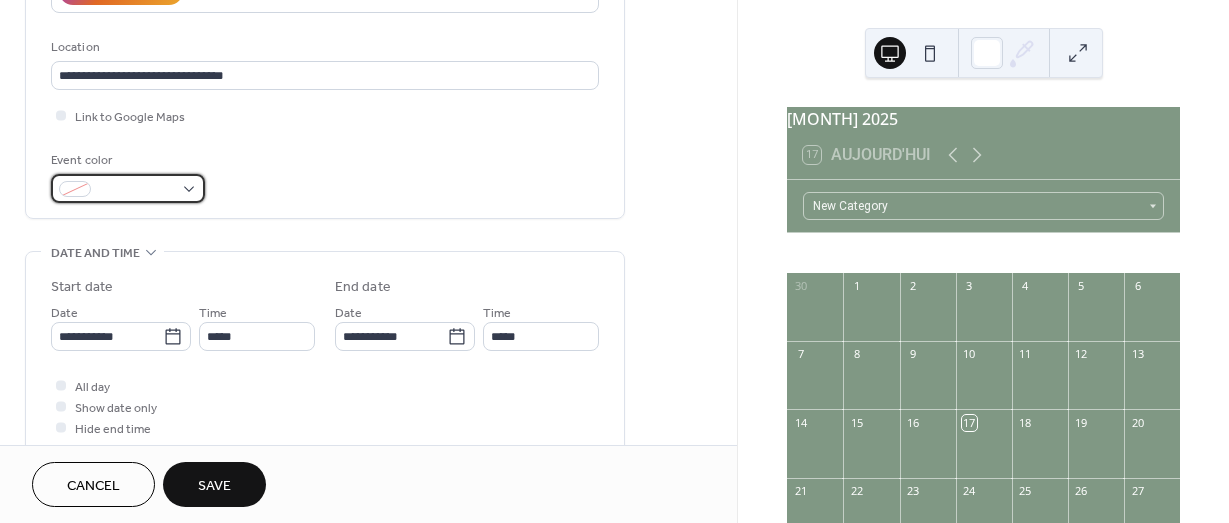 click at bounding box center [128, 188] 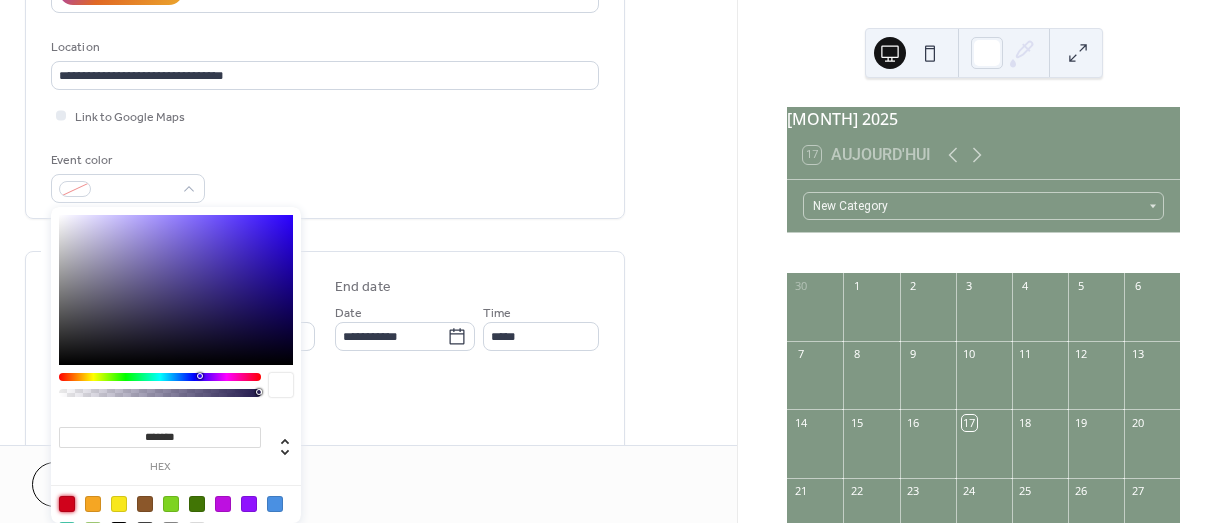 click at bounding box center [67, 504] 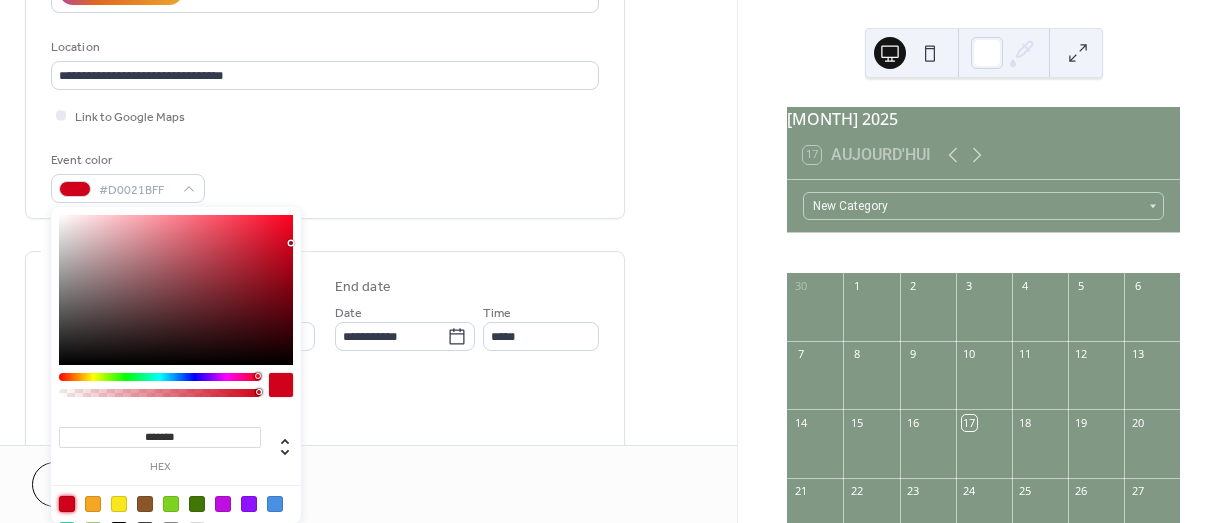 click on "Event color #D0021BFF" at bounding box center [325, 176] 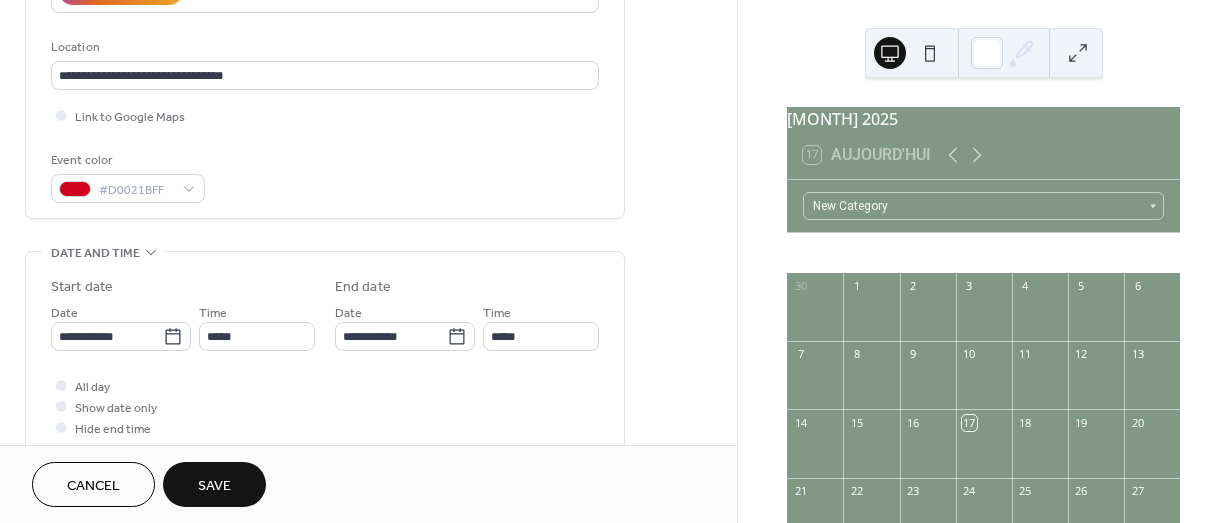 click on "Save" at bounding box center (214, 484) 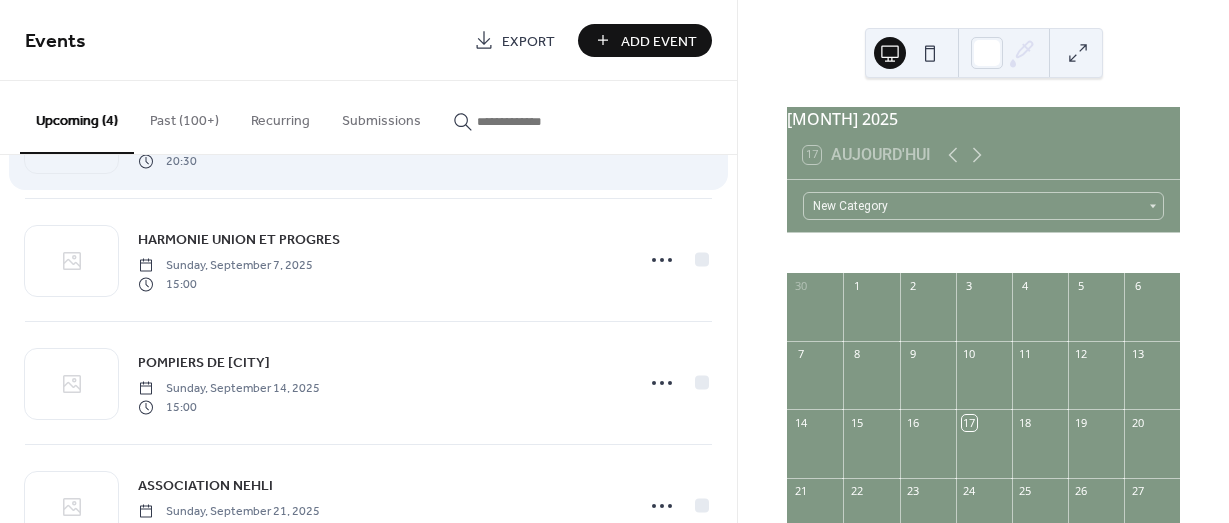 scroll, scrollTop: 183, scrollLeft: 0, axis: vertical 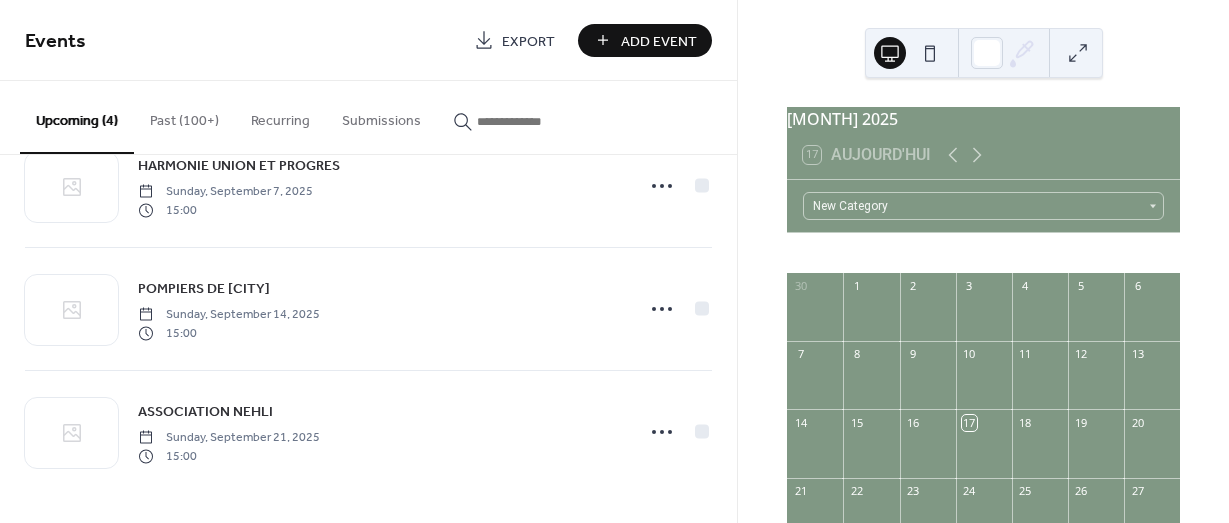 click on "Add Event" at bounding box center [659, 41] 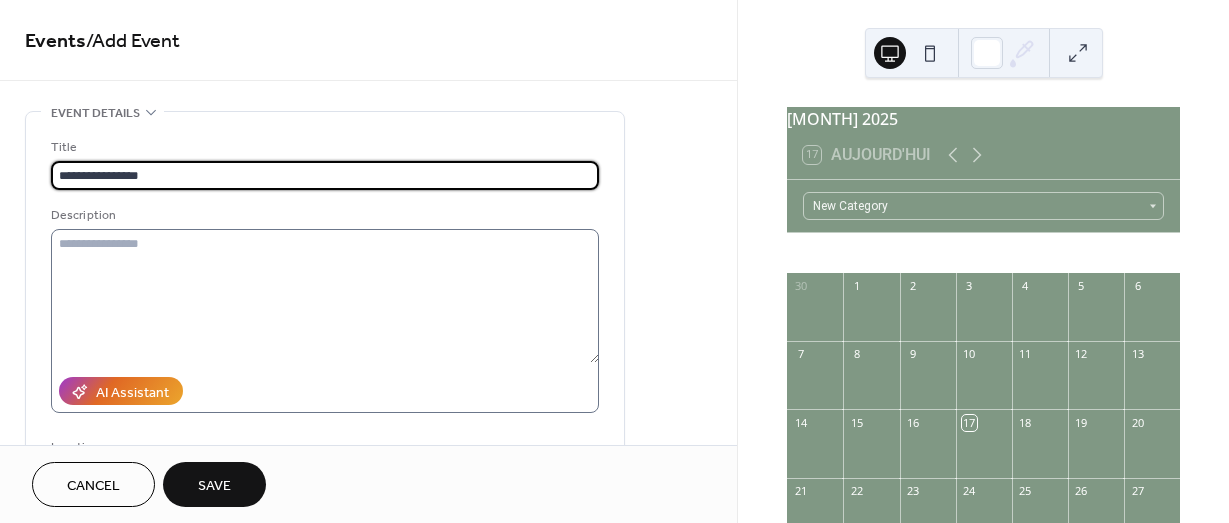 type on "**********" 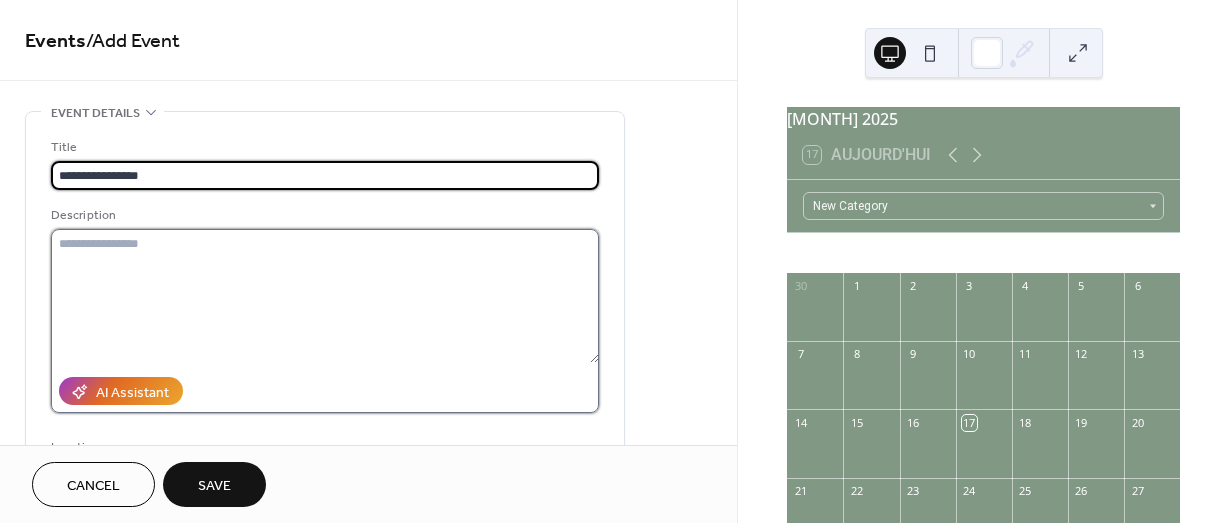 click at bounding box center [325, 296] 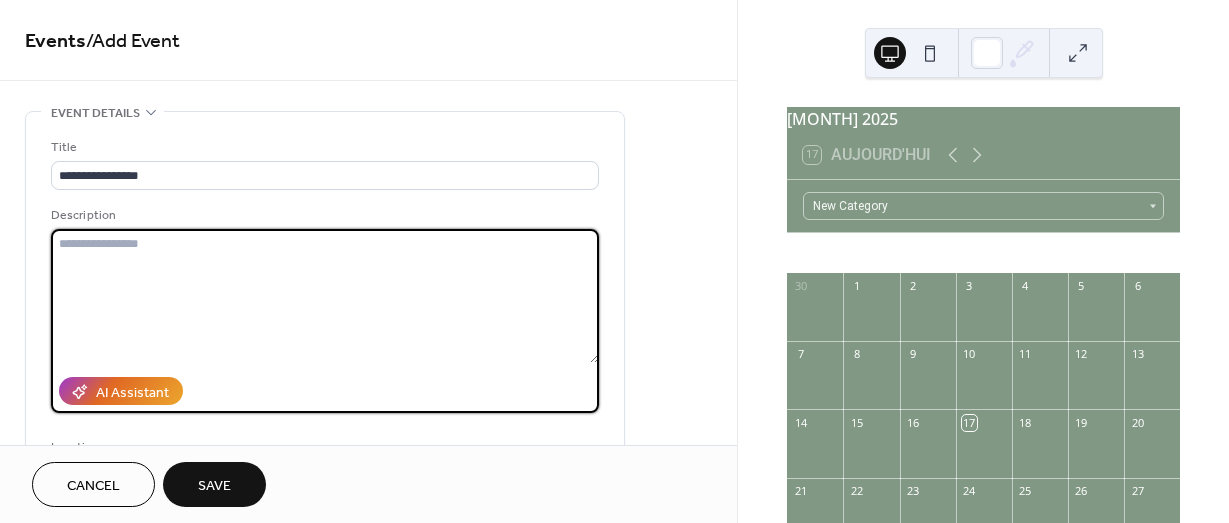 paste on "**********" 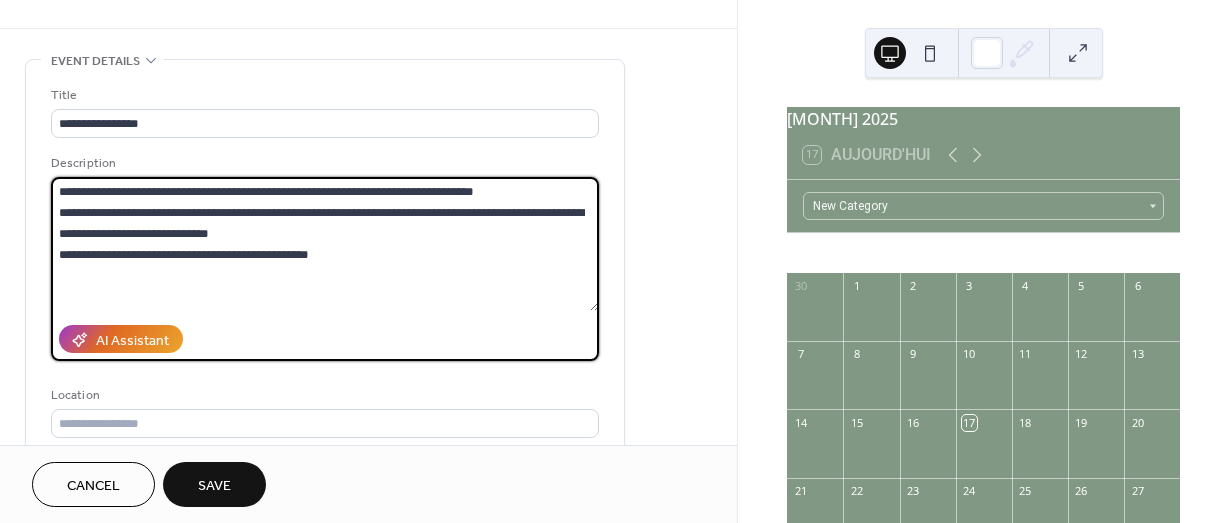 scroll, scrollTop: 200, scrollLeft: 0, axis: vertical 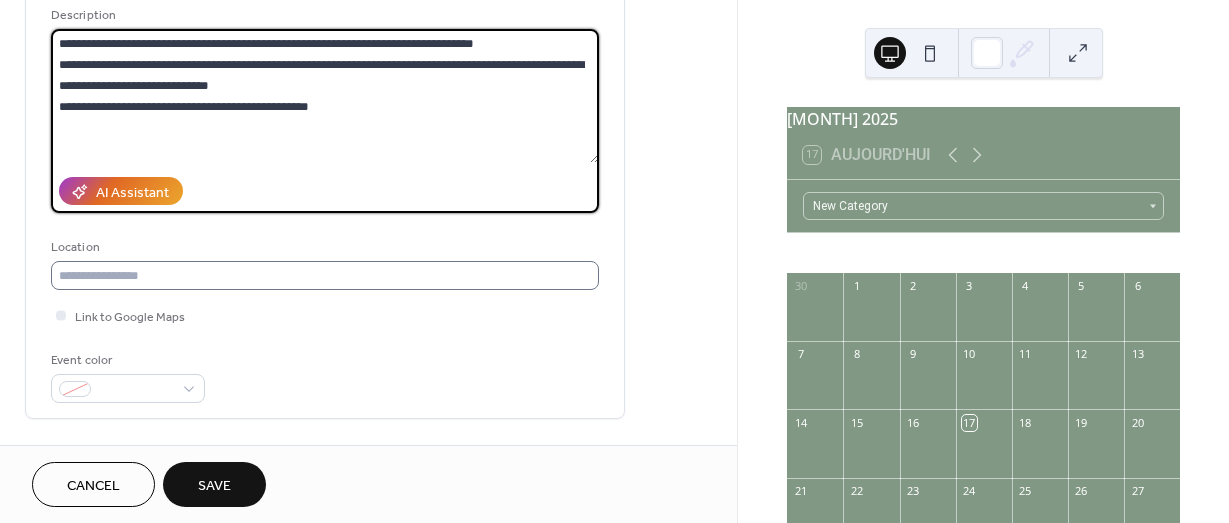 type on "**********" 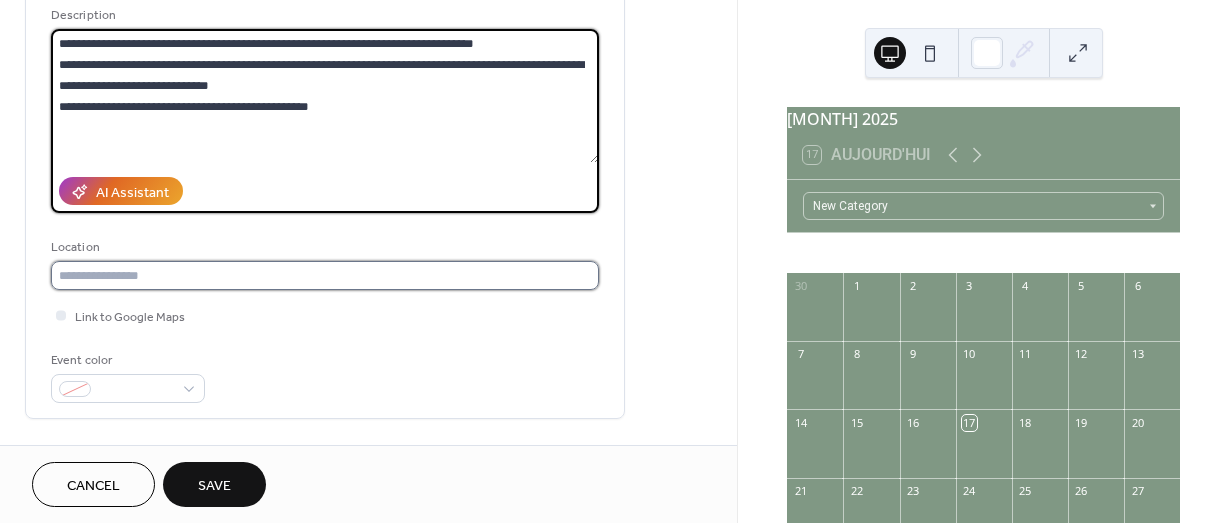 click at bounding box center [325, 275] 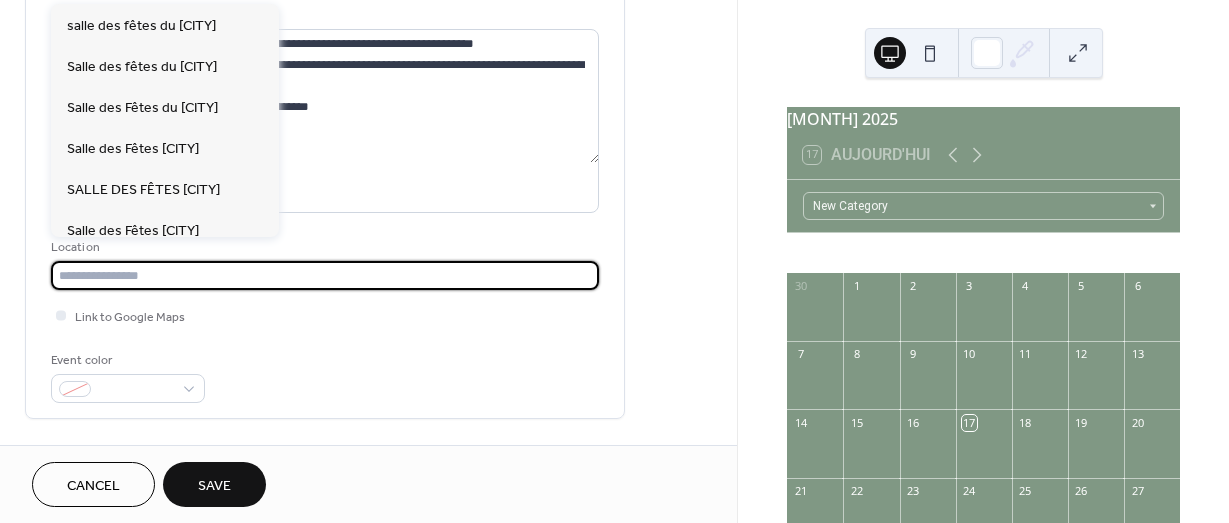 scroll, scrollTop: 1800, scrollLeft: 0, axis: vertical 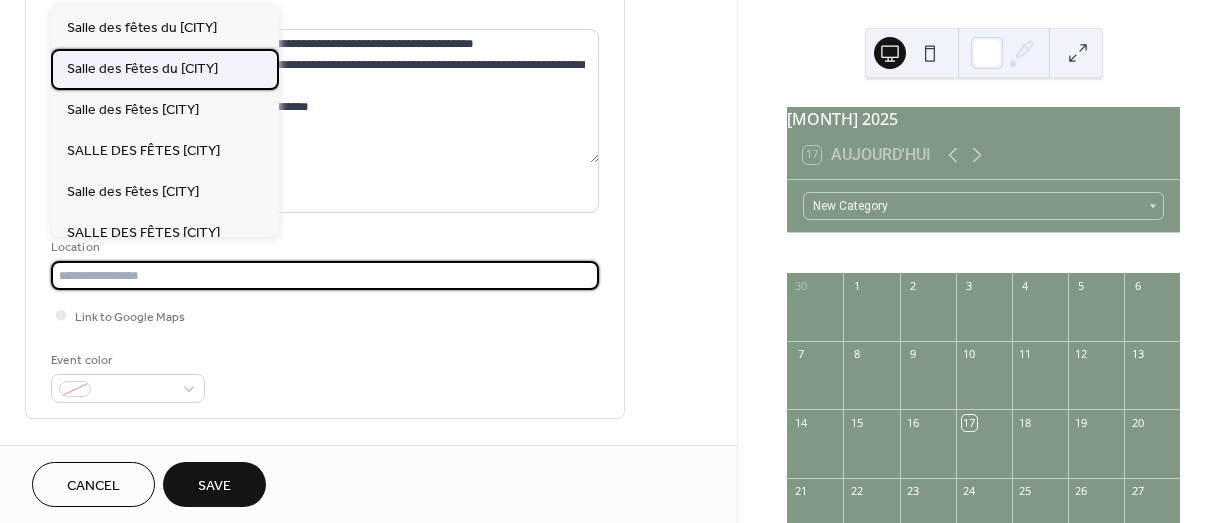 click on "Salle des Fêtes du Russey" at bounding box center [142, 69] 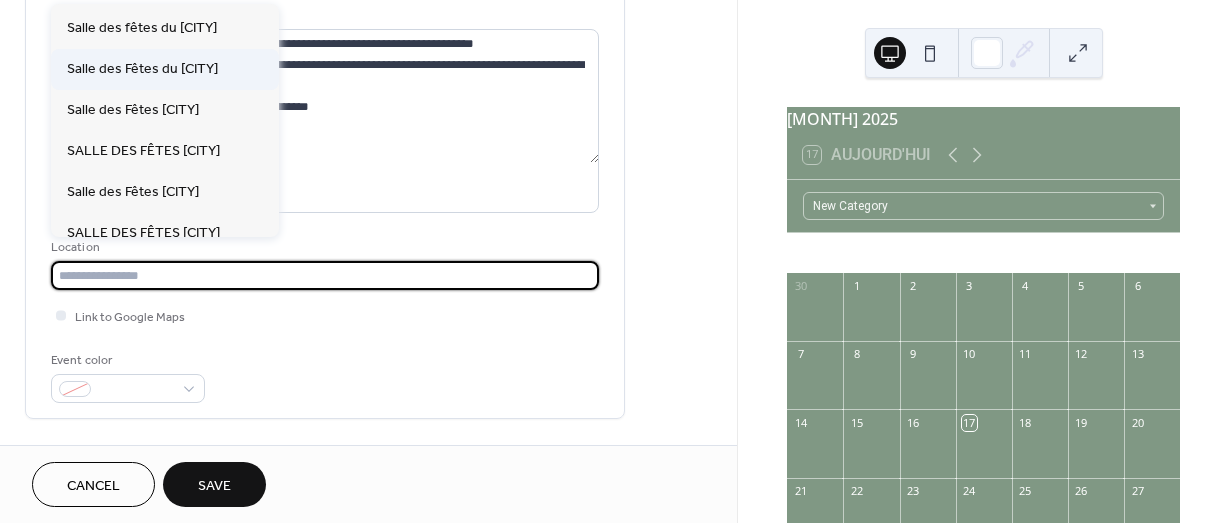 type on "**********" 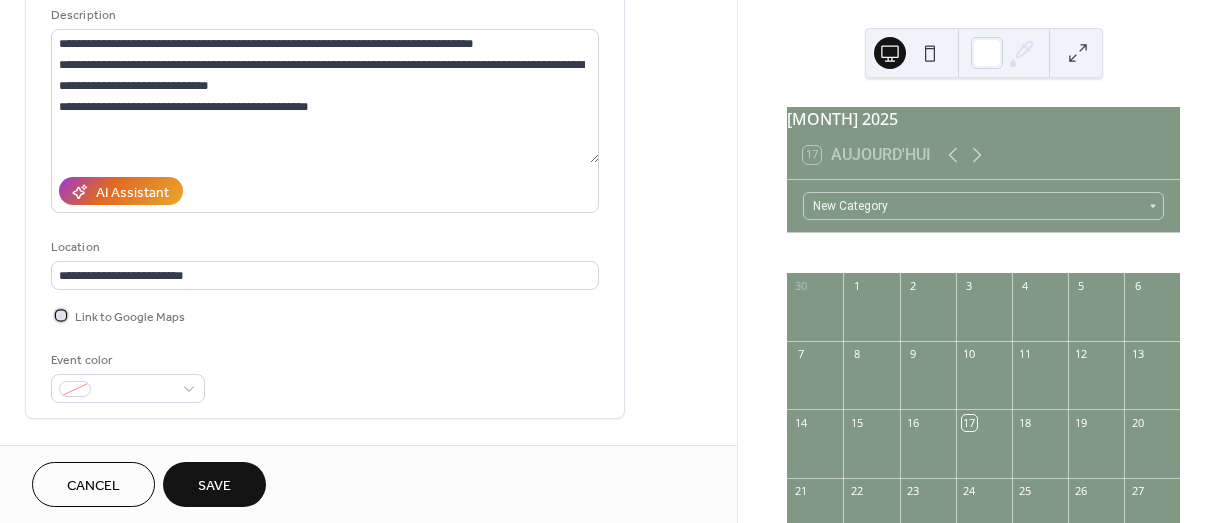 click at bounding box center [61, 315] 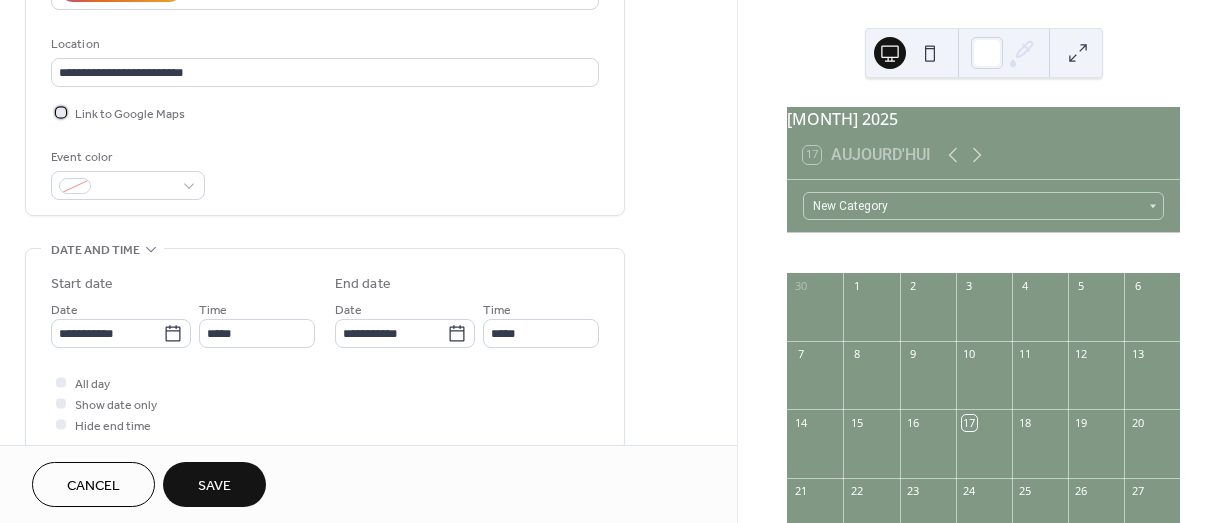 scroll, scrollTop: 500, scrollLeft: 0, axis: vertical 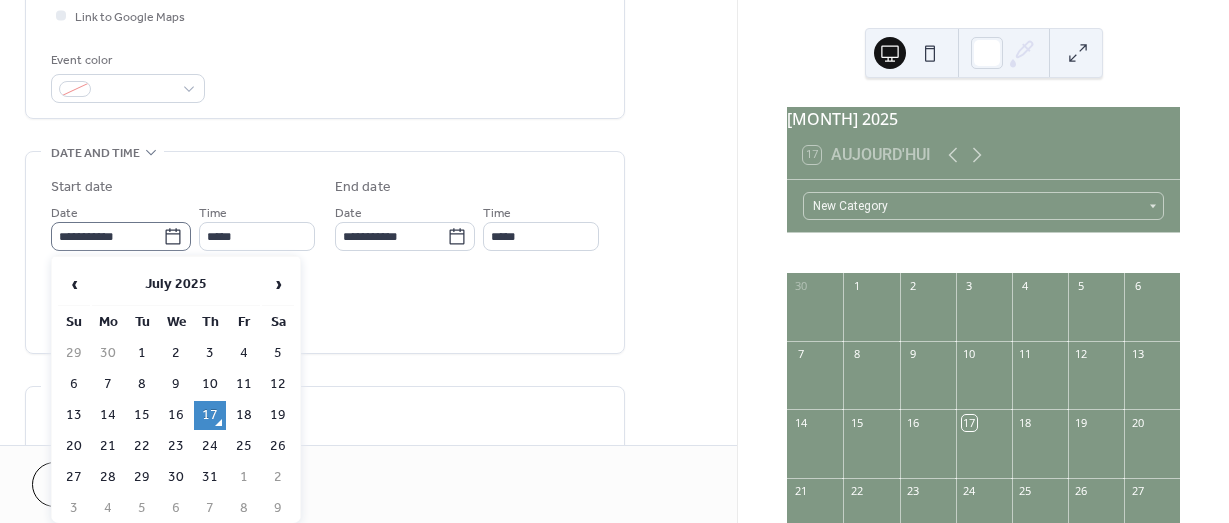click 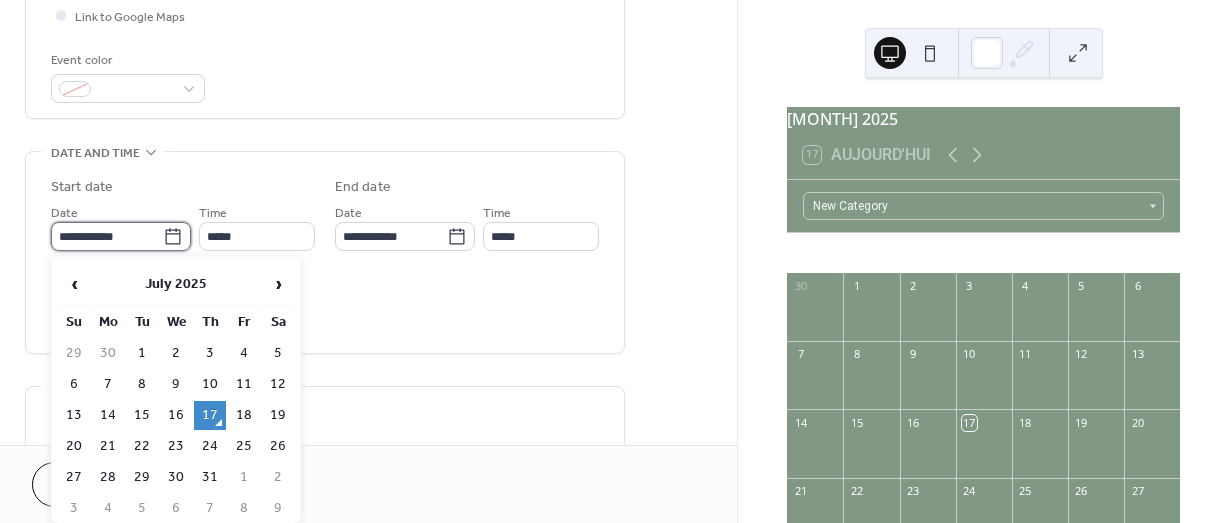 click on "**********" at bounding box center (107, 236) 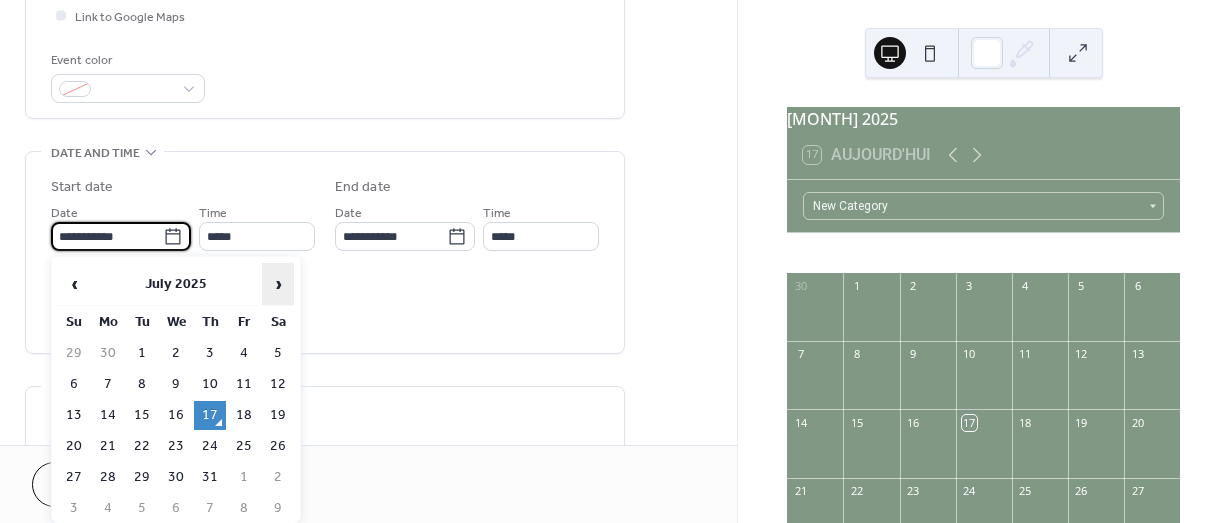 click on "›" at bounding box center (278, 284) 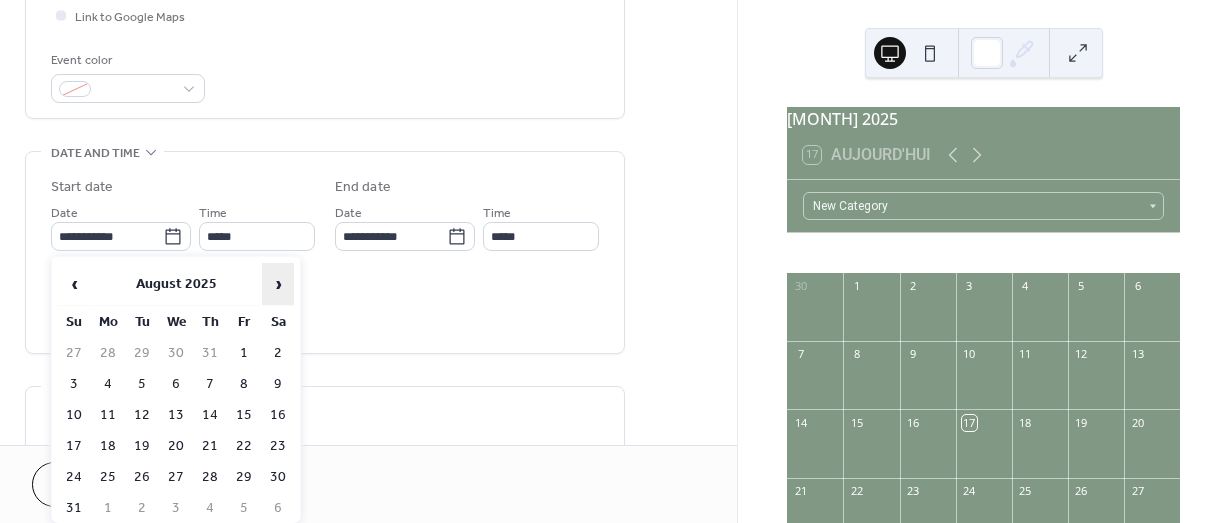 click on "›" at bounding box center (278, 284) 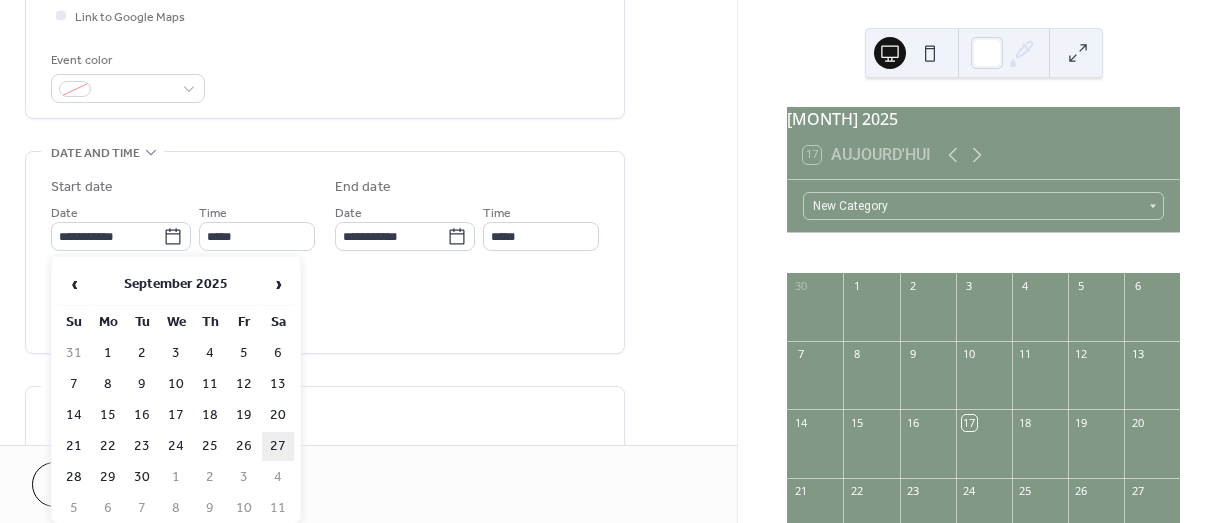 click on "27" at bounding box center (278, 446) 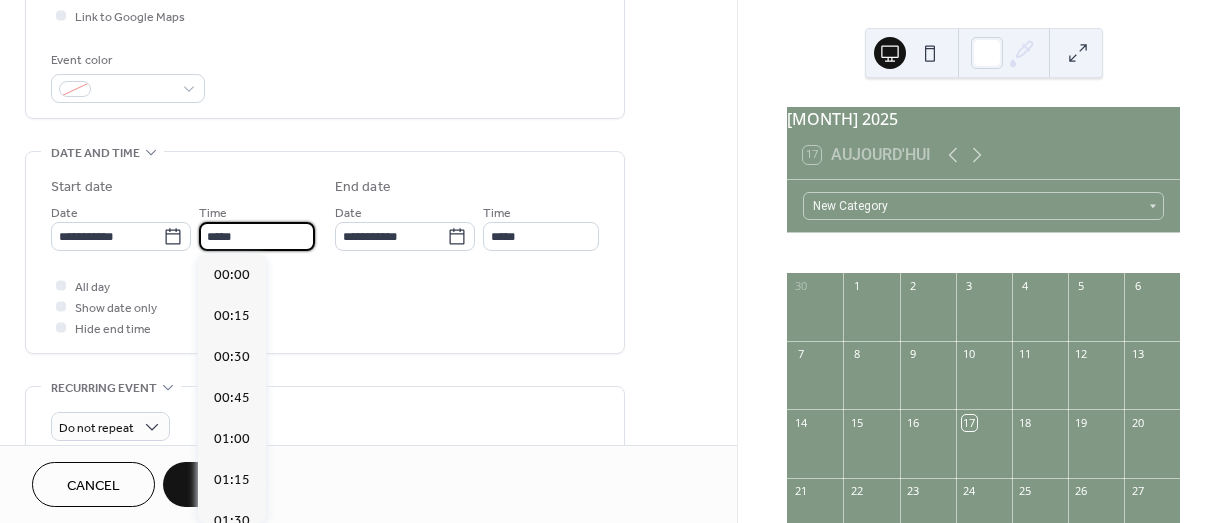 scroll, scrollTop: 1968, scrollLeft: 0, axis: vertical 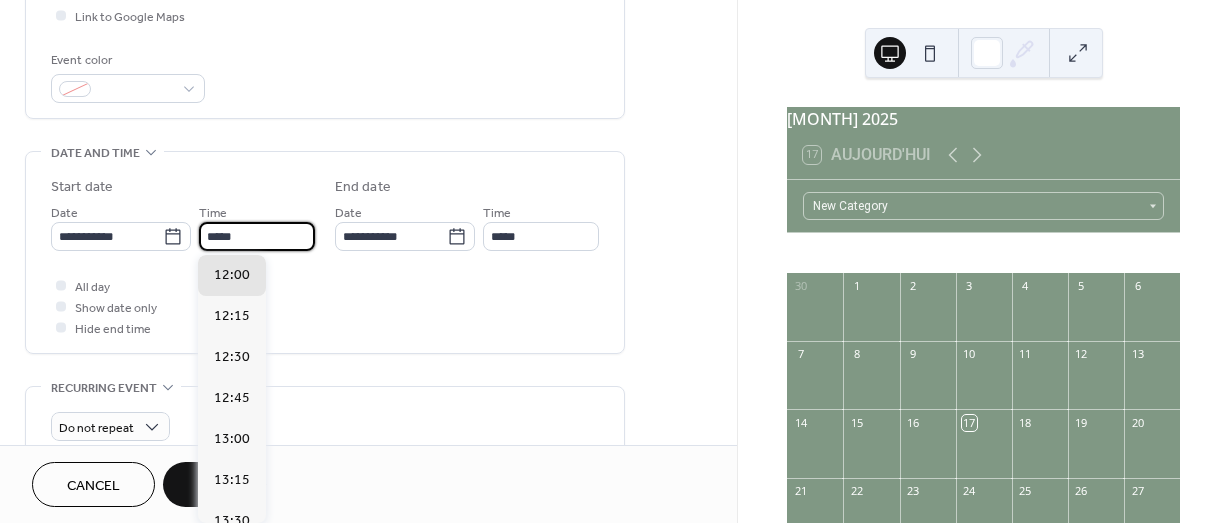drag, startPoint x: 243, startPoint y: 236, endPoint x: 201, endPoint y: 239, distance: 42.107006 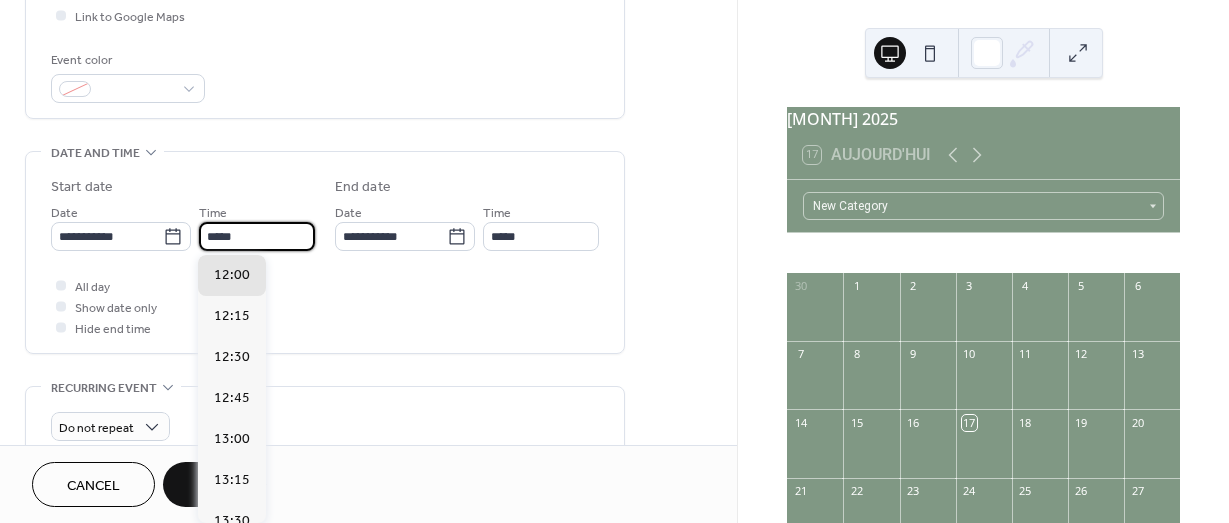click on "*****" at bounding box center (257, 236) 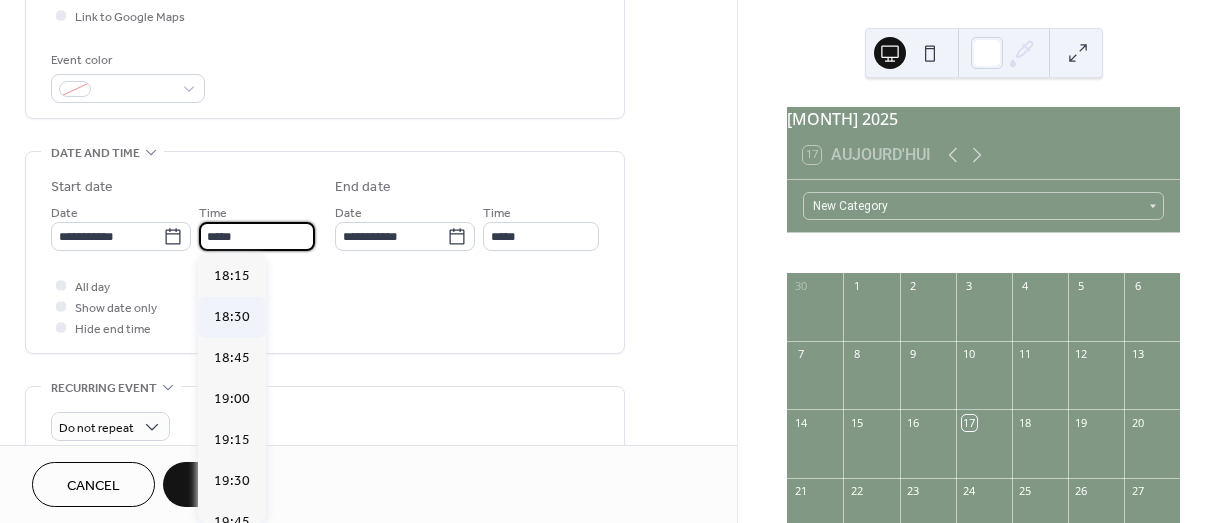 scroll, scrollTop: 3068, scrollLeft: 0, axis: vertical 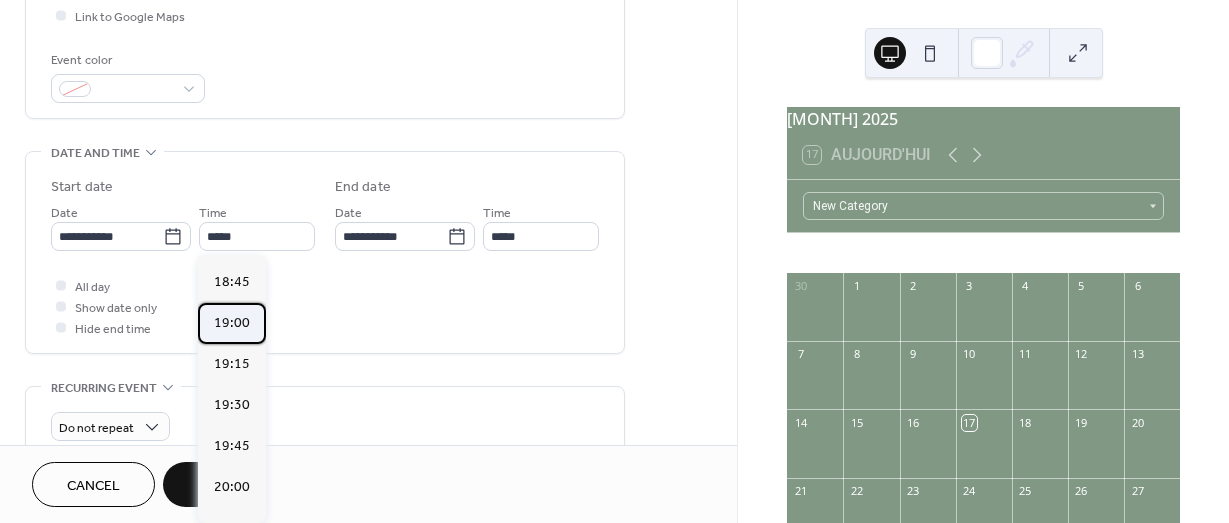 click on "19:00" at bounding box center (232, 323) 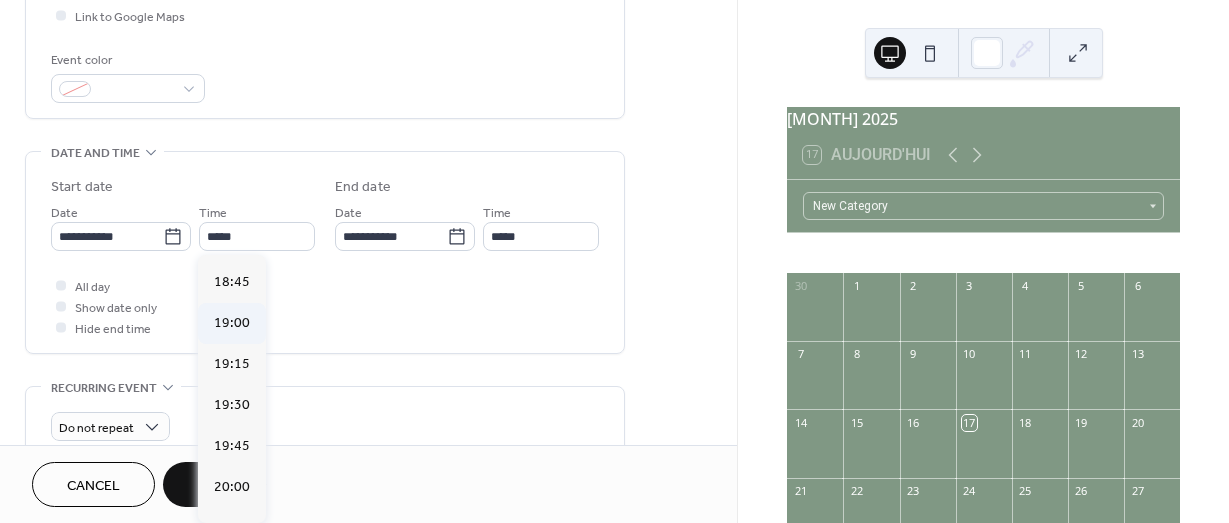 type on "*****" 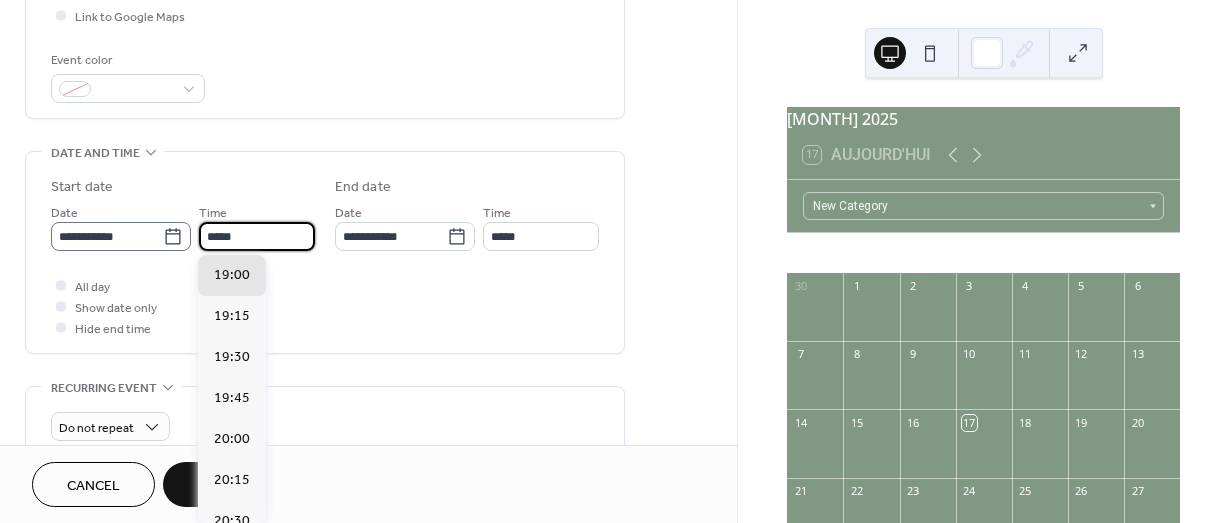 drag, startPoint x: 242, startPoint y: 233, endPoint x: 189, endPoint y: 246, distance: 54.571056 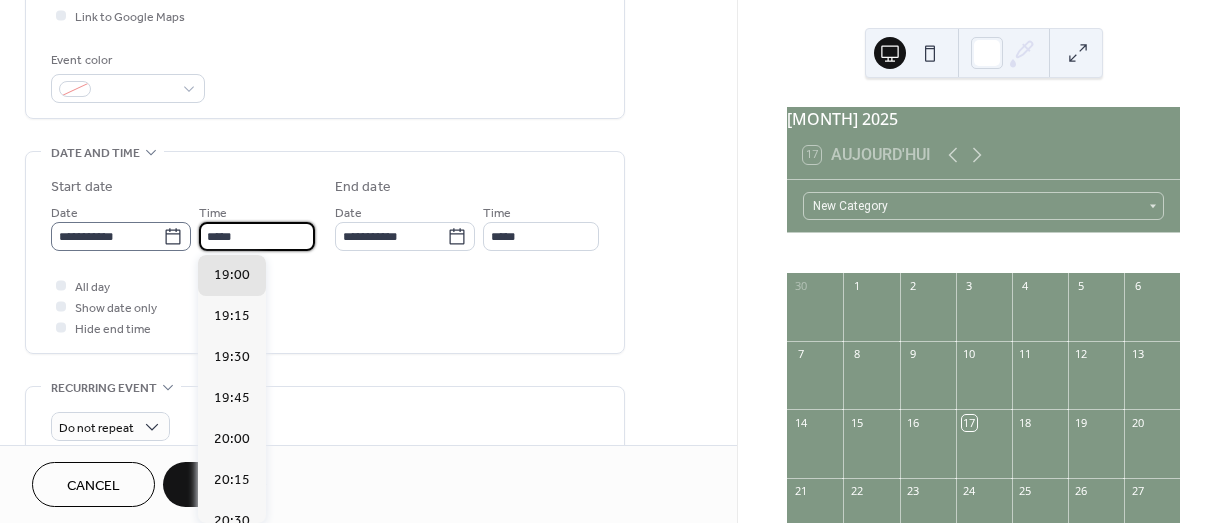 click on "**********" at bounding box center (183, 226) 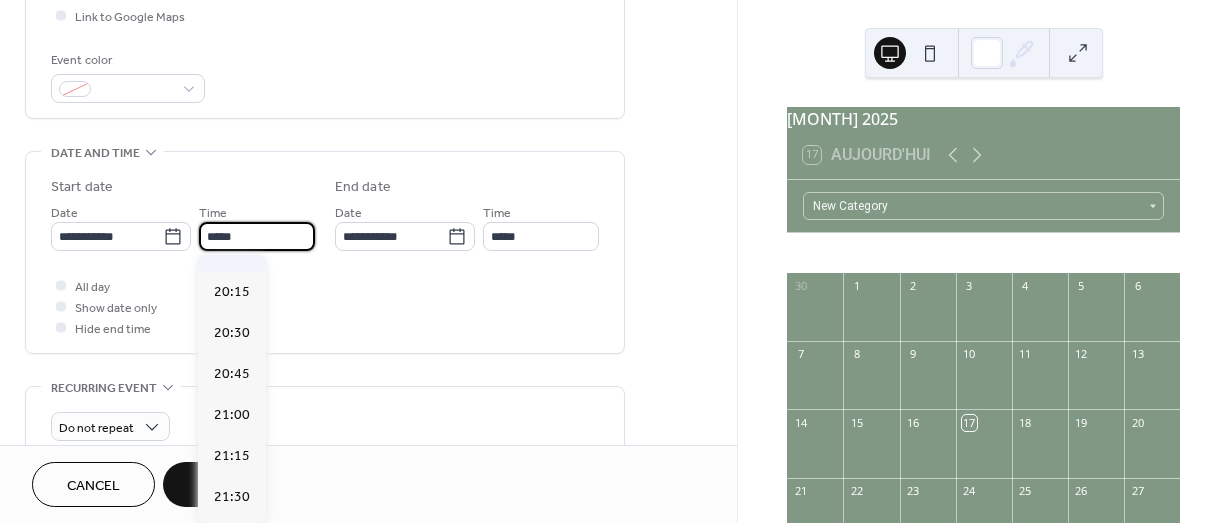 scroll, scrollTop: 3216, scrollLeft: 0, axis: vertical 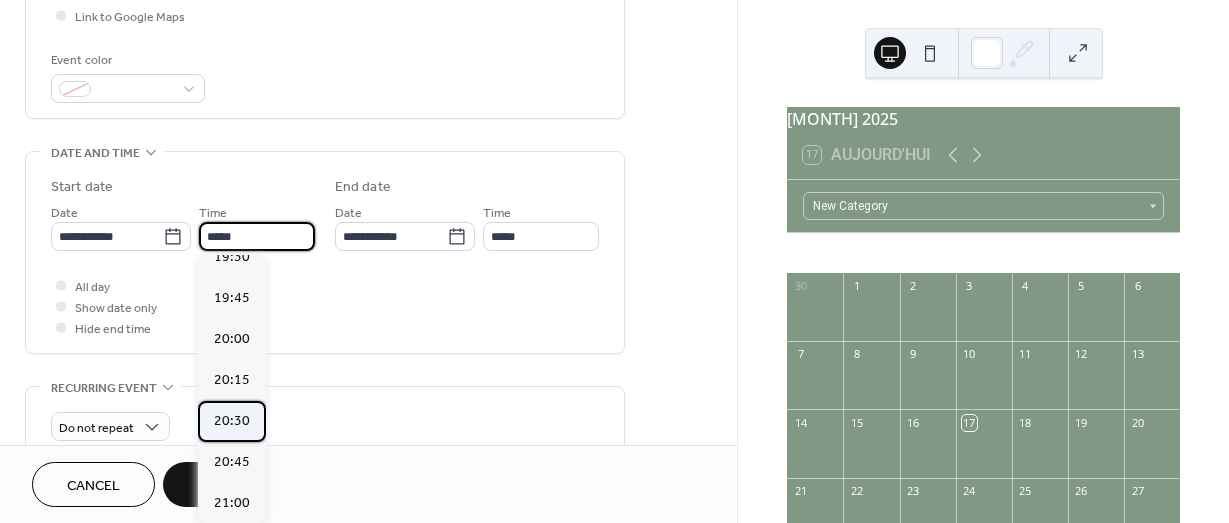 click on "20:30" at bounding box center (232, 421) 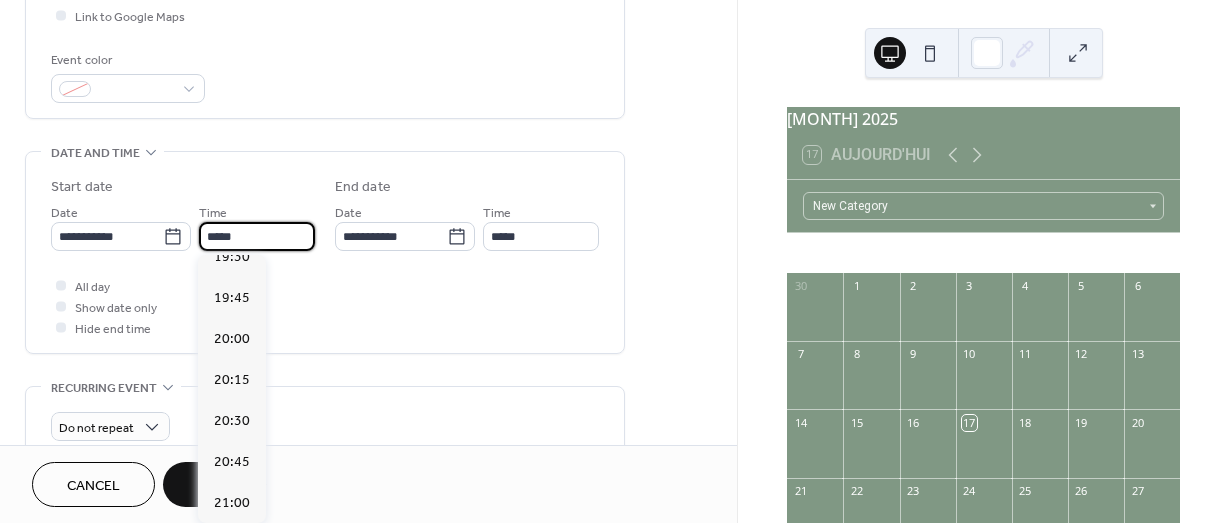 type on "*****" 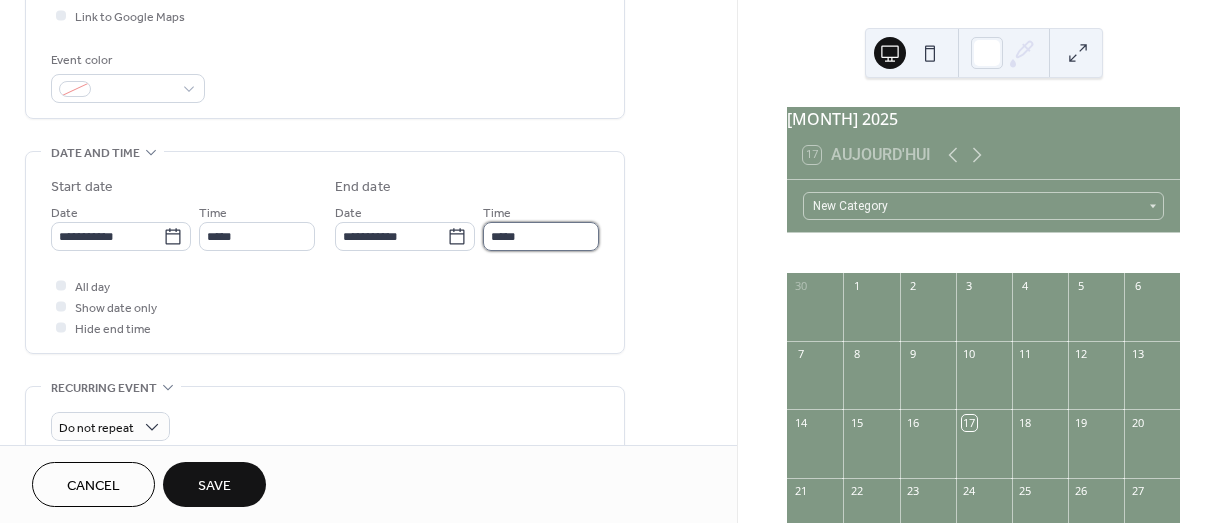click on "*****" at bounding box center (541, 236) 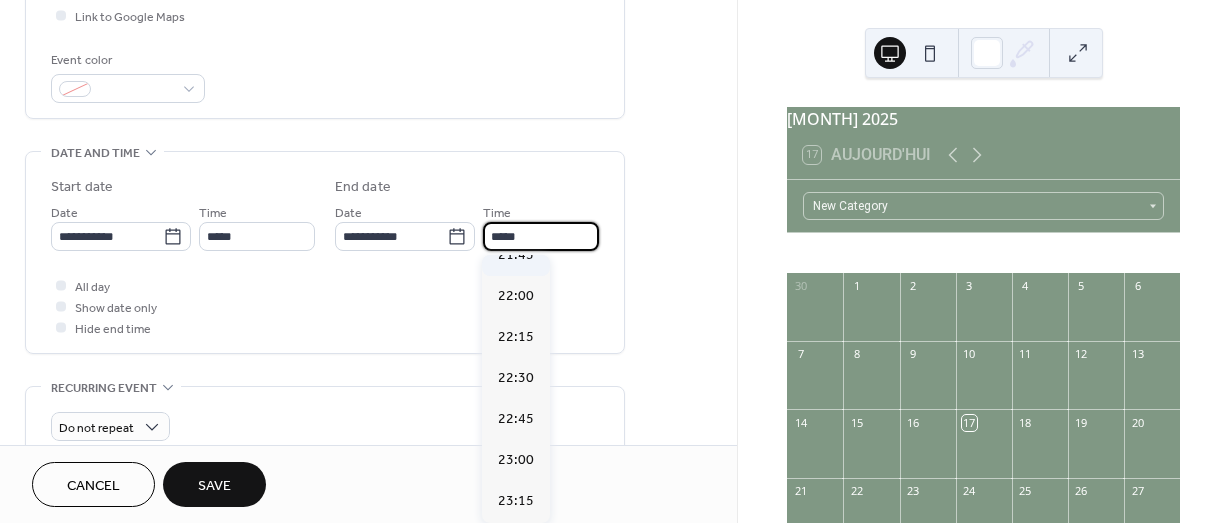scroll, scrollTop: 265, scrollLeft: 0, axis: vertical 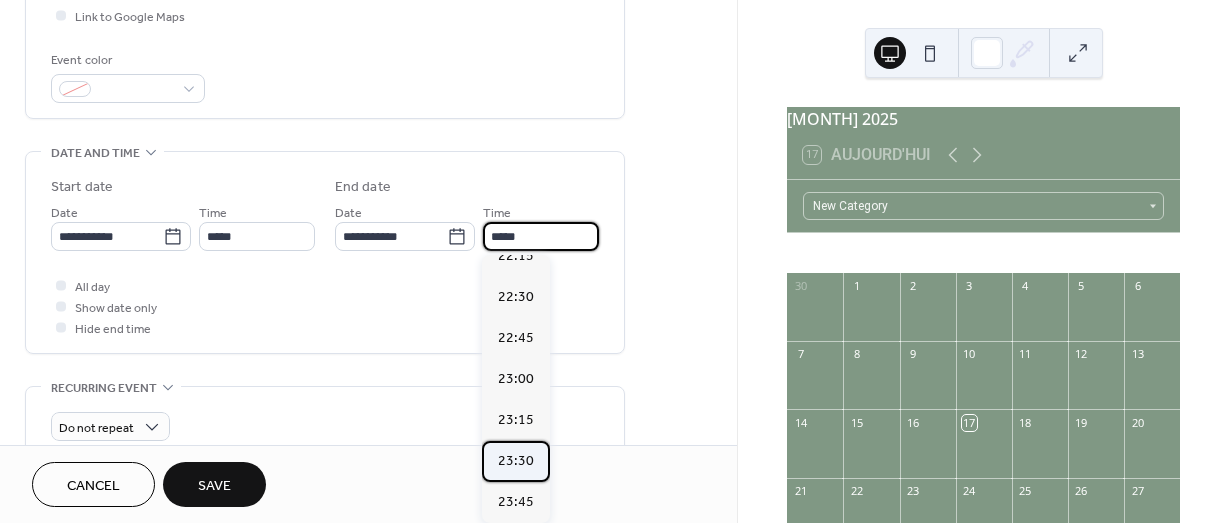 click on "23:30" at bounding box center (516, 461) 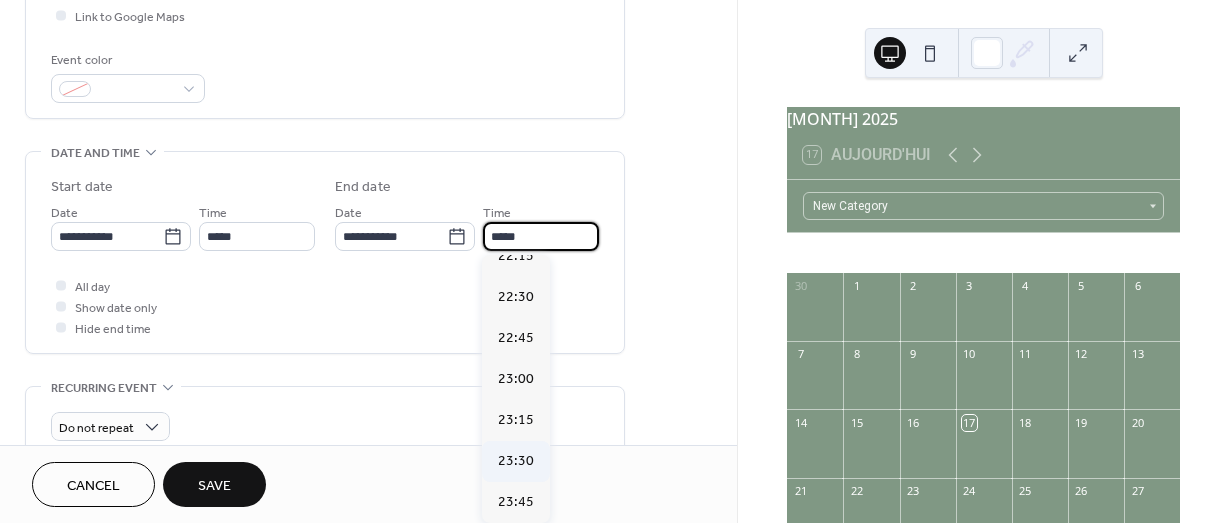 type on "*****" 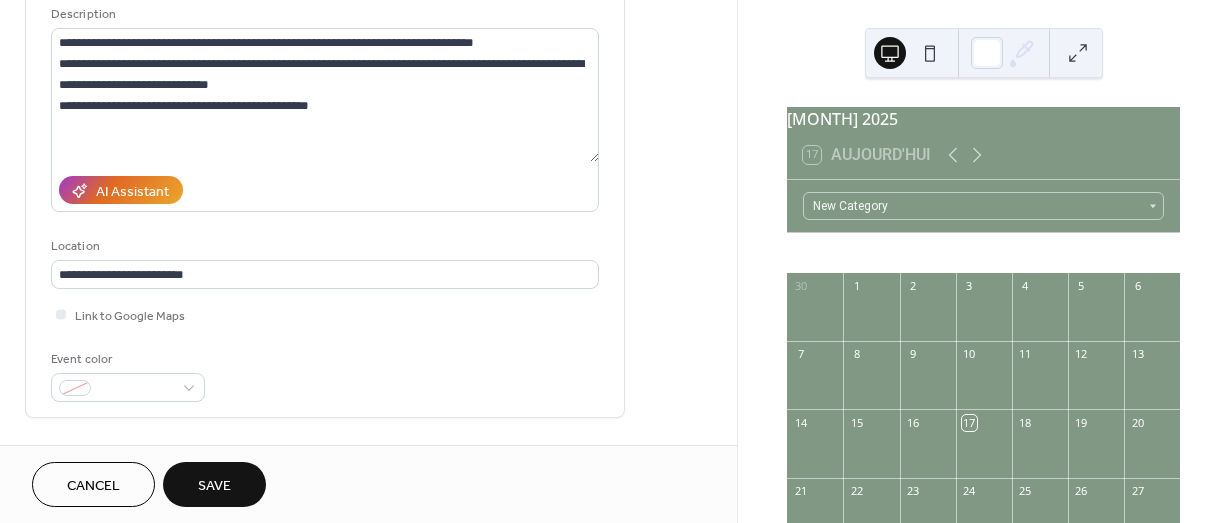 scroll, scrollTop: 200, scrollLeft: 0, axis: vertical 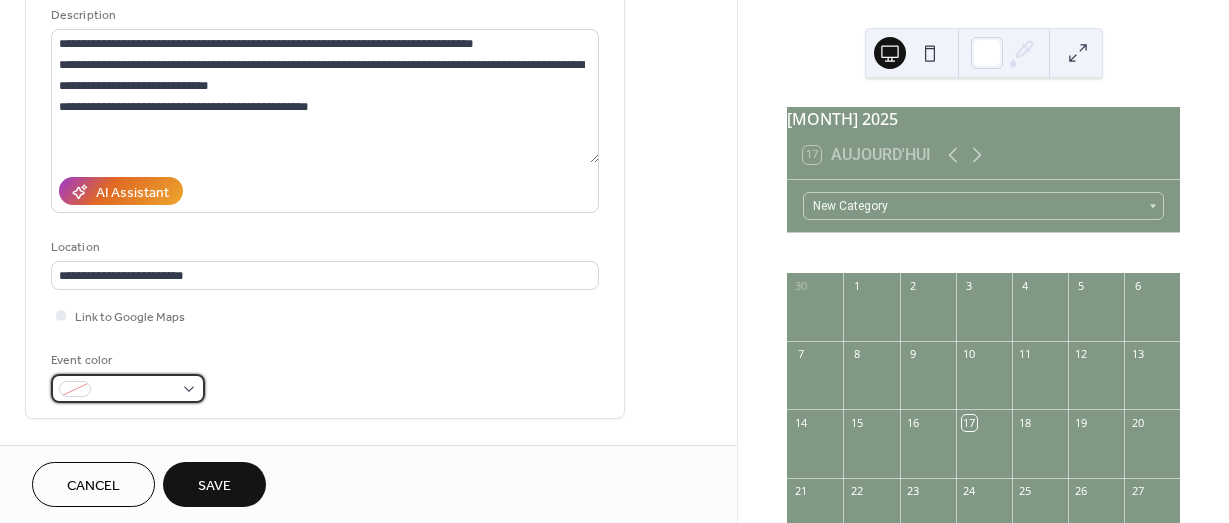 click at bounding box center (128, 388) 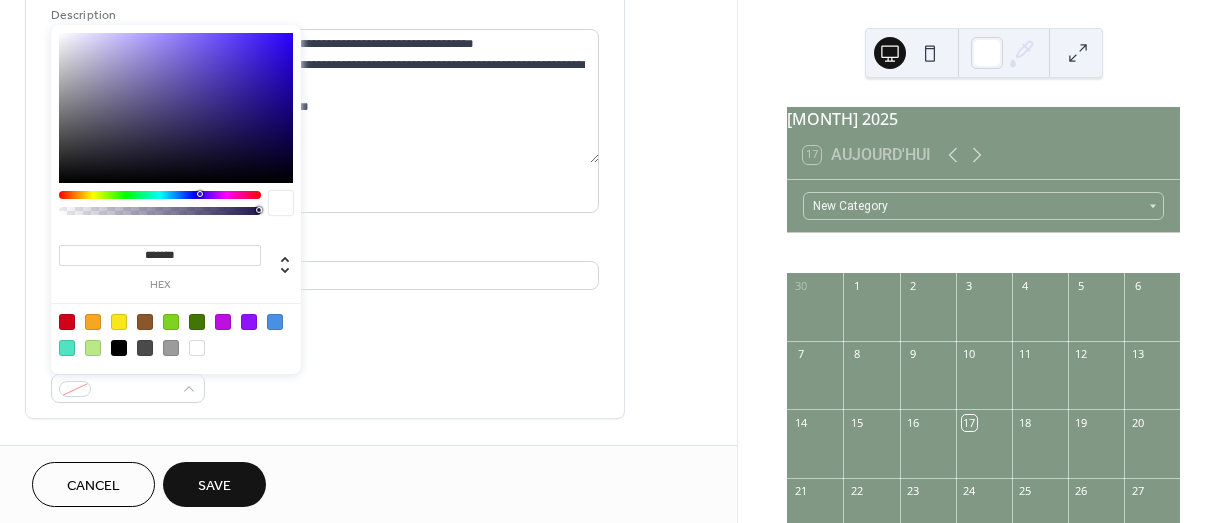 click at bounding box center (67, 322) 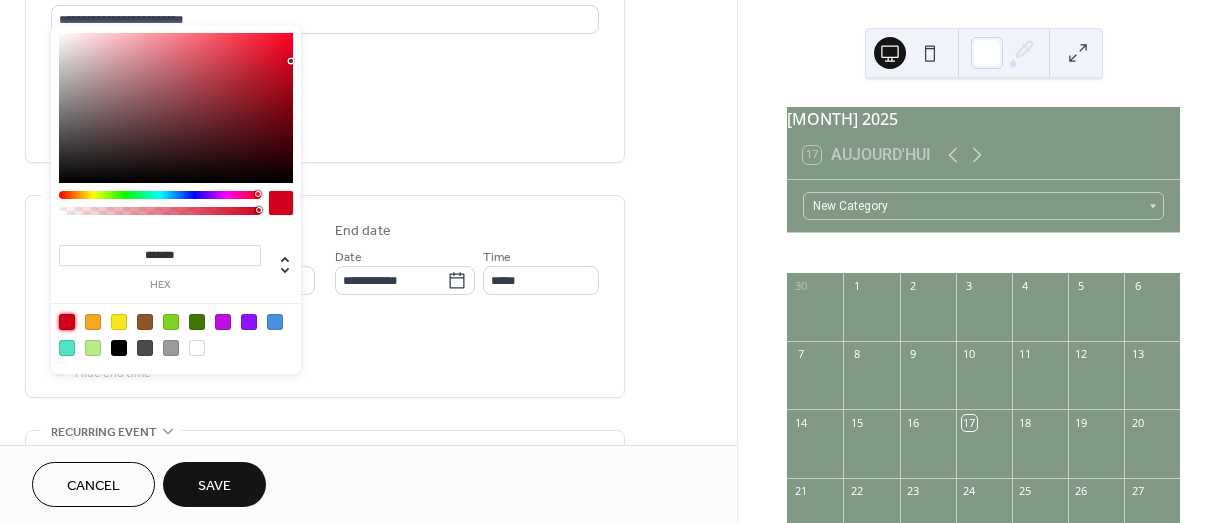 scroll, scrollTop: 500, scrollLeft: 0, axis: vertical 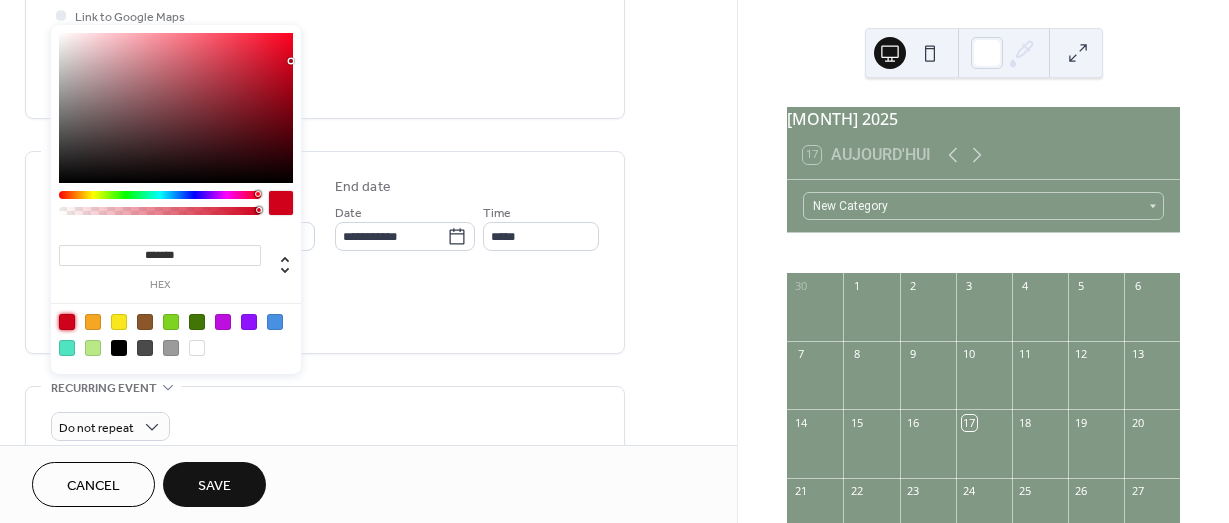 click on "All day Show date only Hide end time" at bounding box center [325, 306] 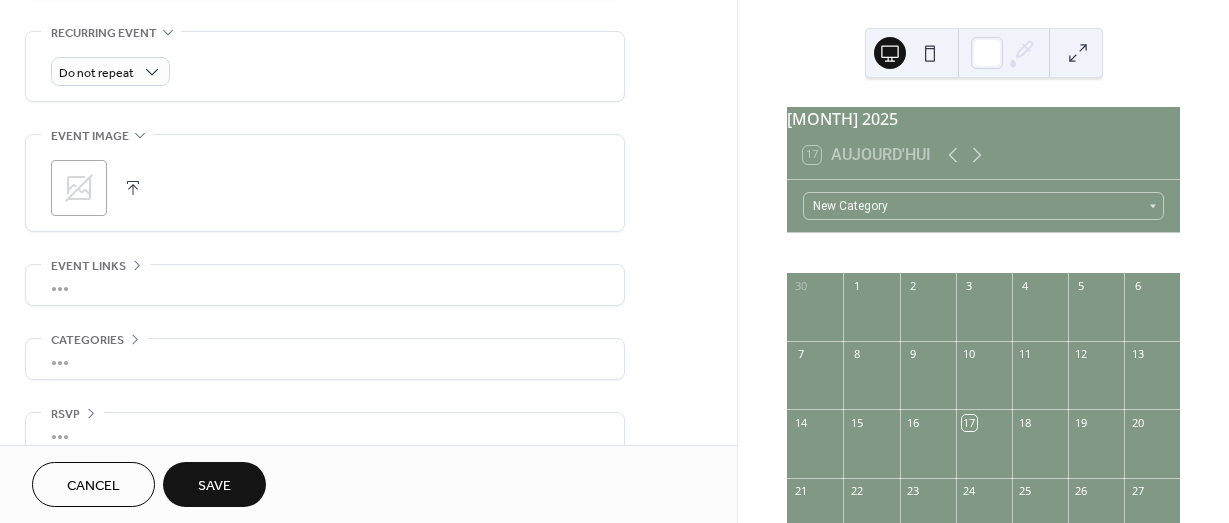 scroll, scrollTop: 884, scrollLeft: 0, axis: vertical 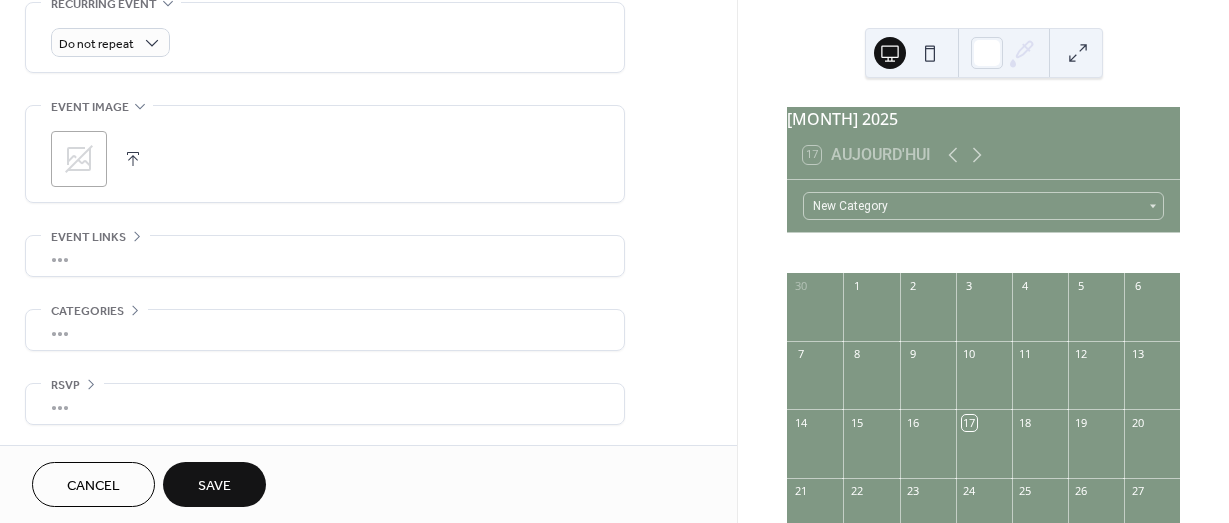 click on "Save" at bounding box center [214, 486] 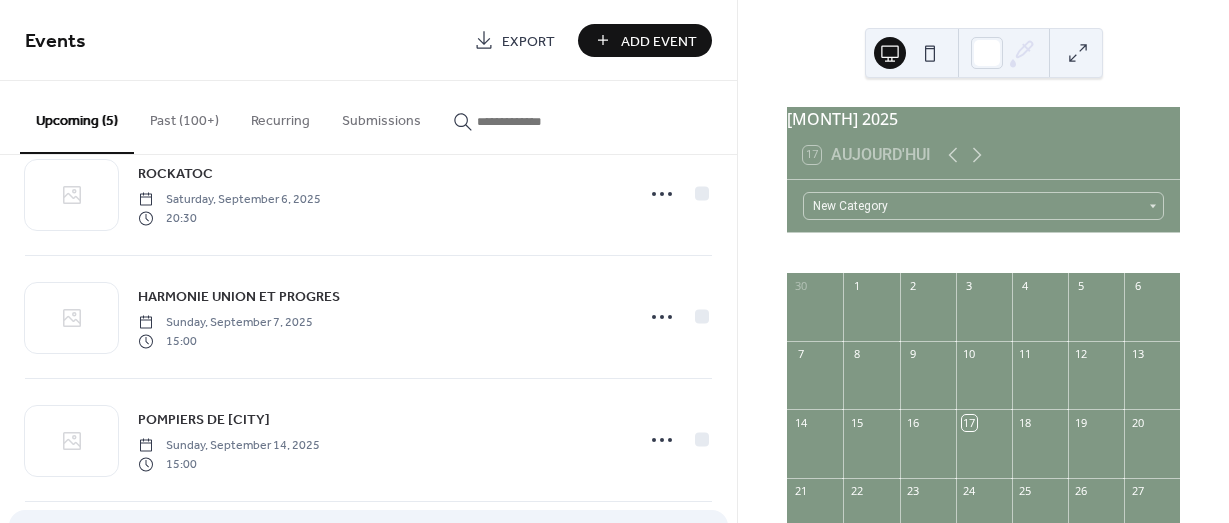 scroll, scrollTop: 0, scrollLeft: 0, axis: both 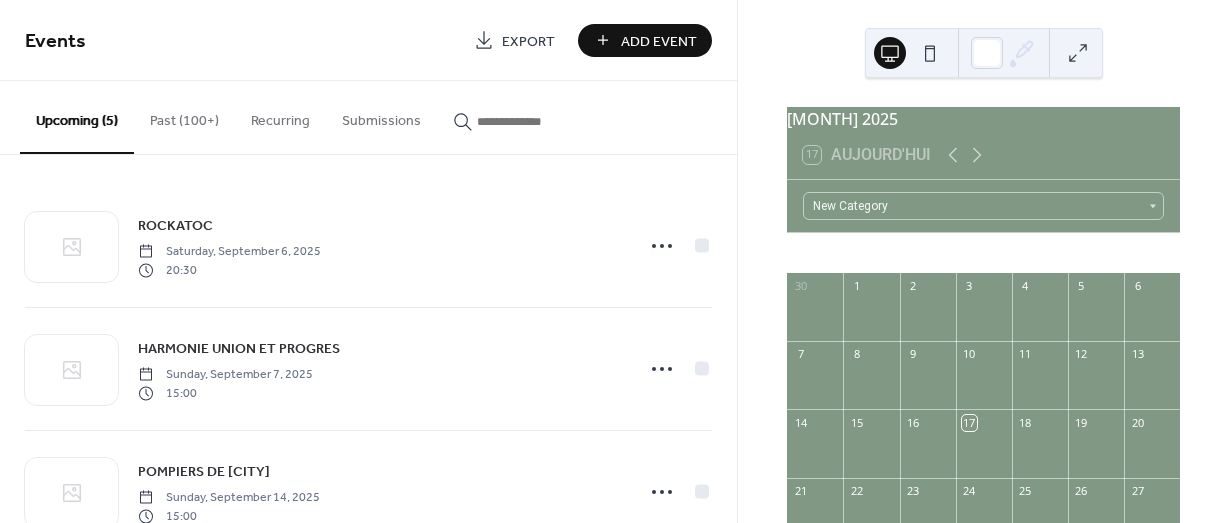 click on "Add Event" at bounding box center (659, 41) 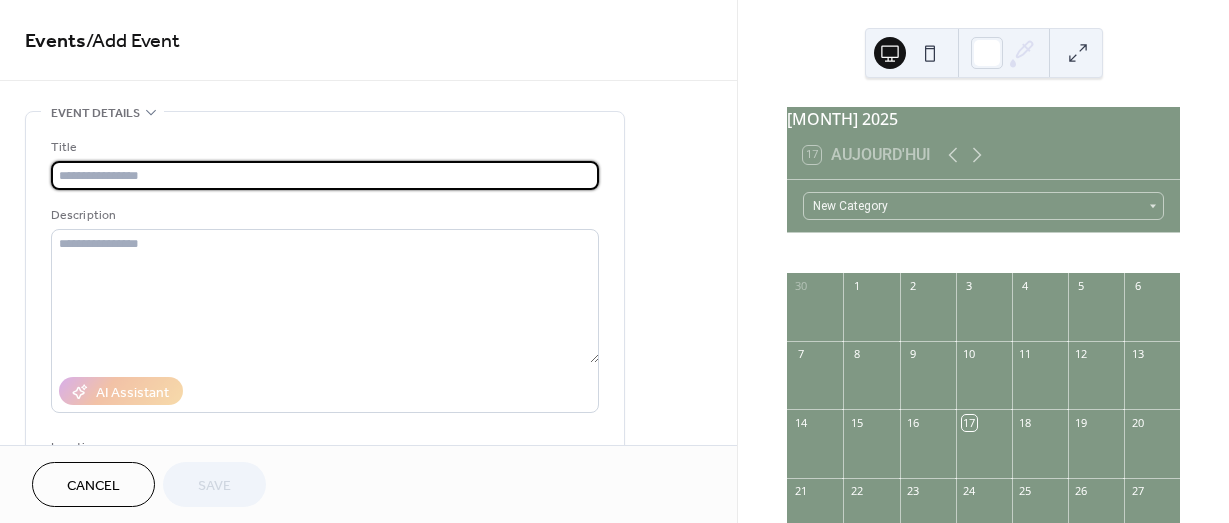 click at bounding box center (325, 175) 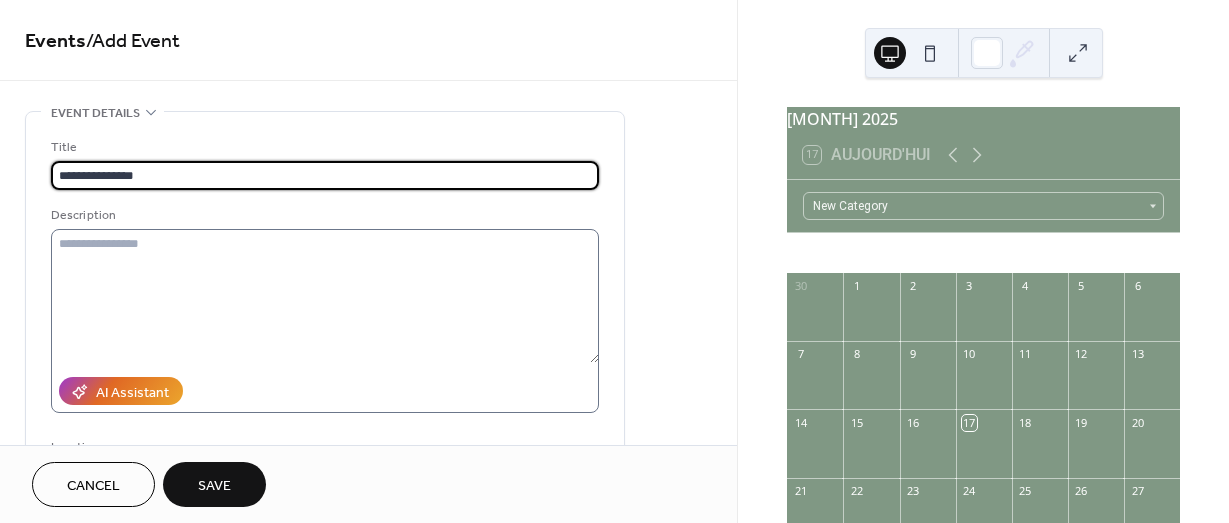 type on "**********" 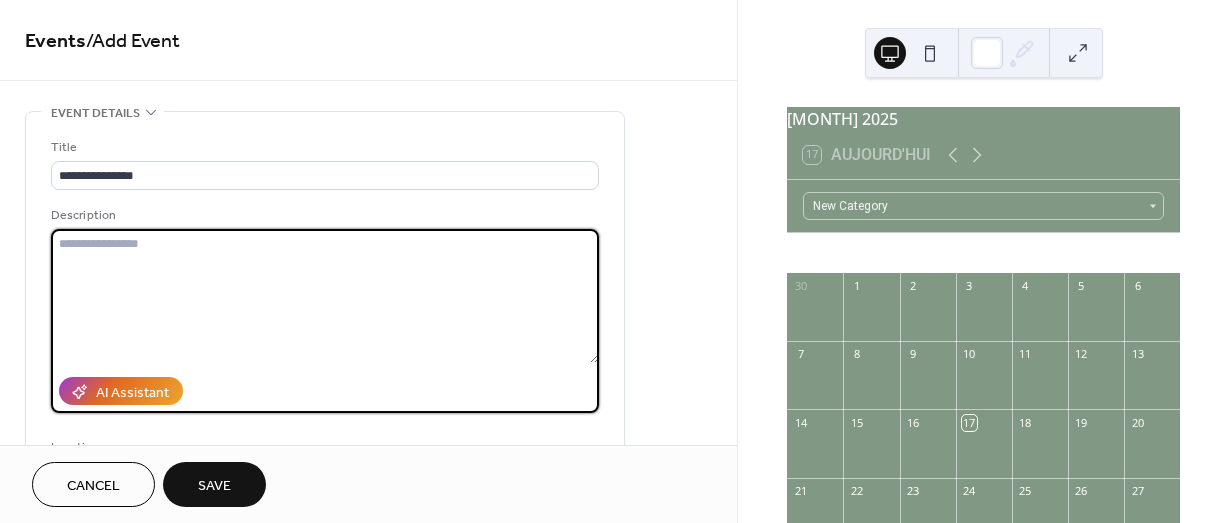 click at bounding box center (325, 296) 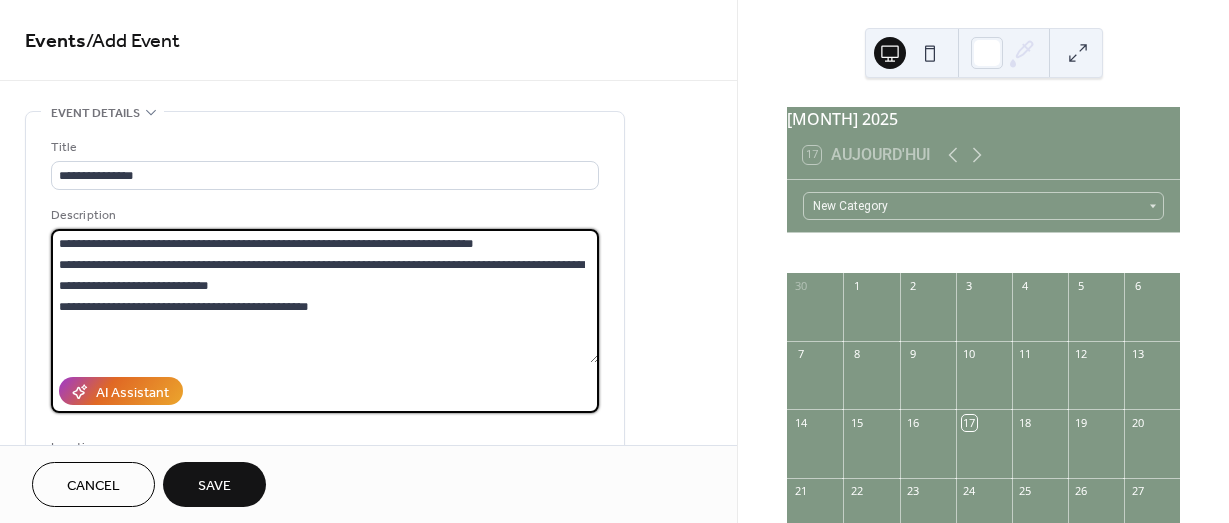 click on "**********" at bounding box center (325, 296) 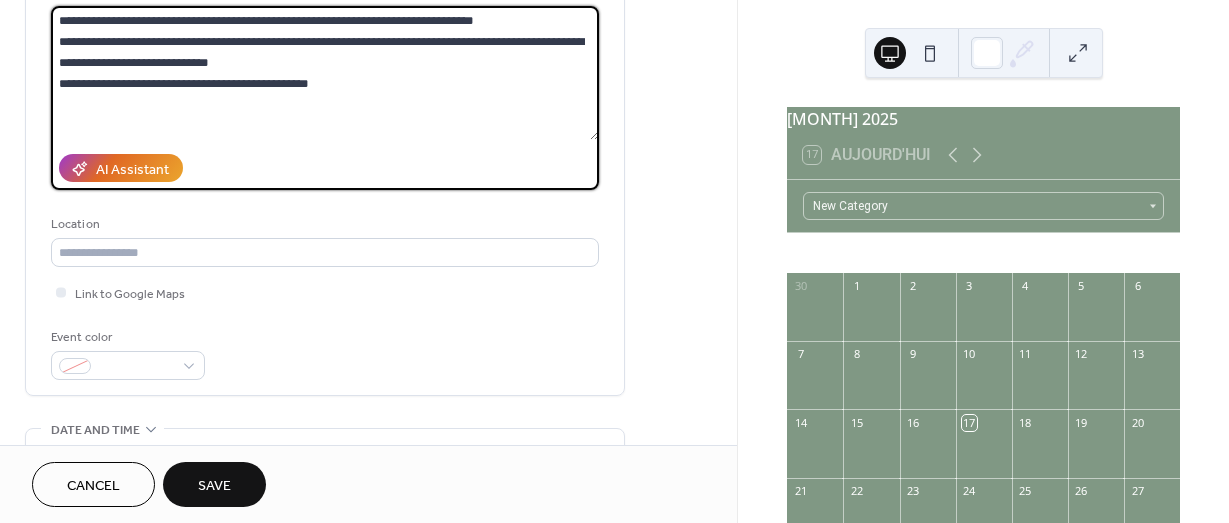 scroll, scrollTop: 300, scrollLeft: 0, axis: vertical 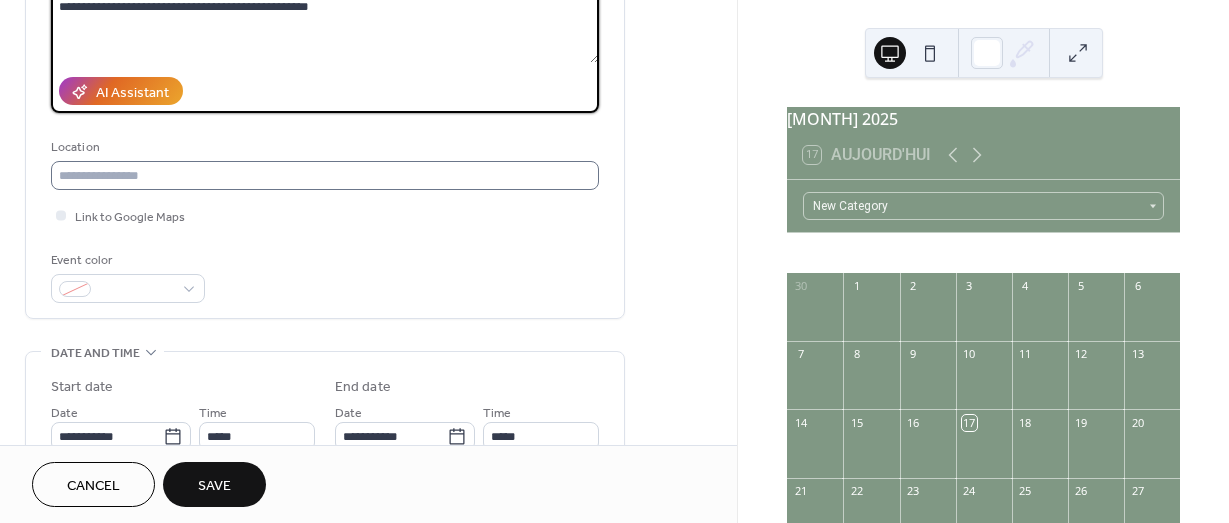 type on "**********" 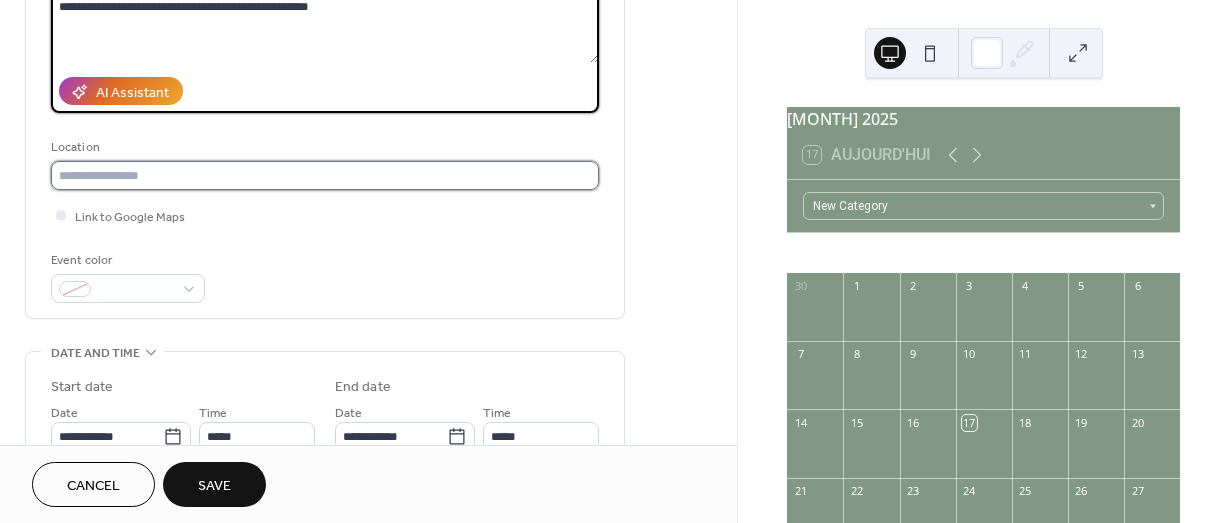 click at bounding box center [325, 175] 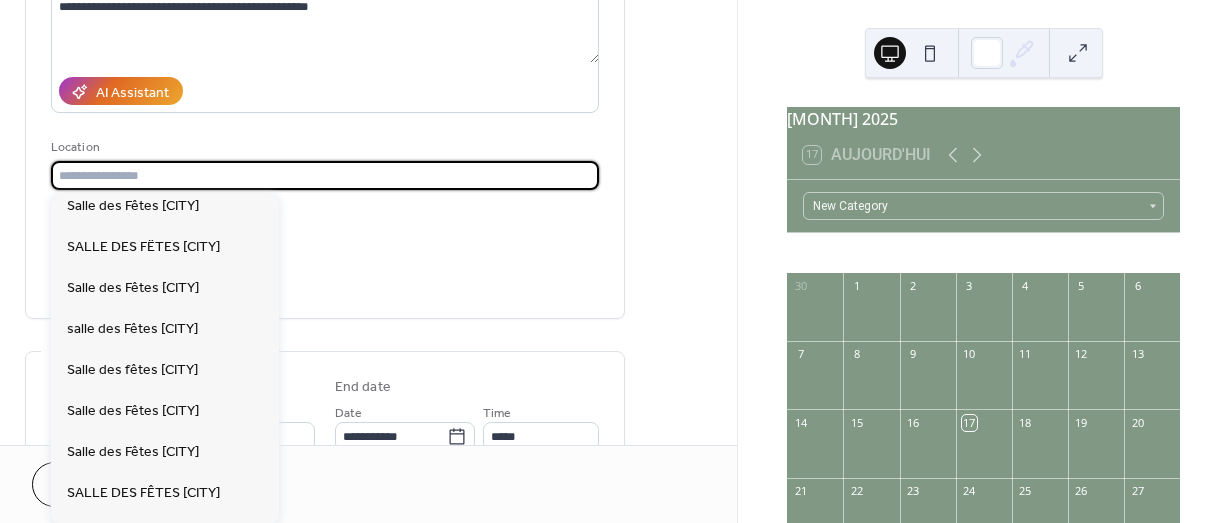 scroll, scrollTop: 2300, scrollLeft: 0, axis: vertical 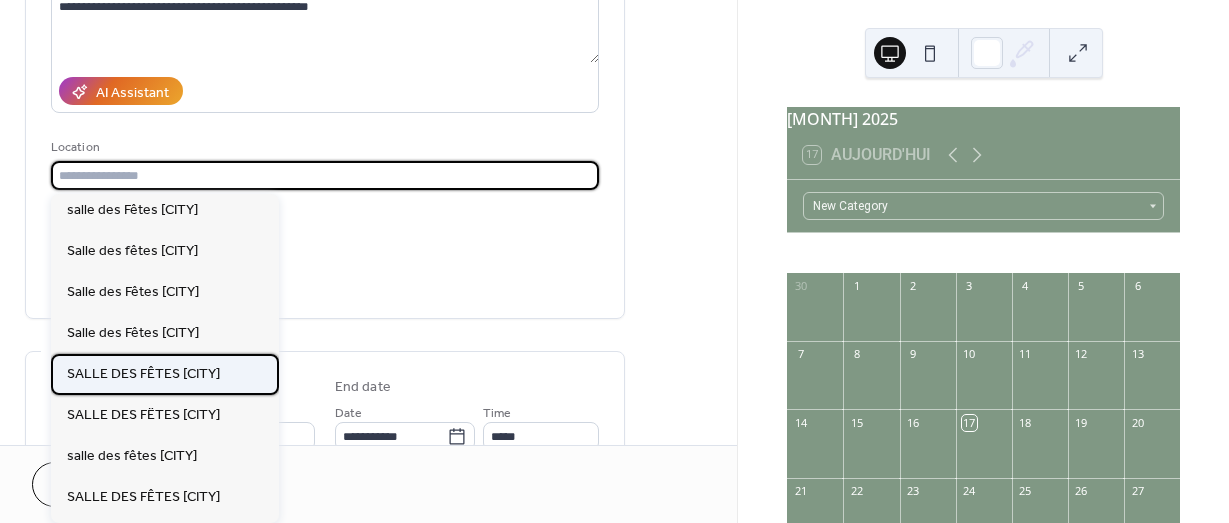 click on "SALLE DES FÊTES LE RUSSEY" at bounding box center (143, 374) 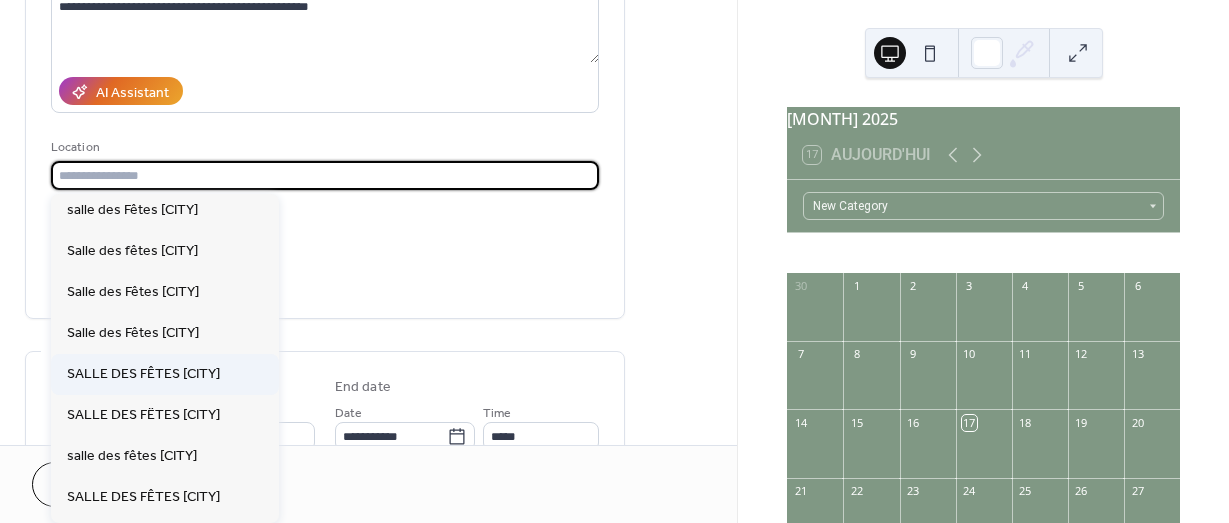 type on "**********" 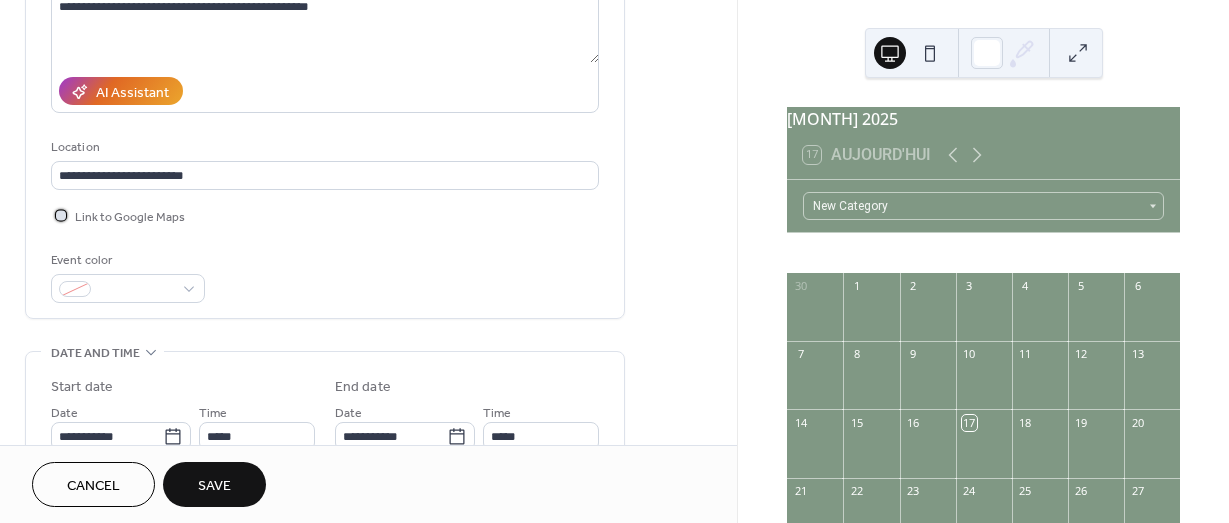 click at bounding box center [61, 215] 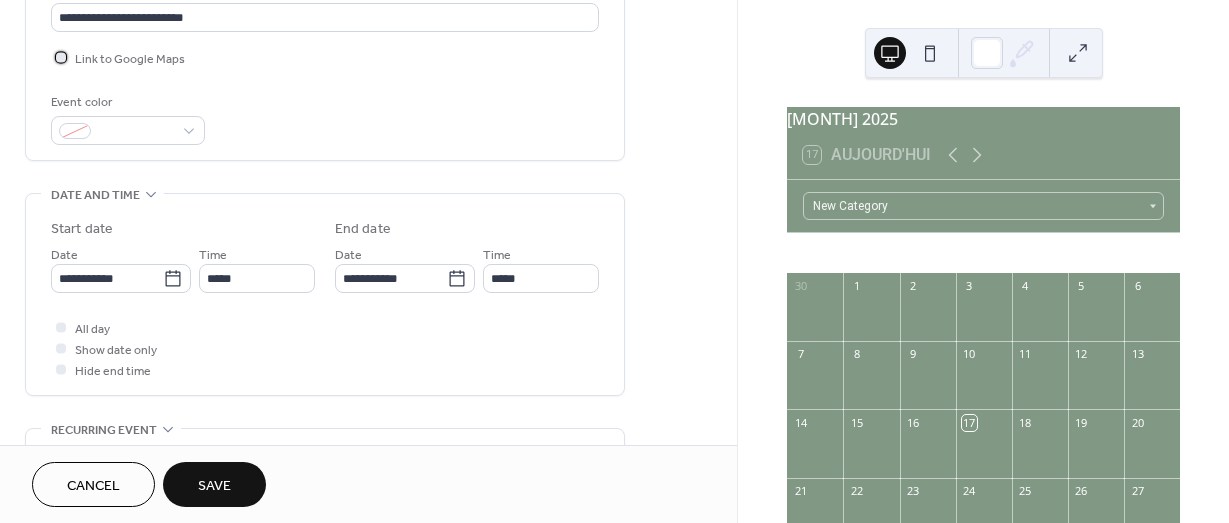 scroll, scrollTop: 500, scrollLeft: 0, axis: vertical 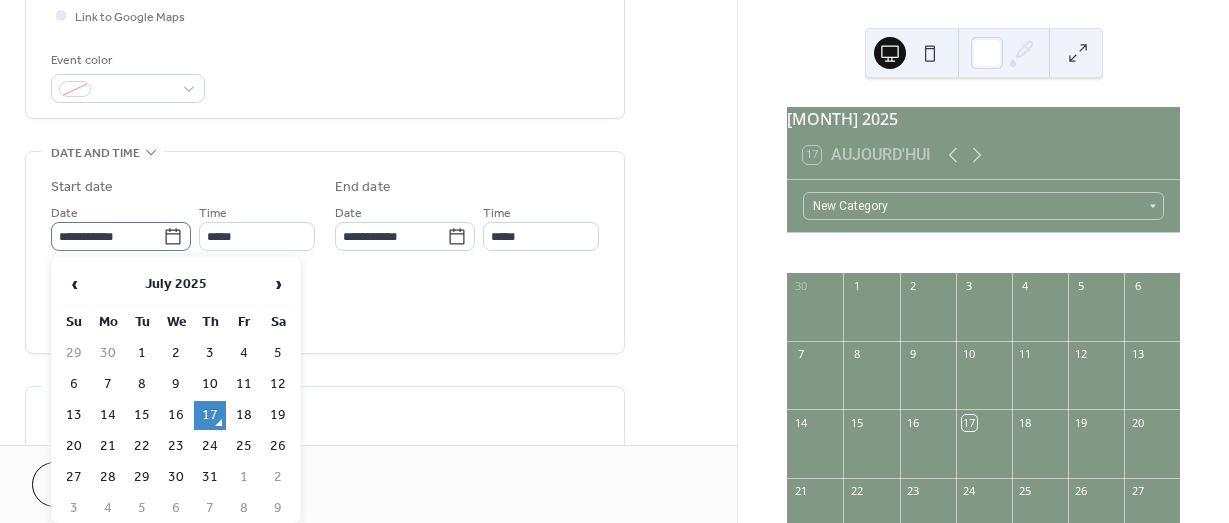 click 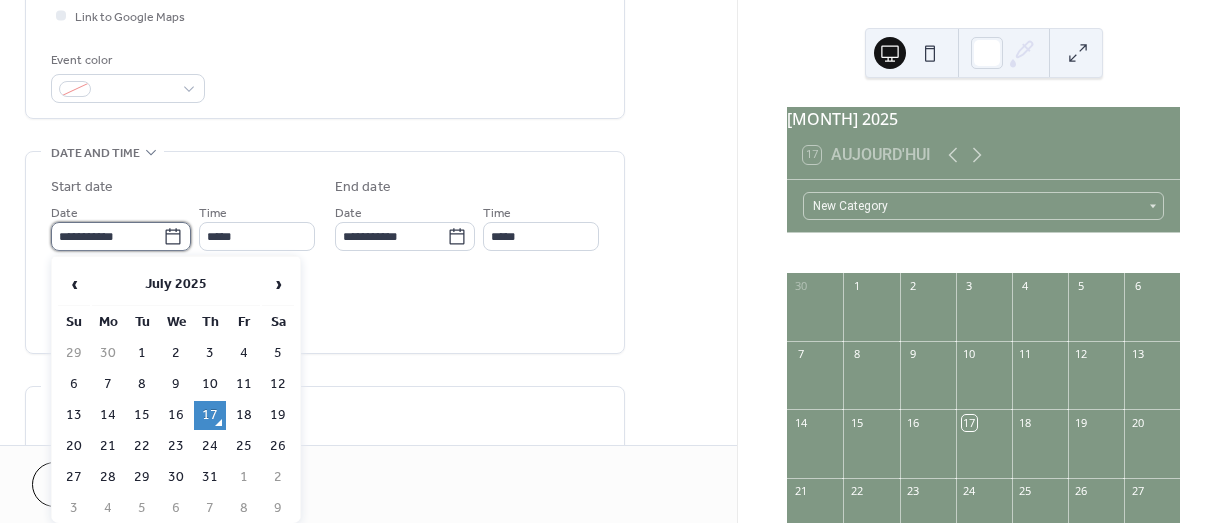 click on "**********" at bounding box center (107, 236) 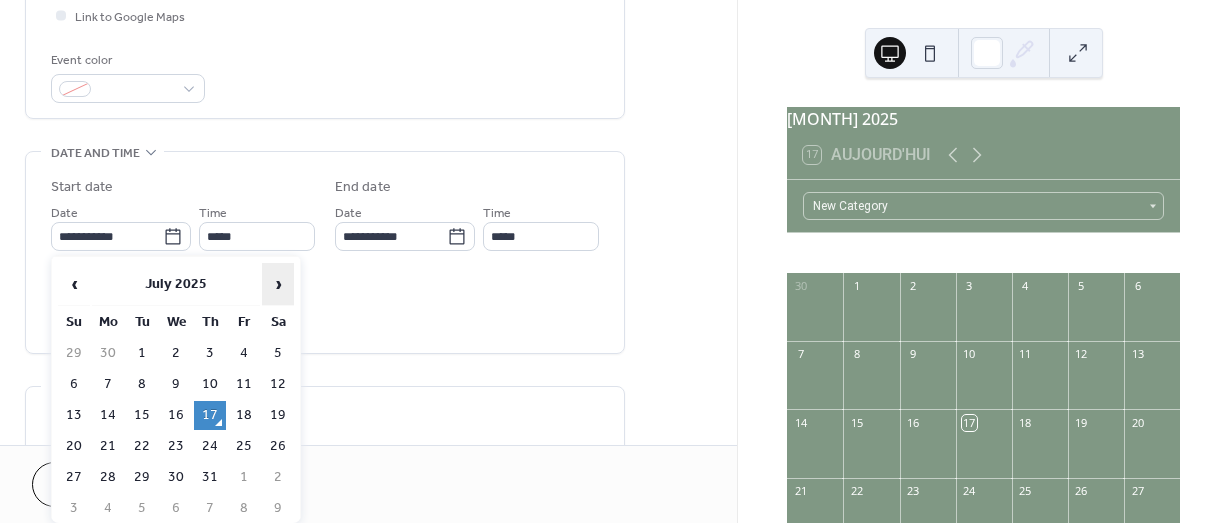 click on "›" at bounding box center [278, 284] 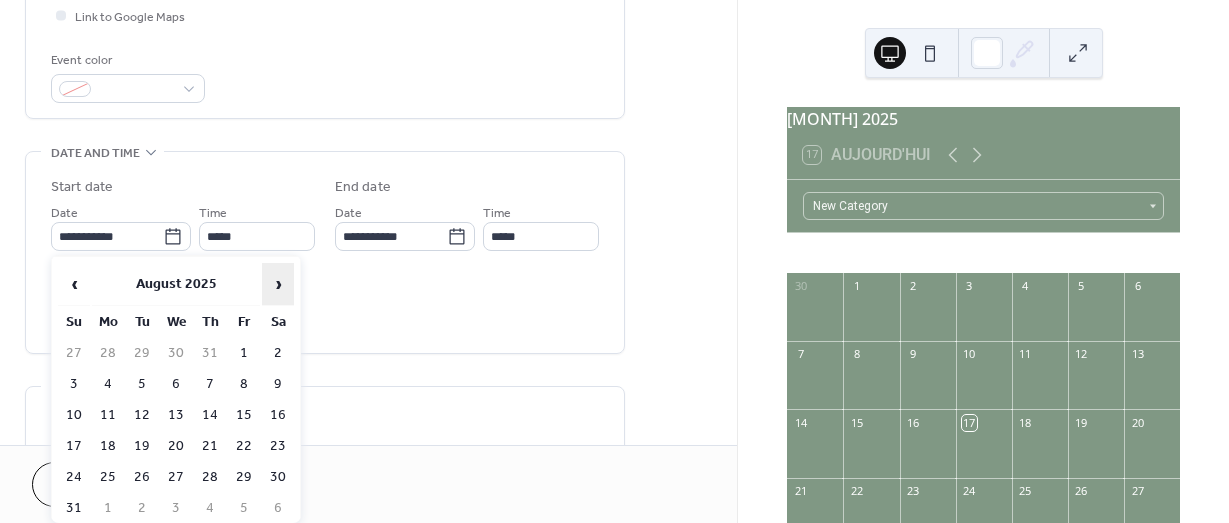 click on "›" at bounding box center (278, 284) 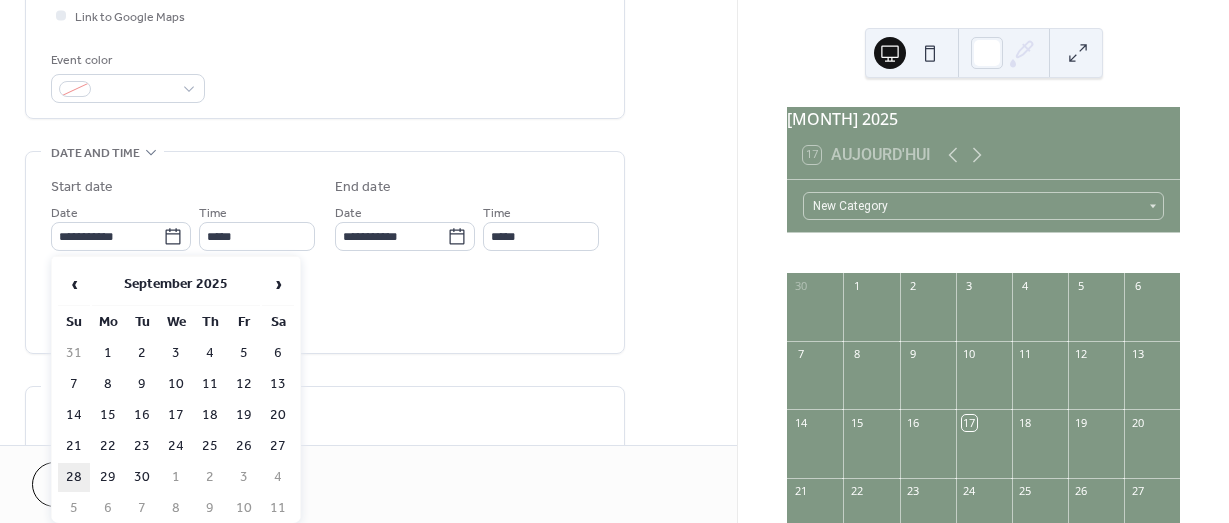 click on "28" at bounding box center [74, 477] 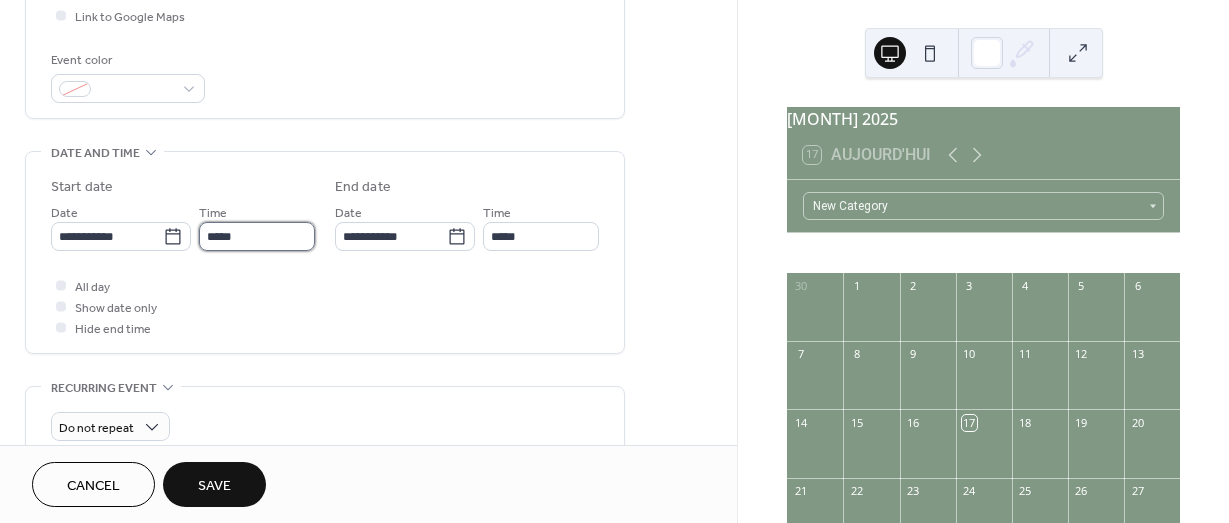 click on "*****" at bounding box center (257, 236) 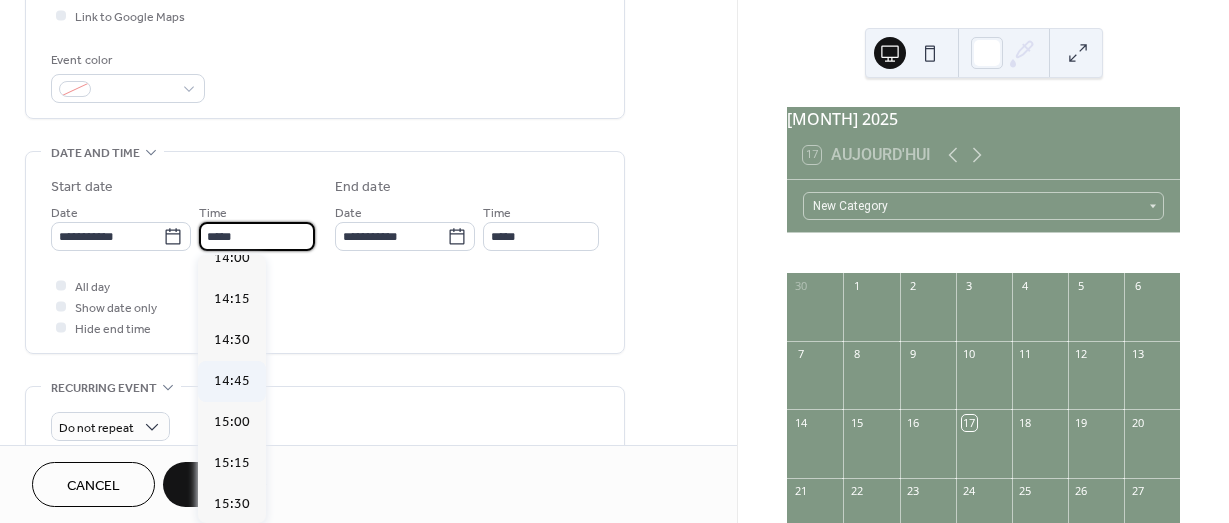scroll, scrollTop: 2468, scrollLeft: 0, axis: vertical 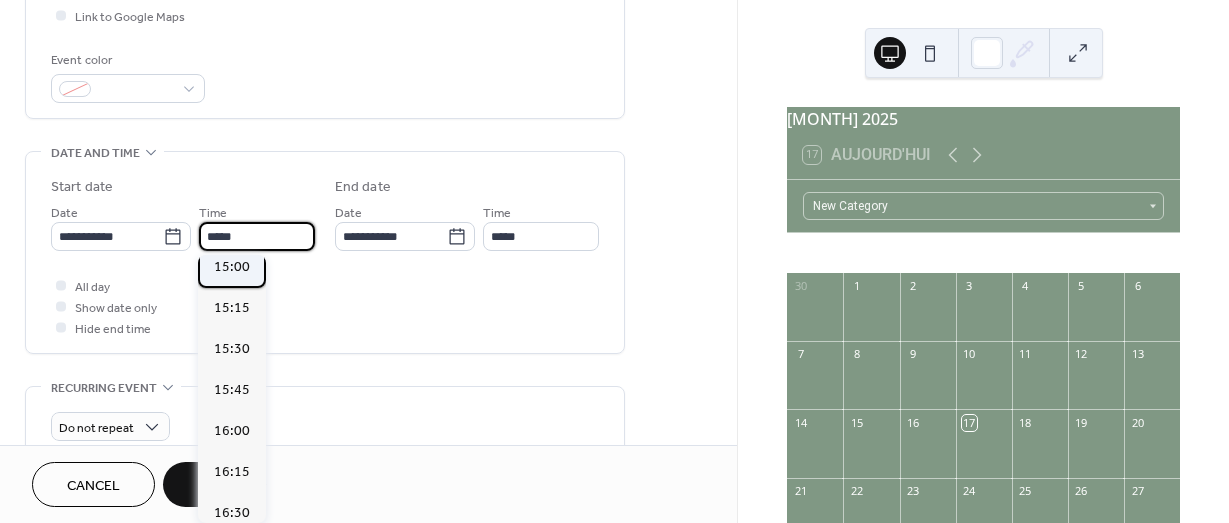 click on "15:00" at bounding box center (232, 267) 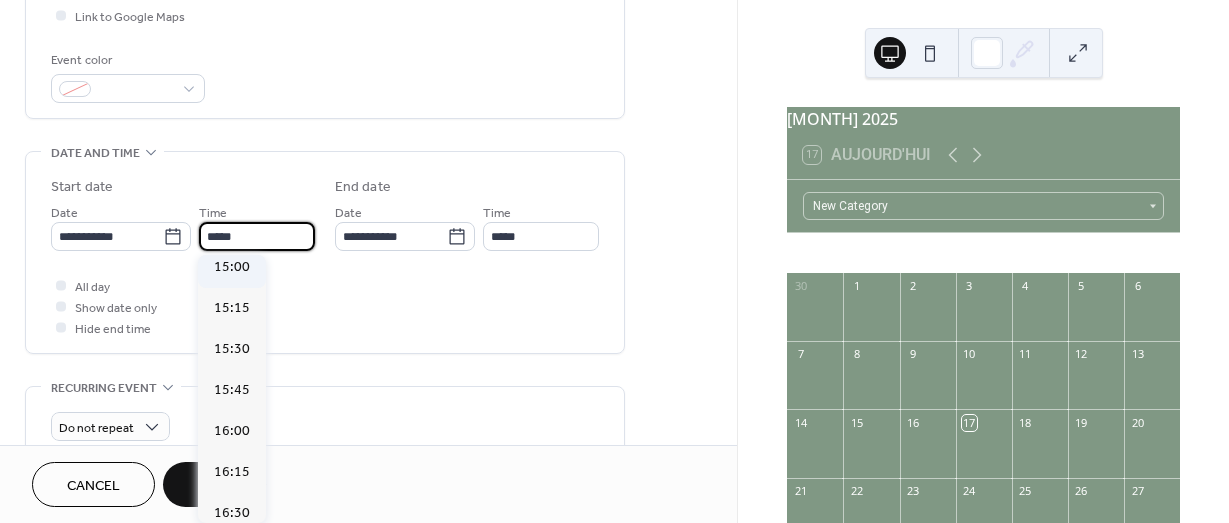 type on "*****" 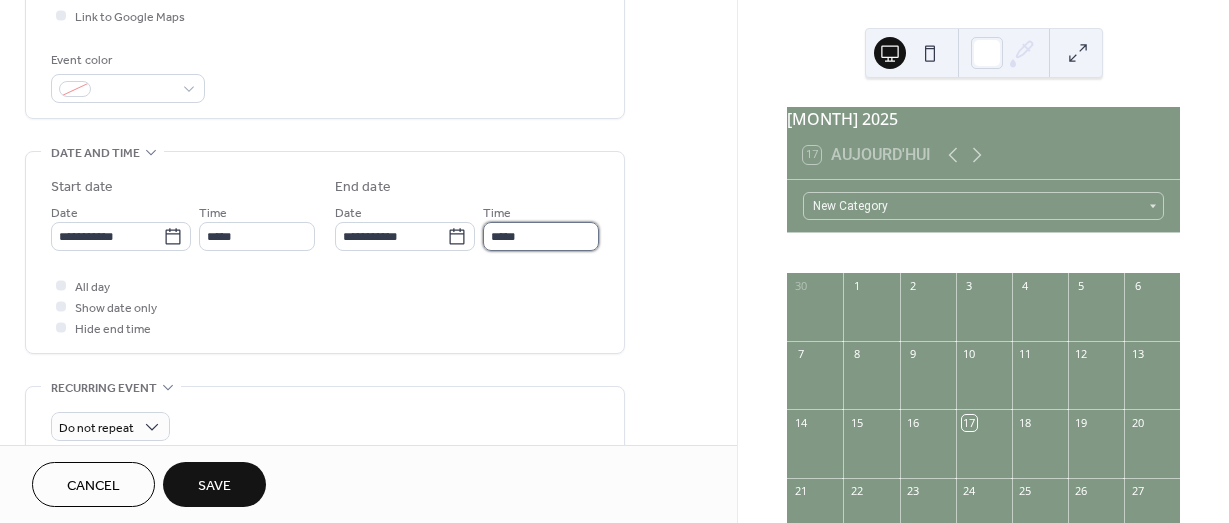 click on "*****" at bounding box center (541, 236) 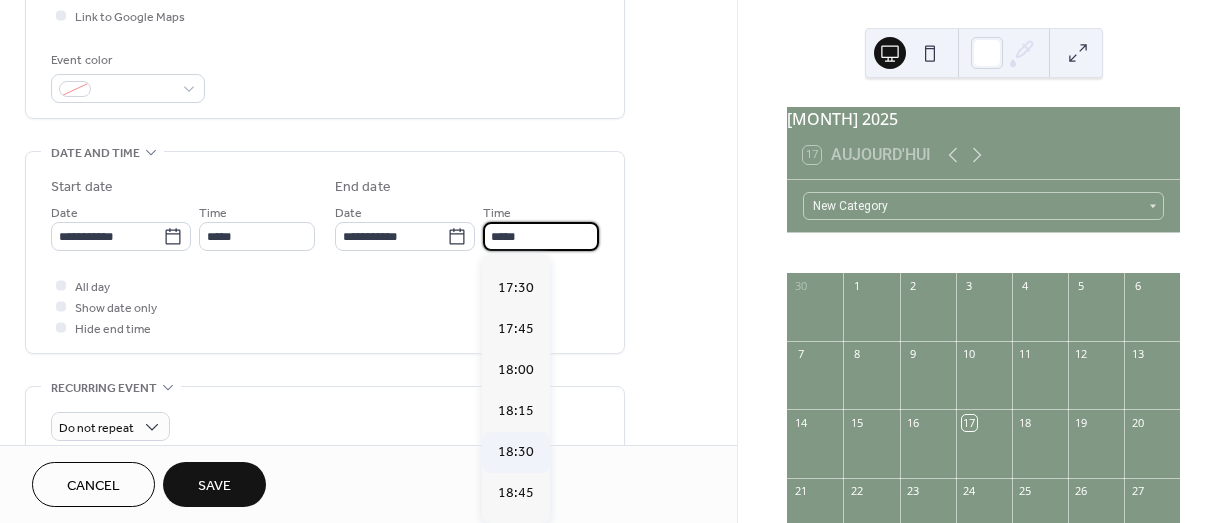 scroll, scrollTop: 400, scrollLeft: 0, axis: vertical 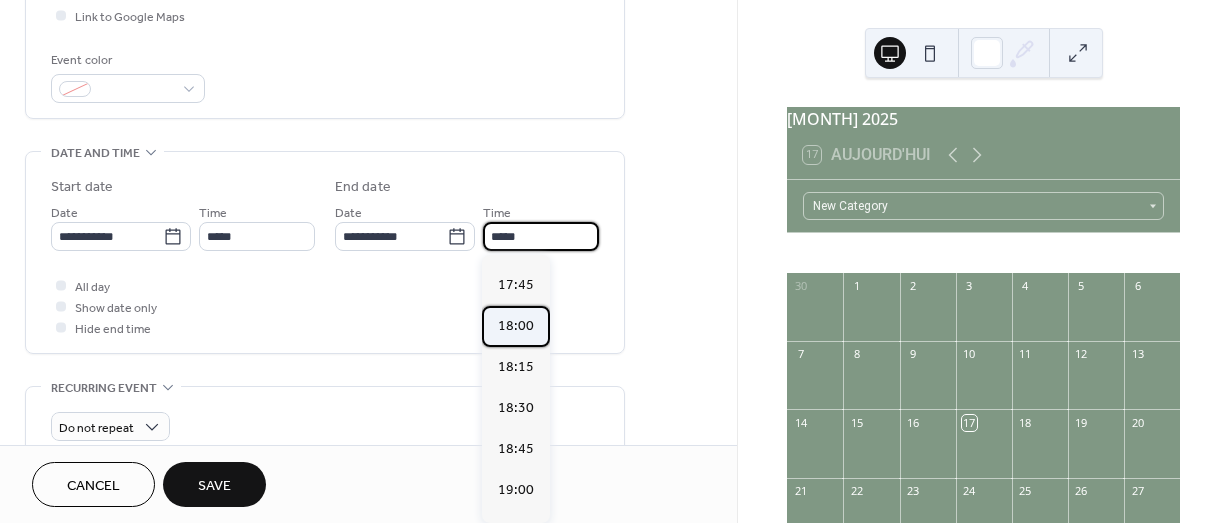click on "18:00" at bounding box center (516, 326) 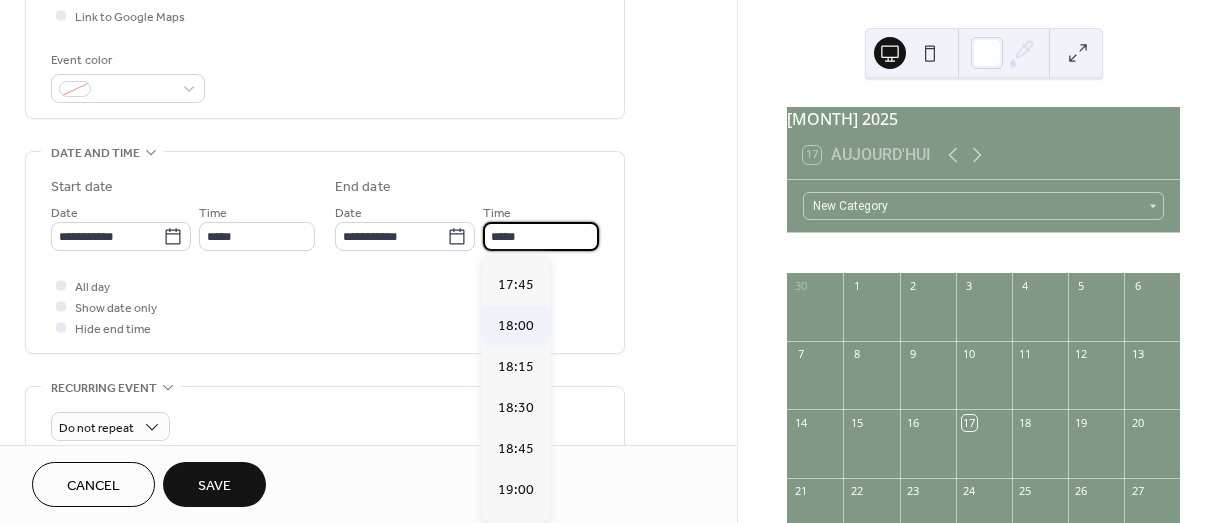 type on "*****" 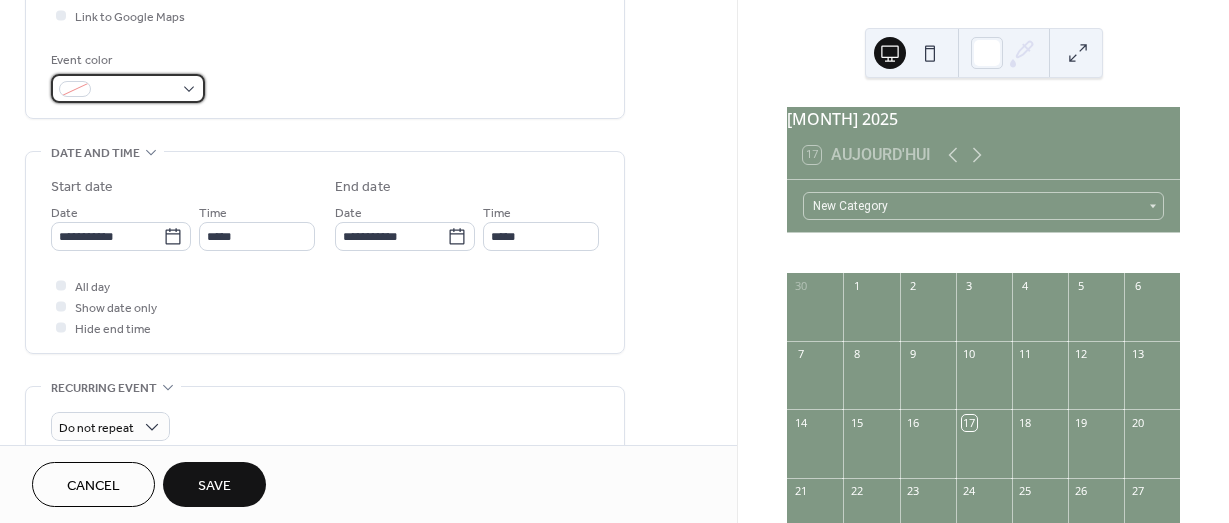 click at bounding box center (128, 88) 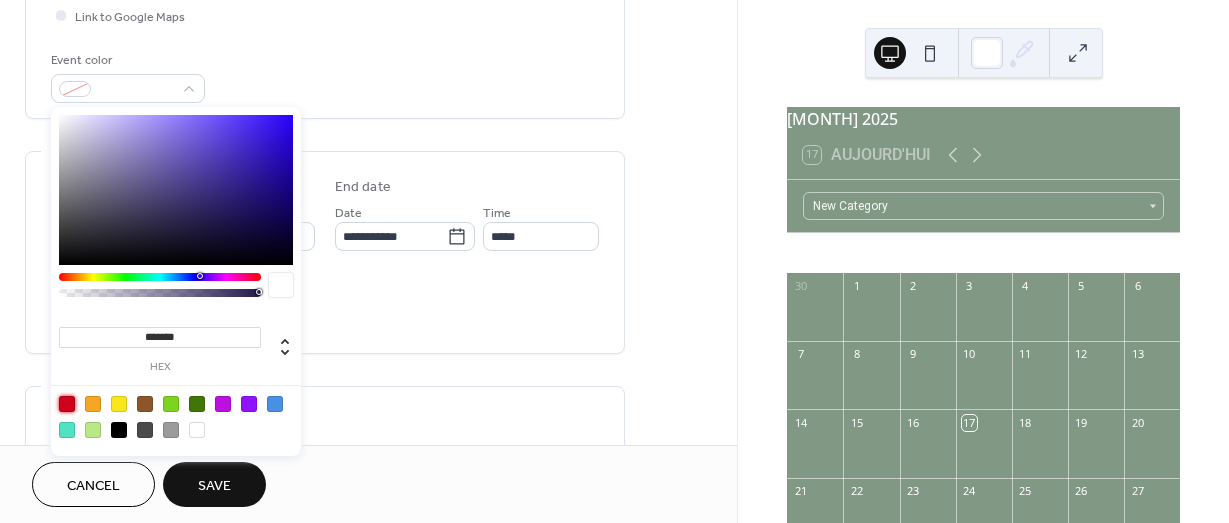 click at bounding box center [67, 404] 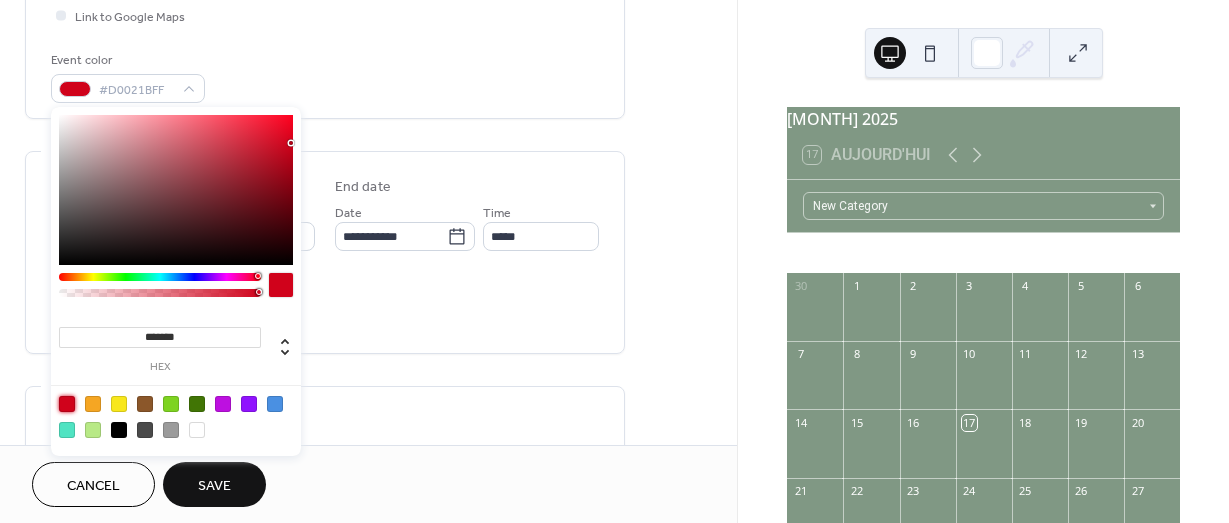click on "All day Show date only Hide end time" at bounding box center (325, 306) 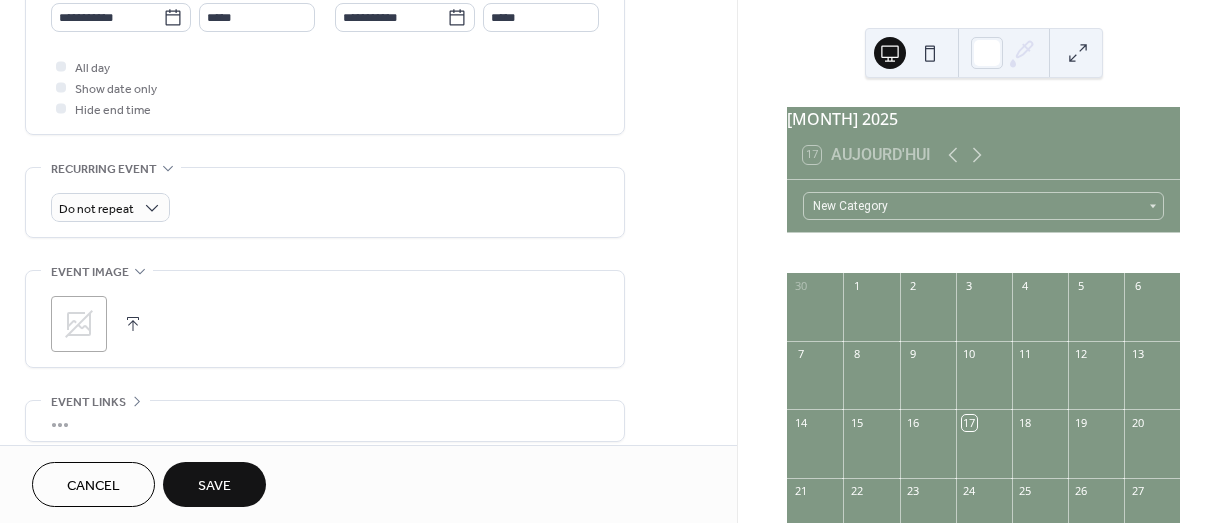 scroll, scrollTop: 800, scrollLeft: 0, axis: vertical 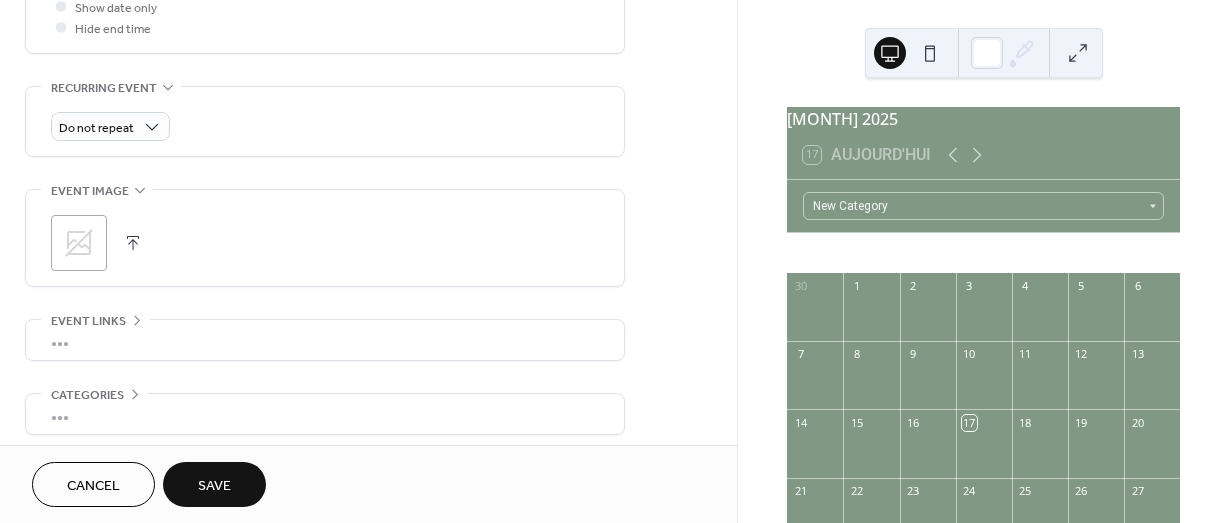 click on "Save" at bounding box center [214, 486] 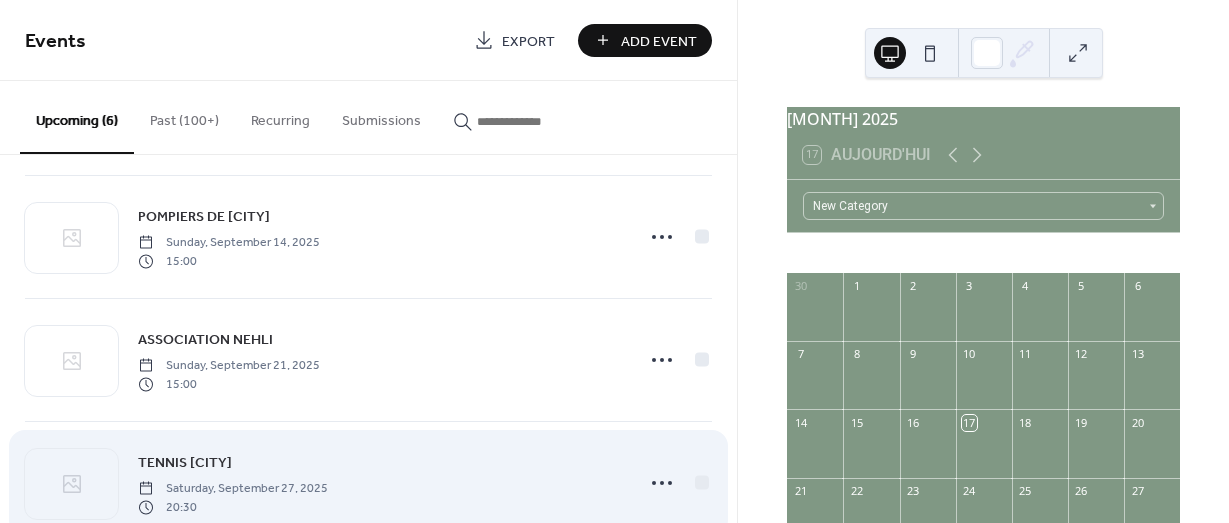 scroll, scrollTop: 429, scrollLeft: 0, axis: vertical 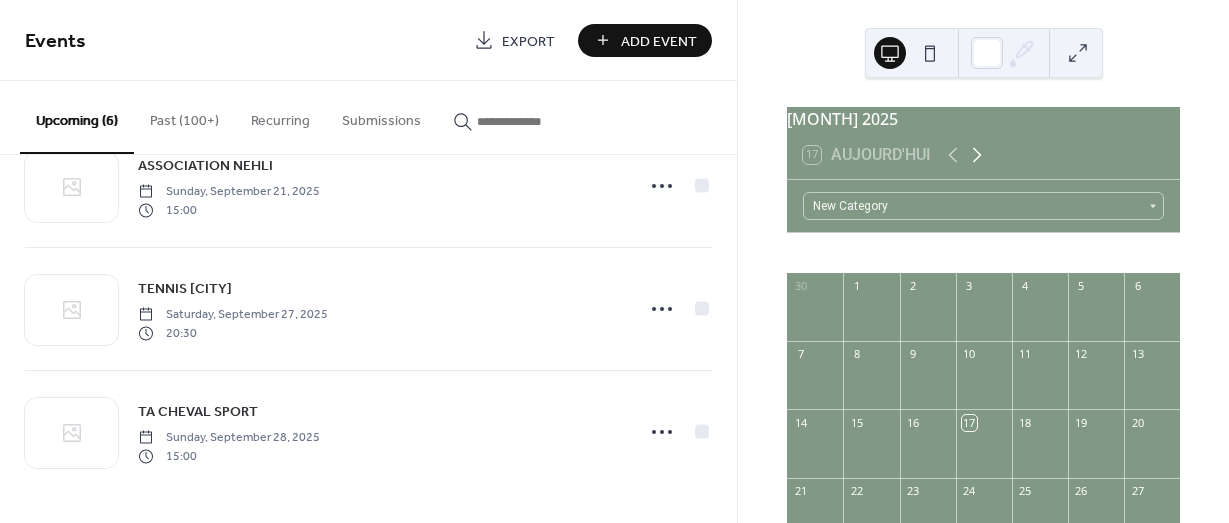 click 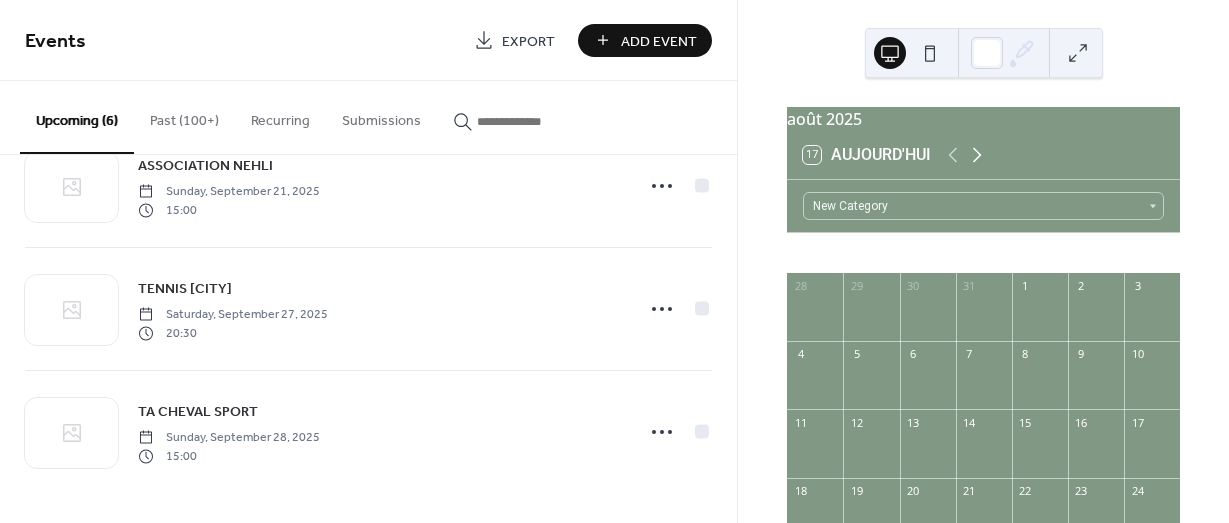 click 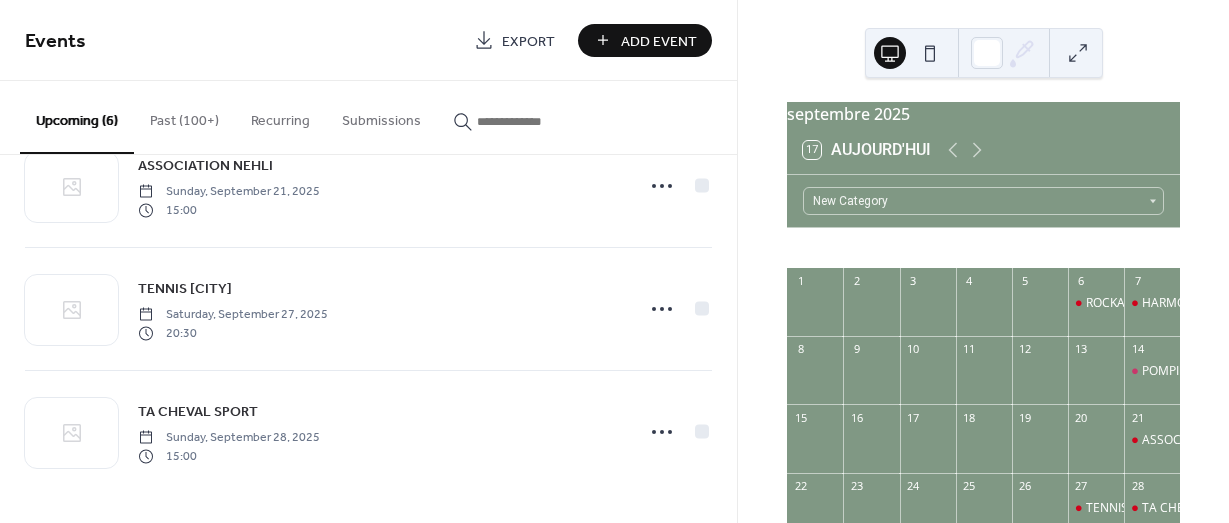 scroll, scrollTop: 0, scrollLeft: 0, axis: both 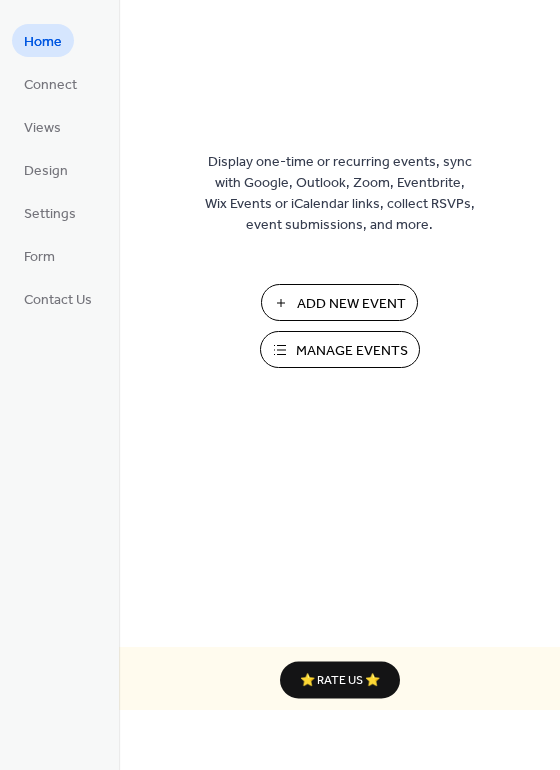click on "Add New Event" at bounding box center [351, 304] 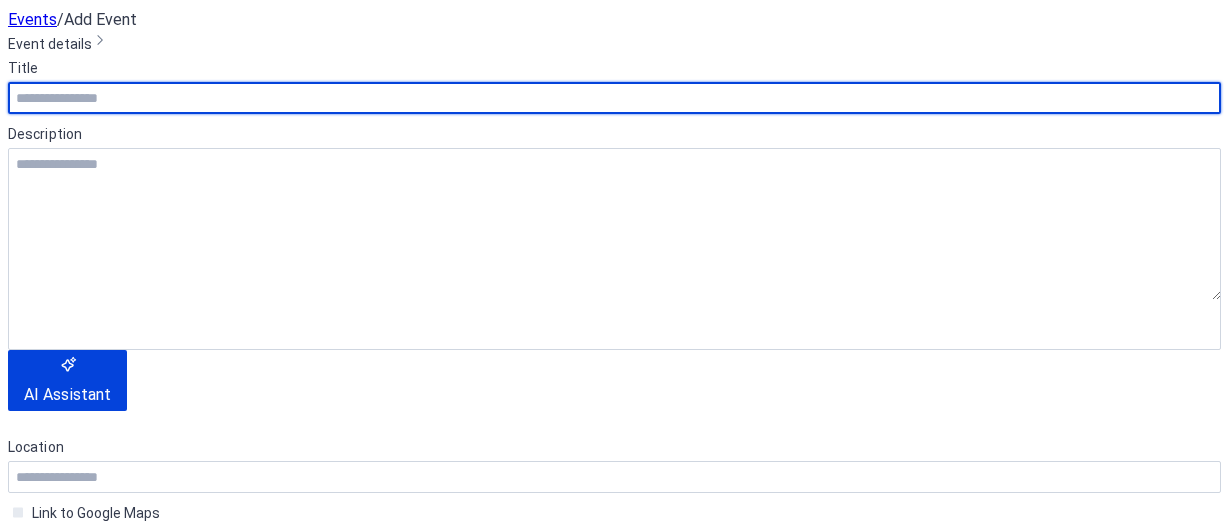 scroll, scrollTop: 0, scrollLeft: 0, axis: both 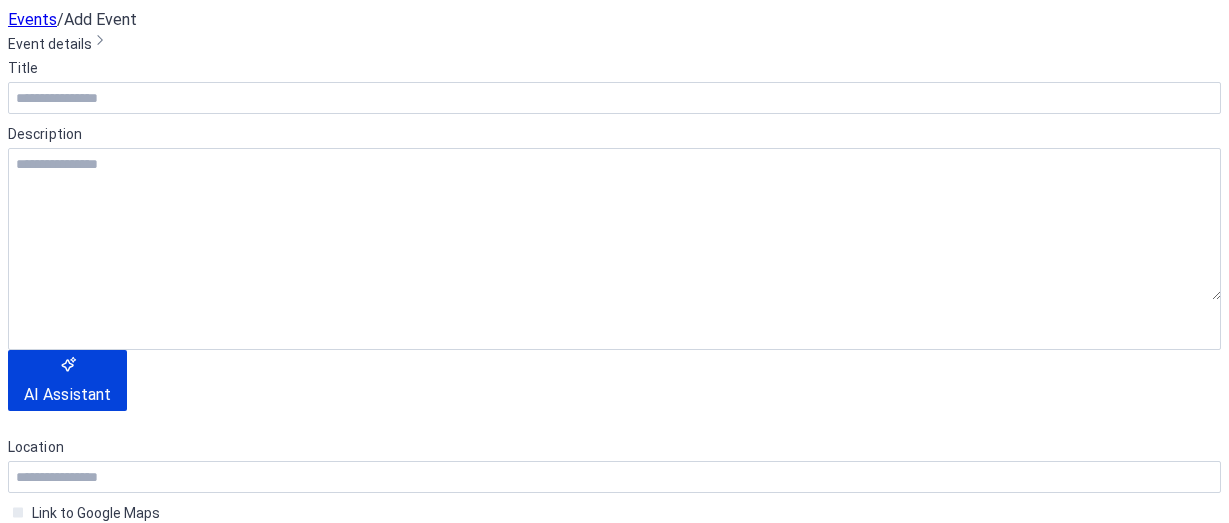 click 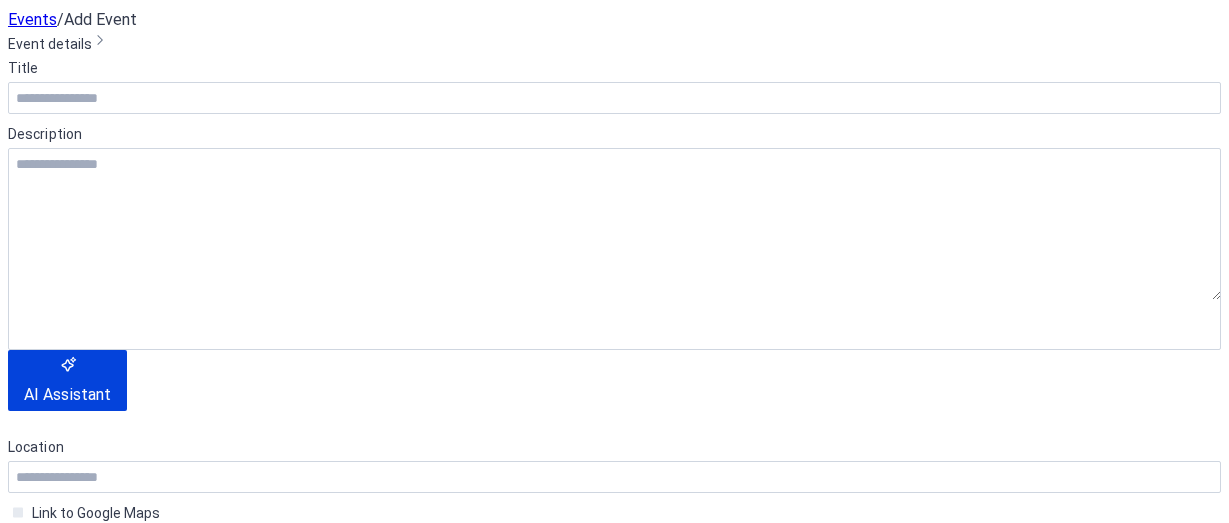 click 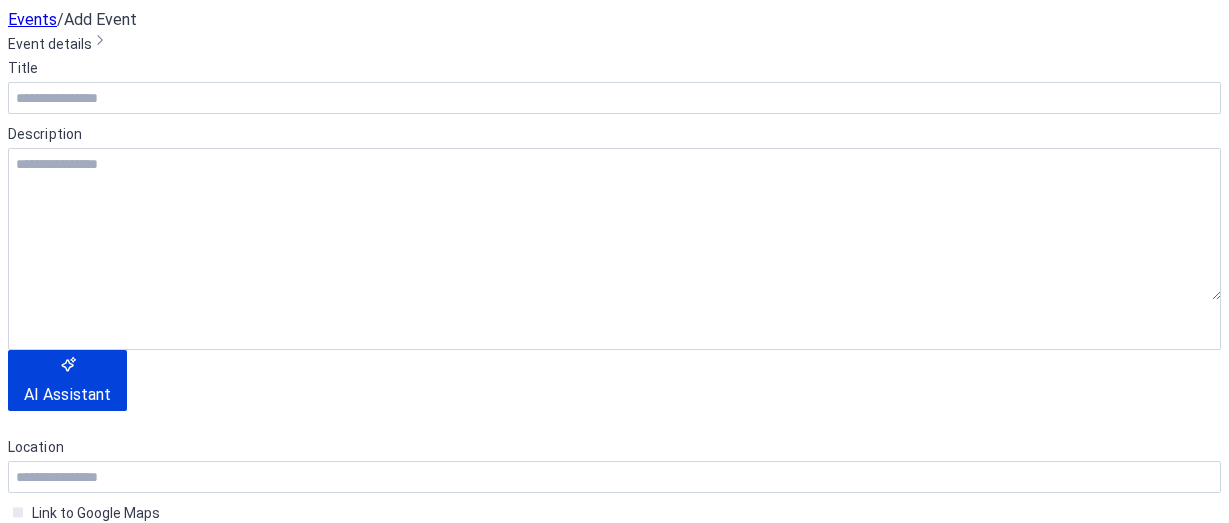 click 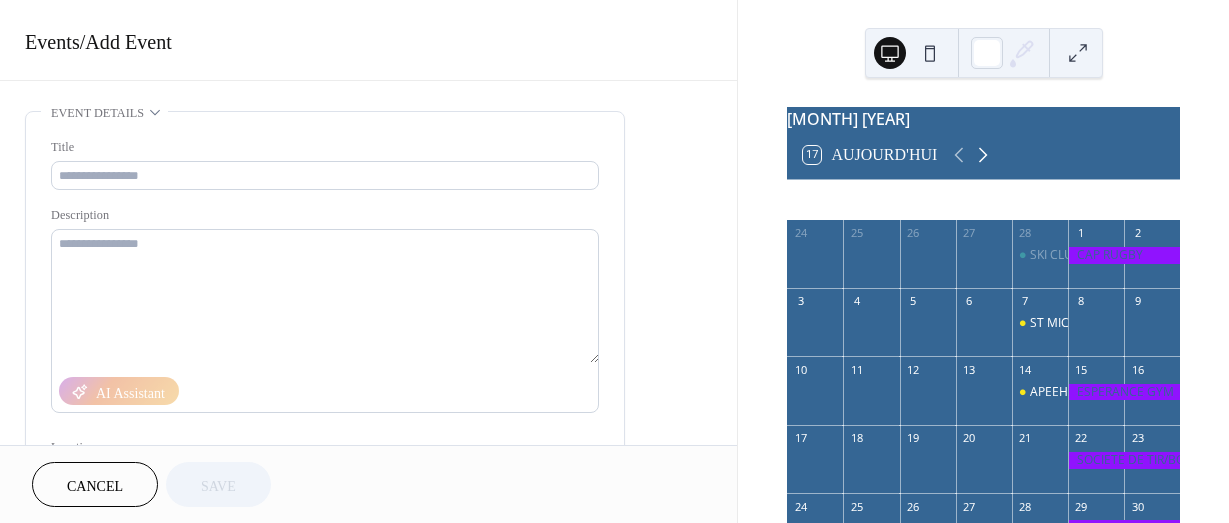 click 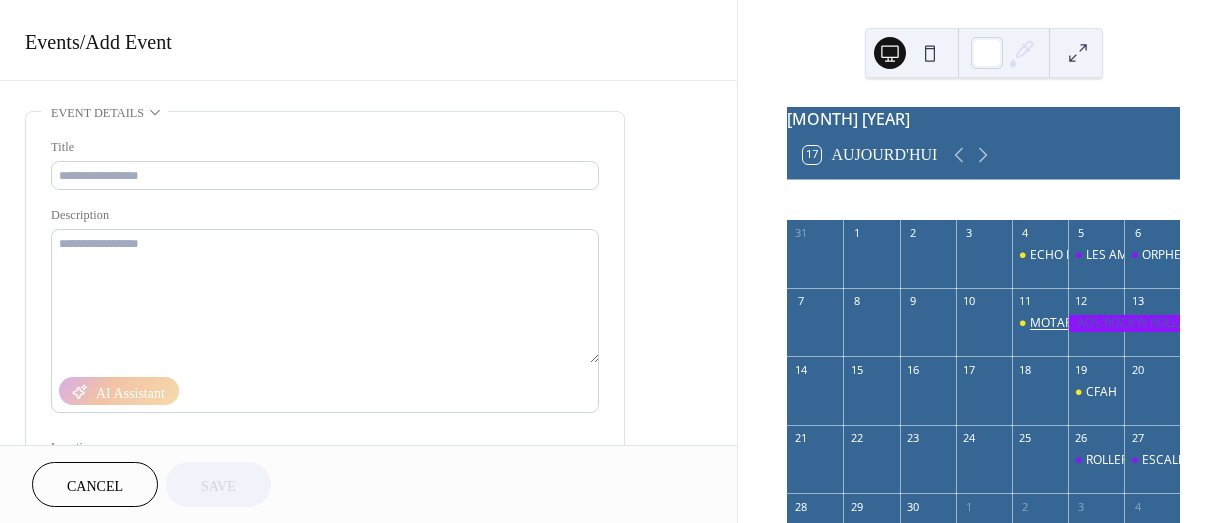 click on "MOTARDS VAL D'USIERS" at bounding box center [1098, 323] 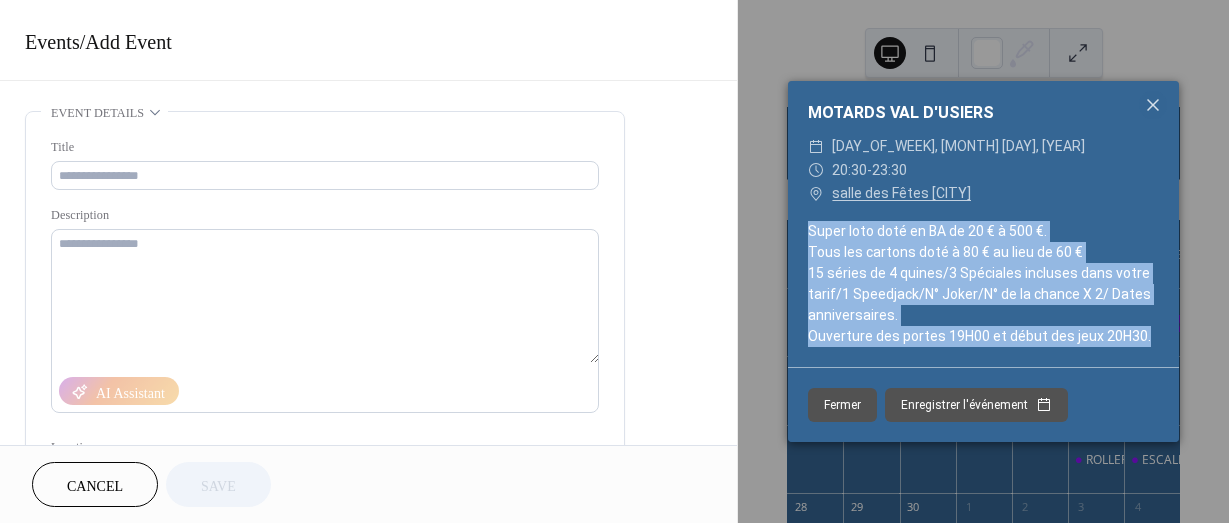 drag, startPoint x: 1124, startPoint y: 336, endPoint x: 808, endPoint y: 226, distance: 334.59827 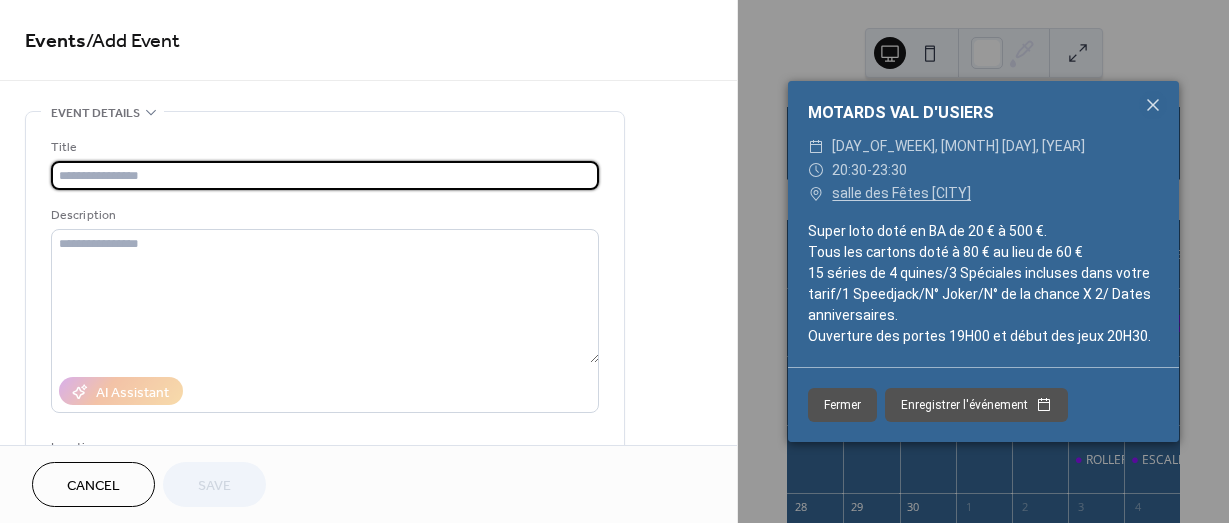 click at bounding box center (325, 175) 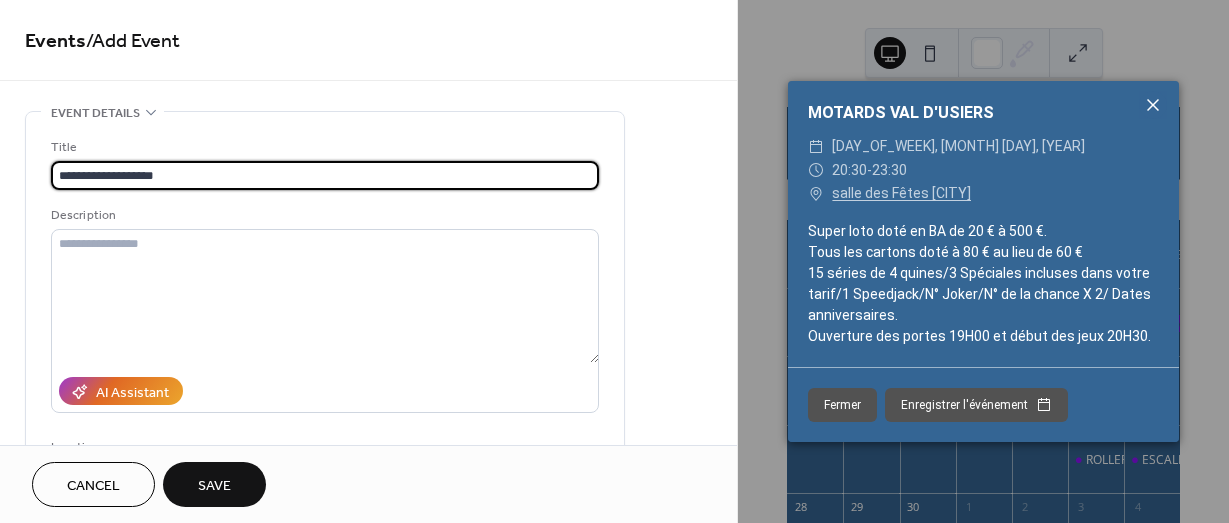 type on "**********" 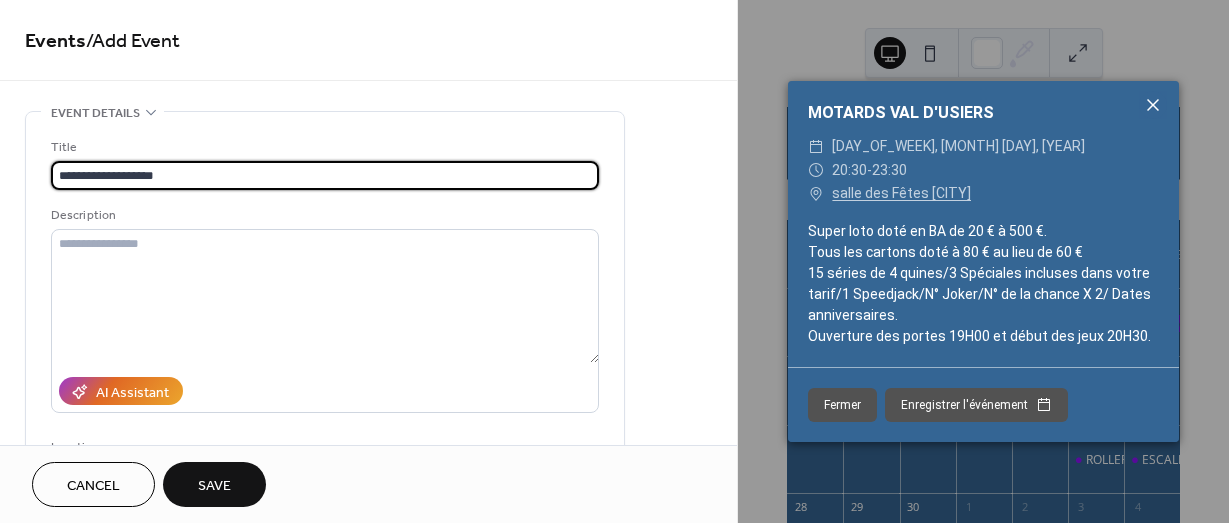 click 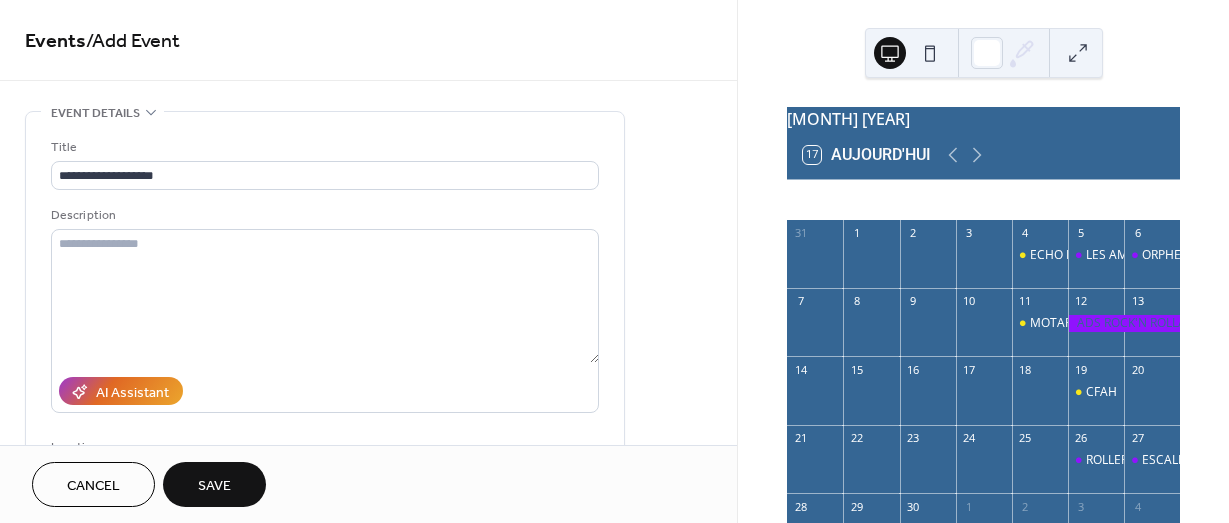 click on "17 Aujourd'hui" at bounding box center [867, 155] 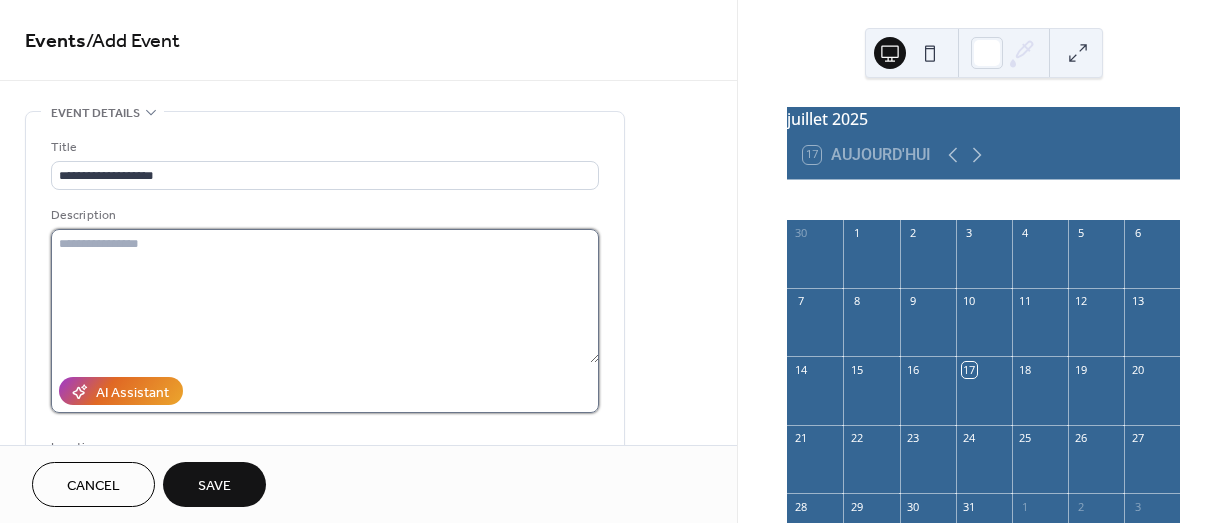 click at bounding box center [325, 296] 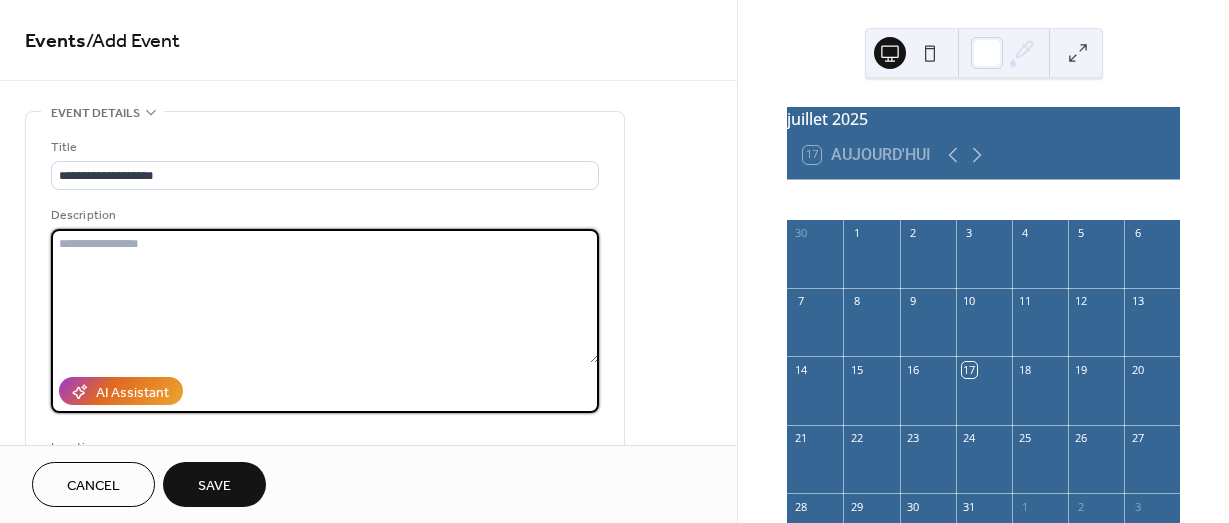 paste on "**********" 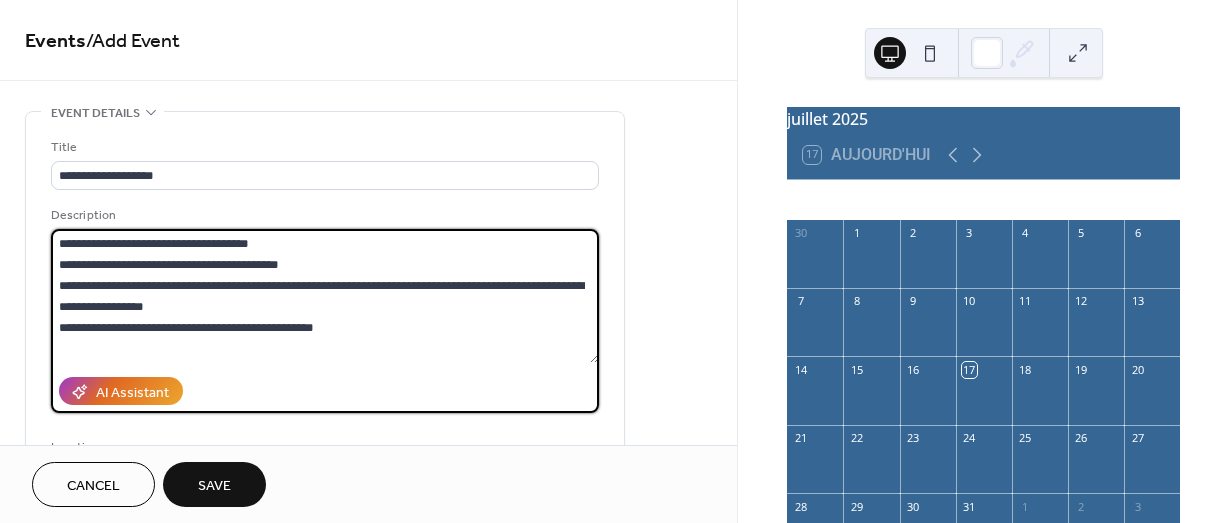 drag, startPoint x: 280, startPoint y: 257, endPoint x: 205, endPoint y: 268, distance: 75.802376 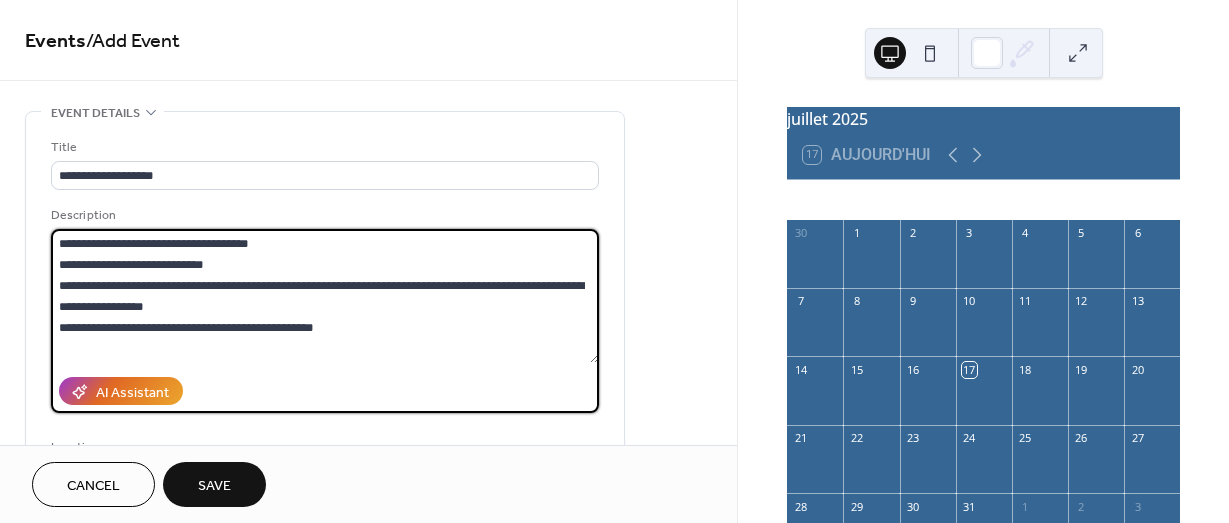 drag, startPoint x: 429, startPoint y: 283, endPoint x: 466, endPoint y: 283, distance: 37 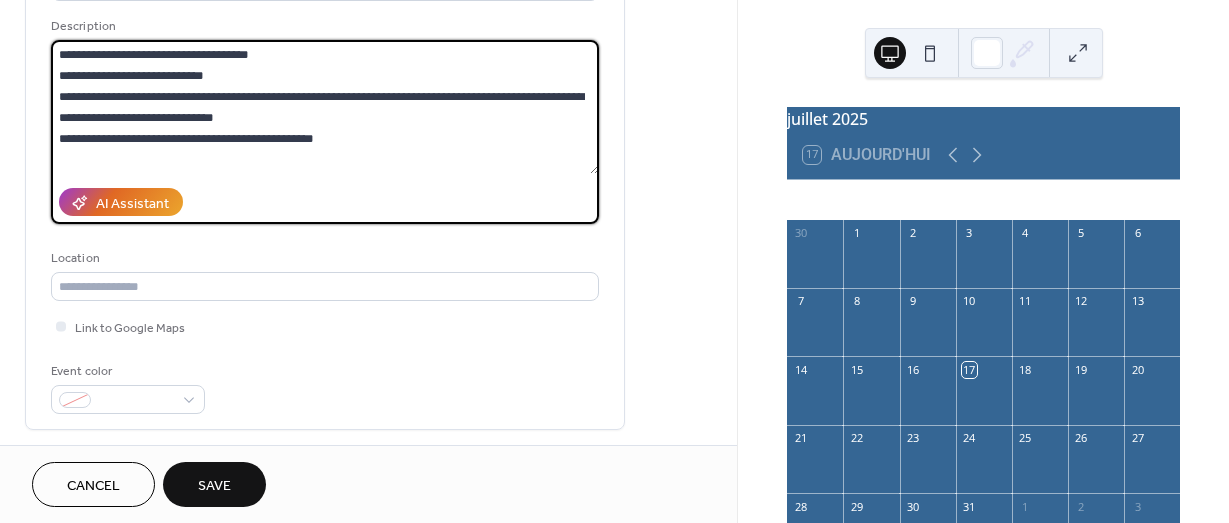 scroll, scrollTop: 200, scrollLeft: 0, axis: vertical 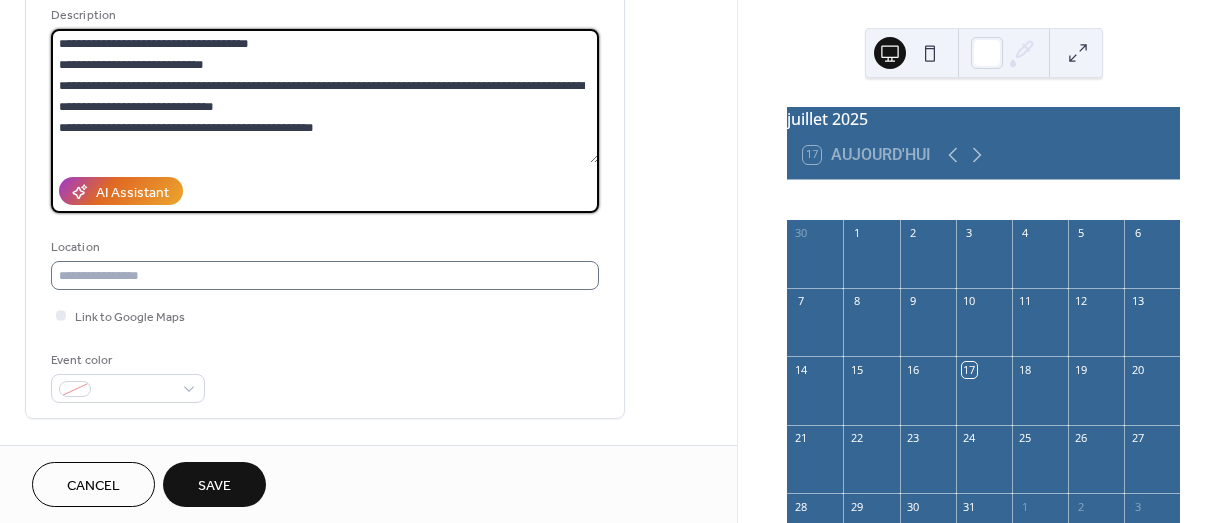 type on "**********" 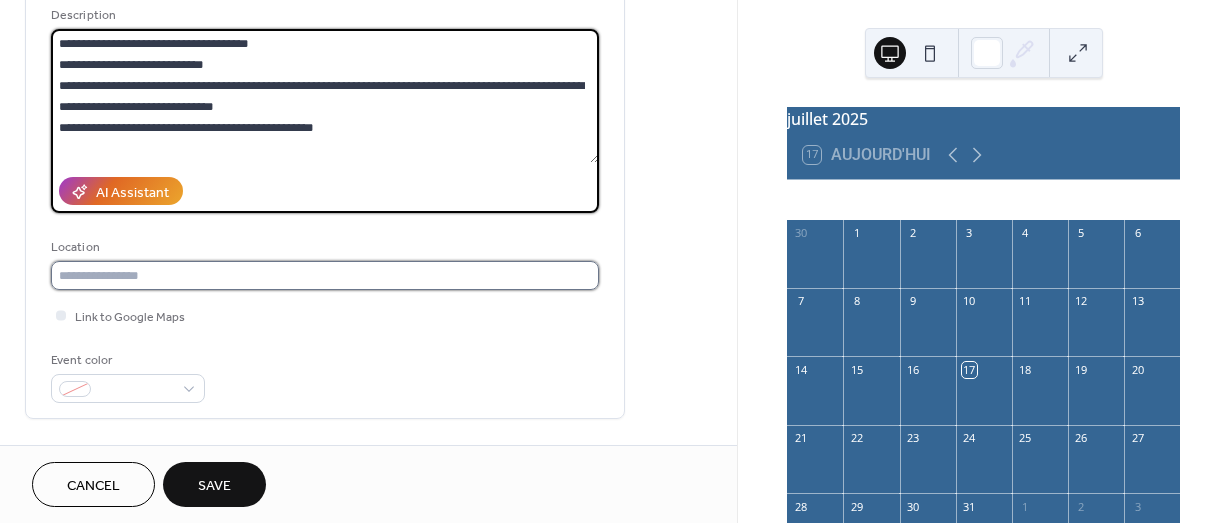 click at bounding box center [325, 275] 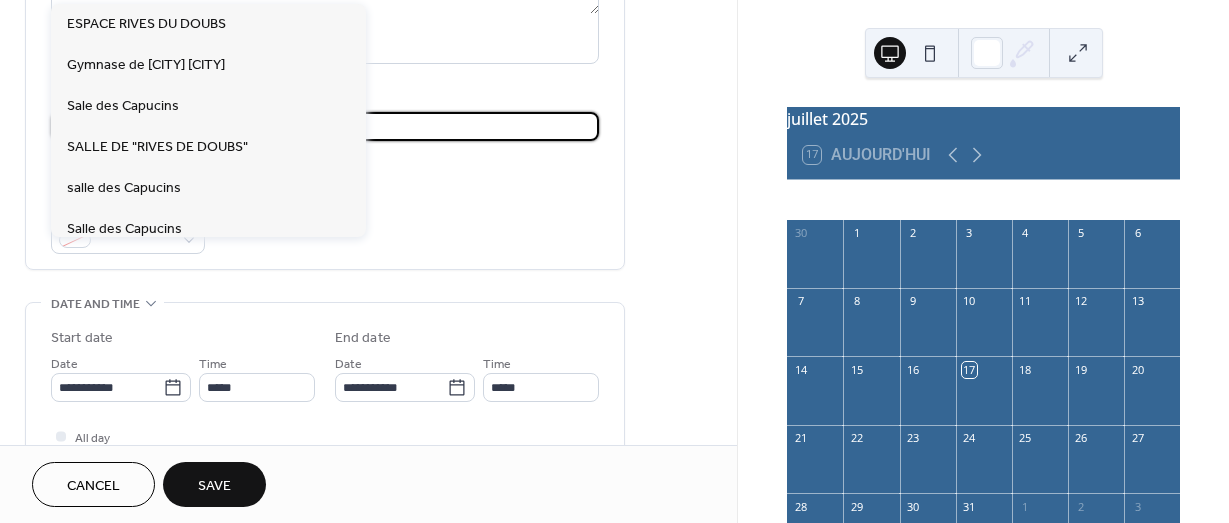 scroll, scrollTop: 400, scrollLeft: 0, axis: vertical 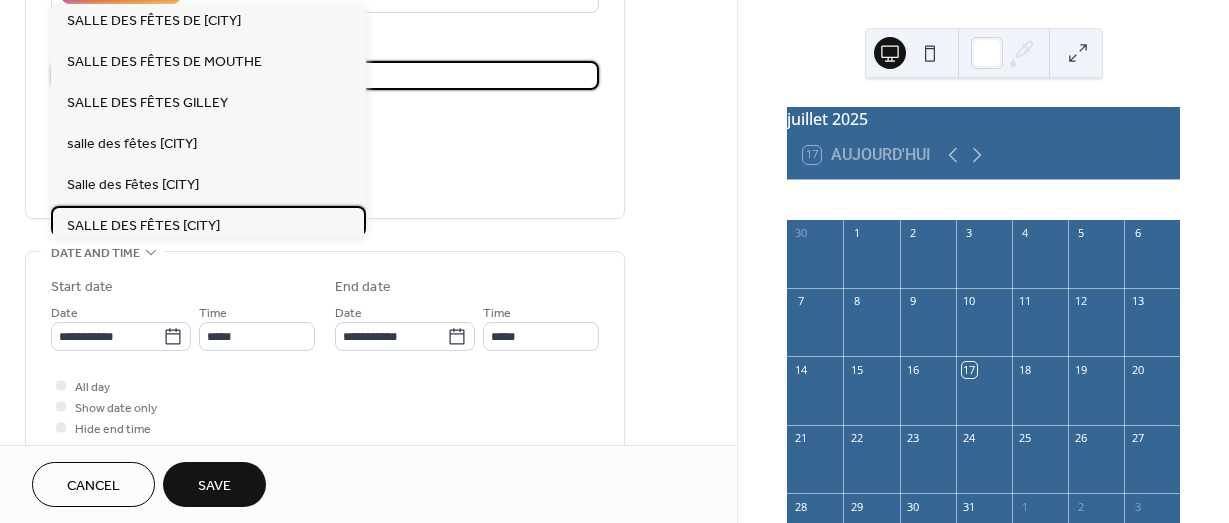 click on "ESPACE RIVES DU DOUBS Gymnase de [CITY] [CITY] Sale des Capucins SALLE DE "RIVES DE DOUBS" salle des Capucins Salle des Capucins Salle Des Capucins SALLE DES CAPUCINS salle des Capucins [CITY] Salle des Capucins [CITY] Salle des Capucins. salle des Fêtes [CITY] Salle des Fêtes [CITY] Salle Des Fêtes [CITY] SALLE DES FÊTES [CITY] SALLE DES FËTES [CITY] Salle des Fêtes de [CITY] SALLE DES FÊTES DE [CITY] SALLE DES FÊTES DE MOUTHE SALLE DES FÊTES GILLEY salle des fêtes [CITY] Salle des Fêtes [CITY] SALLE DES FÊTES [CITY] SALLE DES FÊTES LA LONGEVILLE SALLE DES FÊTES LABERGEMENT ST MARIE SALLE DES FÊTES LABERGEMENT STE MARIE SALLE DES FËTES LEVIER Salle des Fêtes Rives Du Doubs Salle des Sports Salle des Sports [CITY] SALLE POLYVALENTE GILLEY" at bounding box center [208, 120] 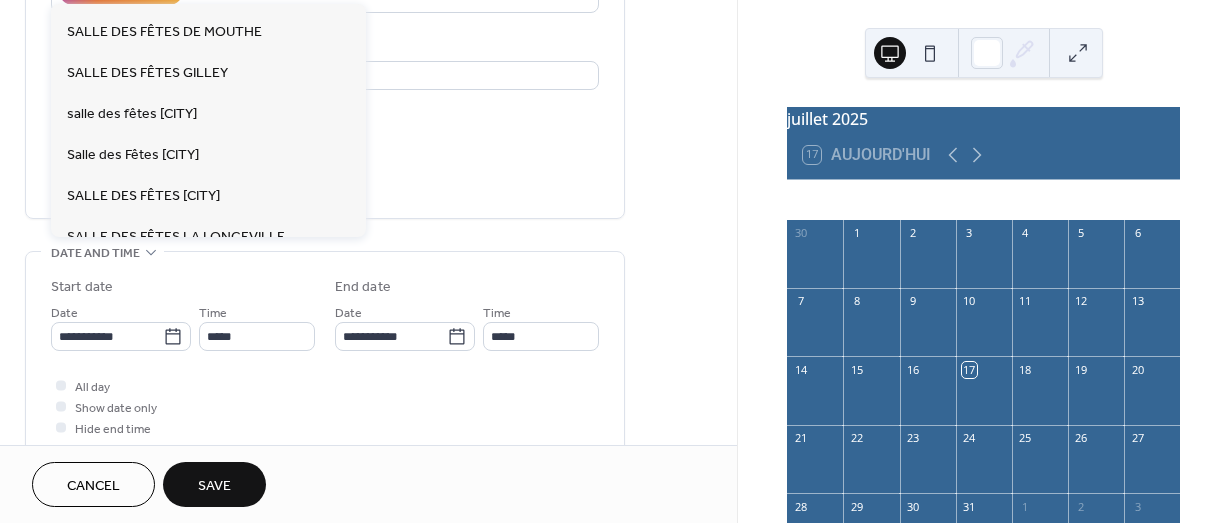 click on "Event color" at bounding box center [325, 176] 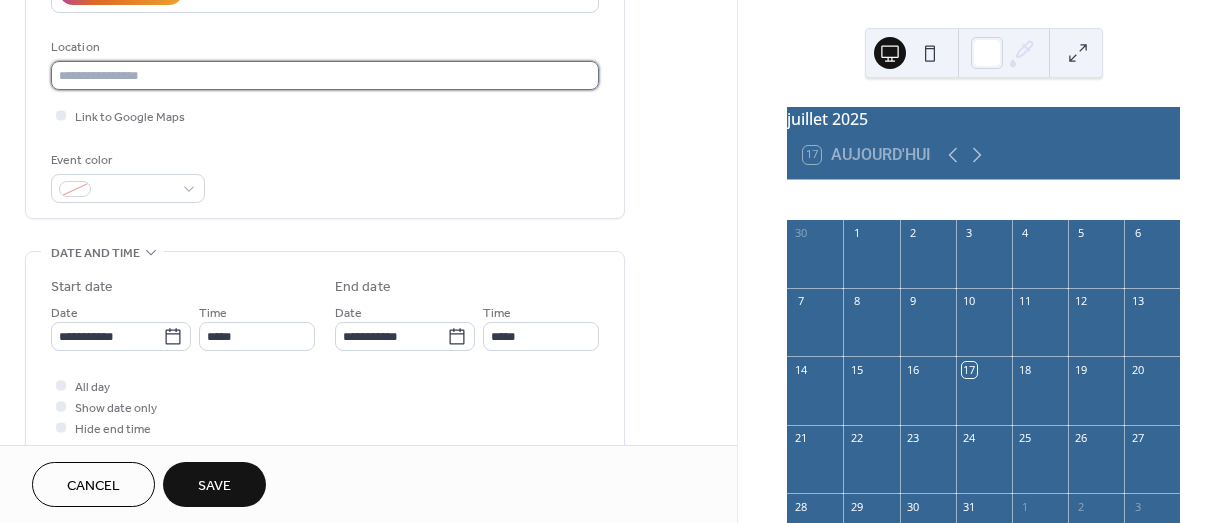 click at bounding box center [325, 75] 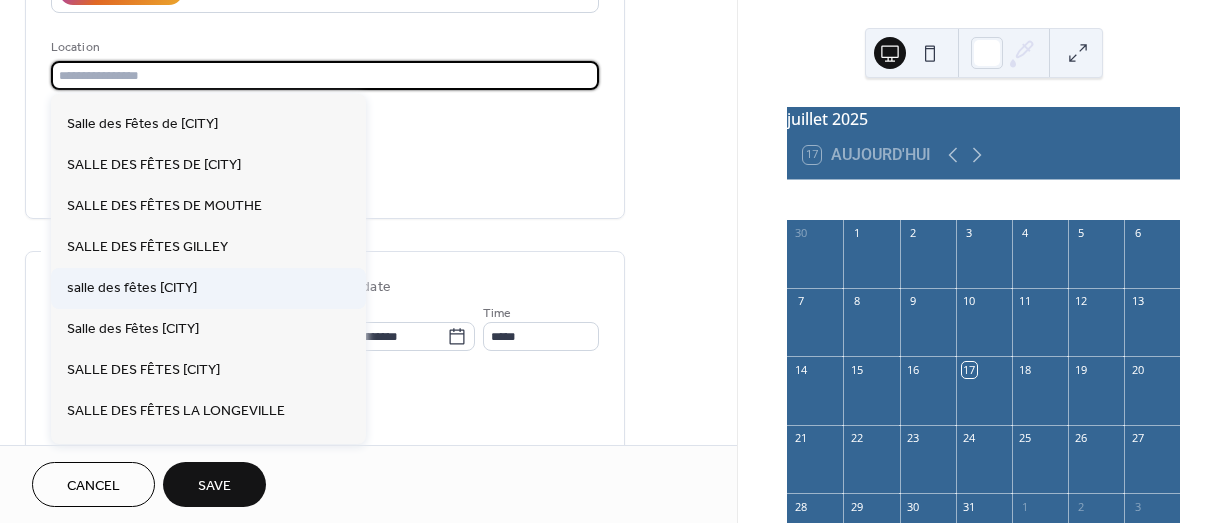 scroll, scrollTop: 800, scrollLeft: 0, axis: vertical 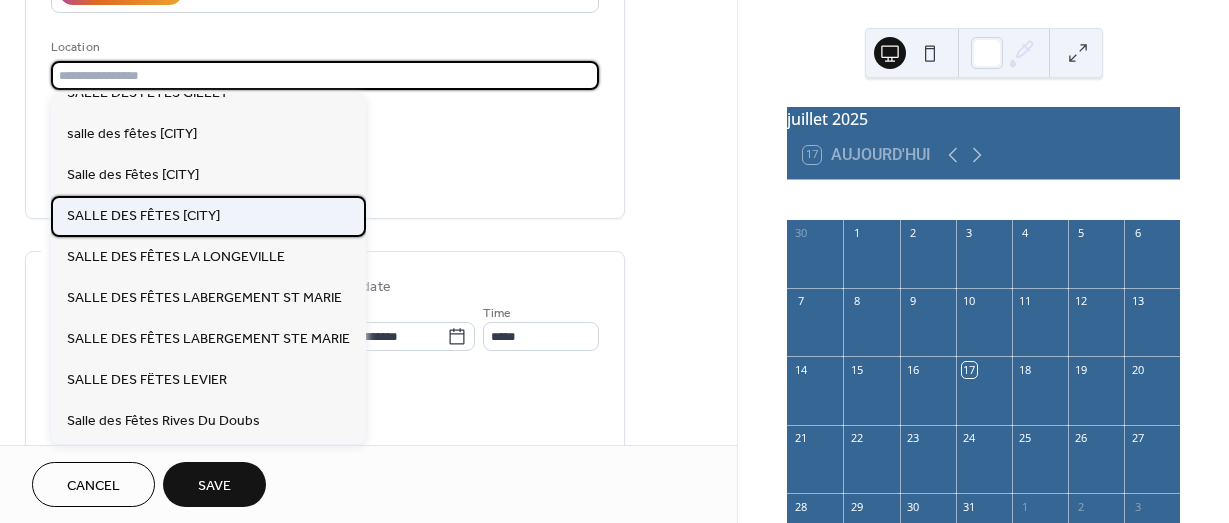 click on "SALLE DES FÊTES [CITY]" at bounding box center (143, 216) 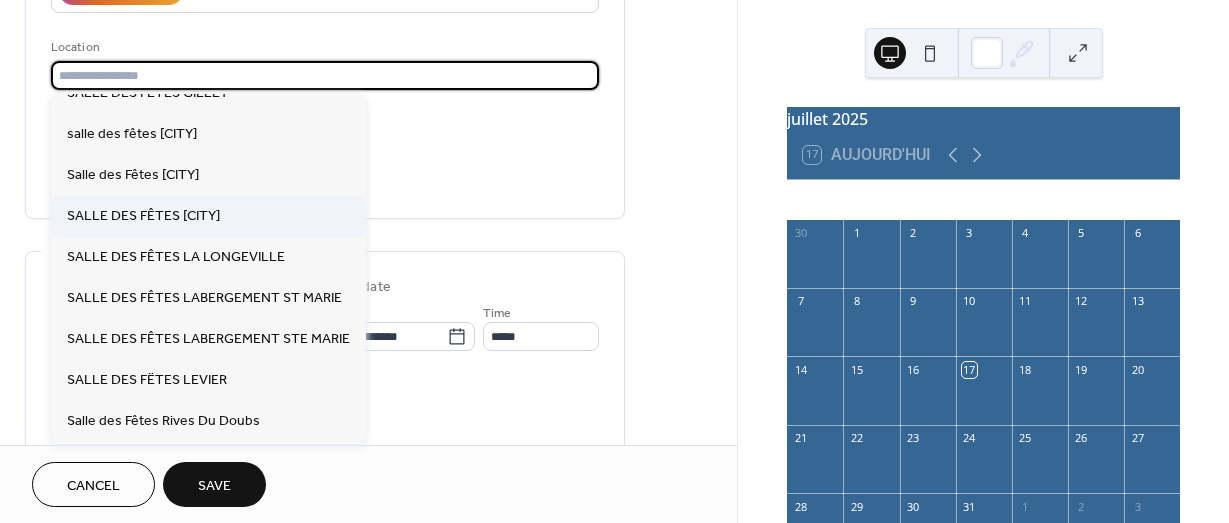 type on "**********" 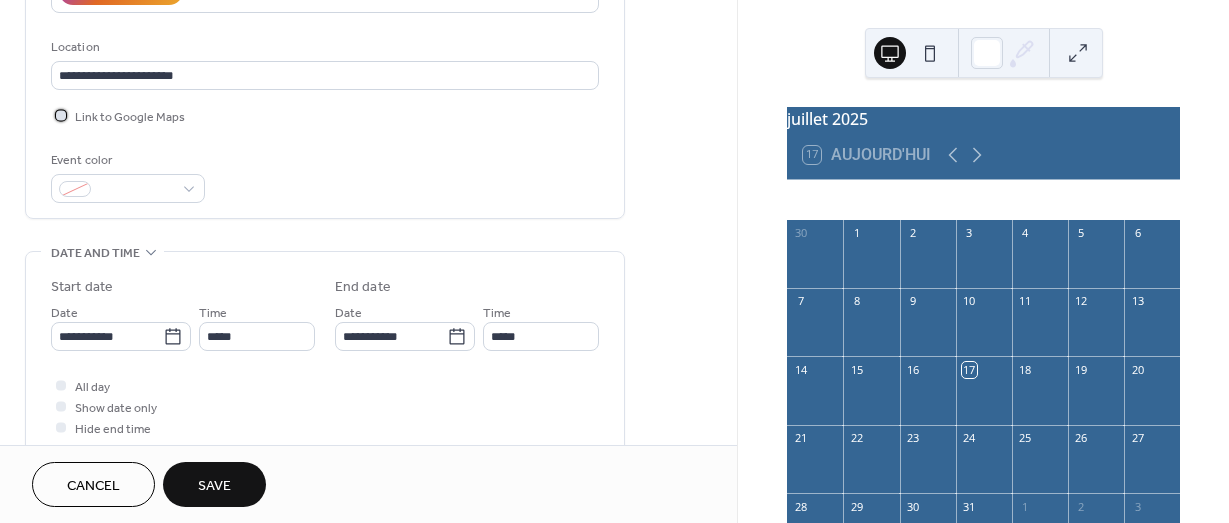 click at bounding box center [61, 115] 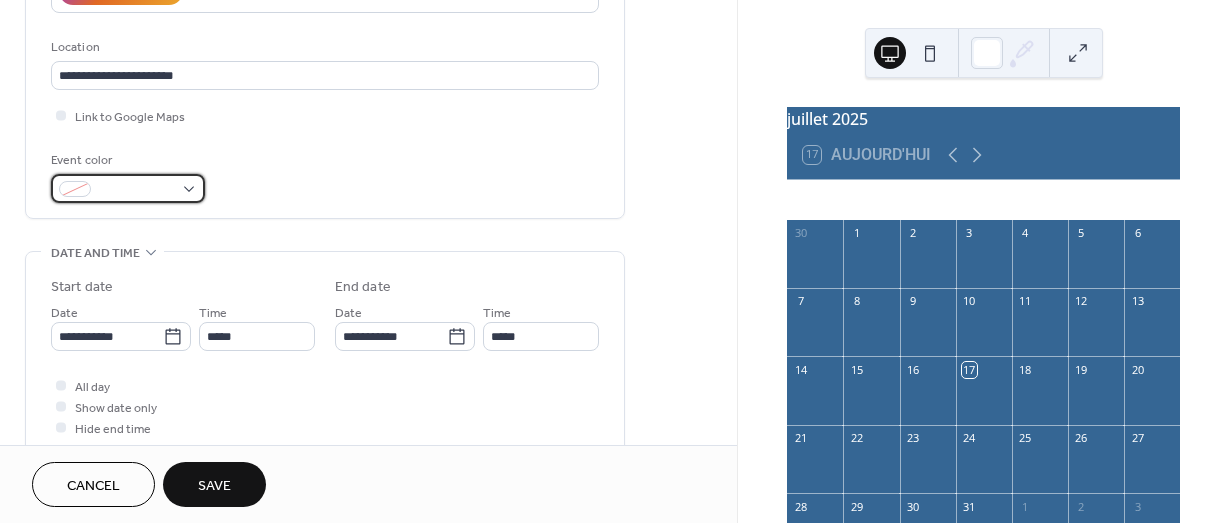 click at bounding box center (128, 188) 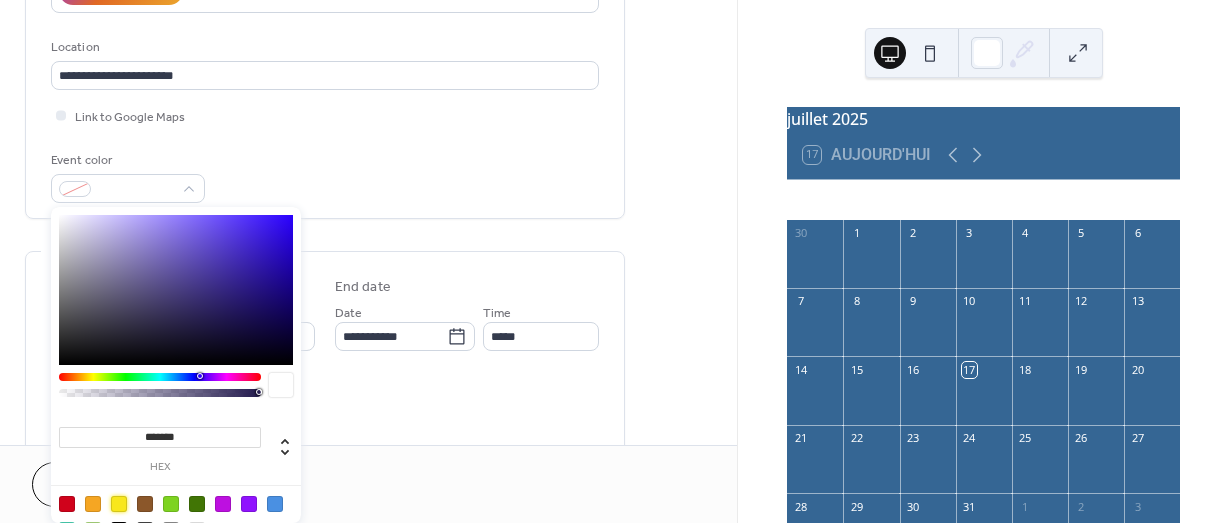 click at bounding box center [119, 504] 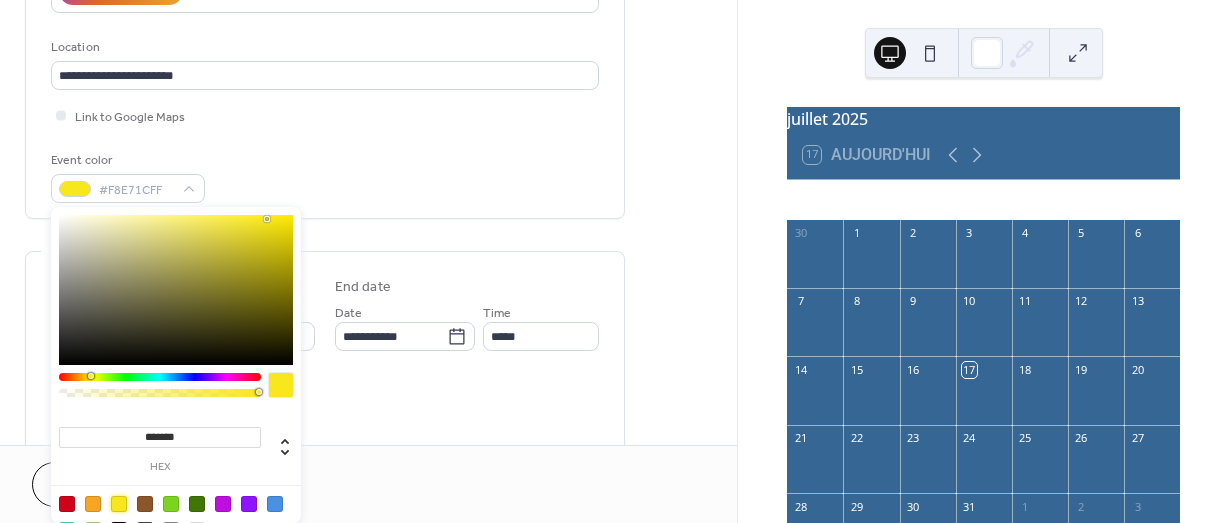 click on "Event color #F8E71CFF" at bounding box center (325, 176) 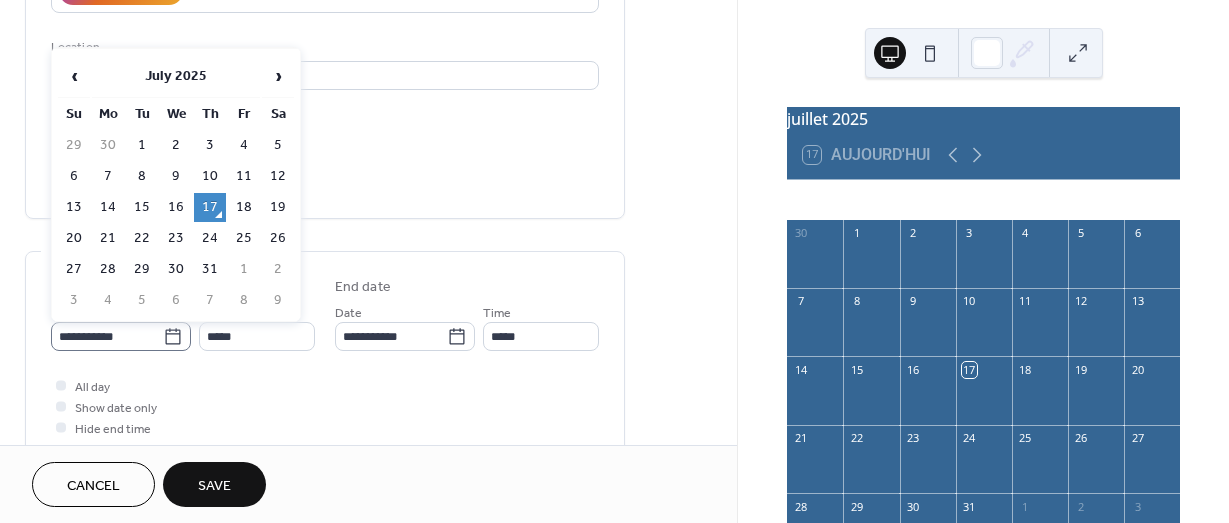 click 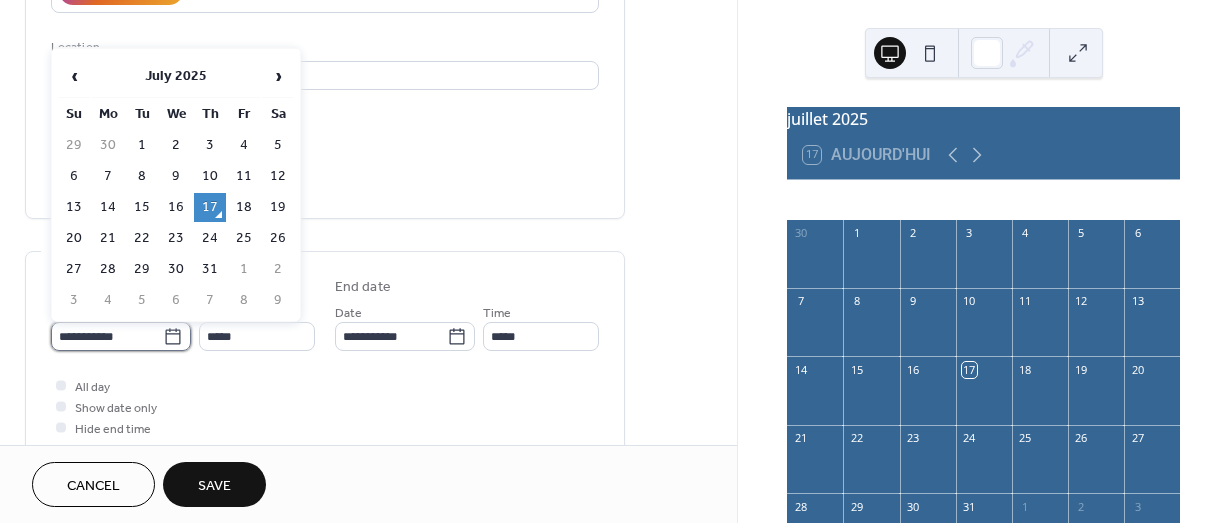 click on "**********" at bounding box center (107, 336) 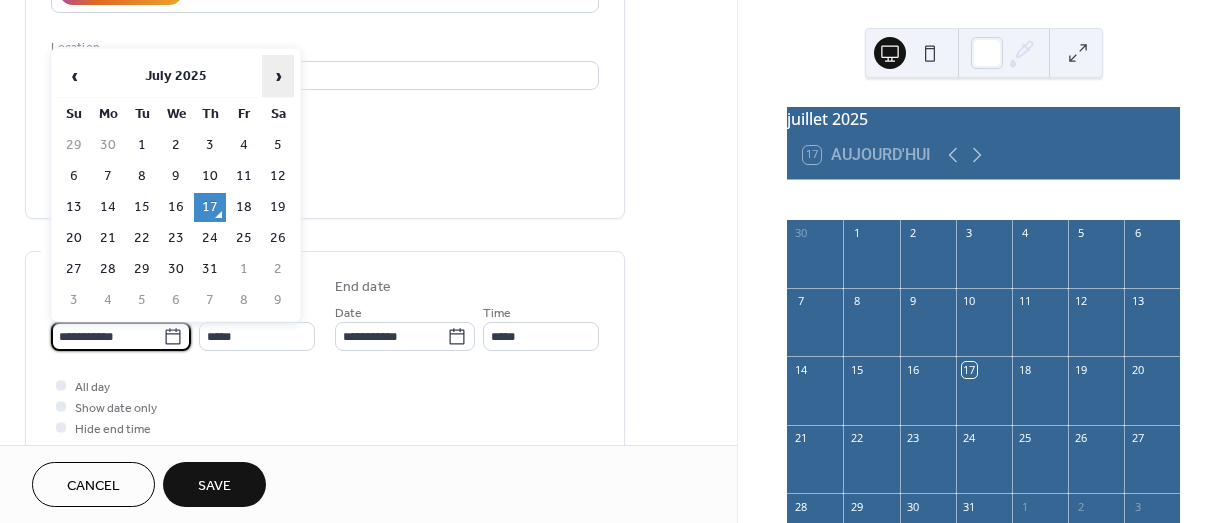 click on "›" at bounding box center [278, 76] 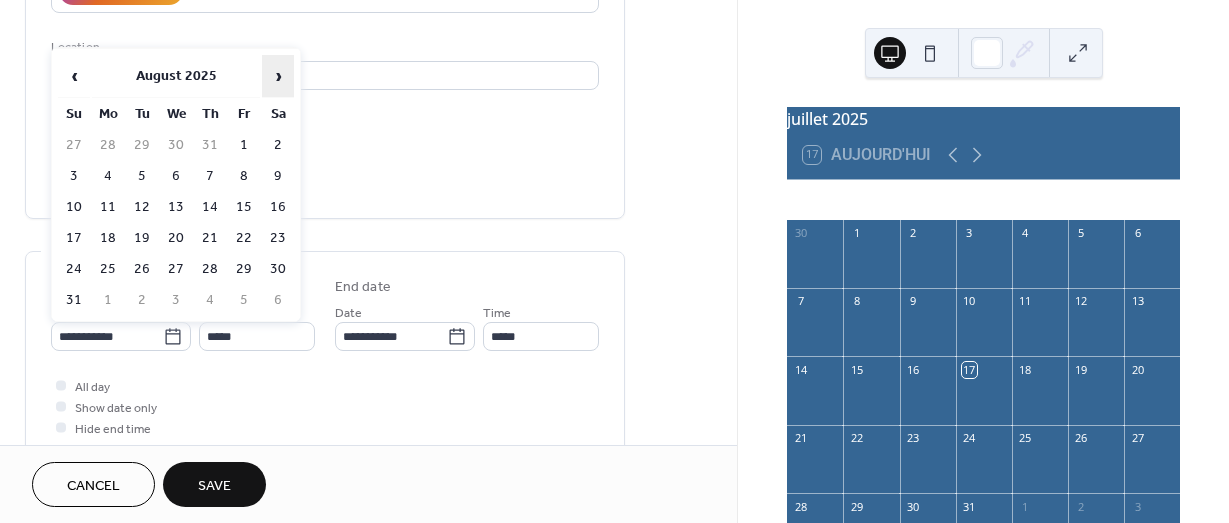 click on "›" at bounding box center (278, 76) 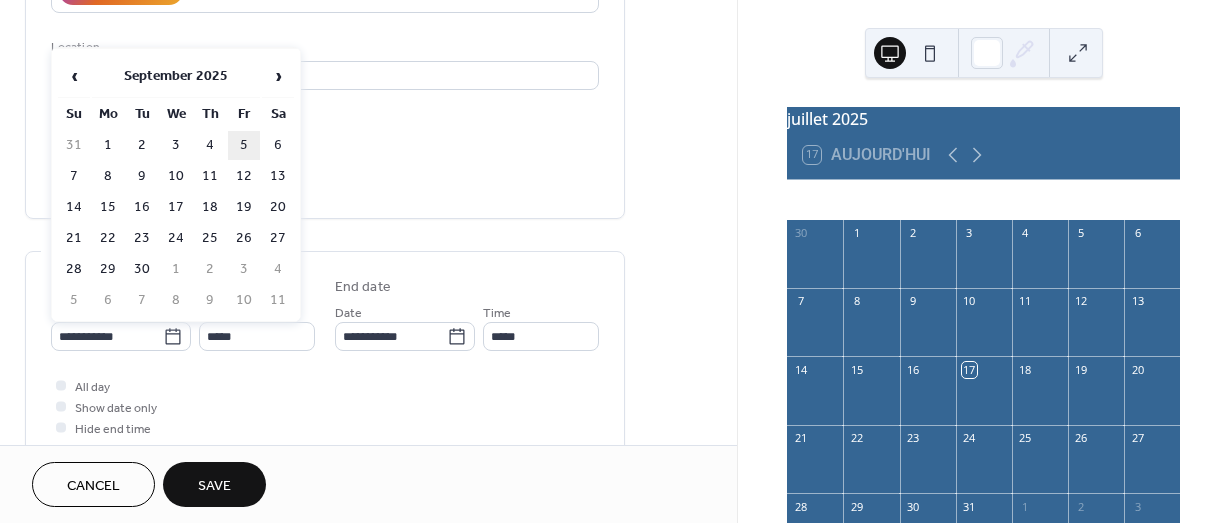 click on "5" at bounding box center [244, 145] 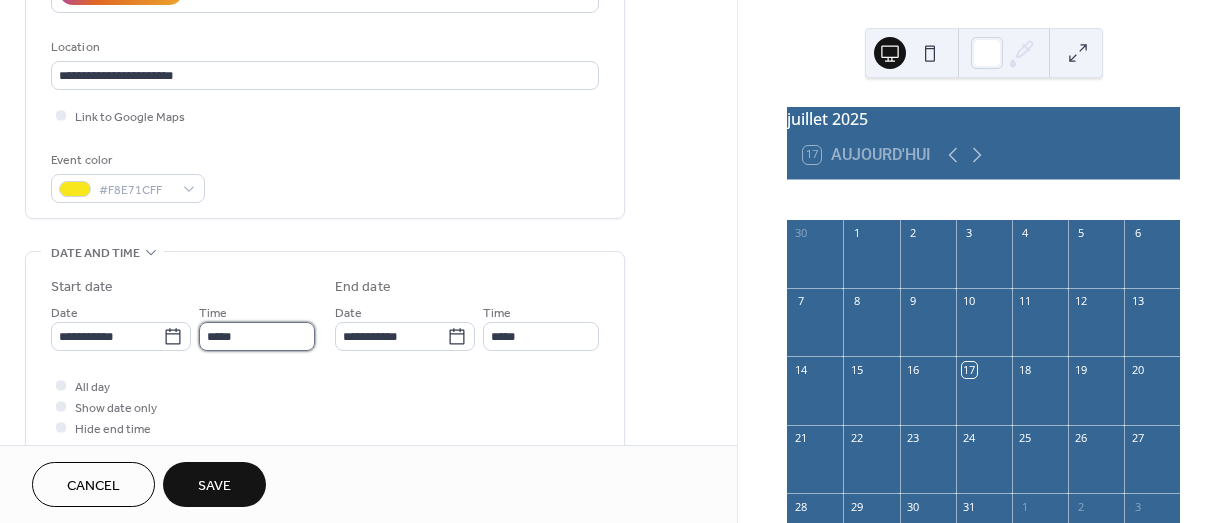 click on "*****" at bounding box center (257, 336) 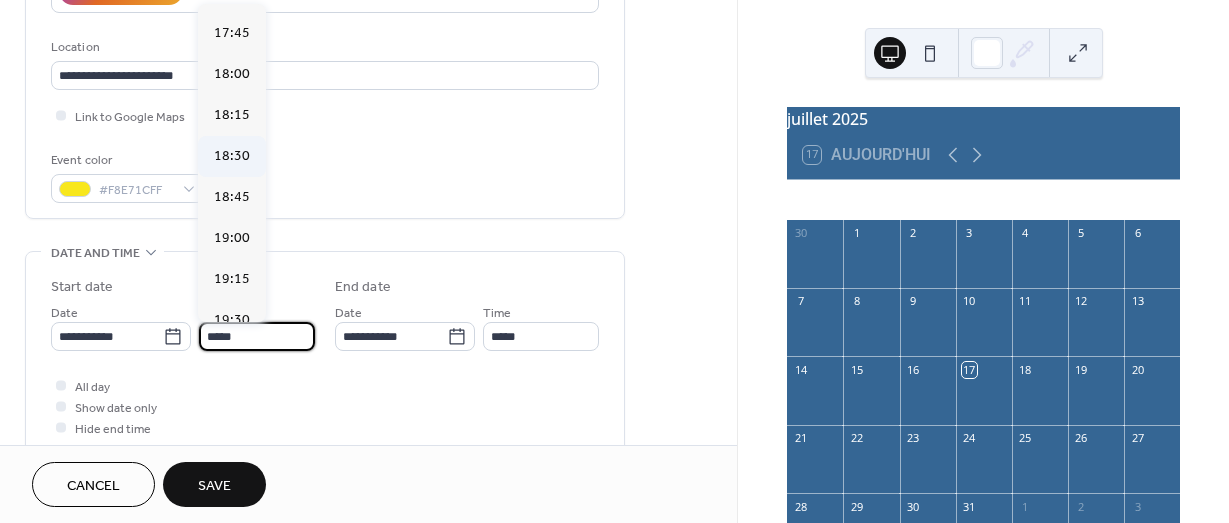scroll, scrollTop: 3068, scrollLeft: 0, axis: vertical 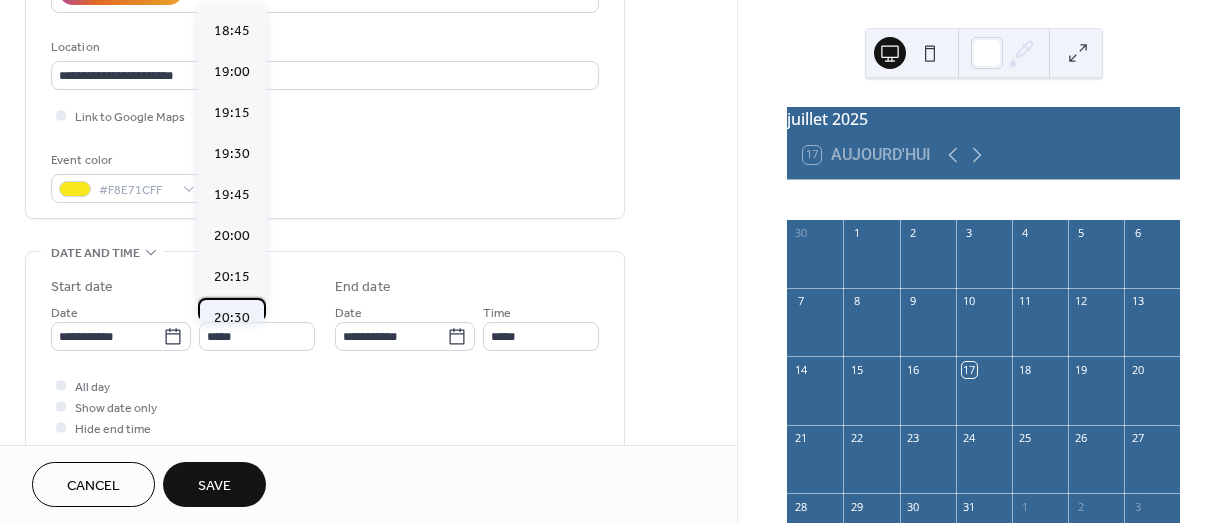 click on "20:30" at bounding box center (232, 318) 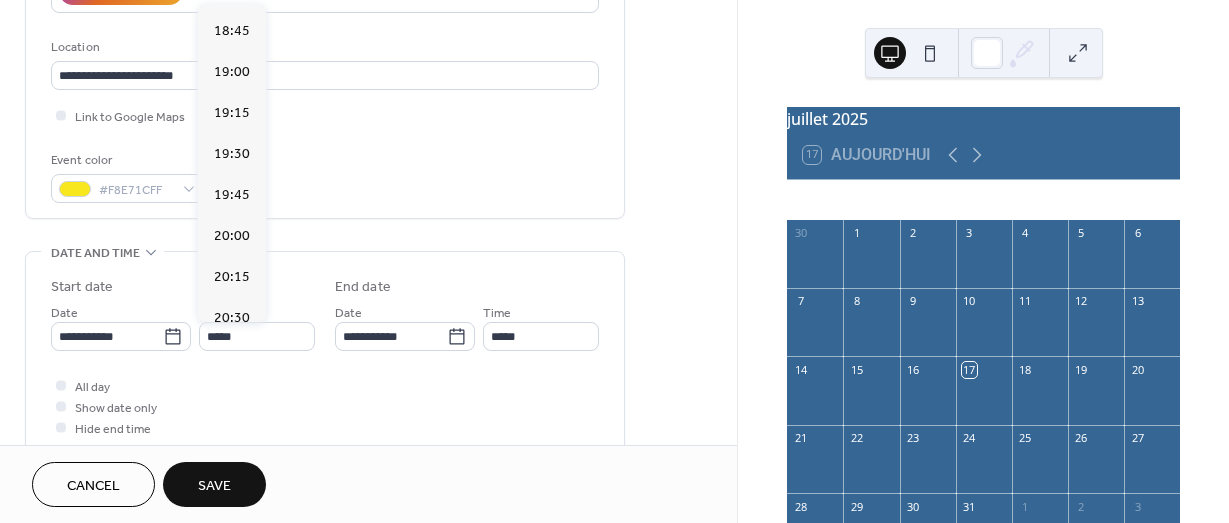 type on "*****" 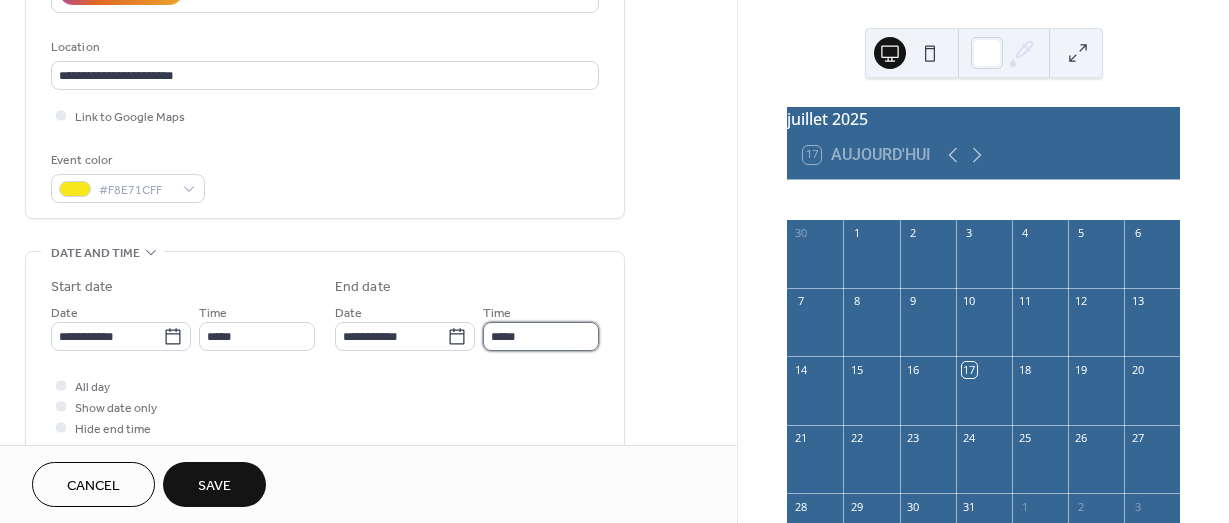 click on "*****" at bounding box center (541, 336) 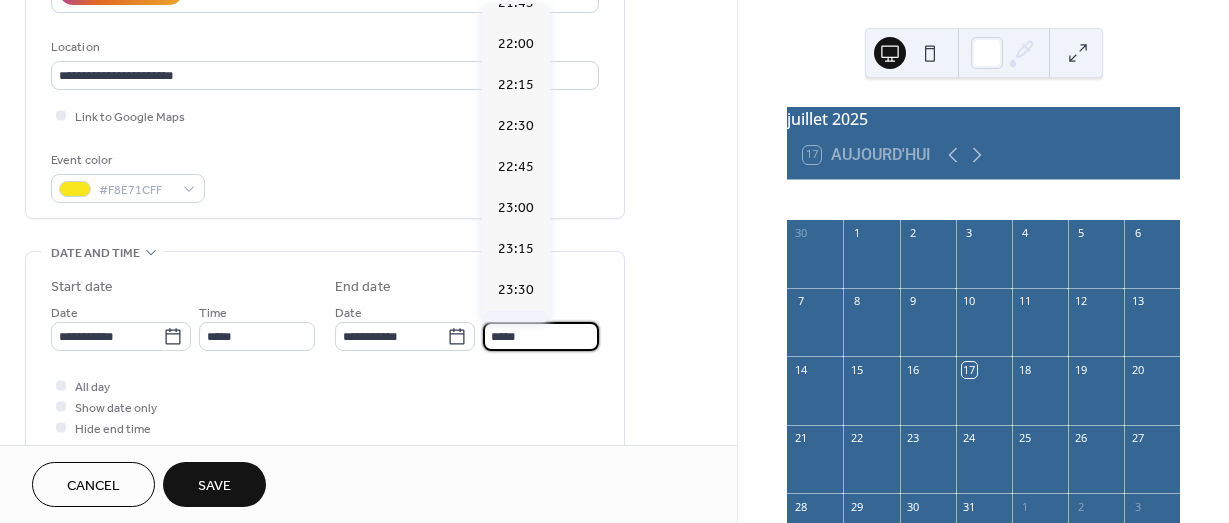 scroll, scrollTop: 215, scrollLeft: 0, axis: vertical 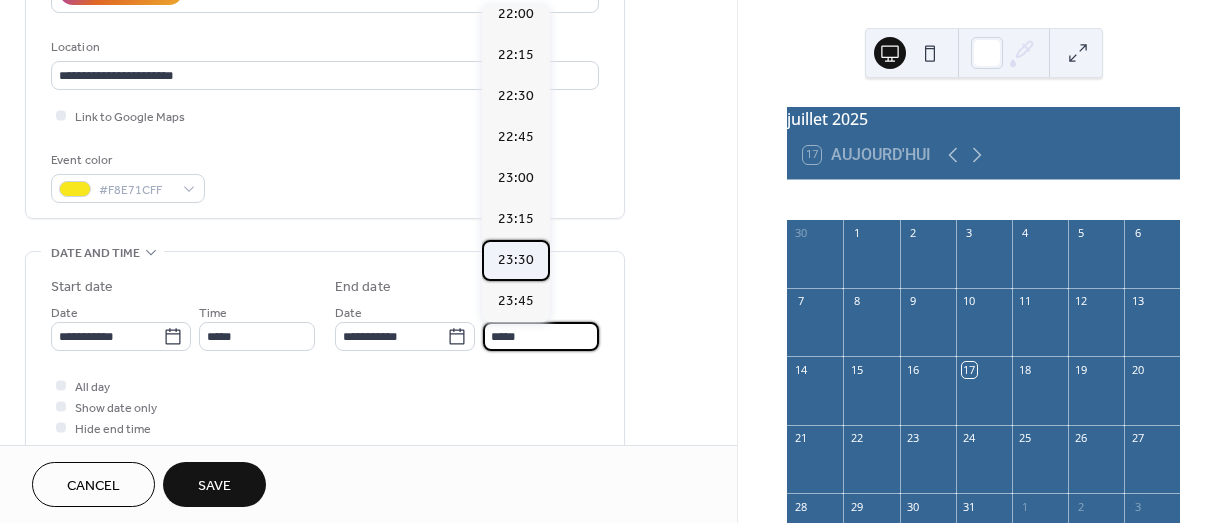 click on "23:30" at bounding box center [516, 260] 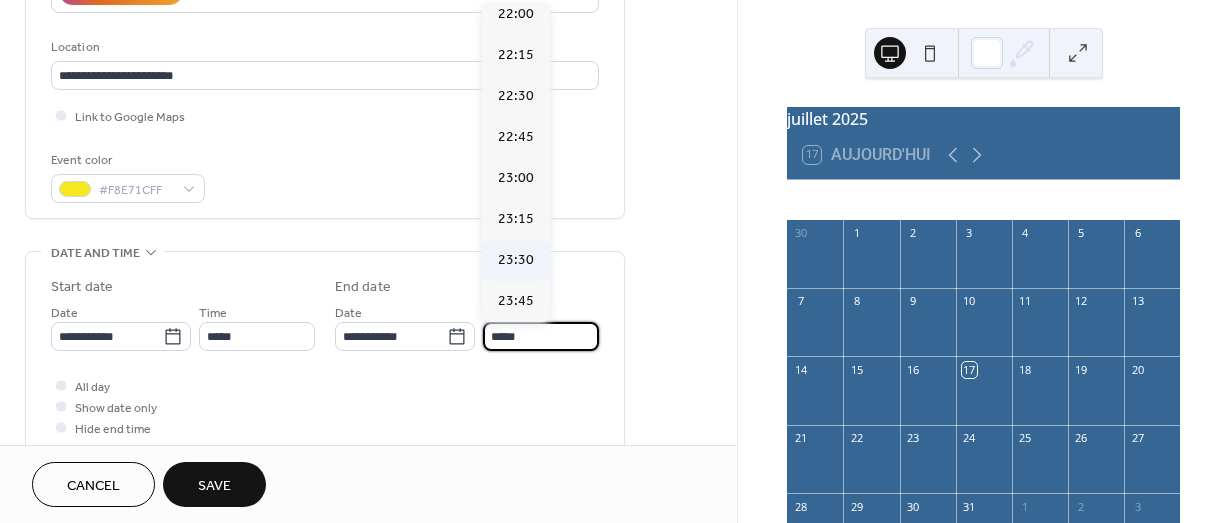 type on "*****" 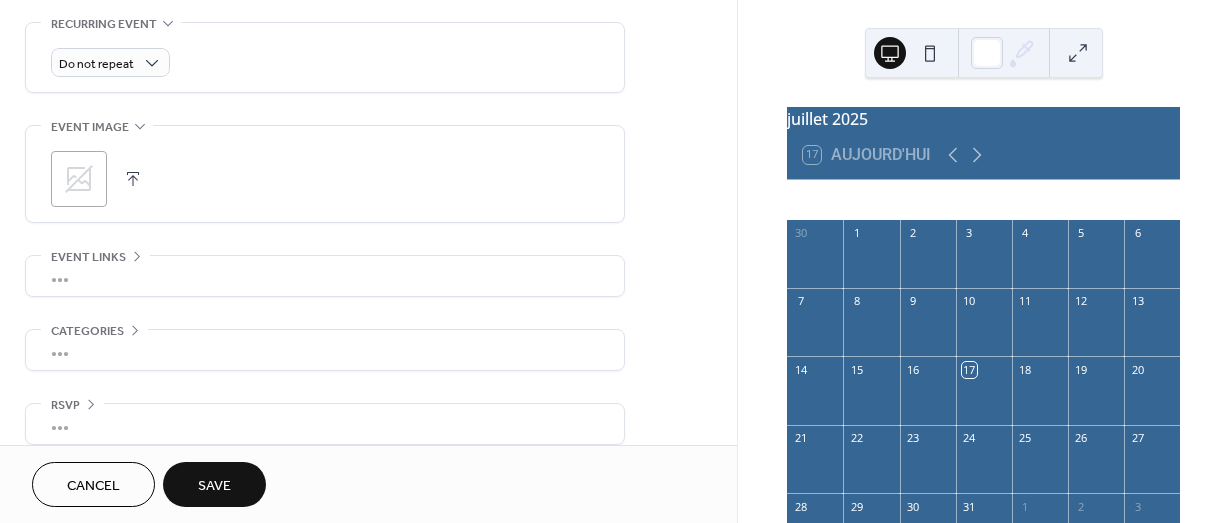 scroll, scrollTop: 884, scrollLeft: 0, axis: vertical 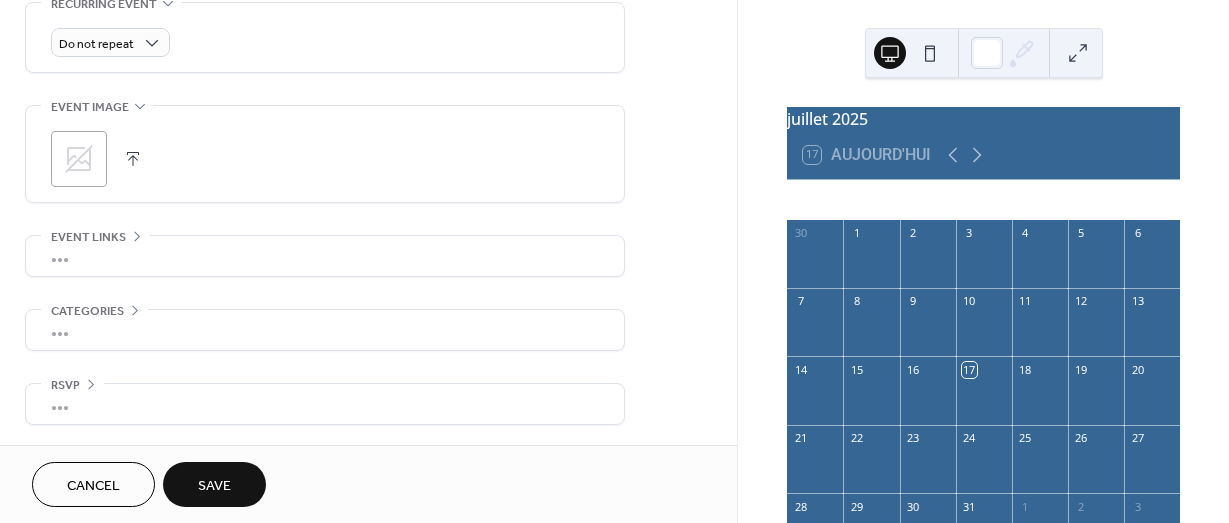 click on "Save" at bounding box center [214, 486] 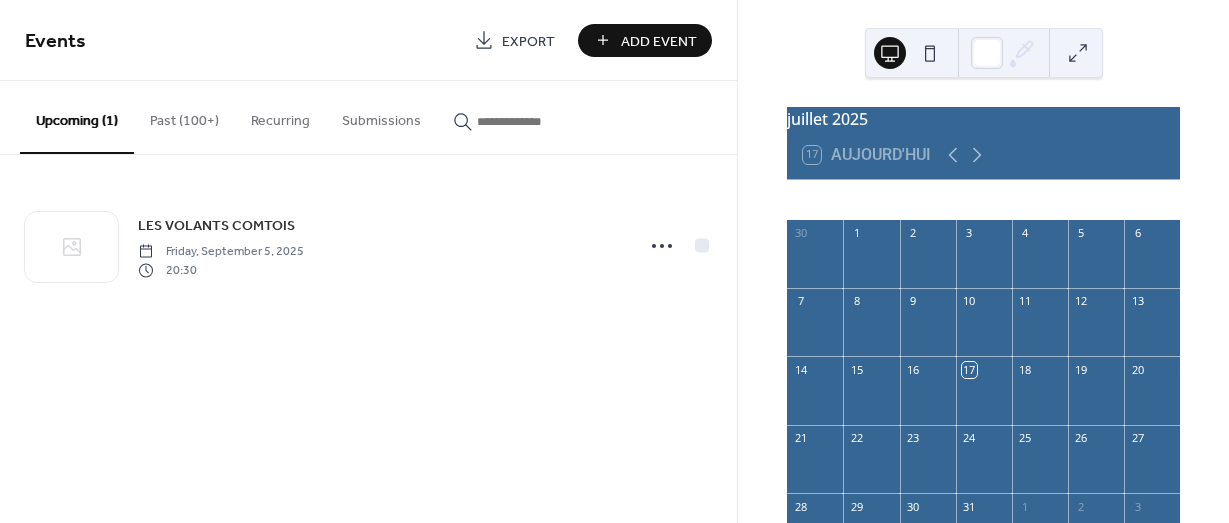click on "Add Event" at bounding box center [659, 41] 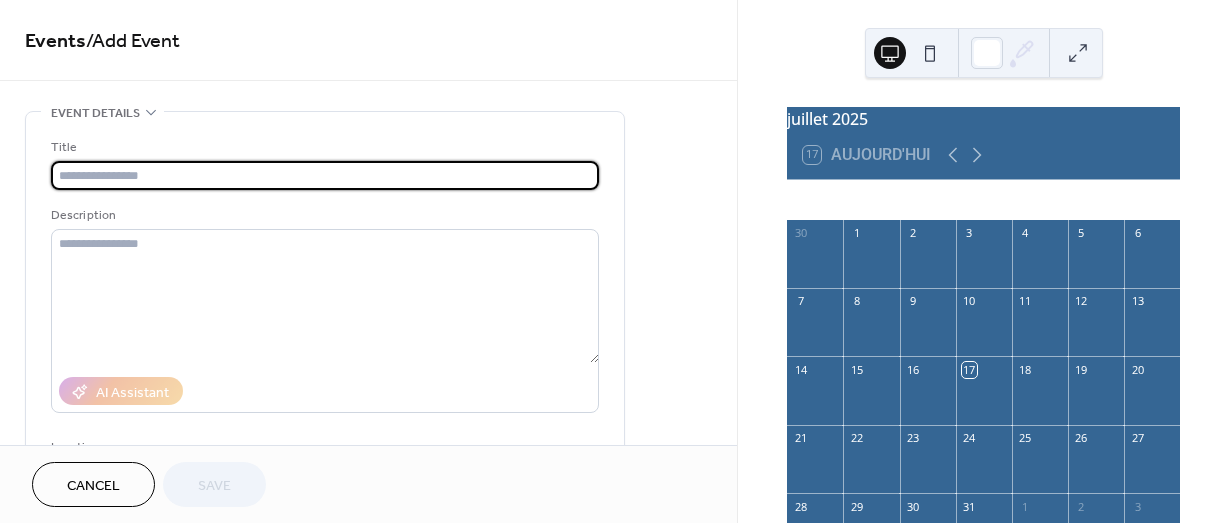 click at bounding box center [325, 175] 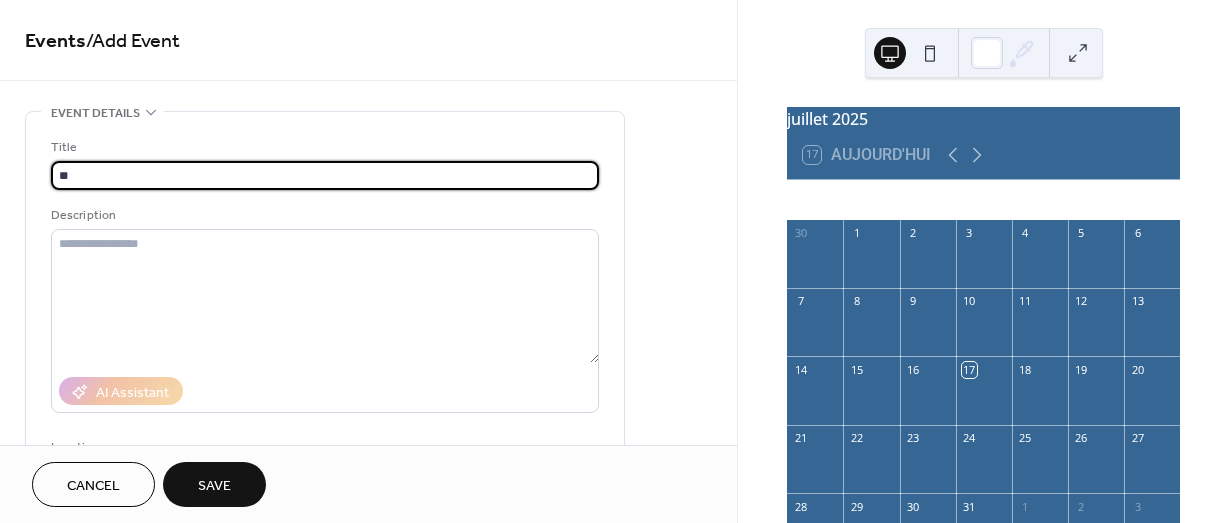 type on "*" 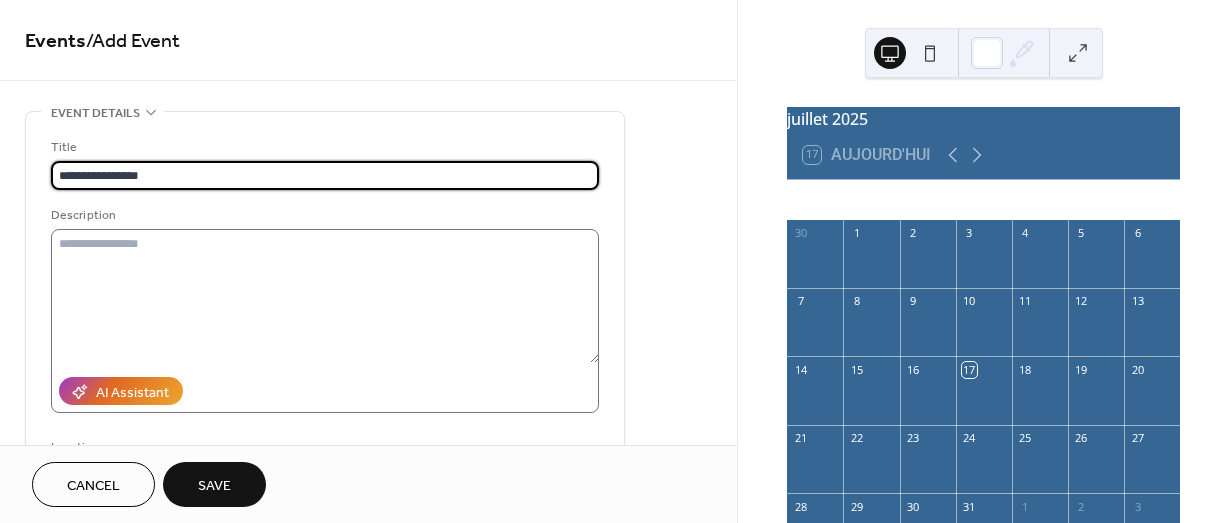 type on "**********" 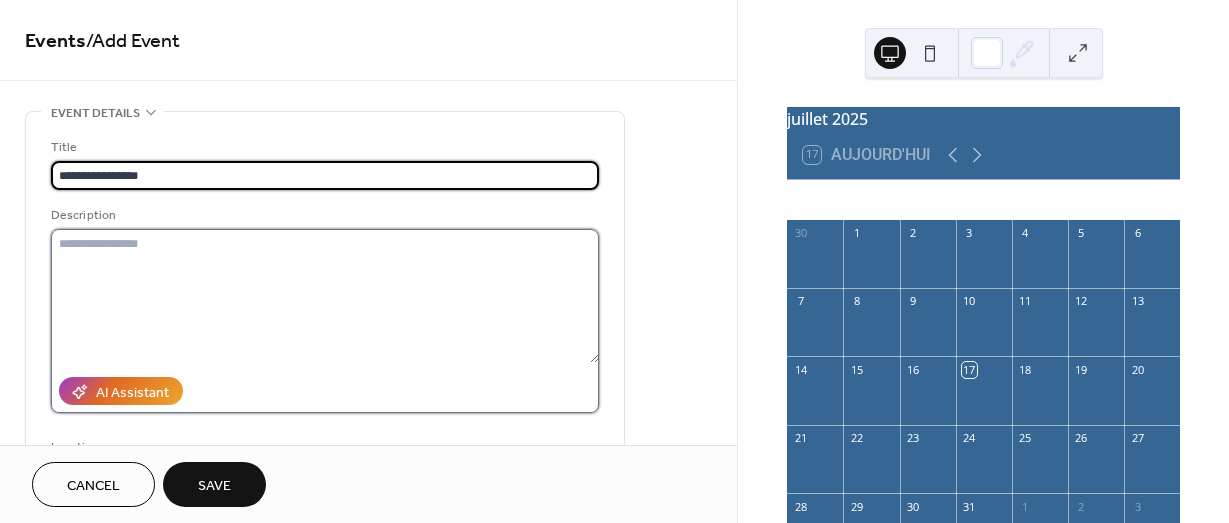 click at bounding box center (325, 296) 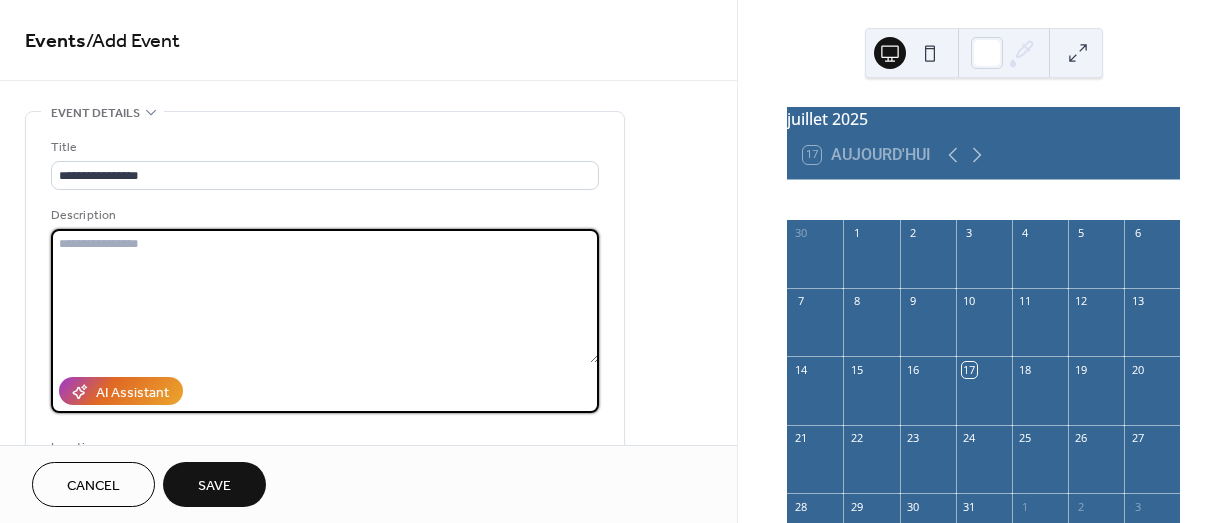 paste on "**********" 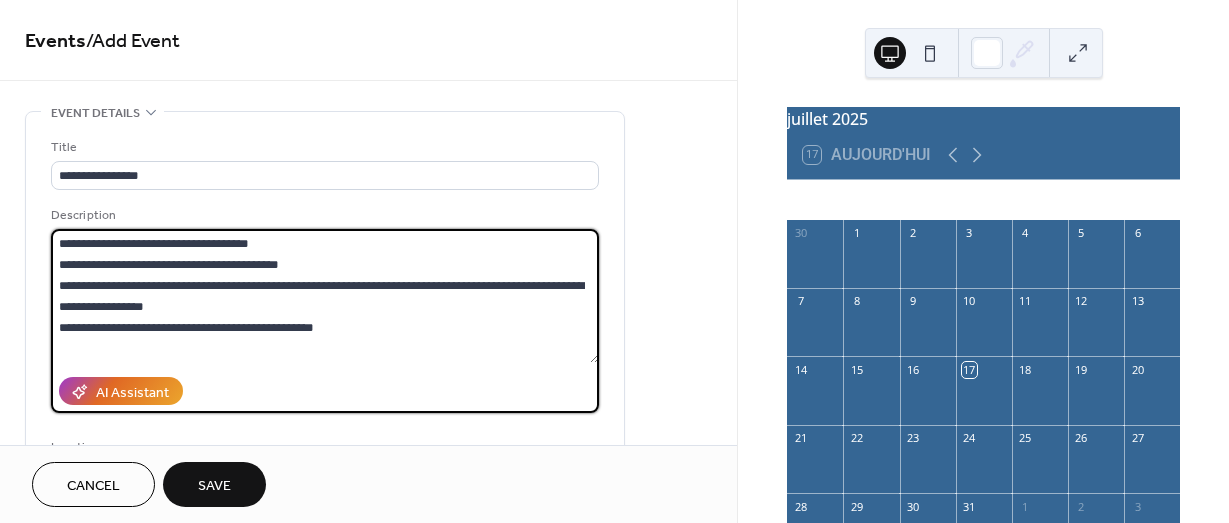 drag, startPoint x: 285, startPoint y: 262, endPoint x: 204, endPoint y: 272, distance: 81.61495 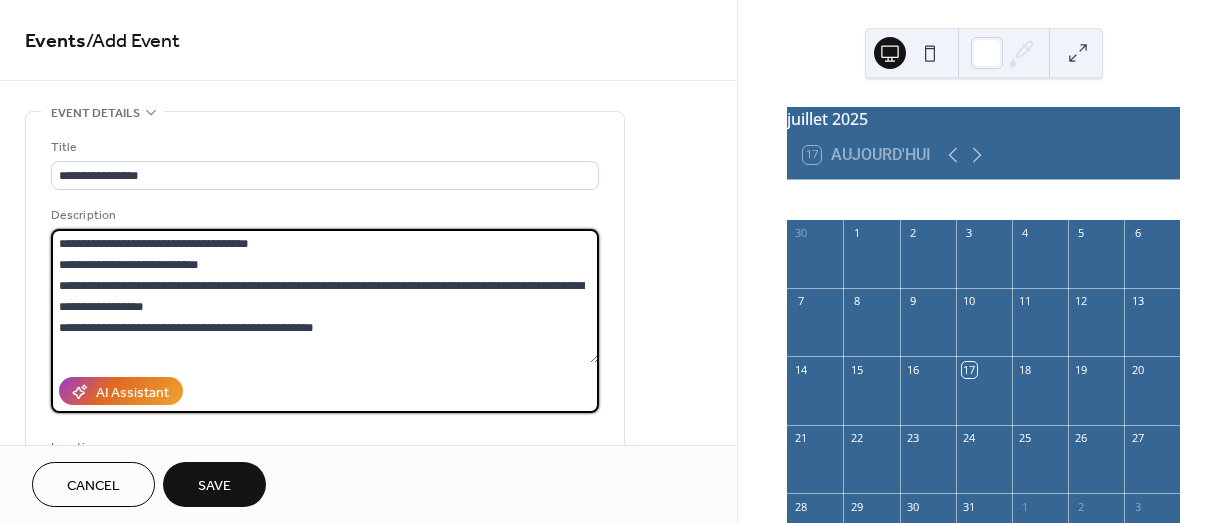 click on "**********" at bounding box center [325, 296] 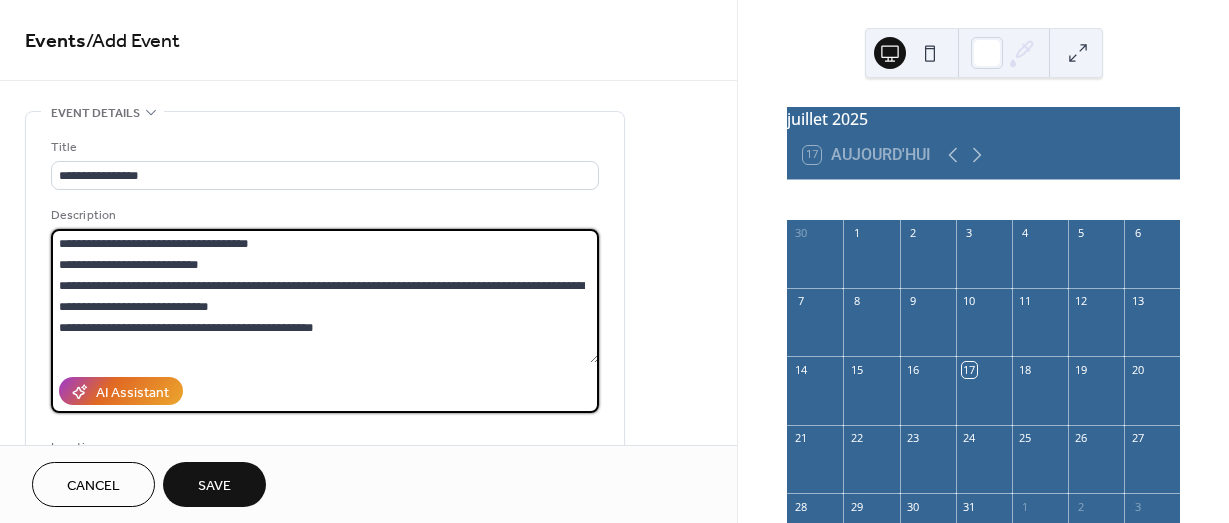 click on "**********" at bounding box center (325, 296) 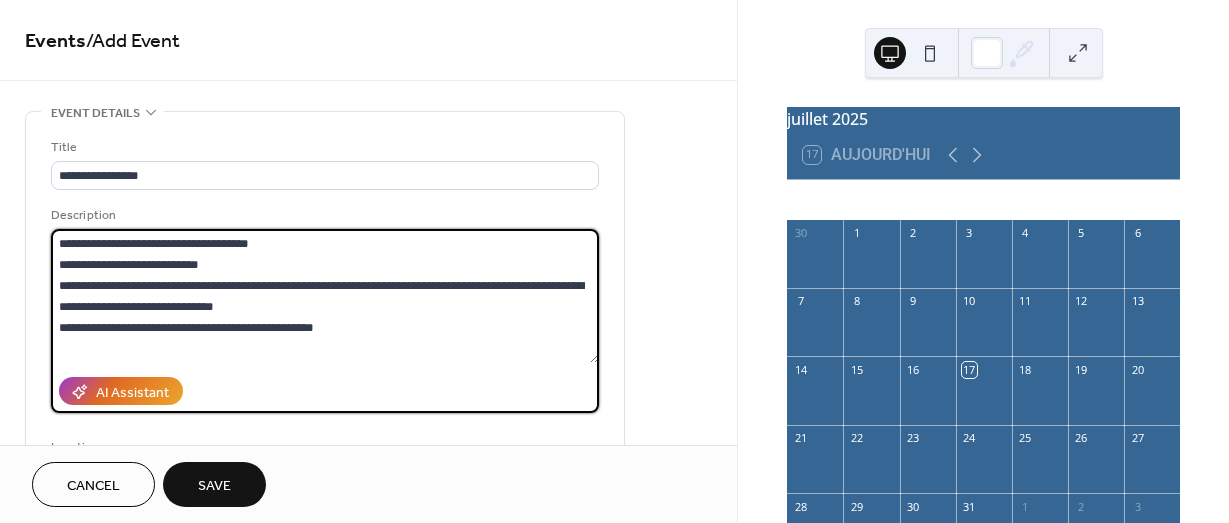 drag, startPoint x: 352, startPoint y: 327, endPoint x: 52, endPoint y: 248, distance: 310.22733 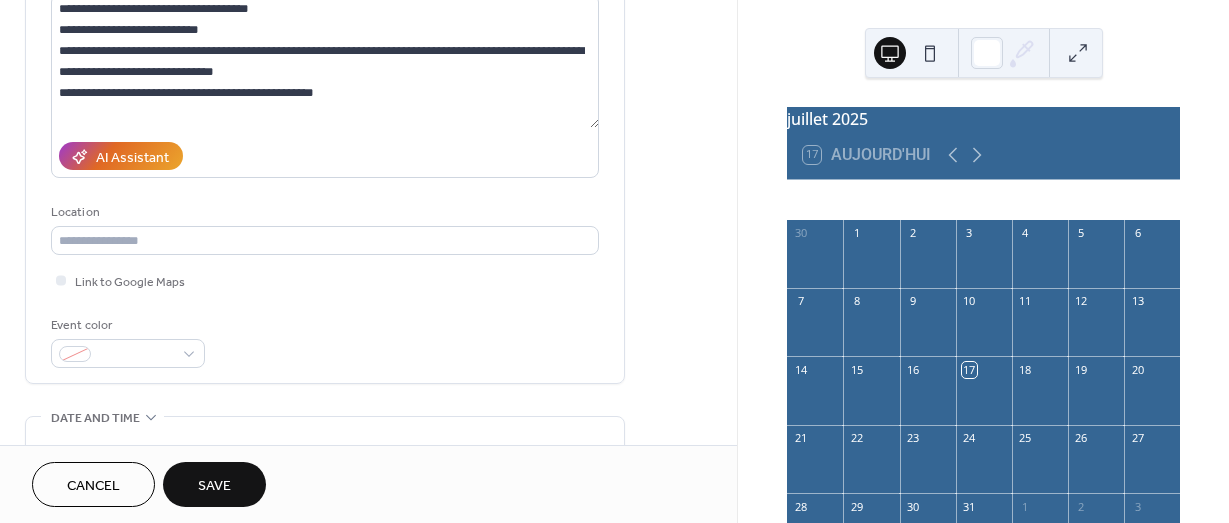 scroll, scrollTop: 300, scrollLeft: 0, axis: vertical 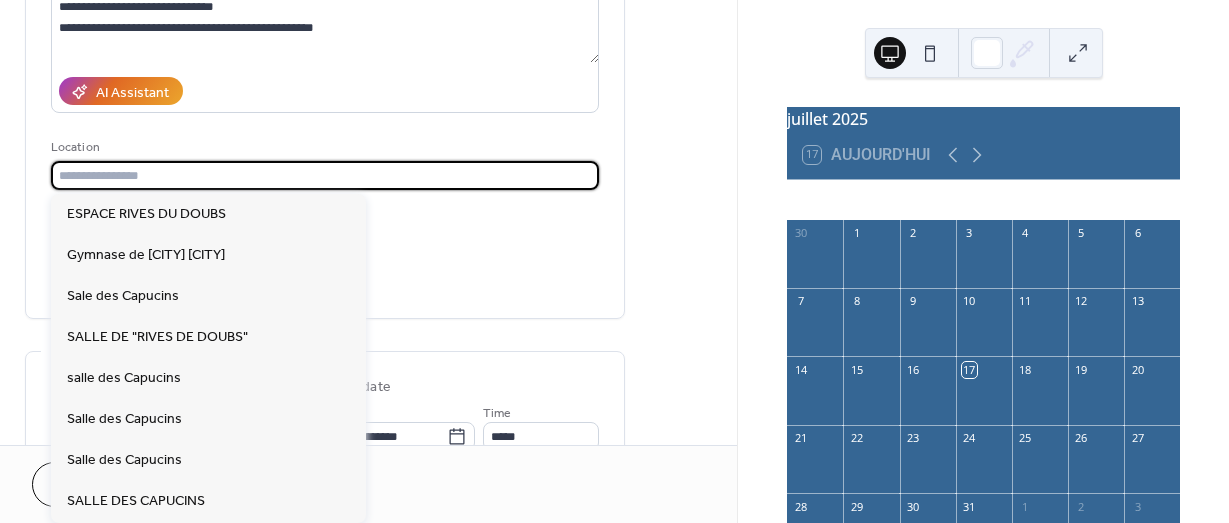 click at bounding box center (325, 175) 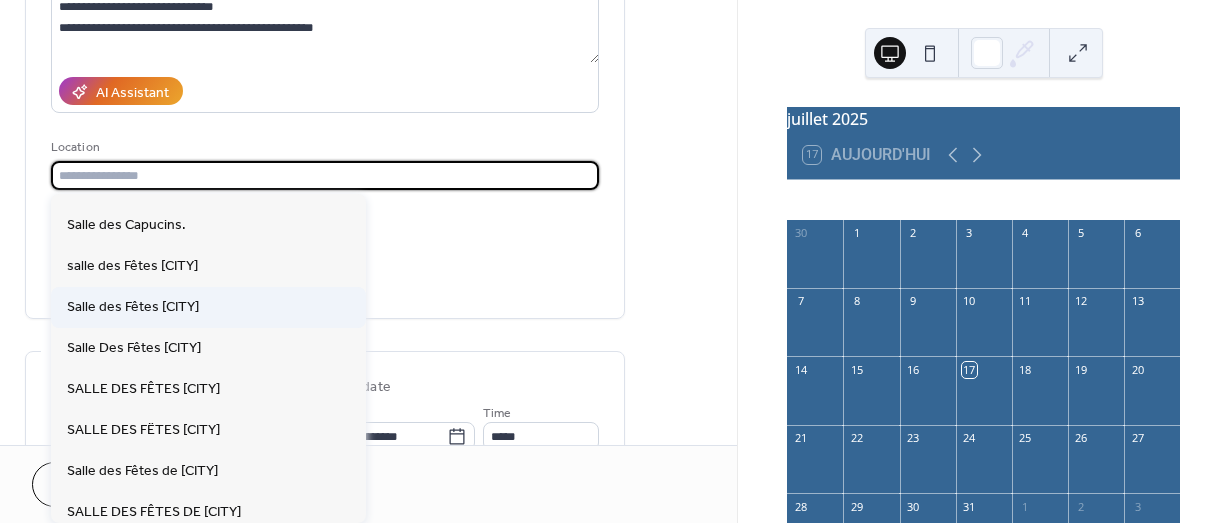 scroll, scrollTop: 400, scrollLeft: 0, axis: vertical 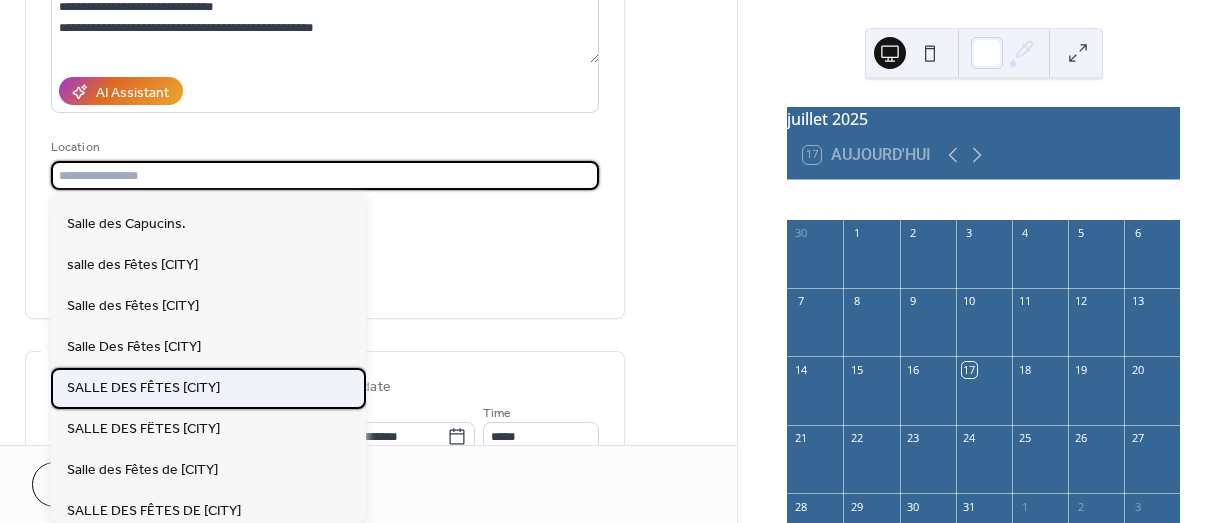 click on "SALLE DES FÊTES [CITY]" at bounding box center (143, 388) 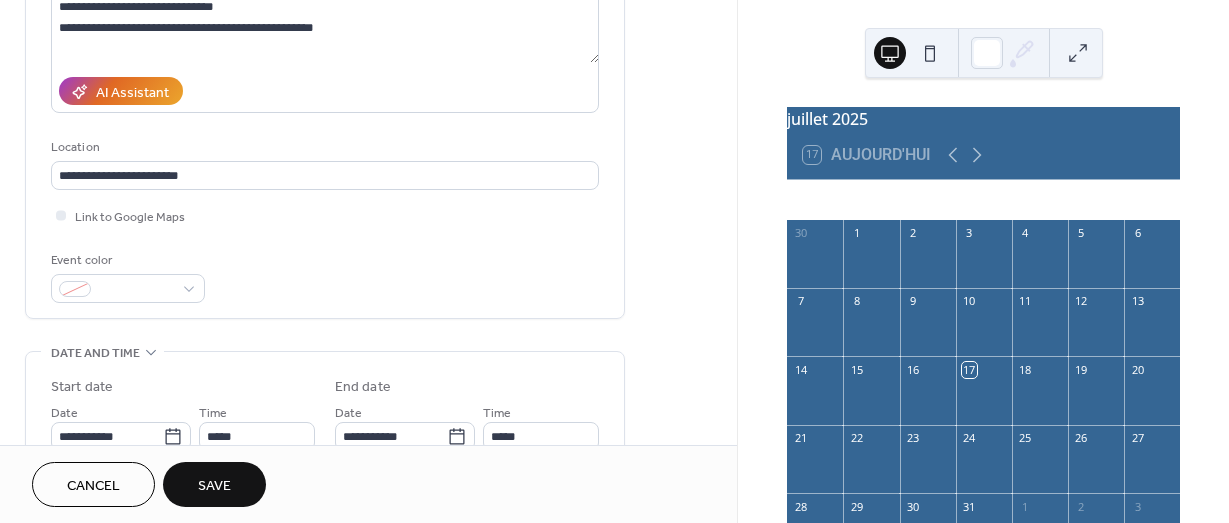 type on "**********" 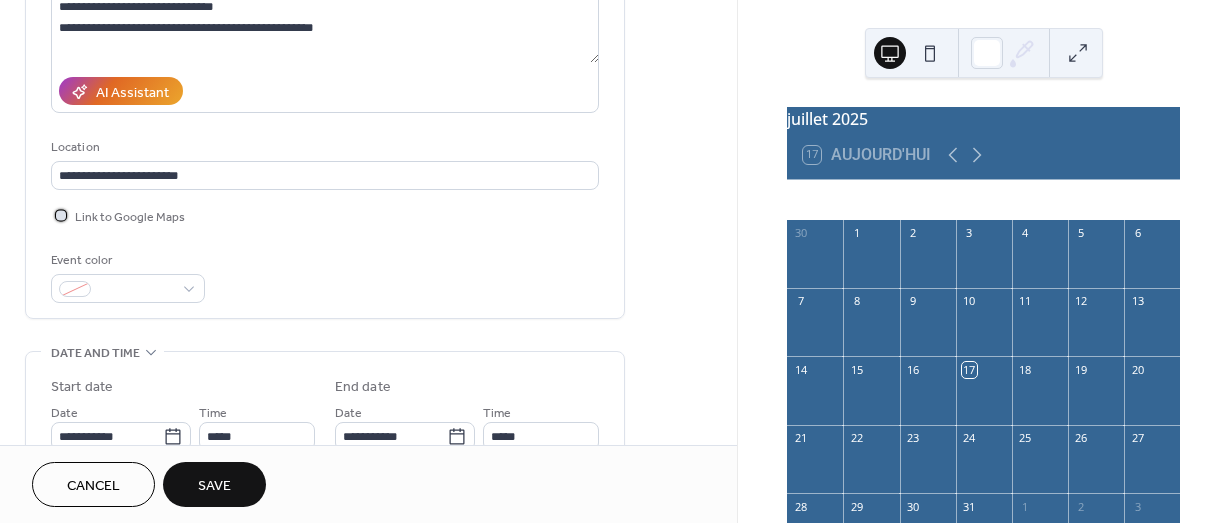 click at bounding box center (61, 215) 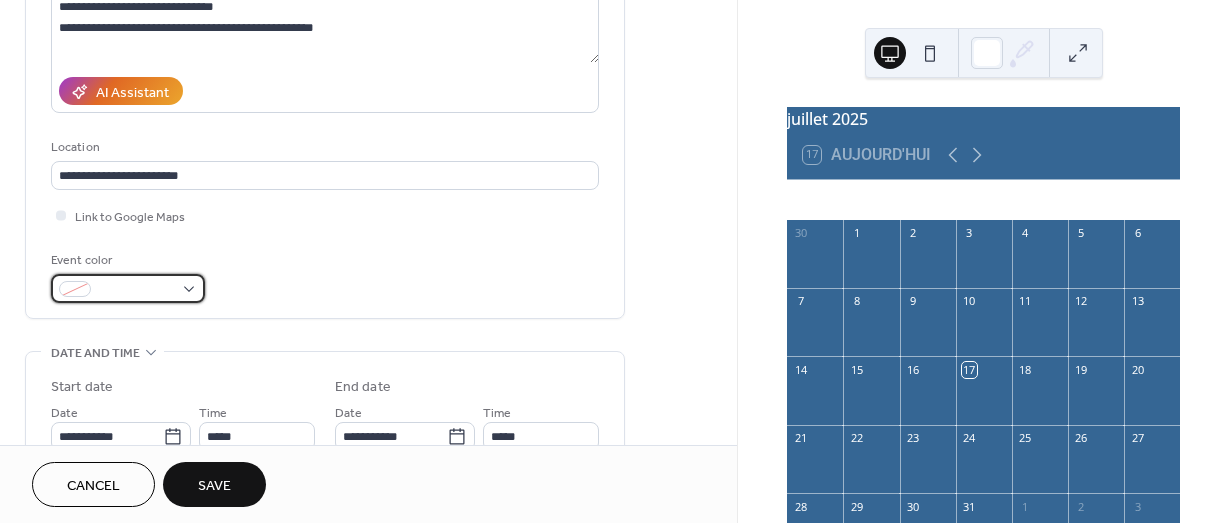 click at bounding box center (128, 288) 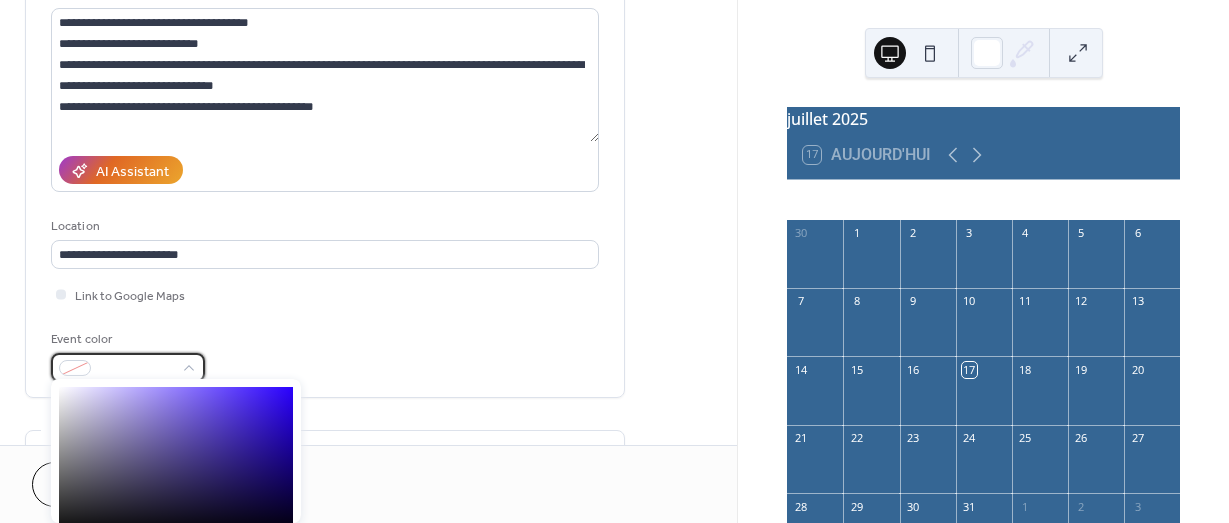 scroll, scrollTop: 300, scrollLeft: 0, axis: vertical 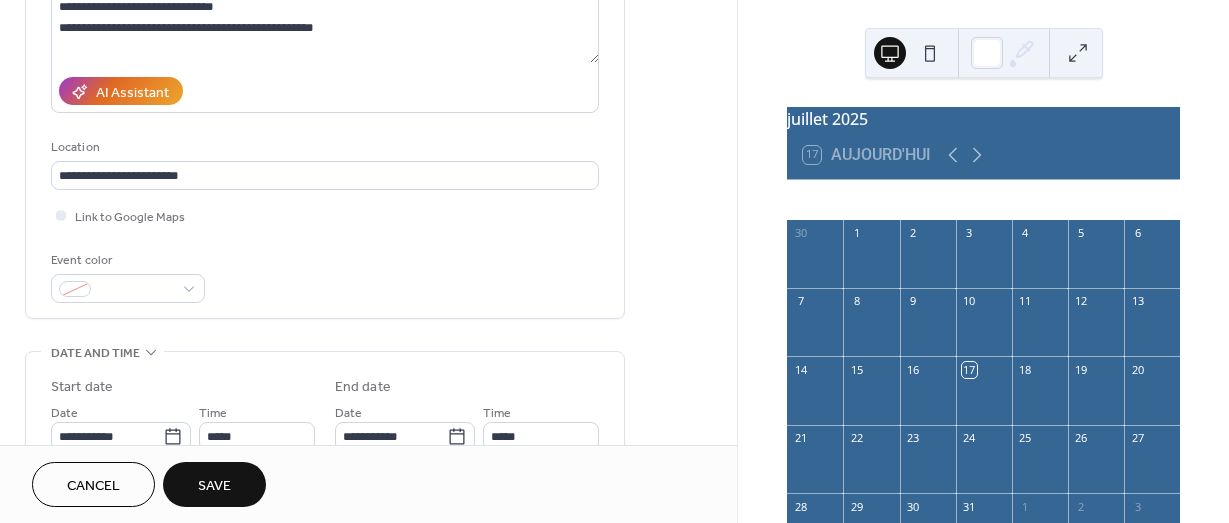 drag, startPoint x: 655, startPoint y: 374, endPoint x: 559, endPoint y: 385, distance: 96.62815 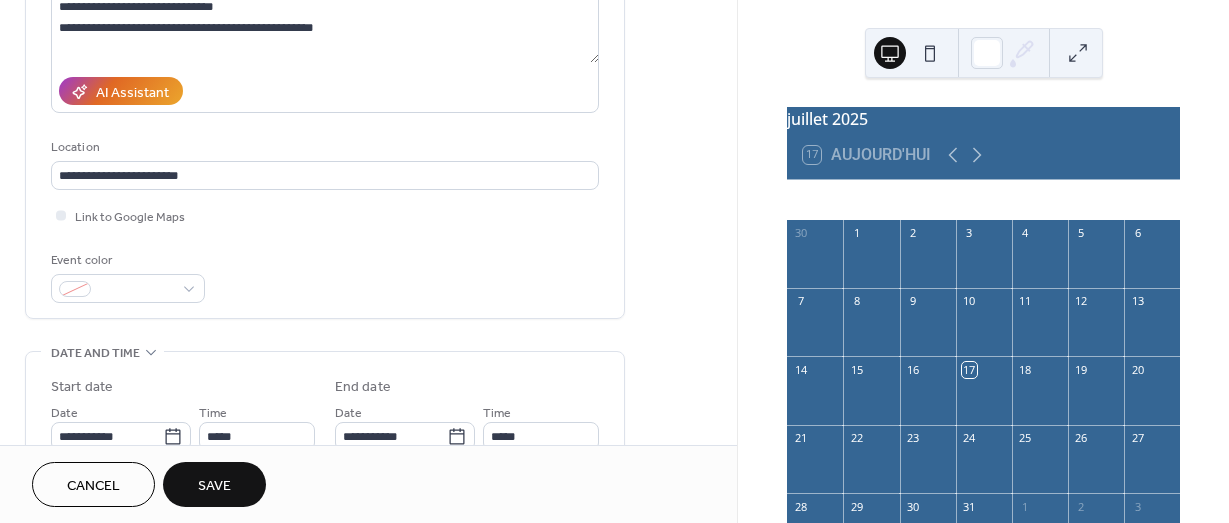 click on "**********" at bounding box center (368, 420) 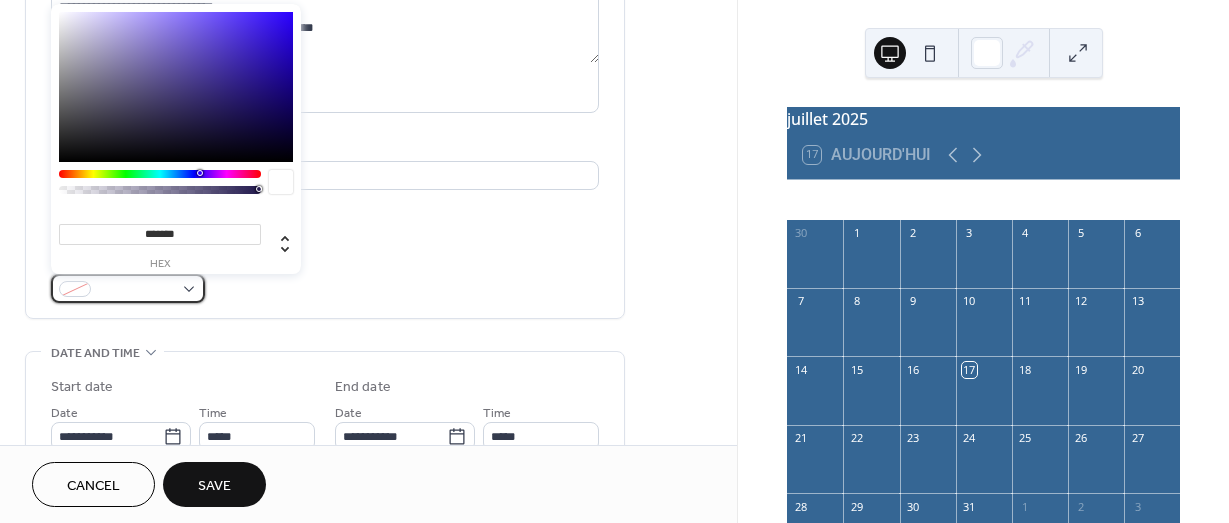 click at bounding box center [128, 288] 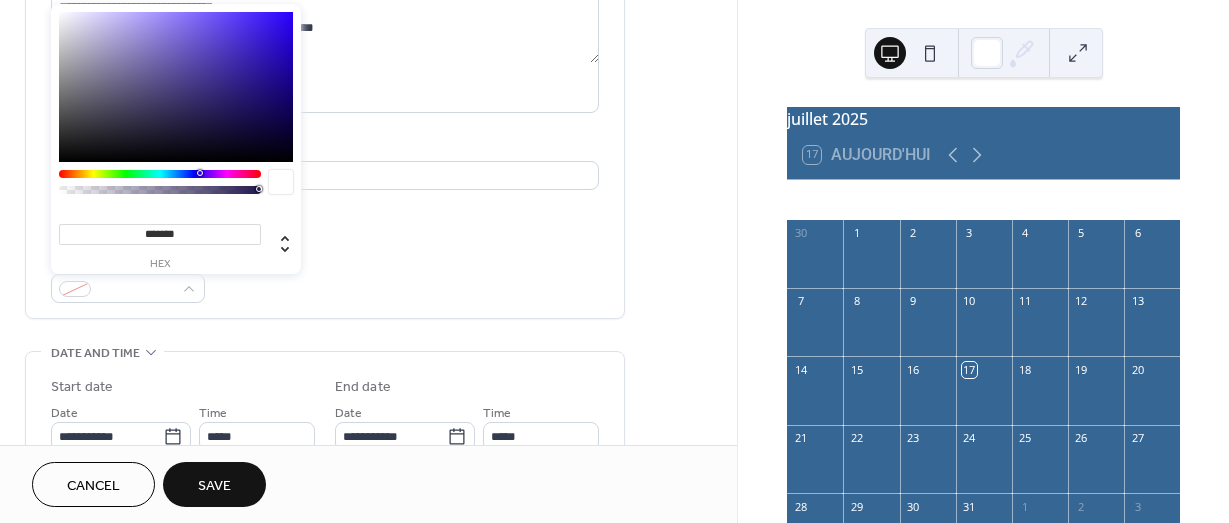 click on "**********" at bounding box center (368, 420) 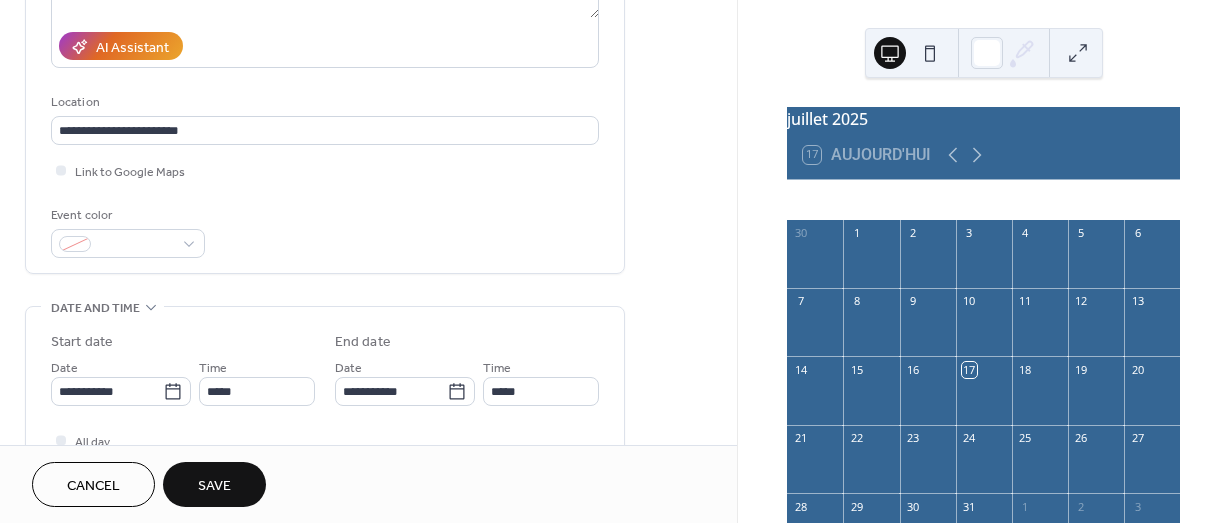 scroll, scrollTop: 600, scrollLeft: 0, axis: vertical 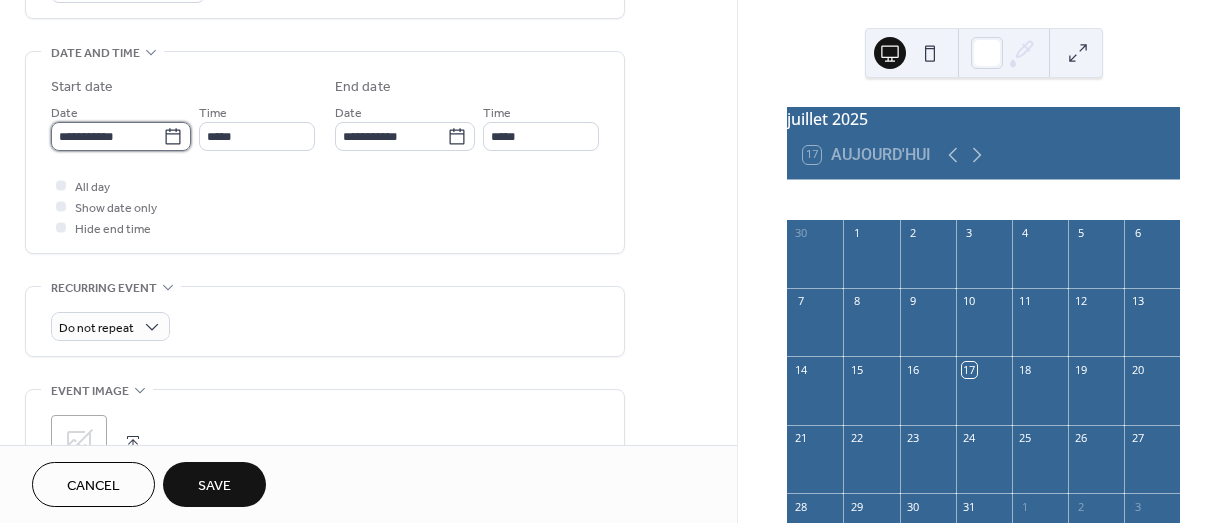 click on "**********" at bounding box center [107, 136] 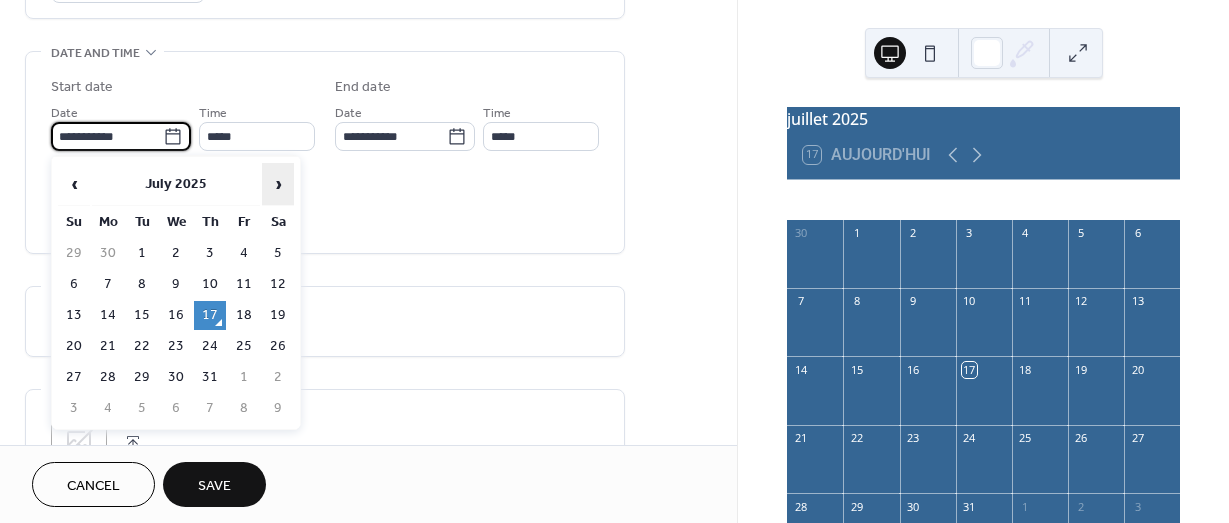 click on "›" at bounding box center [278, 184] 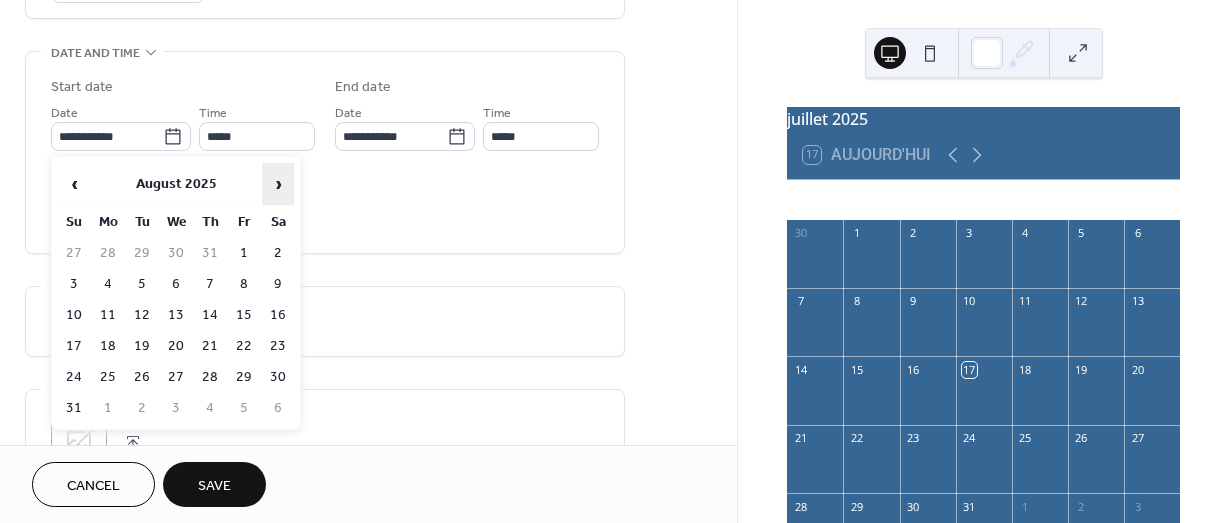 click on "›" at bounding box center [278, 184] 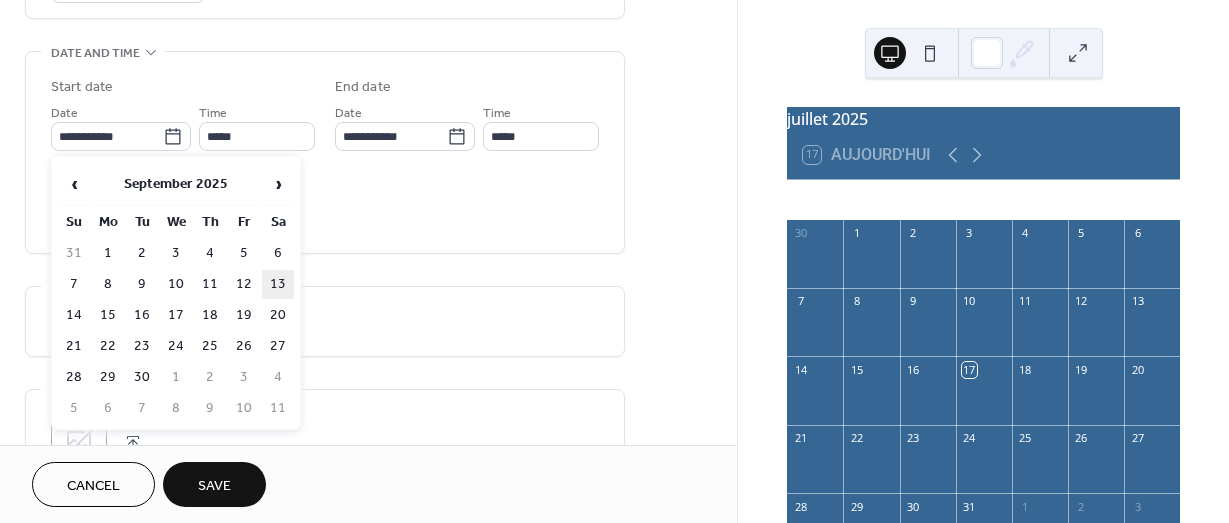 click on "13" at bounding box center (278, 284) 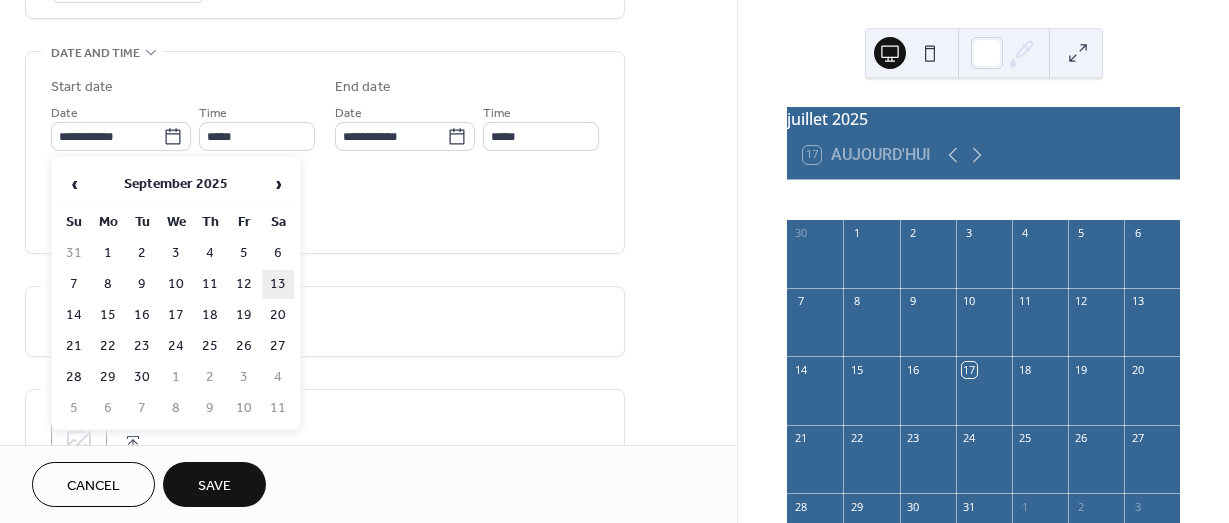 type on "**********" 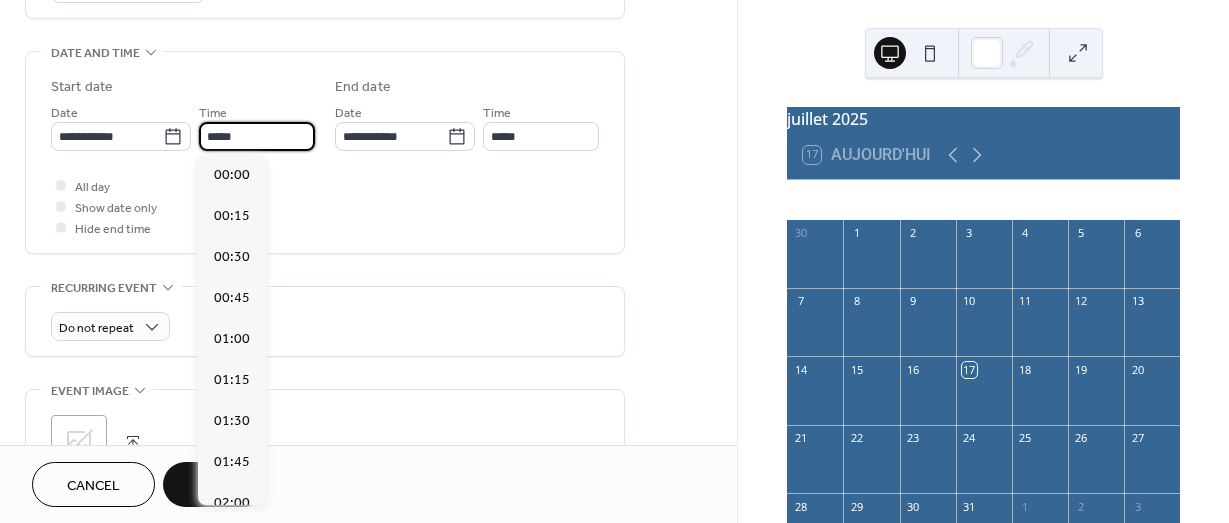 click on "*****" at bounding box center (257, 136) 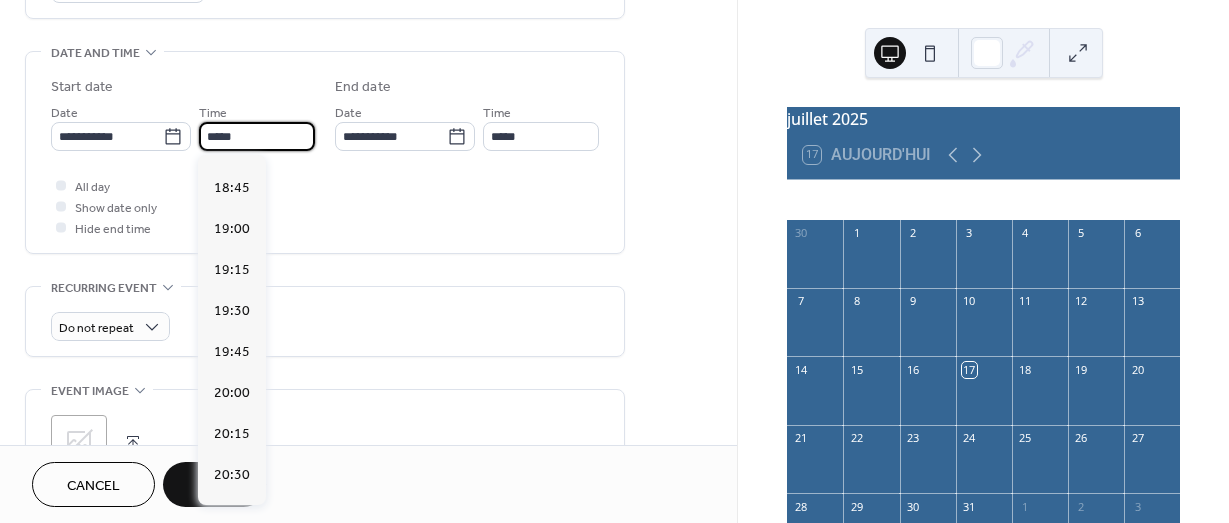 scroll, scrollTop: 3068, scrollLeft: 0, axis: vertical 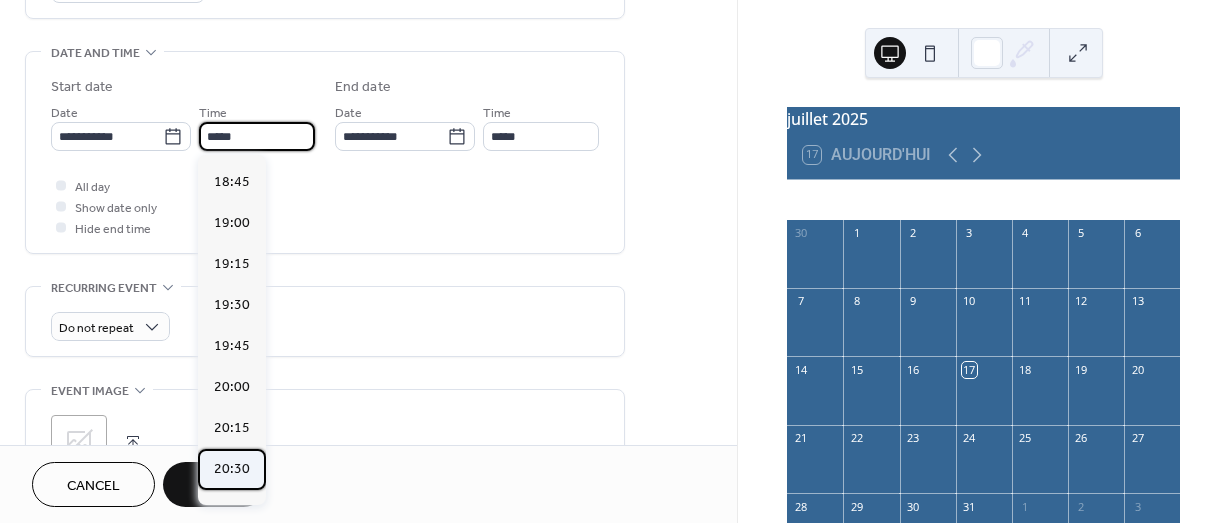 click on "20:30" at bounding box center (232, 469) 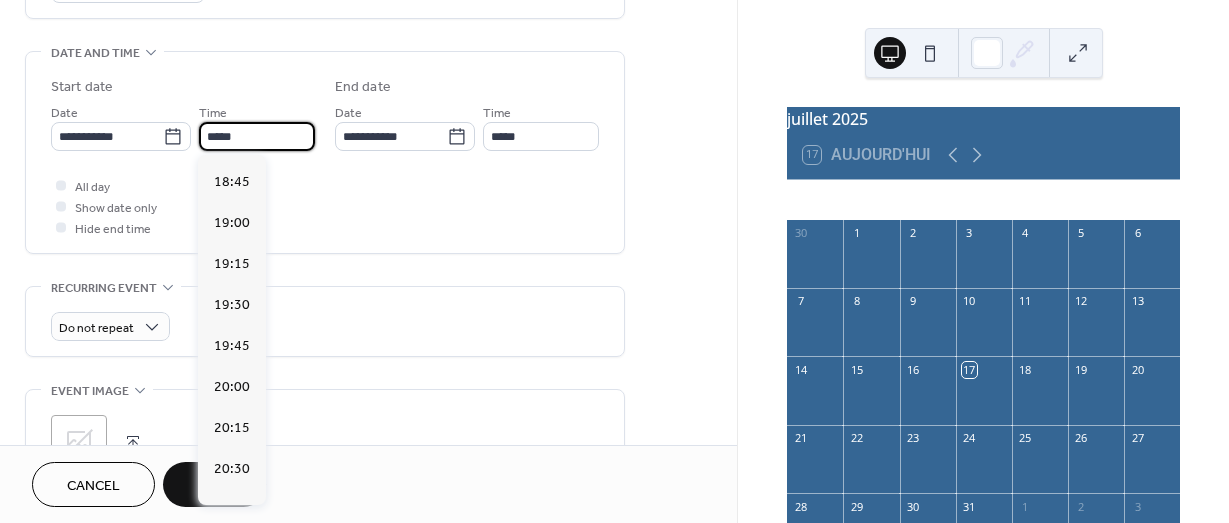 type on "*****" 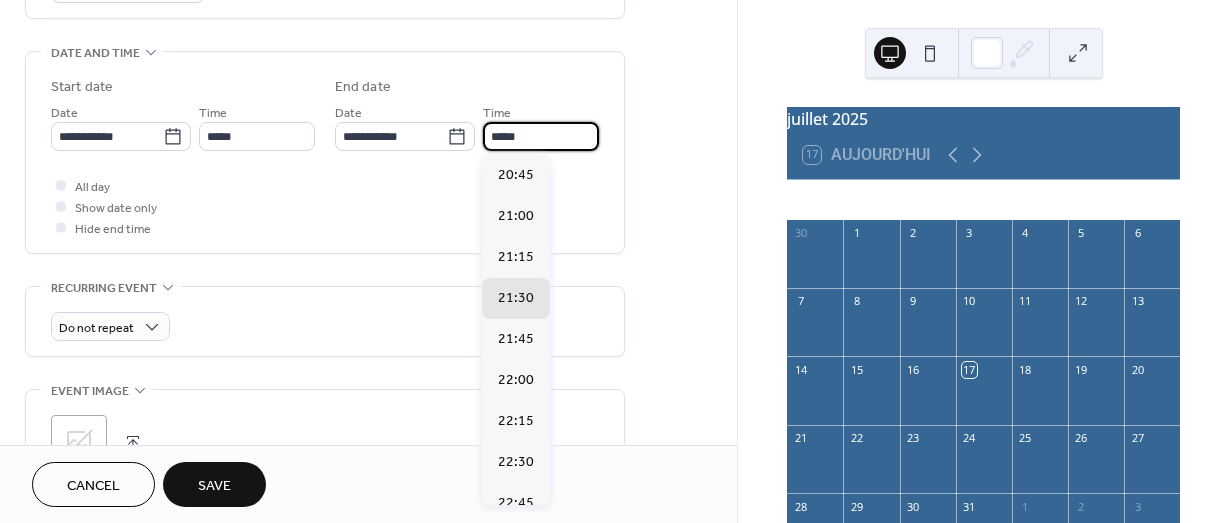 click on "*****" at bounding box center (541, 136) 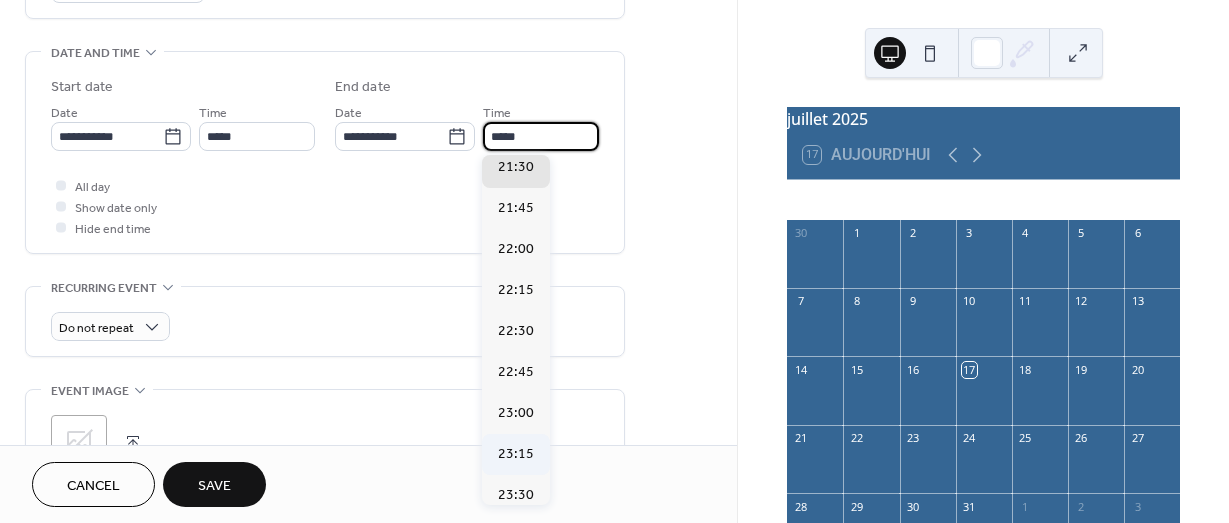 scroll, scrollTop: 183, scrollLeft: 0, axis: vertical 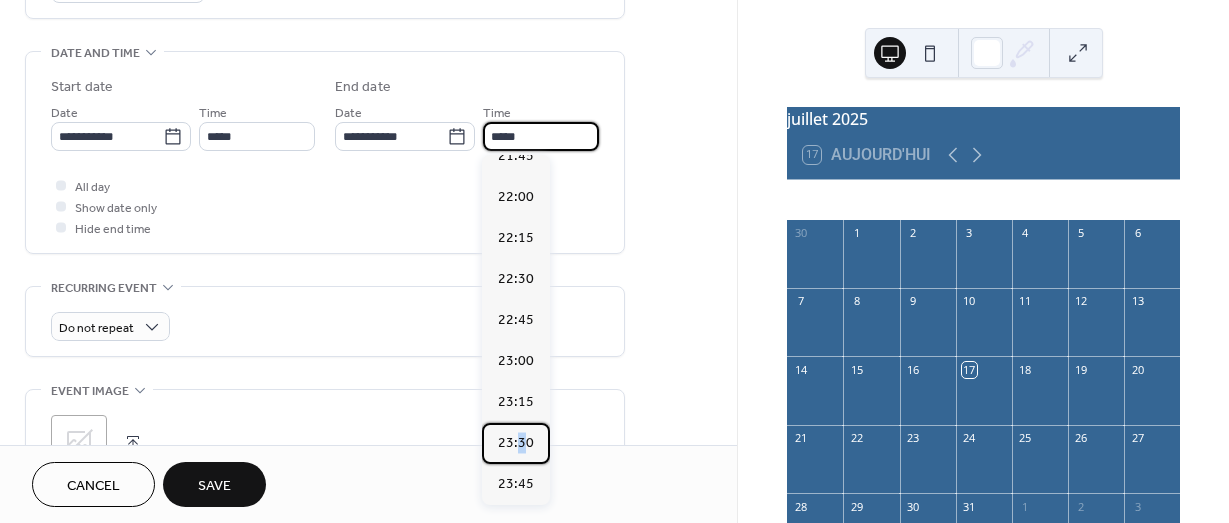 click on "23:30" at bounding box center (516, 443) 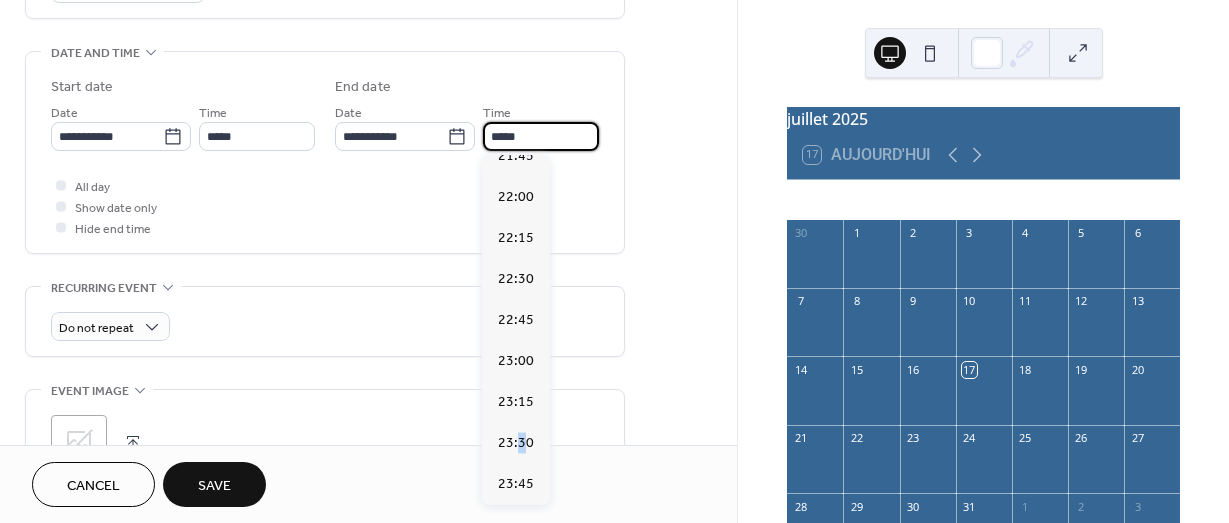 type on "*****" 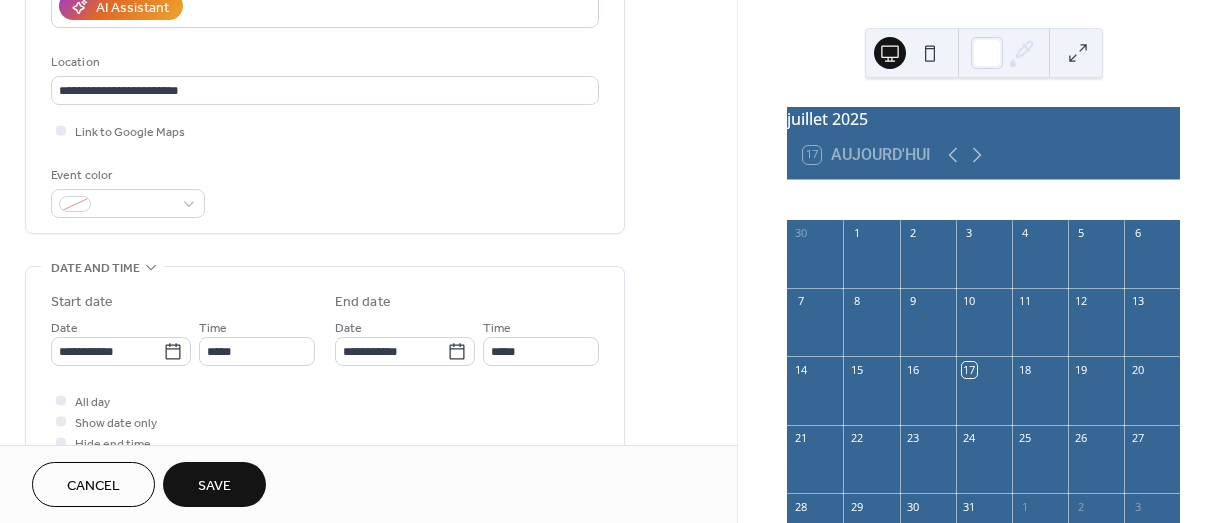 scroll, scrollTop: 300, scrollLeft: 0, axis: vertical 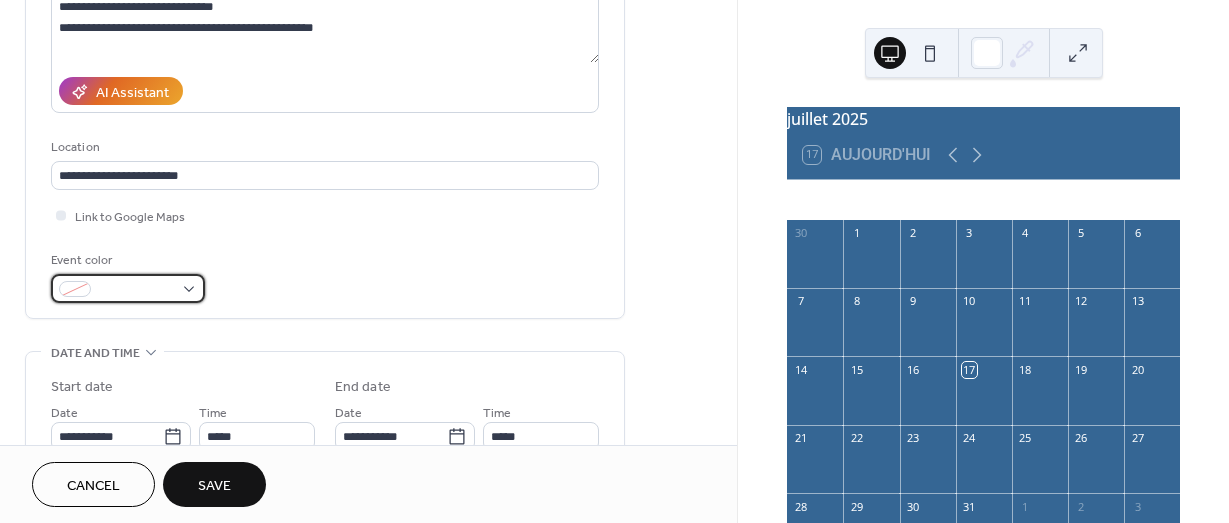 click at bounding box center (128, 288) 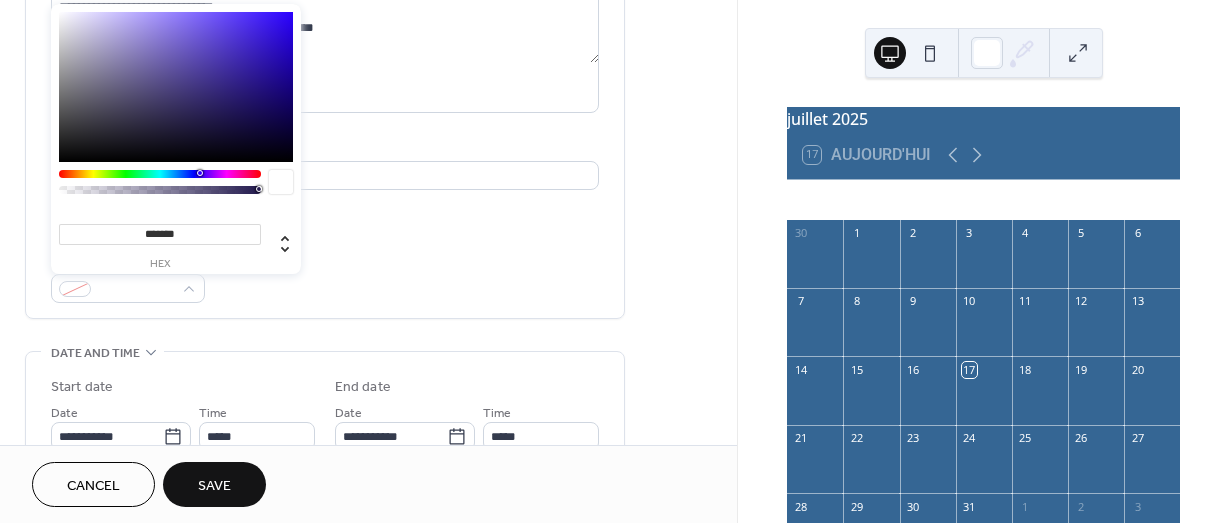 click on "**********" at bounding box center (325, 70) 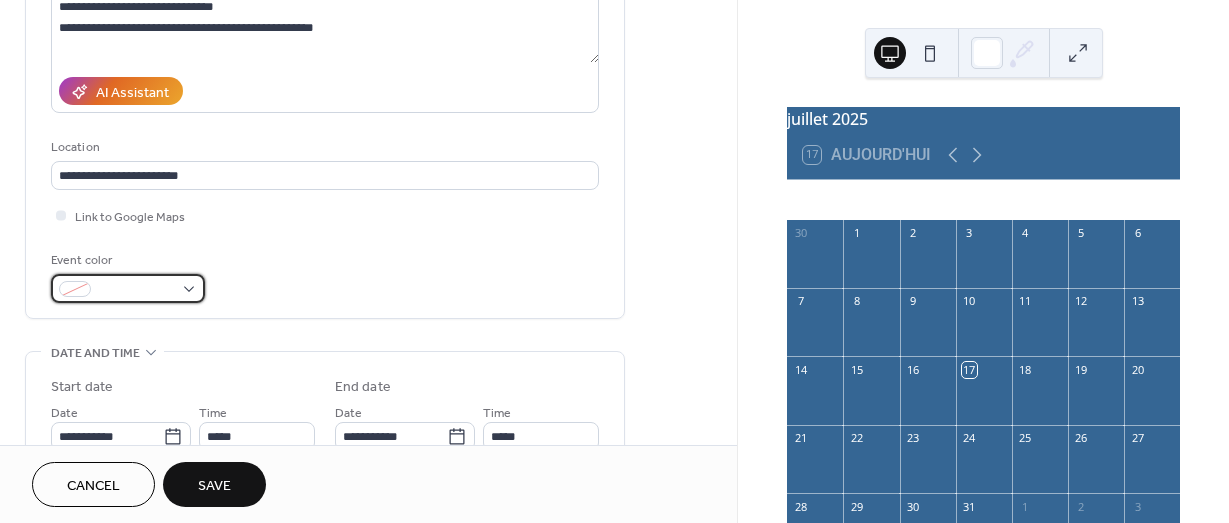 click at bounding box center (75, 289) 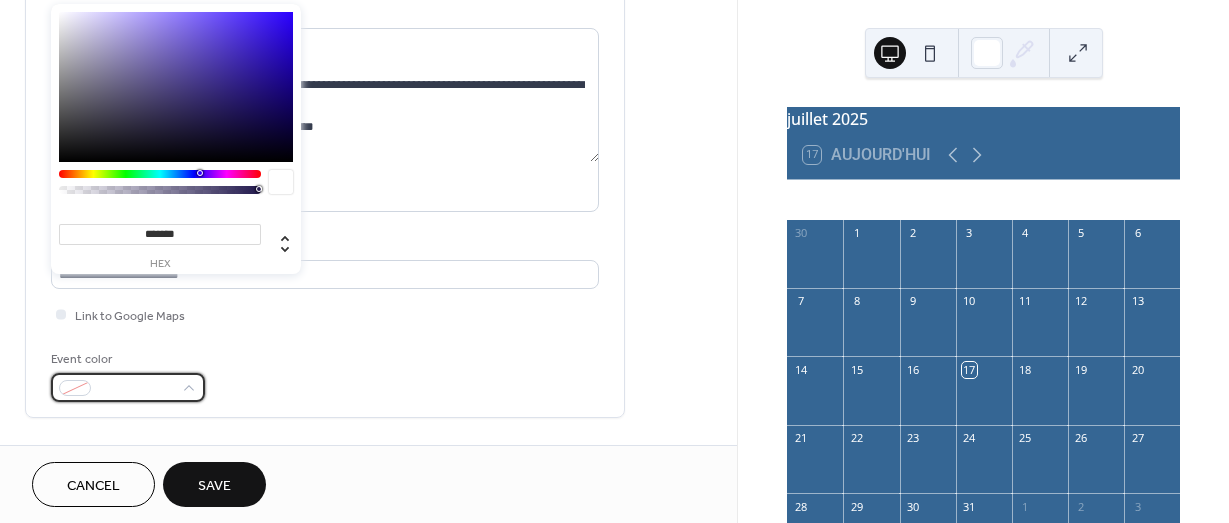 scroll, scrollTop: 200, scrollLeft: 0, axis: vertical 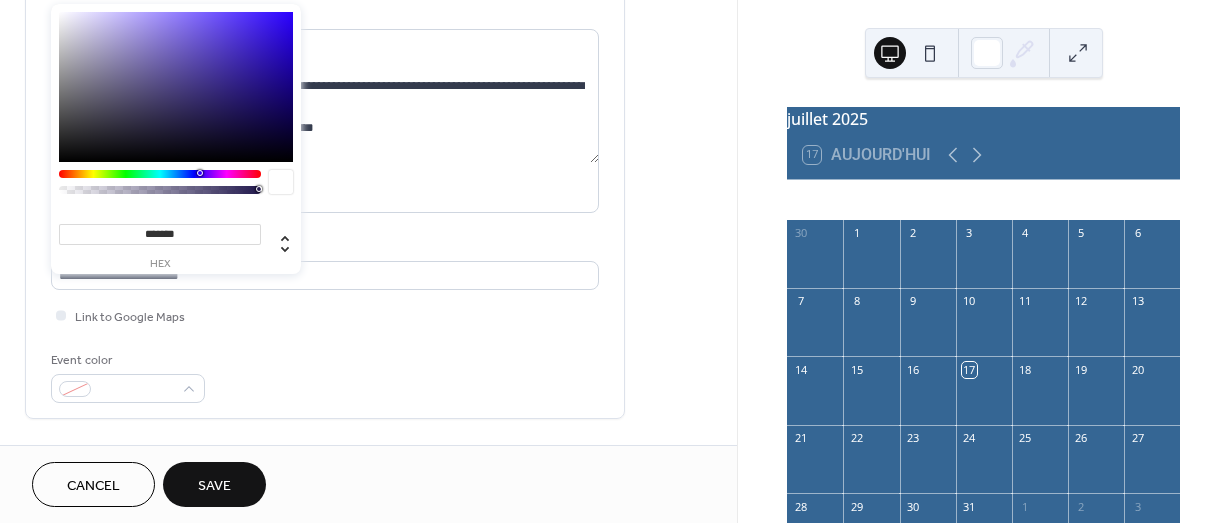 click on "**********" at bounding box center (325, 170) 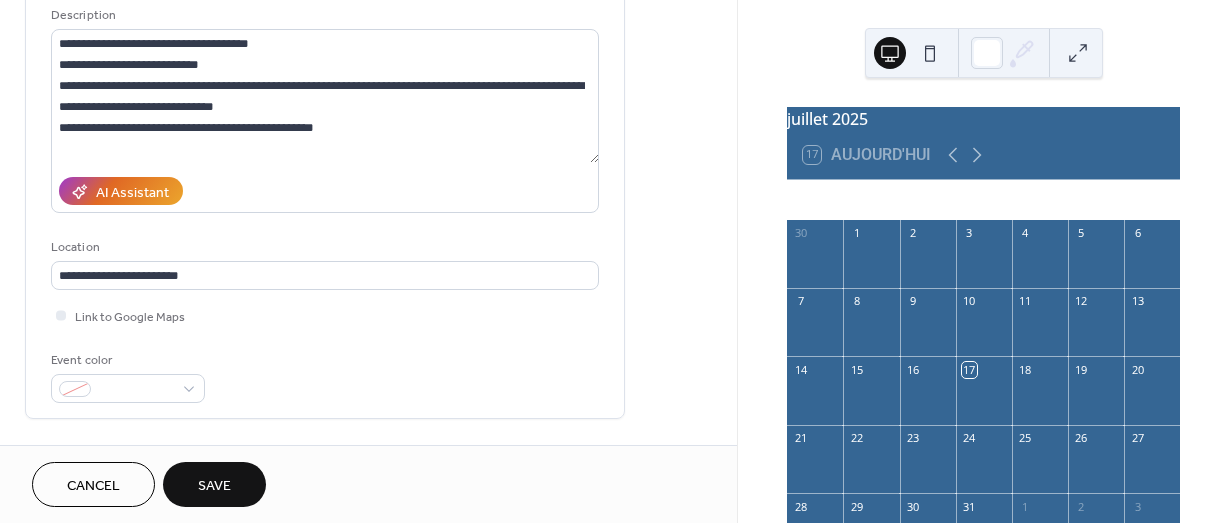 drag, startPoint x: 246, startPoint y: 372, endPoint x: 233, endPoint y: 375, distance: 13.341664 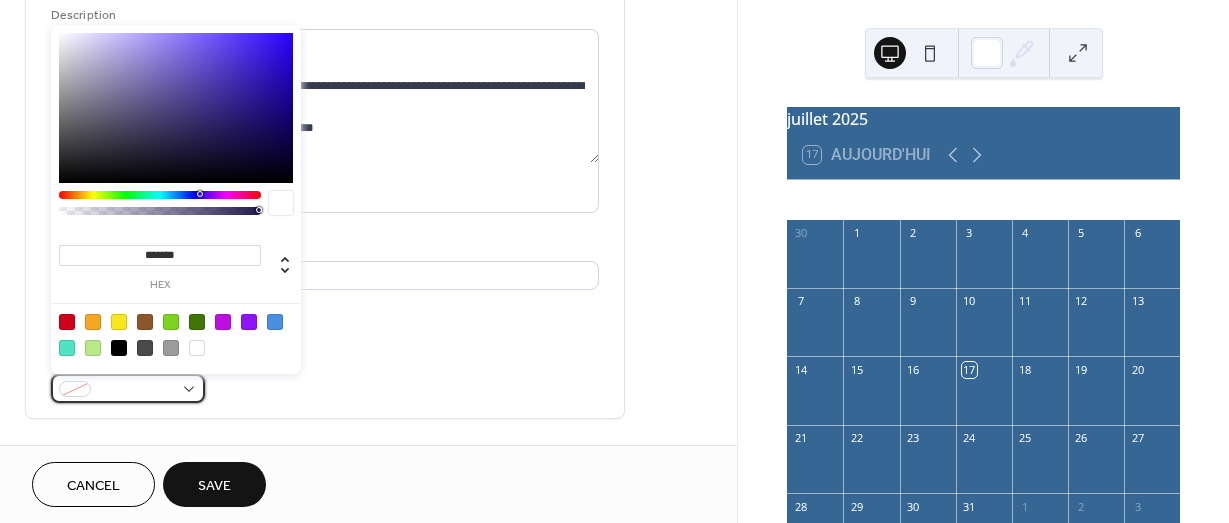 click at bounding box center [128, 388] 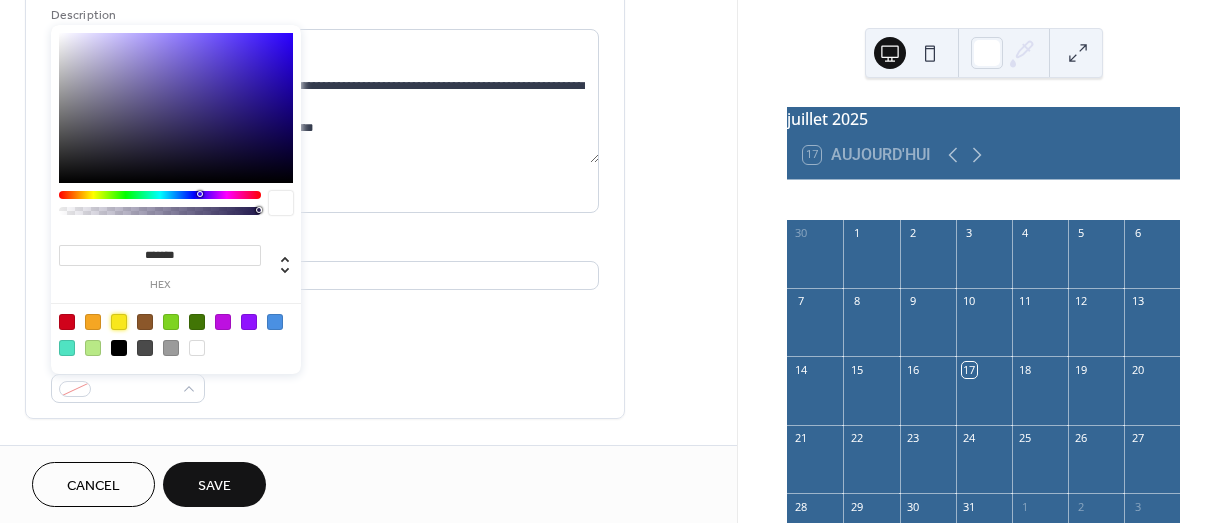 click at bounding box center [119, 322] 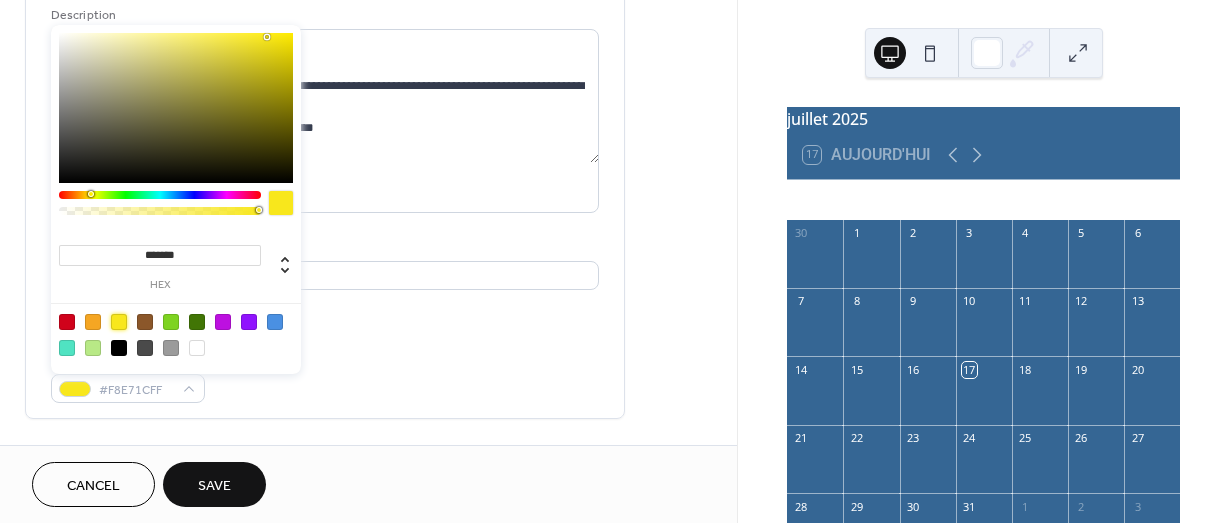 click on "Link to Google Maps" at bounding box center (325, 315) 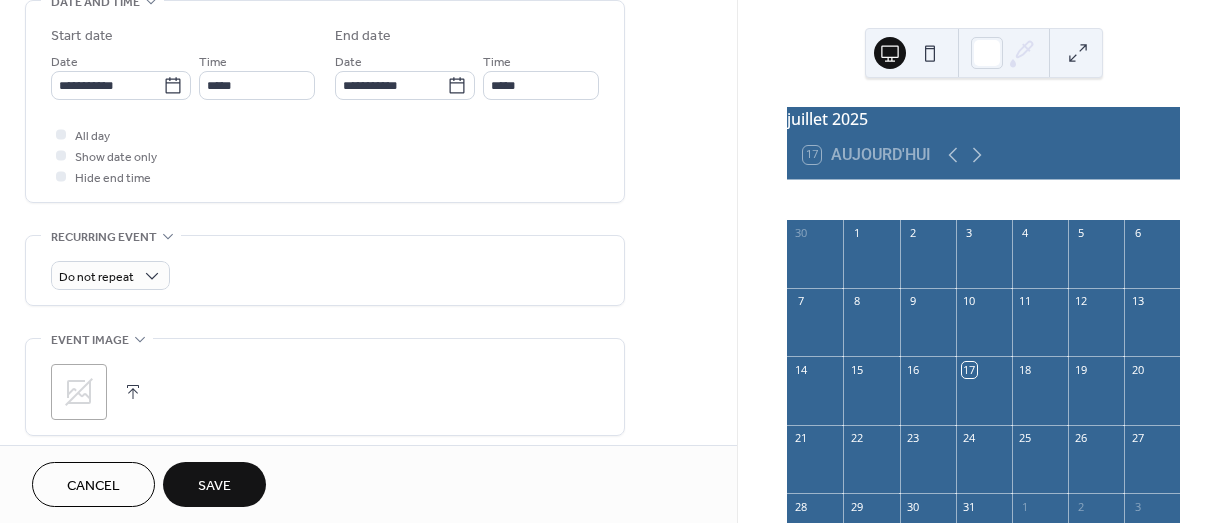 scroll, scrollTop: 884, scrollLeft: 0, axis: vertical 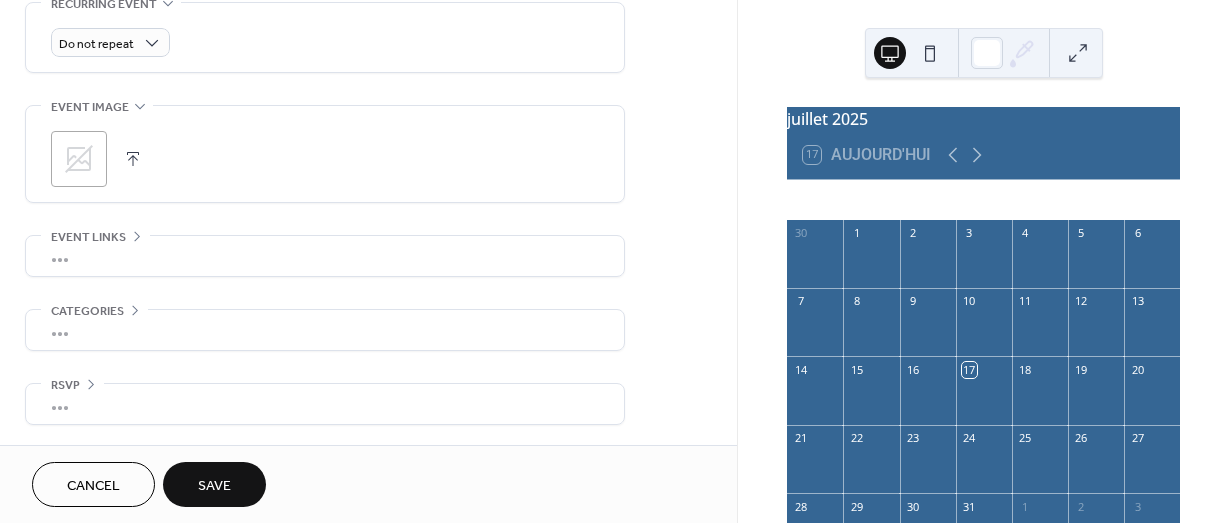 click on "Save" at bounding box center (214, 486) 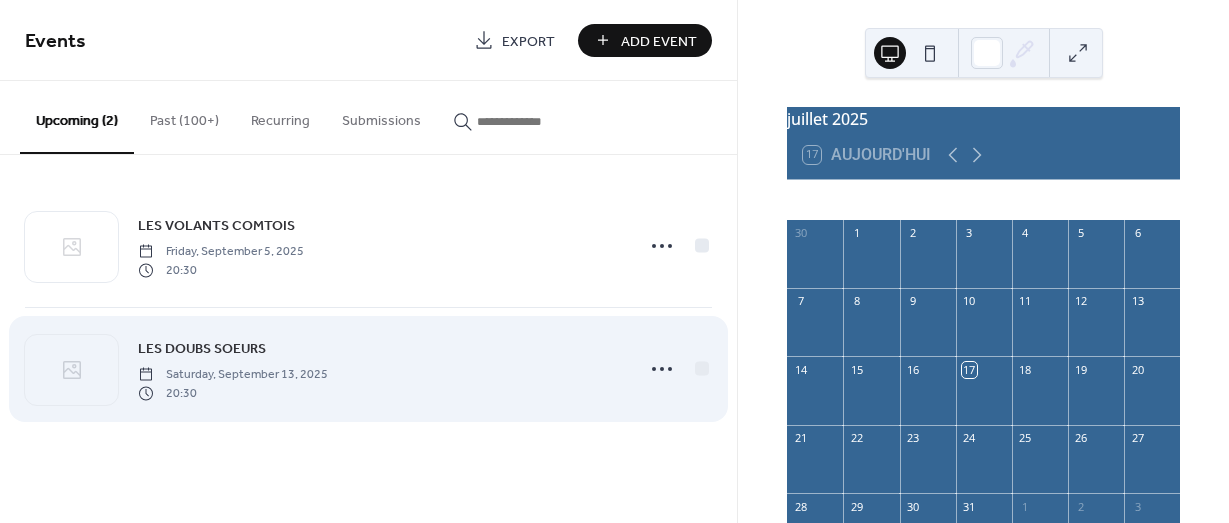 click on "LES DOUBS SOEURS" at bounding box center (202, 349) 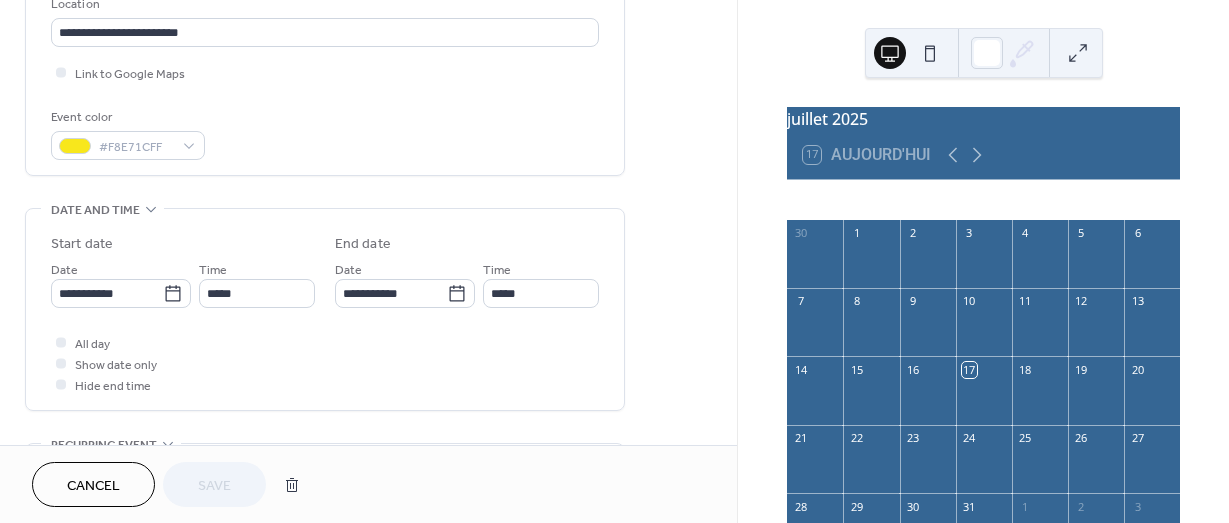 scroll, scrollTop: 500, scrollLeft: 0, axis: vertical 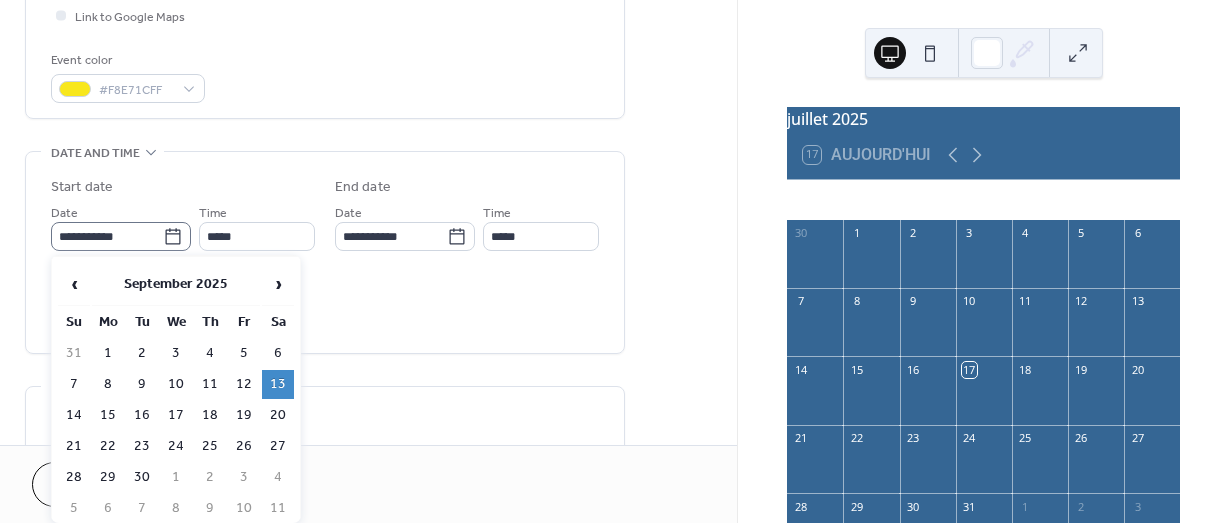 click 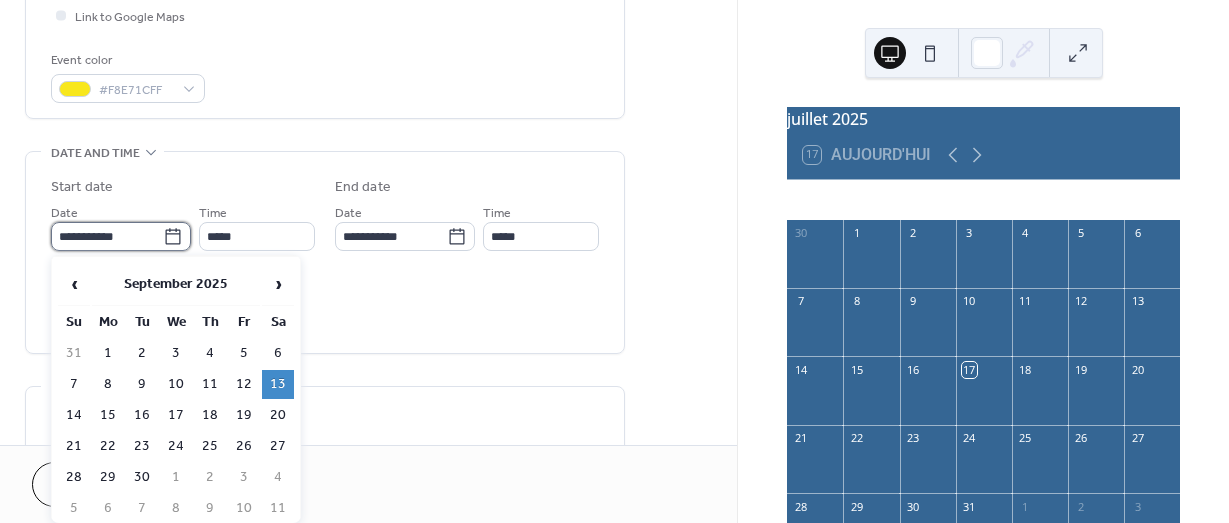 click on "**********" at bounding box center [107, 236] 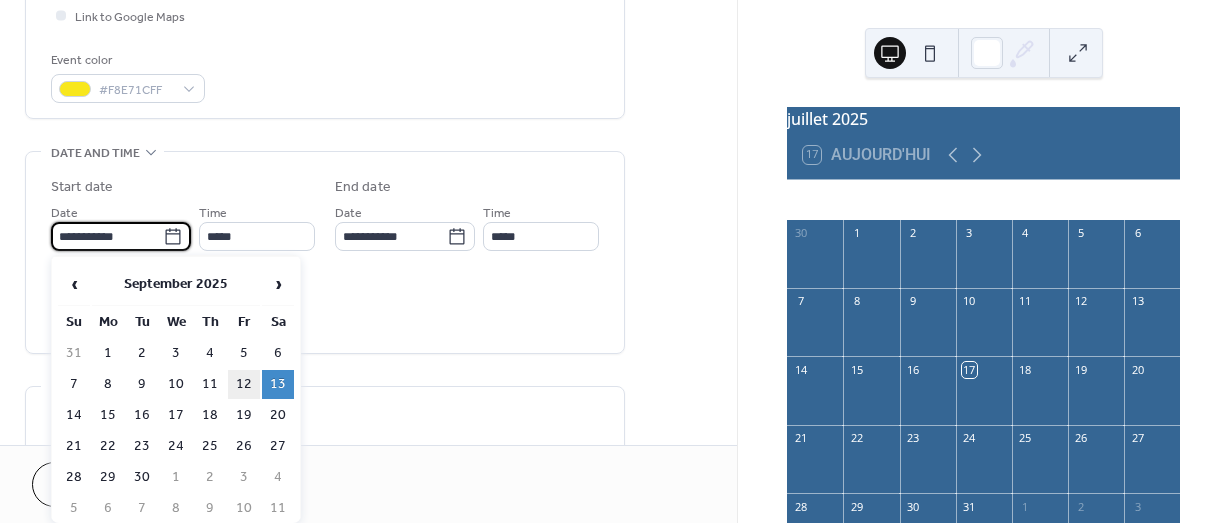 click on "12" at bounding box center [244, 384] 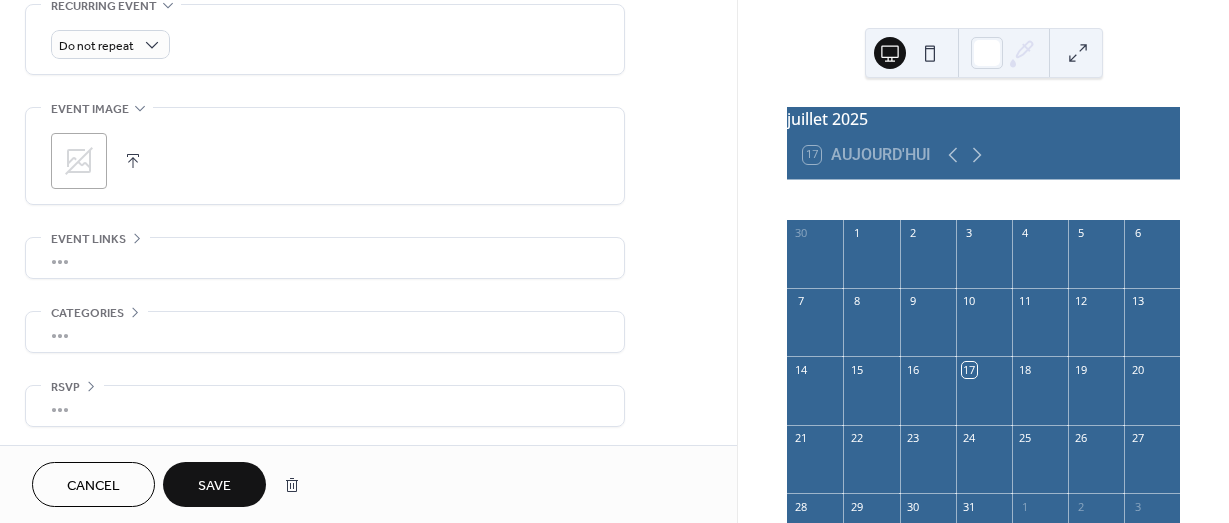 scroll, scrollTop: 884, scrollLeft: 0, axis: vertical 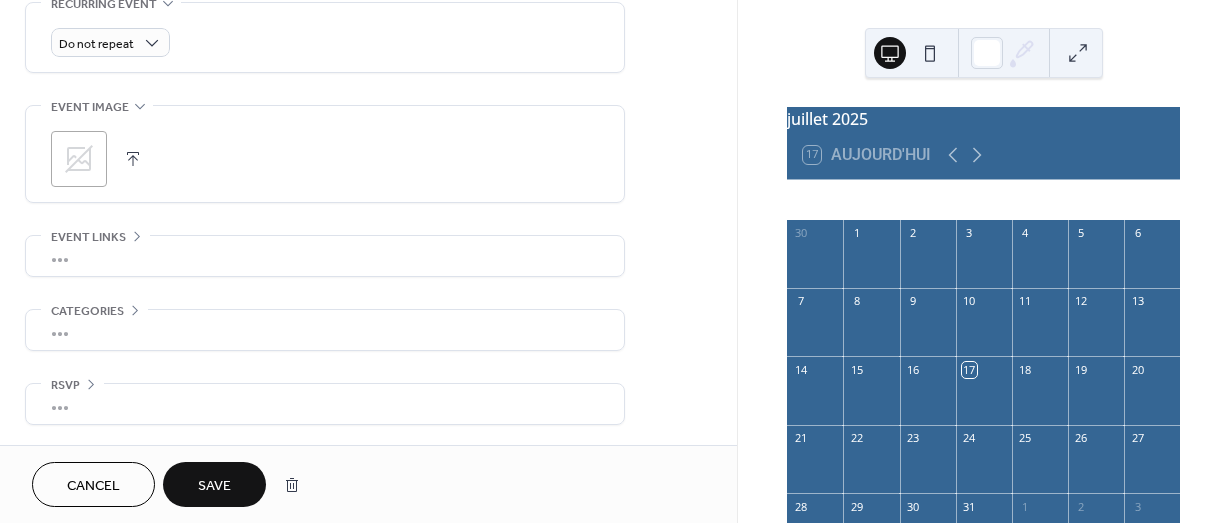 click on "Save" at bounding box center [214, 484] 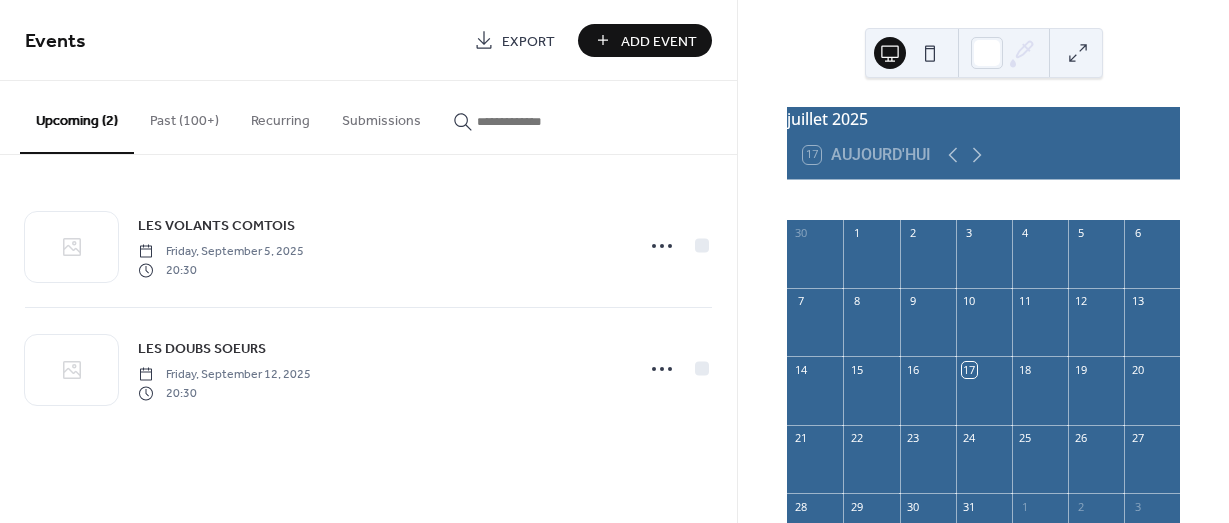 click on "Add Event" at bounding box center [659, 41] 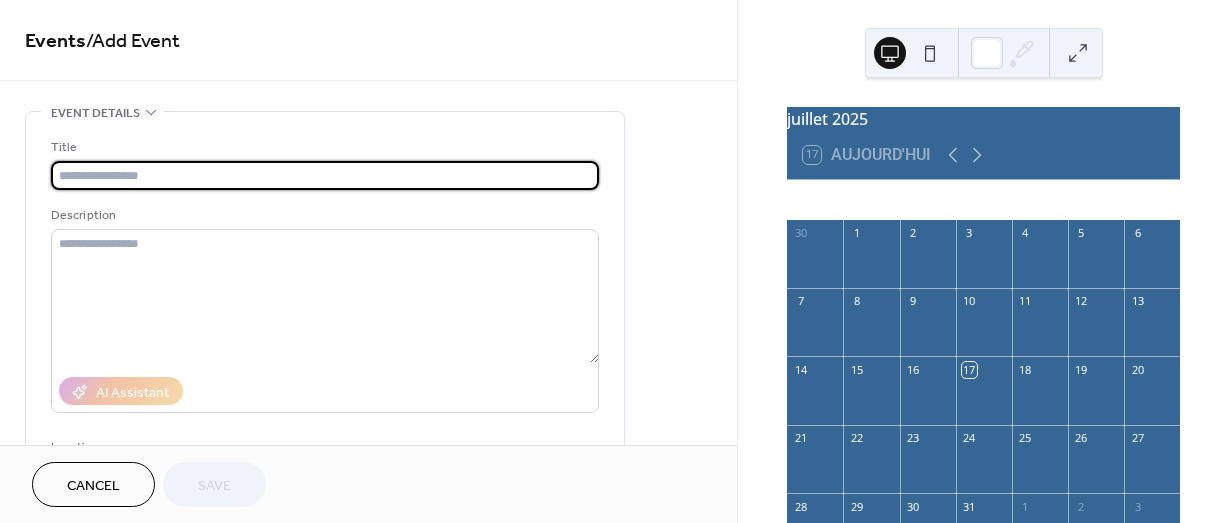 click at bounding box center [325, 175] 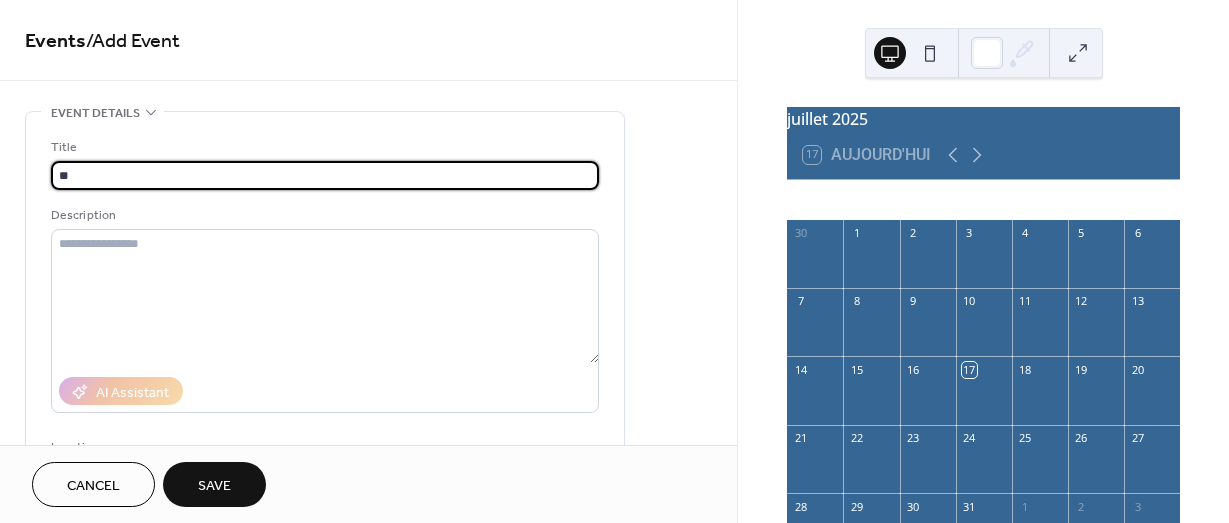 type on "*" 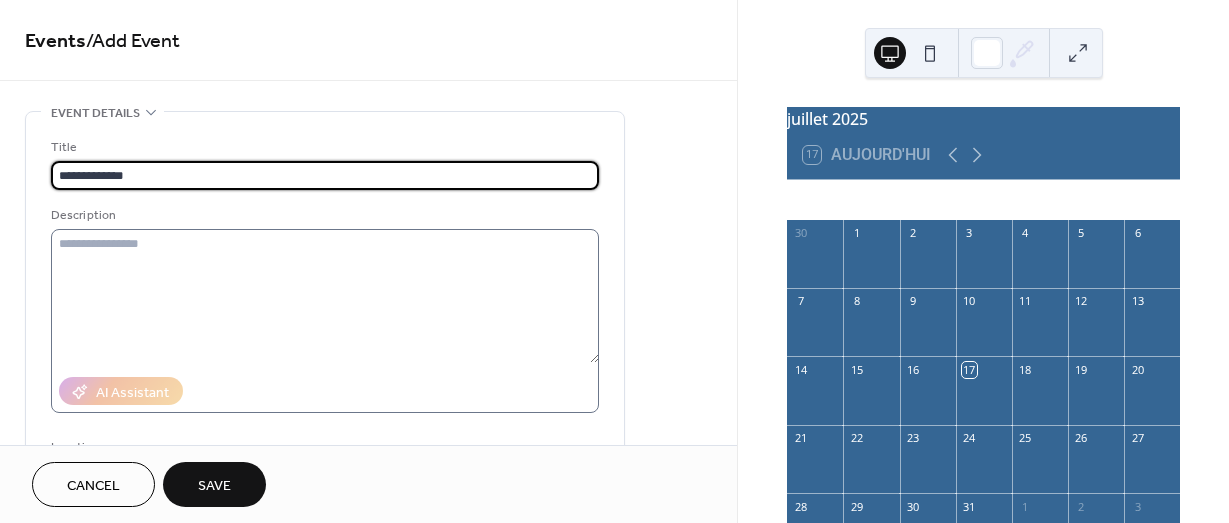 type on "**********" 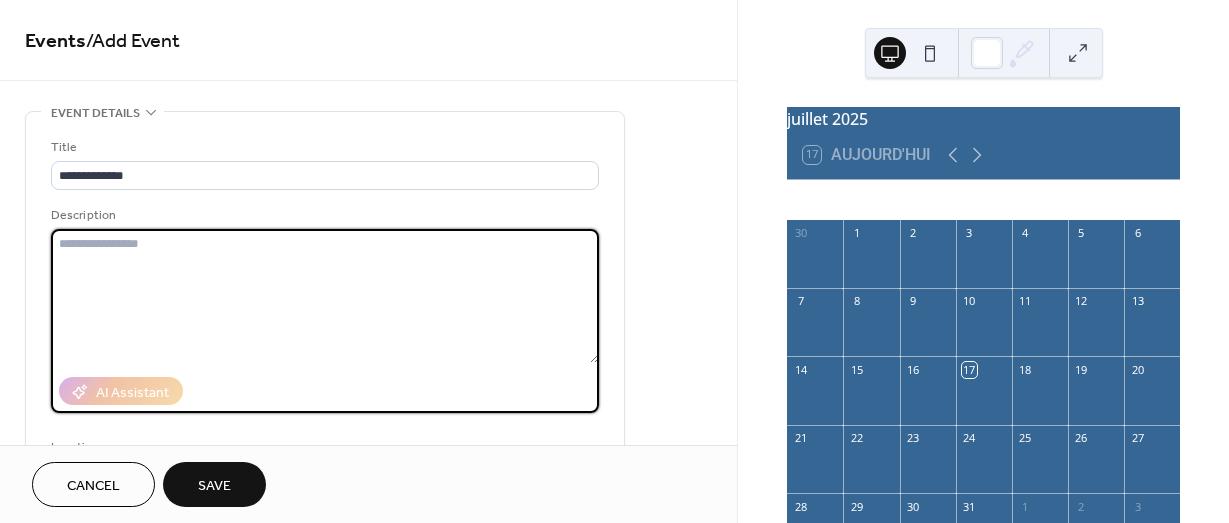click at bounding box center (325, 296) 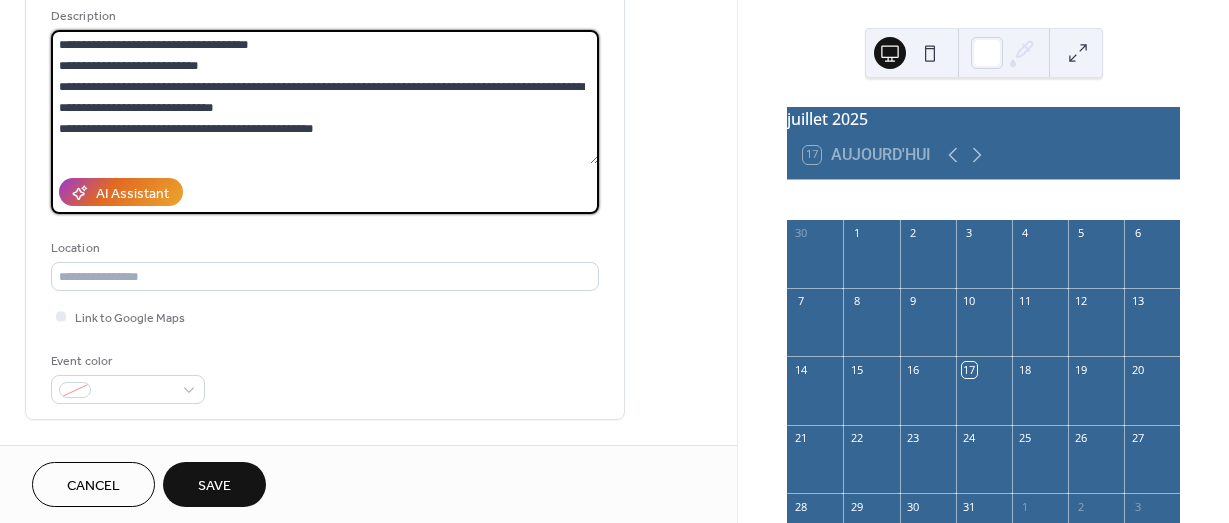 scroll, scrollTop: 200, scrollLeft: 0, axis: vertical 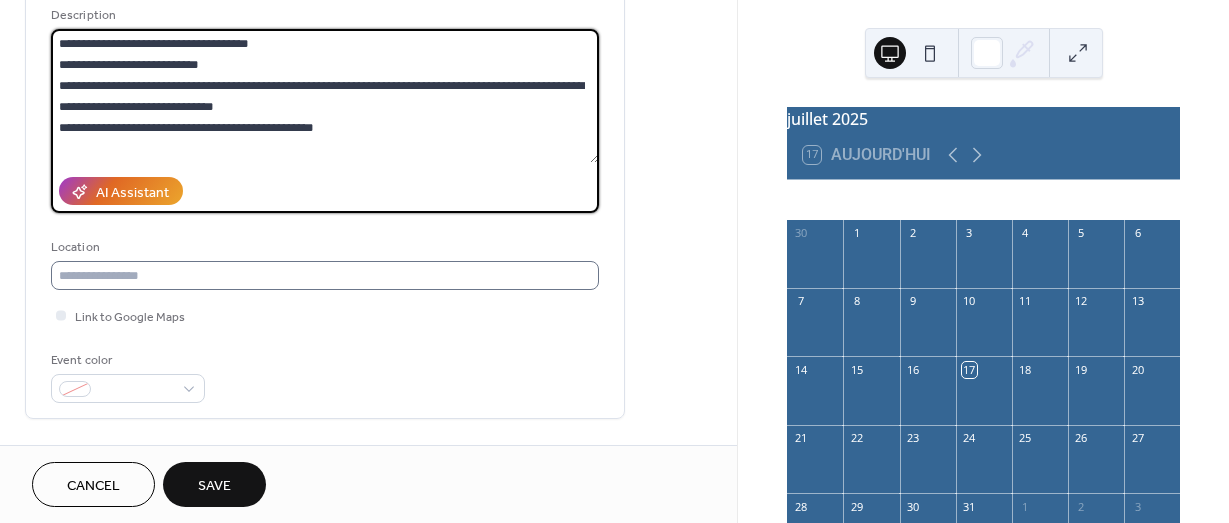 type on "**********" 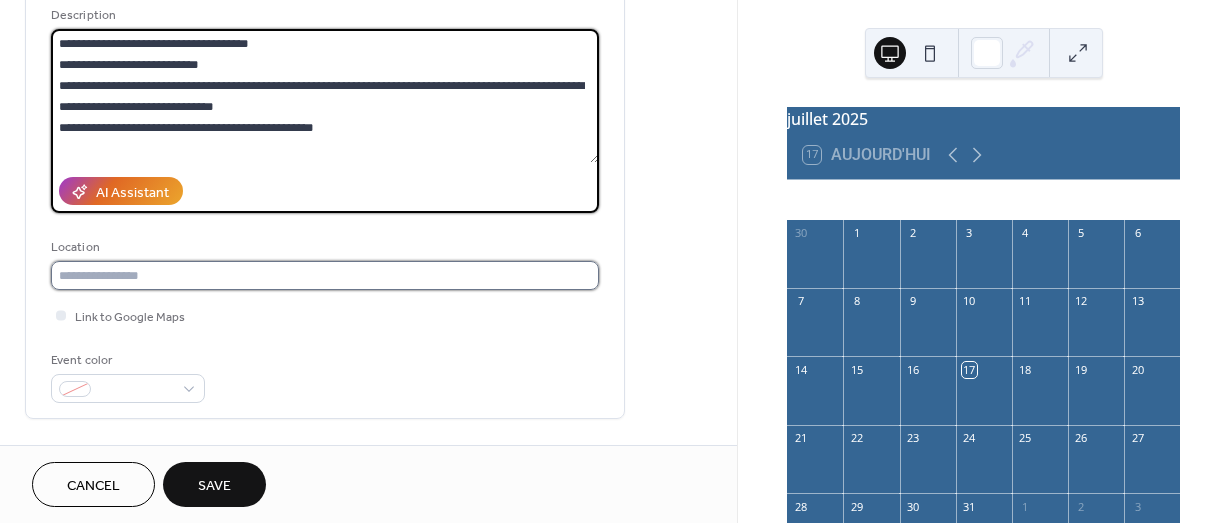 click at bounding box center [325, 275] 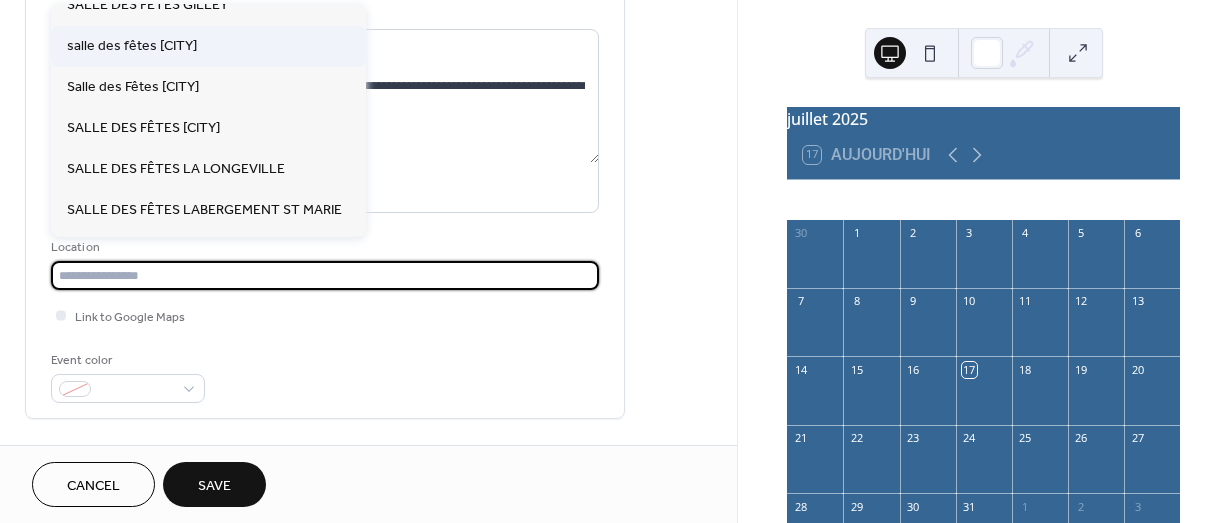 scroll, scrollTop: 800, scrollLeft: 0, axis: vertical 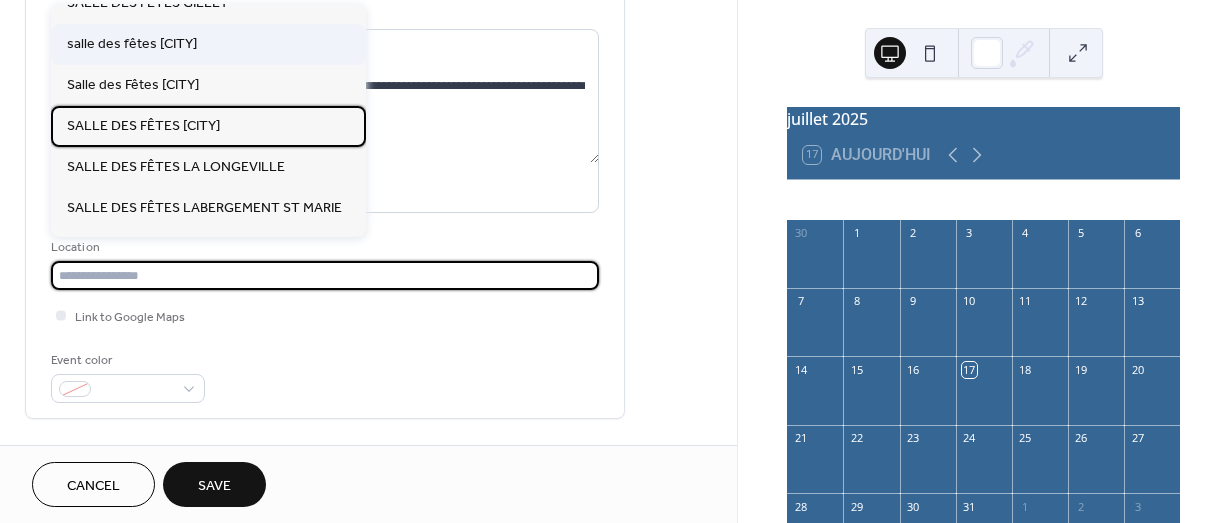 click on "SALLE DES FÊTES [CITY]" at bounding box center [143, 126] 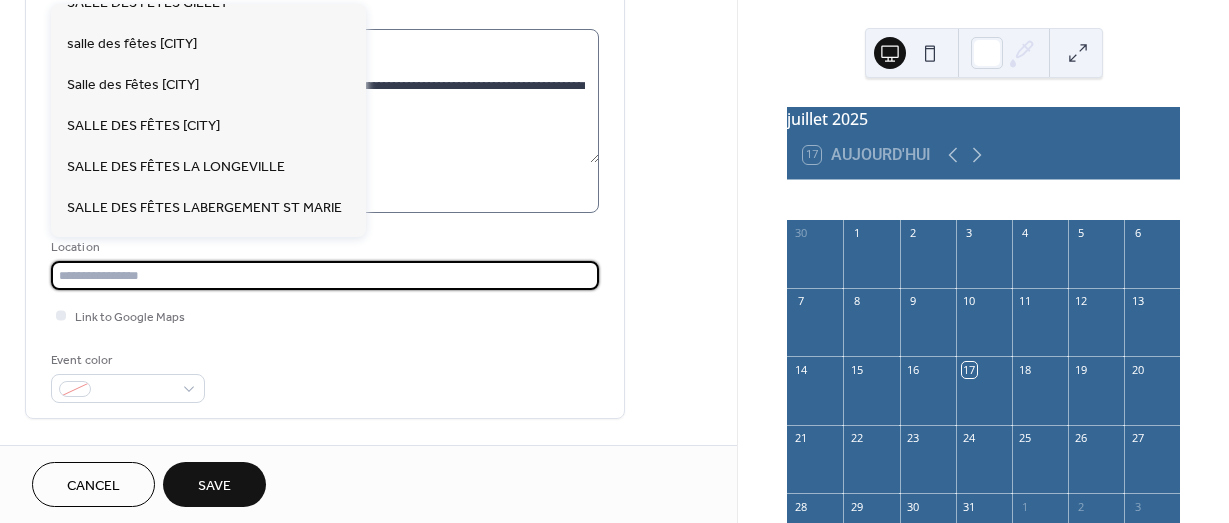 type on "**********" 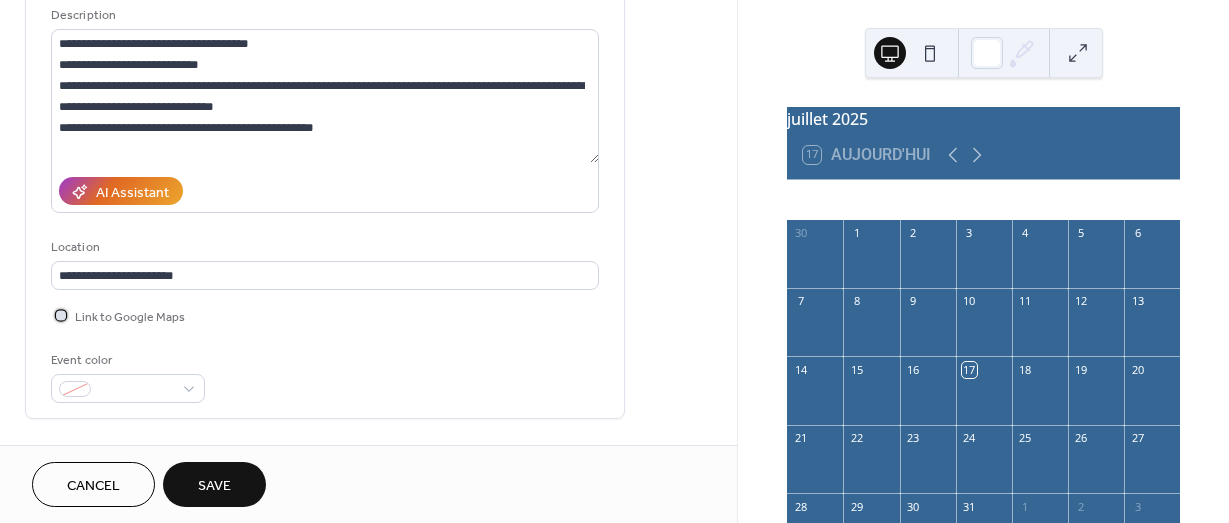 click at bounding box center [61, 315] 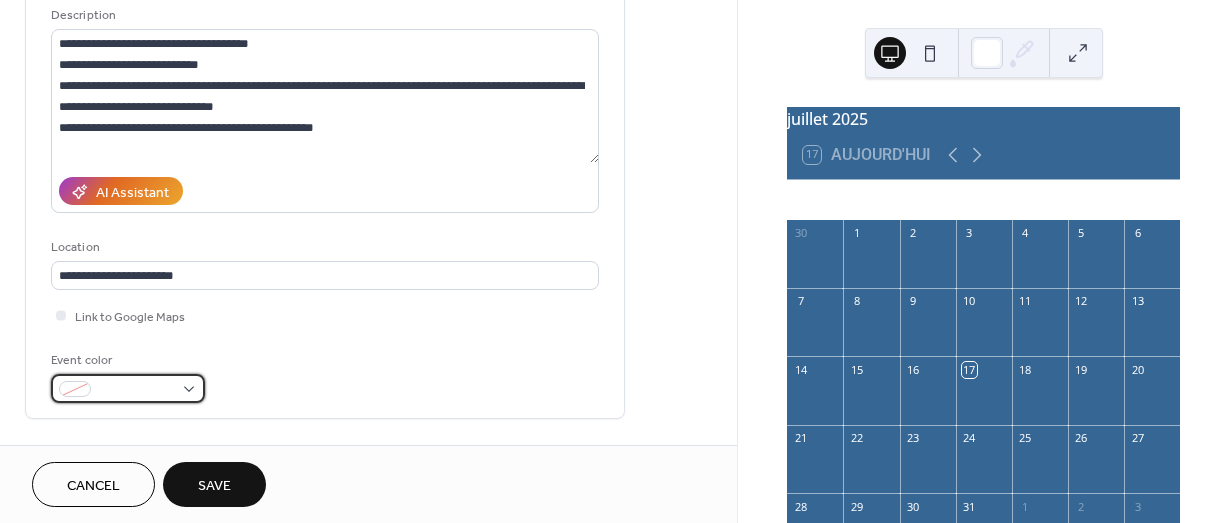 click at bounding box center [128, 388] 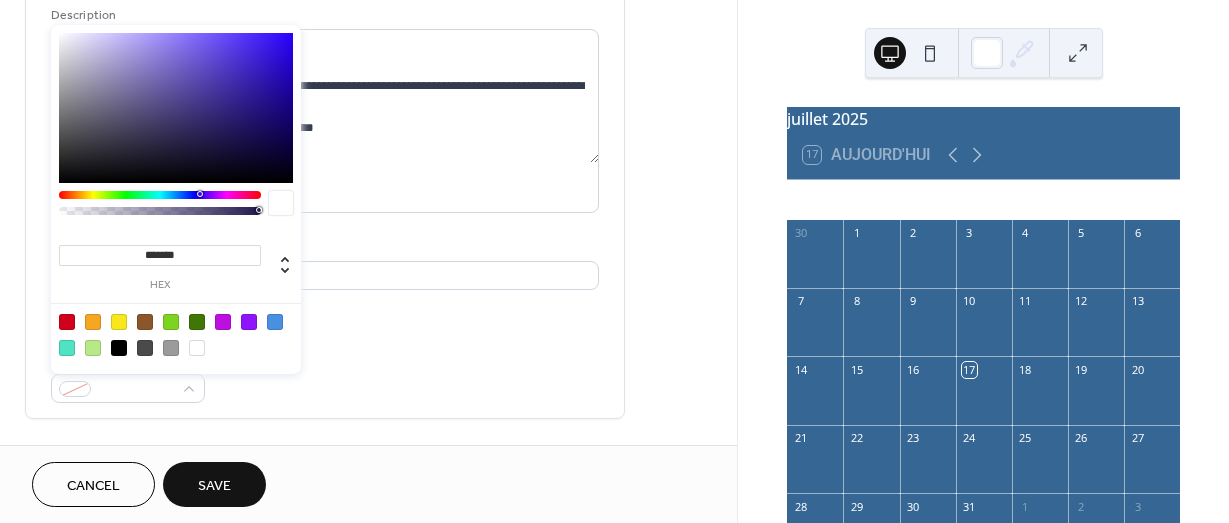 click at bounding box center [119, 322] 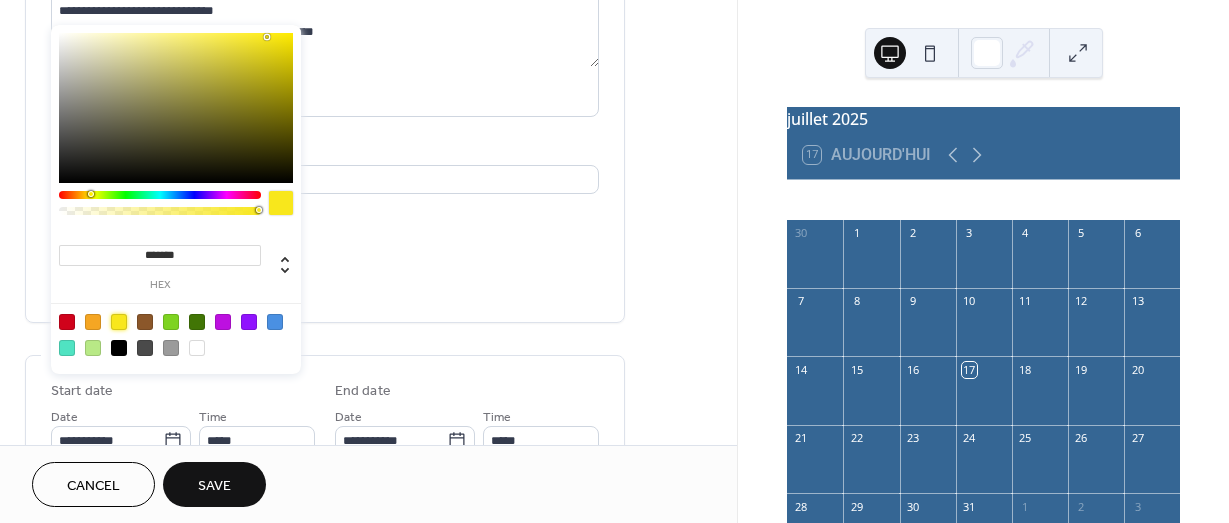 scroll, scrollTop: 300, scrollLeft: 0, axis: vertical 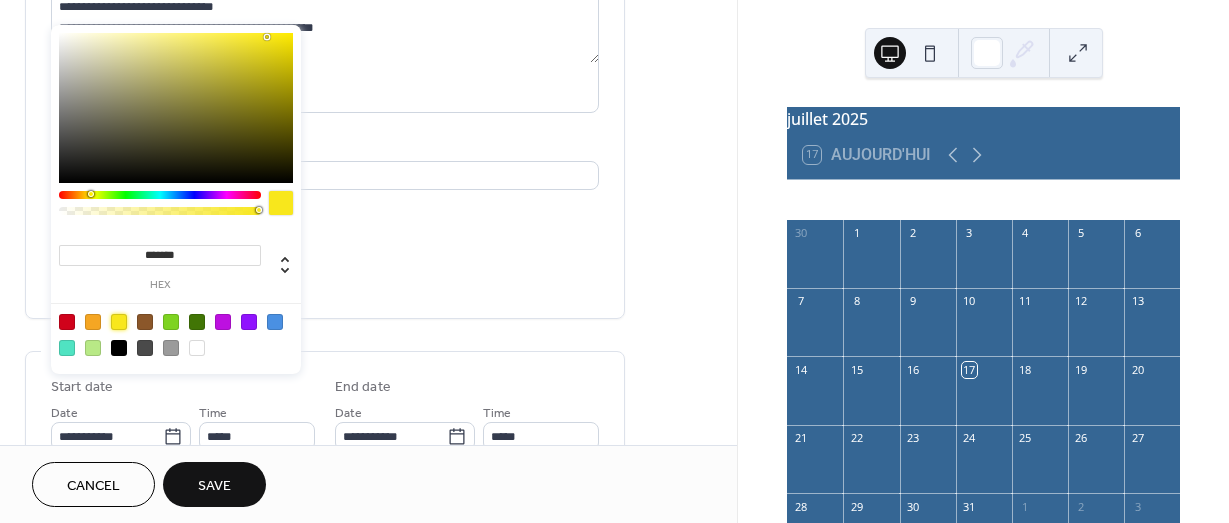 drag, startPoint x: 440, startPoint y: 379, endPoint x: 351, endPoint y: 398, distance: 91.00549 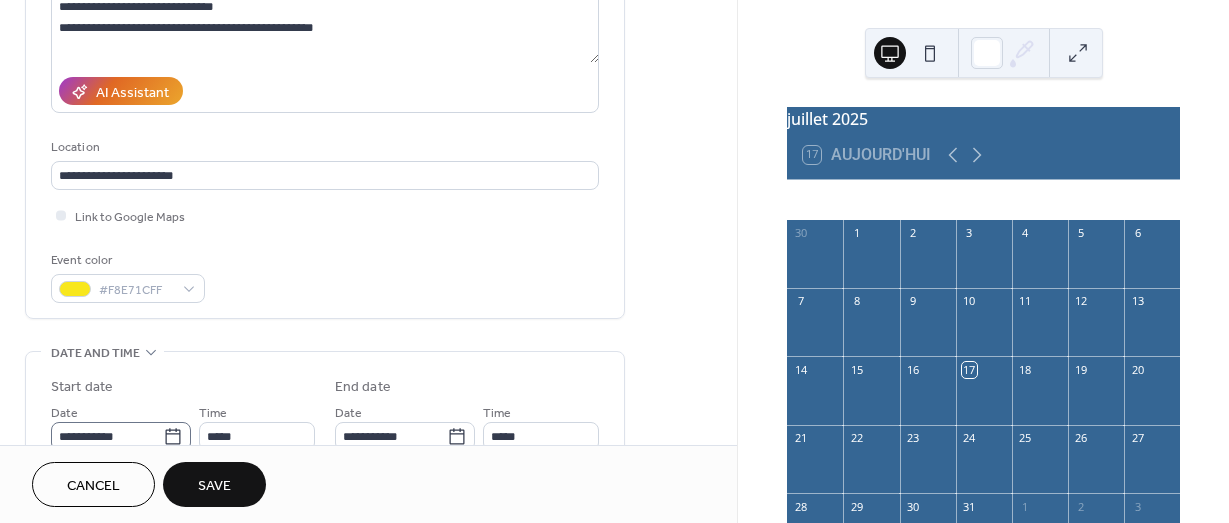 click 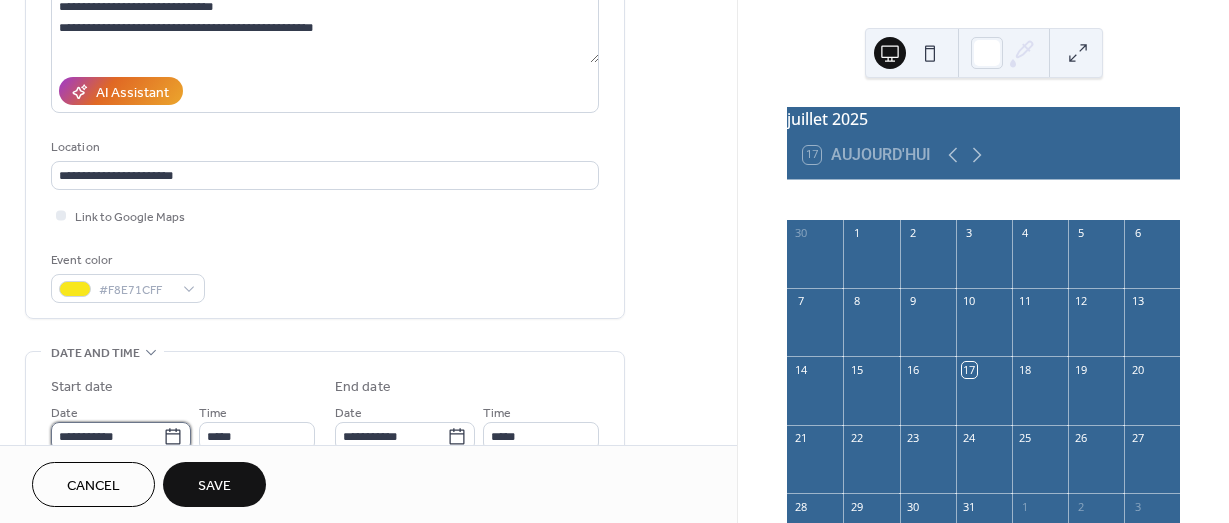 click on "**********" at bounding box center [107, 436] 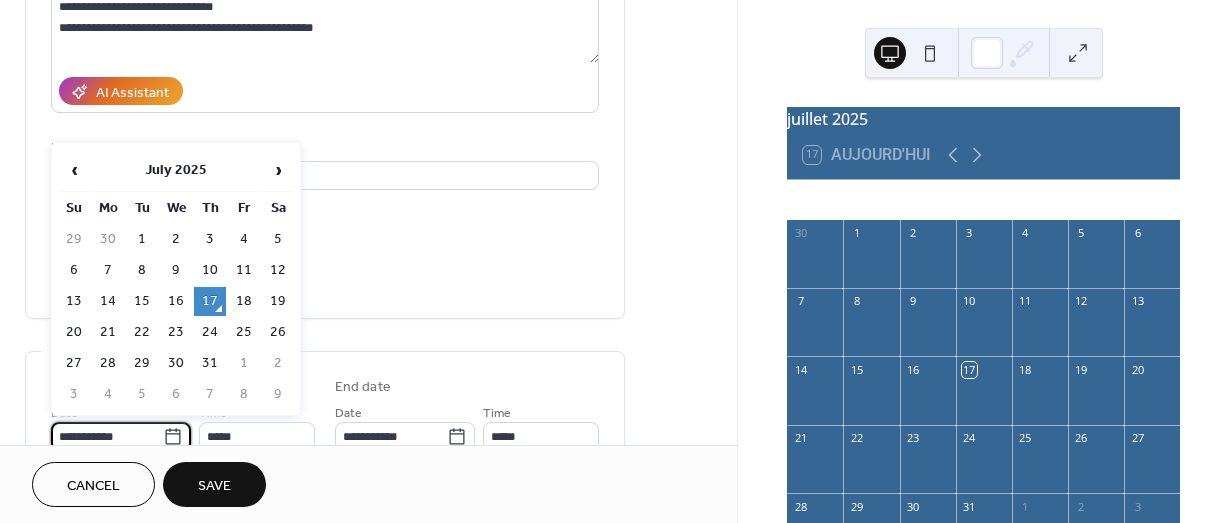 scroll, scrollTop: 306, scrollLeft: 0, axis: vertical 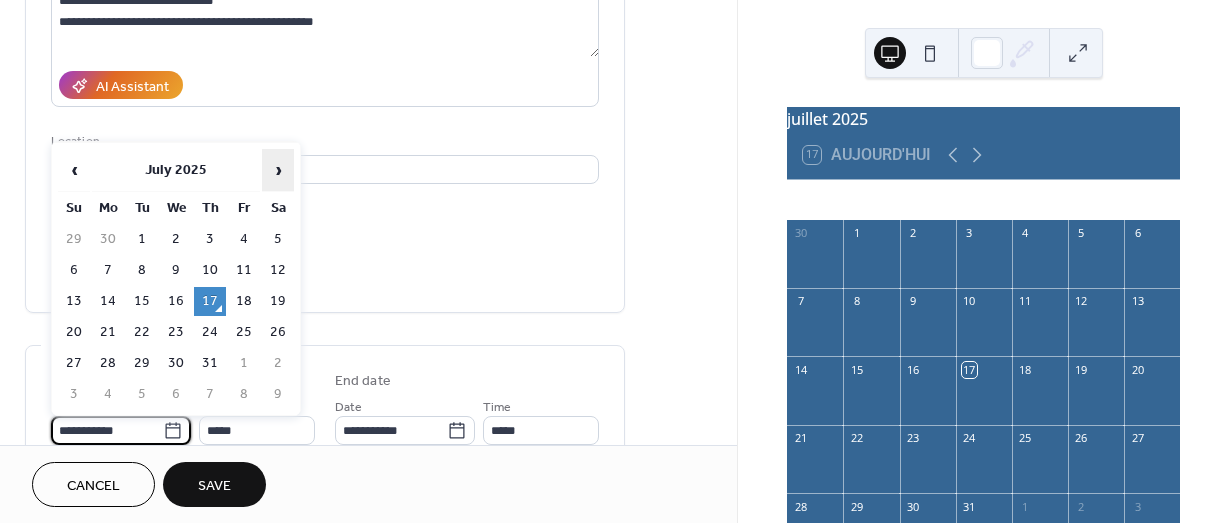 click on "›" at bounding box center [278, 170] 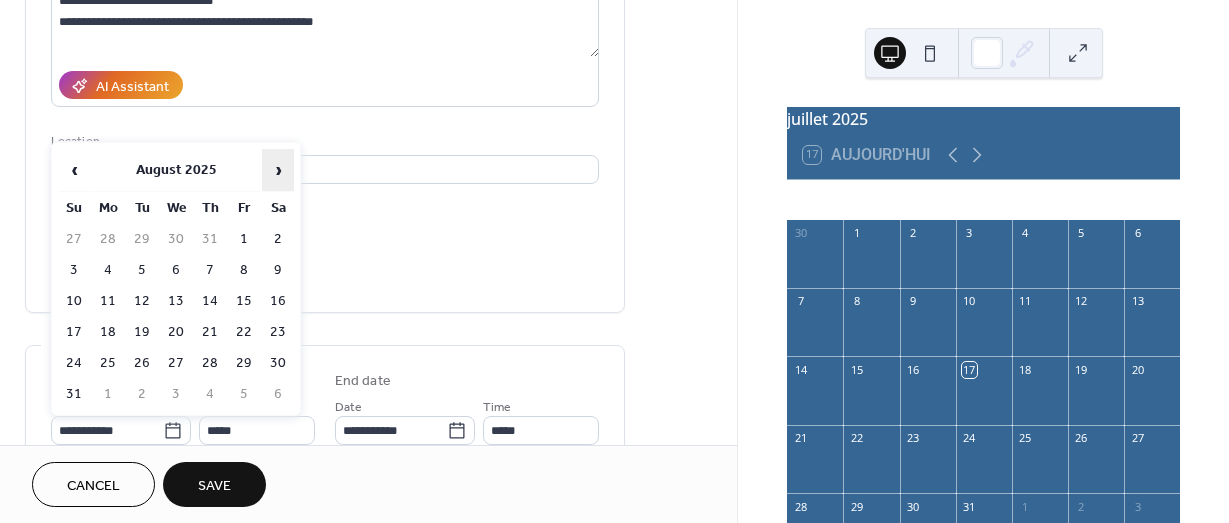 click on "›" at bounding box center (278, 170) 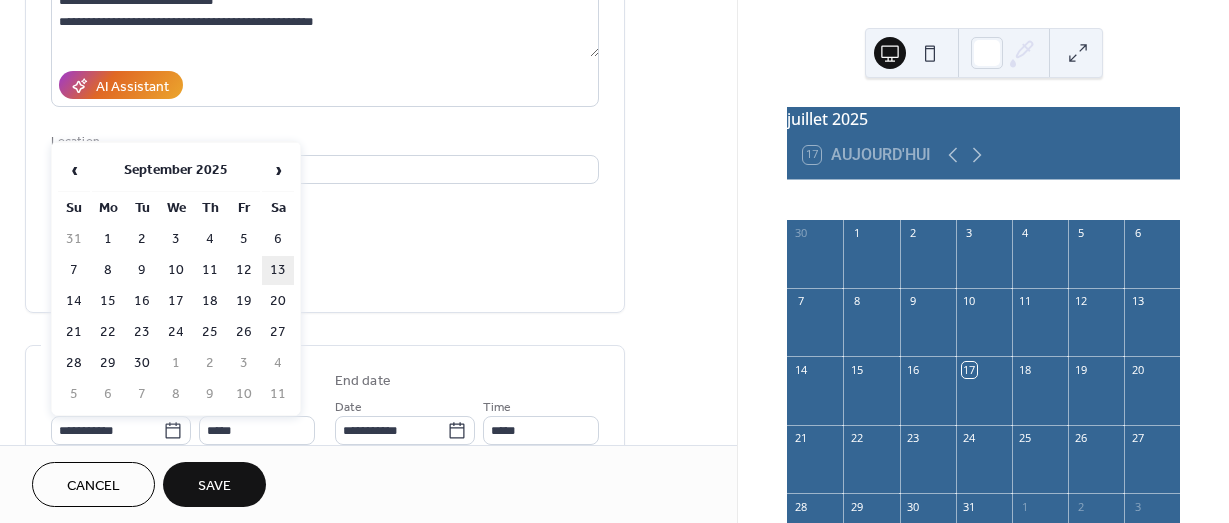 click on "13" at bounding box center [278, 270] 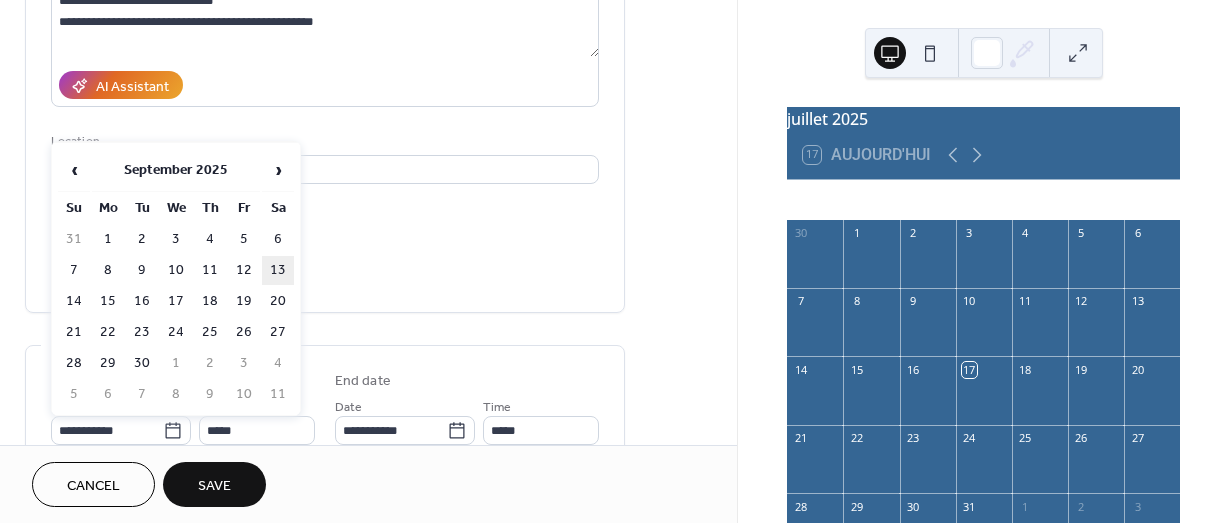 type on "**********" 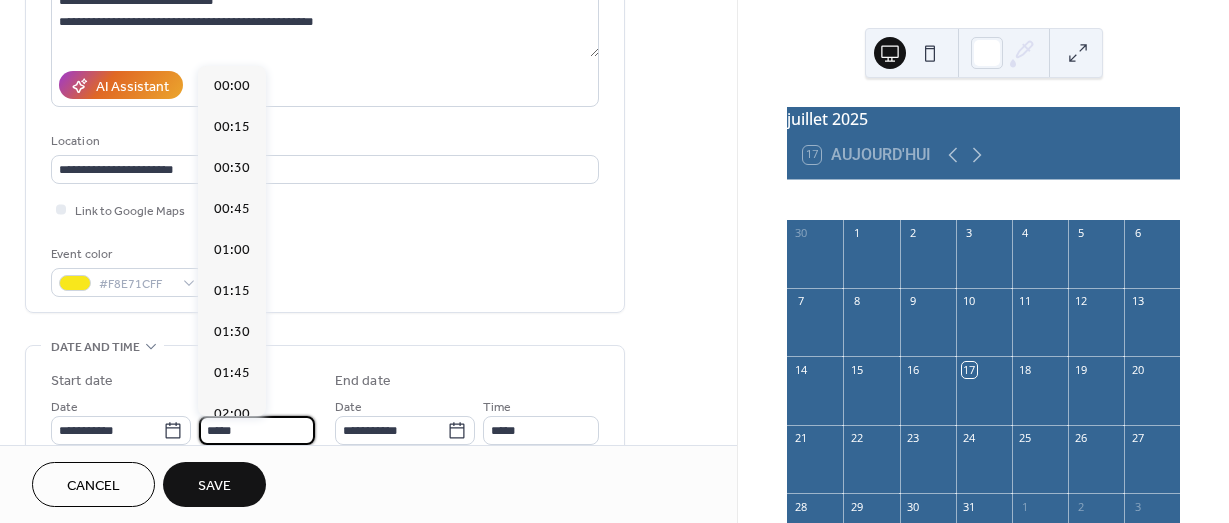 click on "*****" at bounding box center [257, 430] 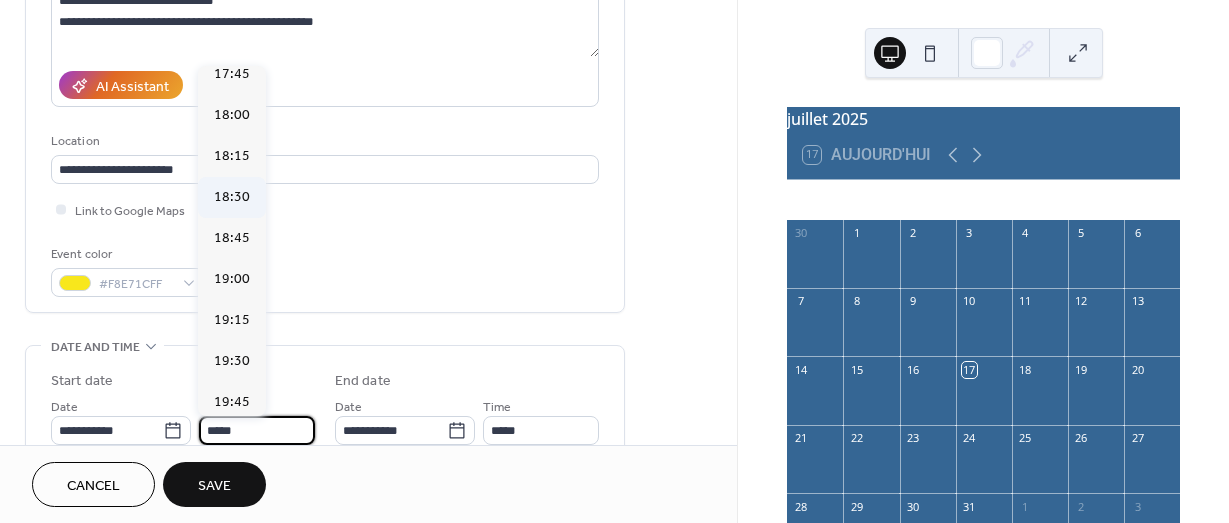 scroll, scrollTop: 3068, scrollLeft: 0, axis: vertical 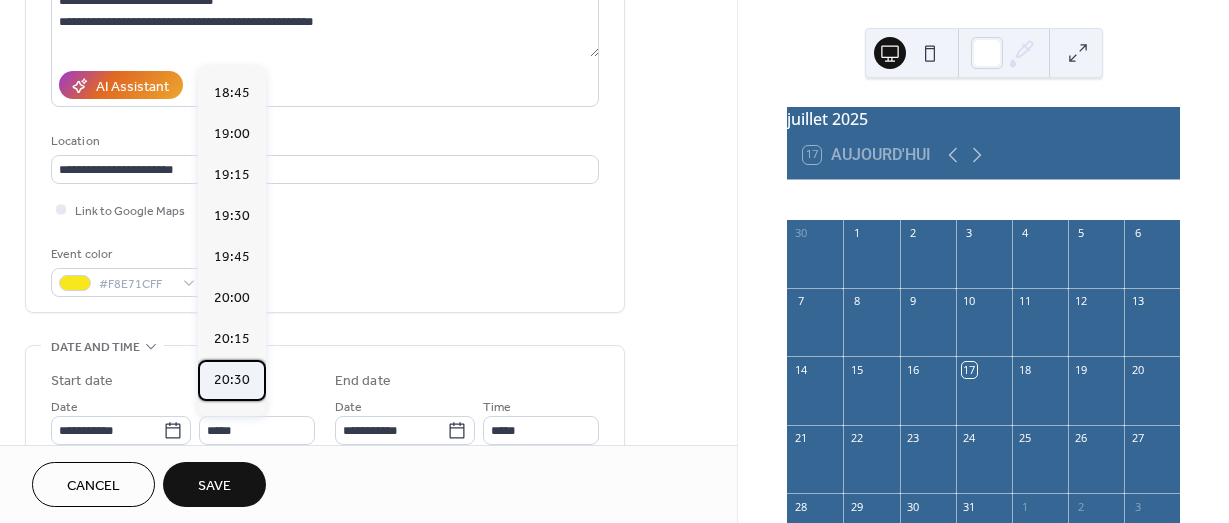 click on "20:30" at bounding box center [232, 380] 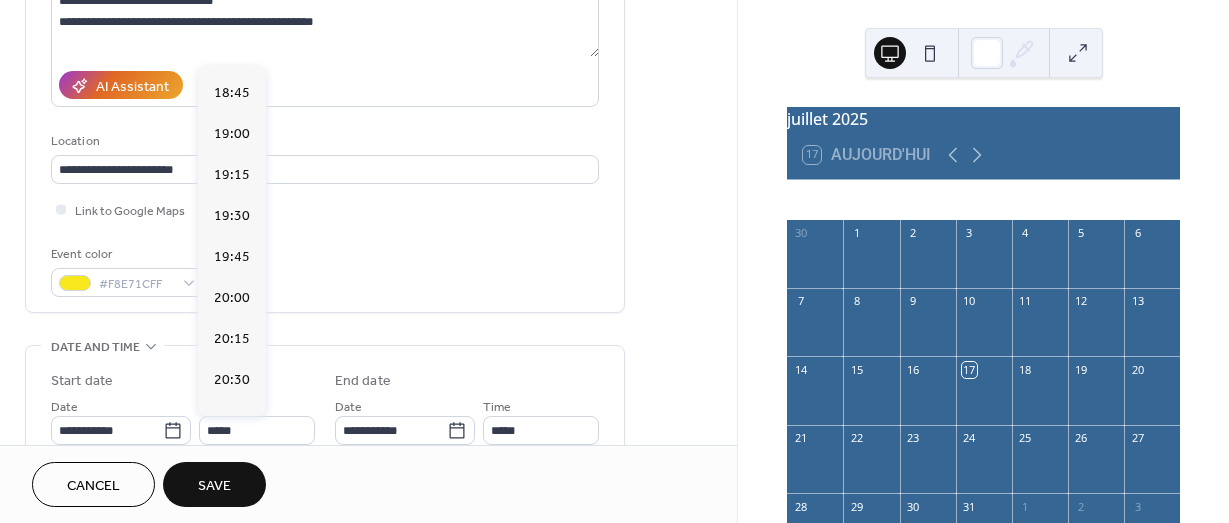 type on "*****" 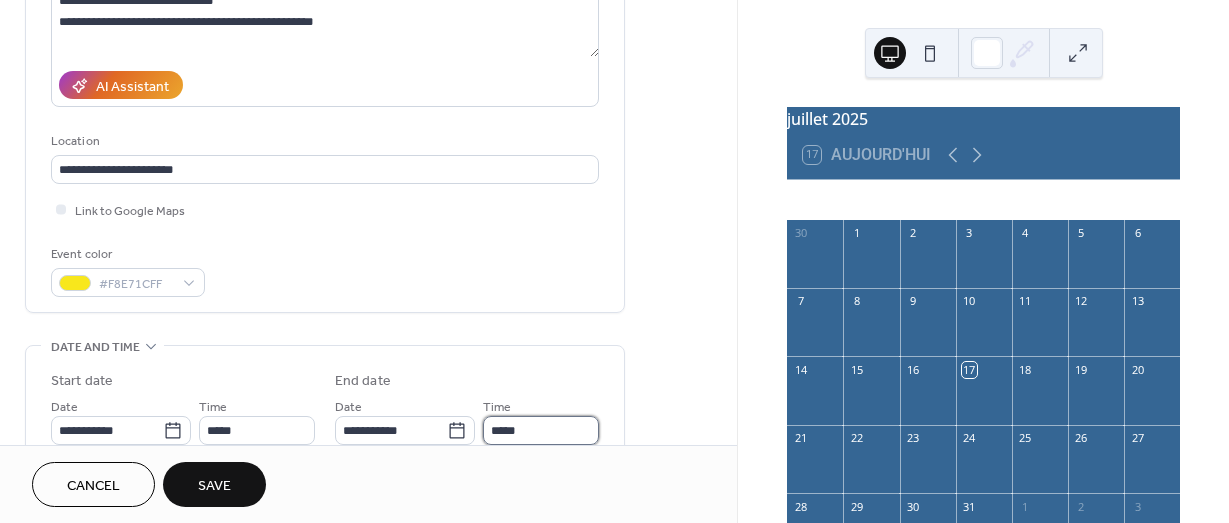 click on "*****" at bounding box center [541, 430] 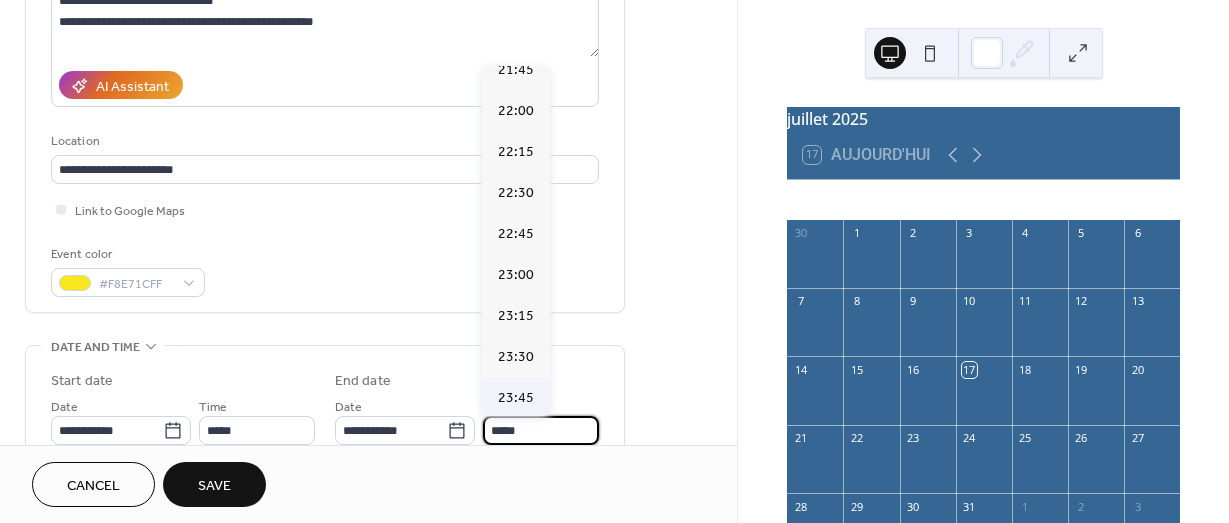 scroll, scrollTop: 183, scrollLeft: 0, axis: vertical 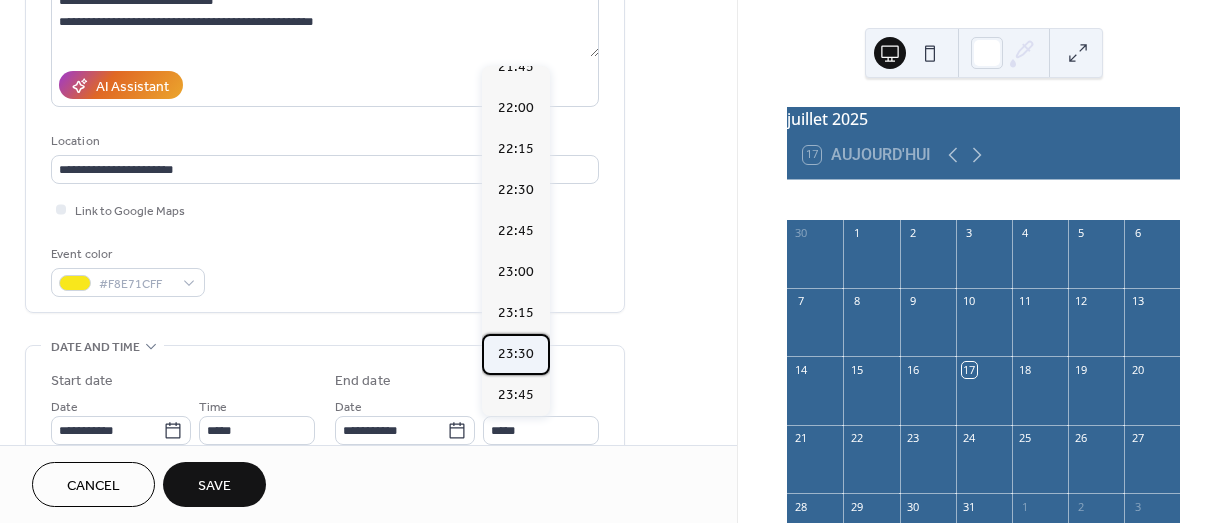 click on "23:30" at bounding box center [516, 354] 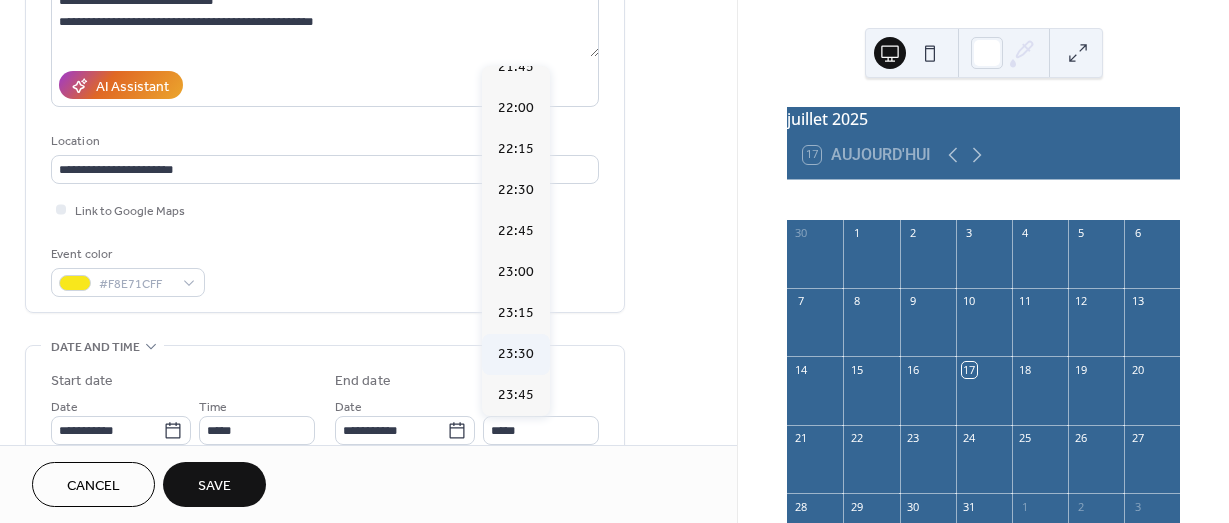 type on "*****" 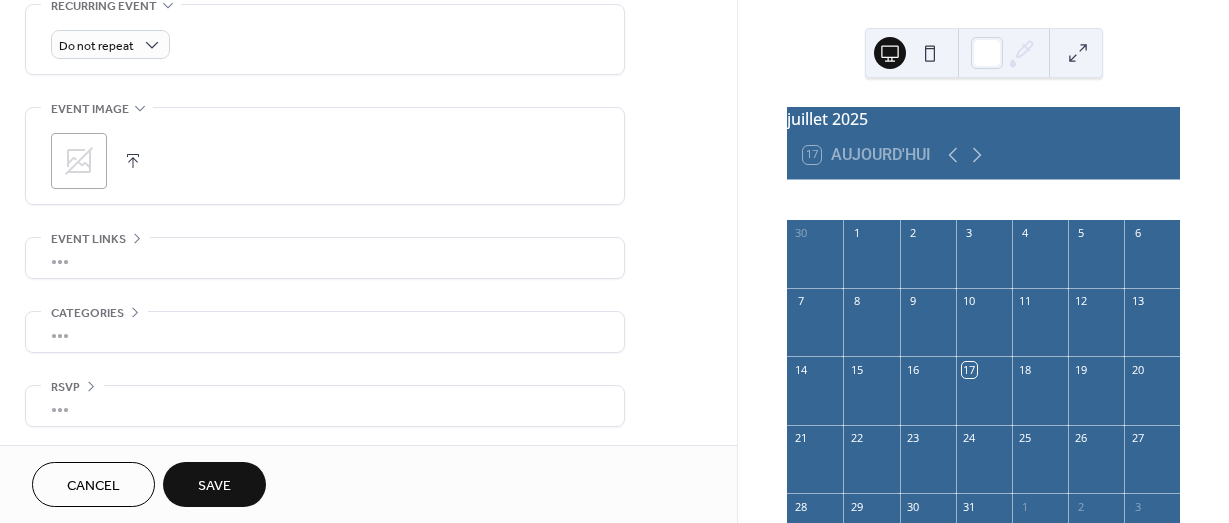 scroll, scrollTop: 884, scrollLeft: 0, axis: vertical 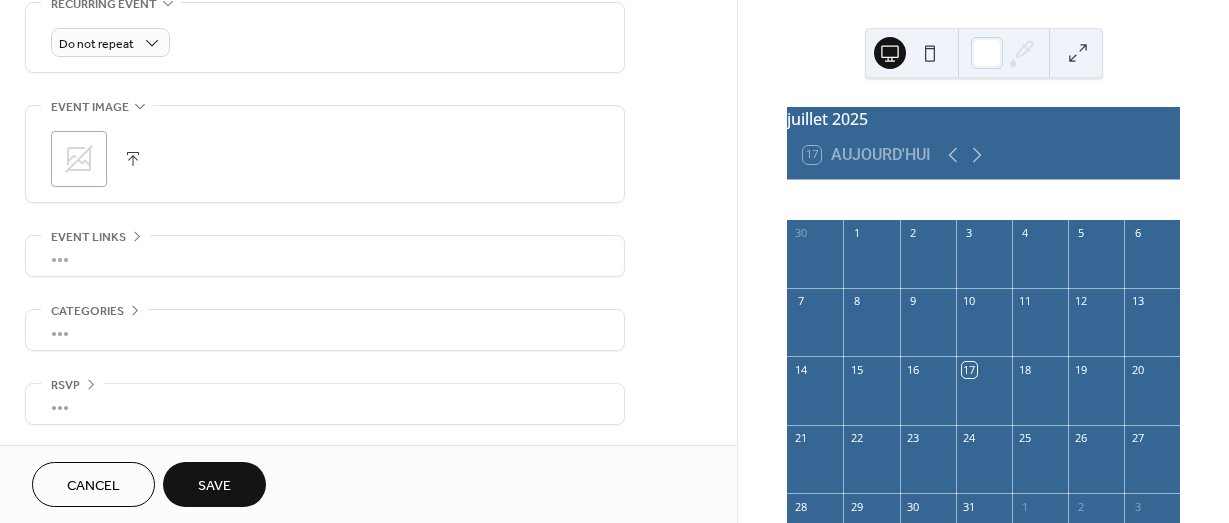 click on "Save" at bounding box center (214, 486) 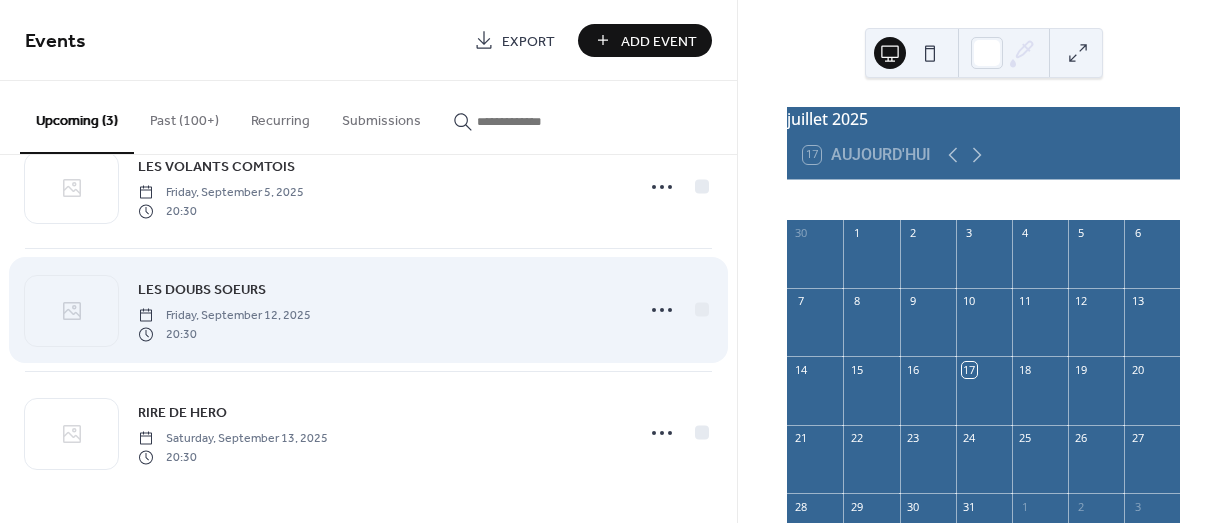 scroll, scrollTop: 60, scrollLeft: 0, axis: vertical 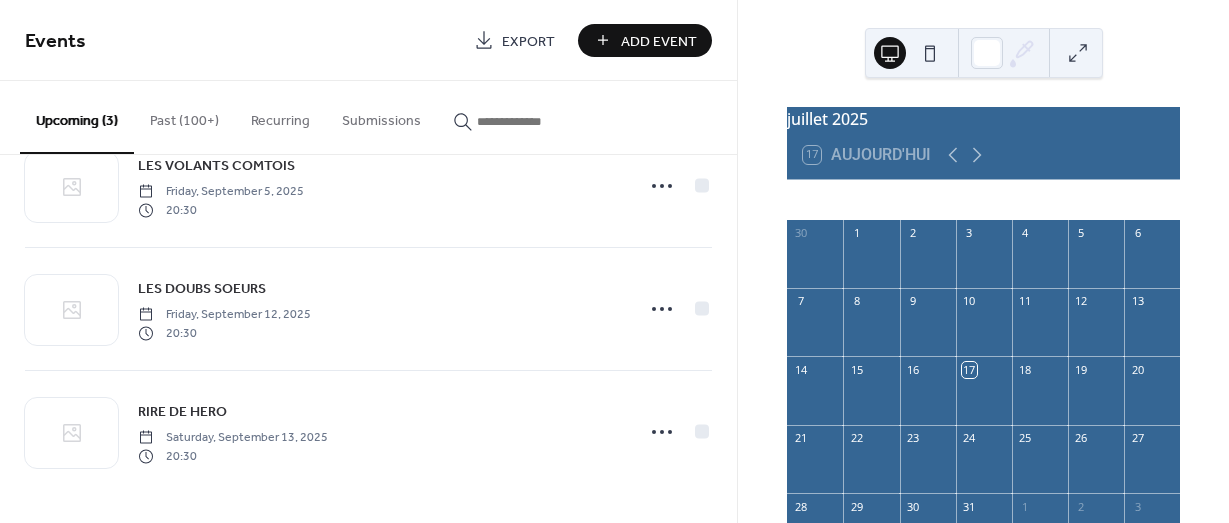 click on "Add Event" at bounding box center (659, 41) 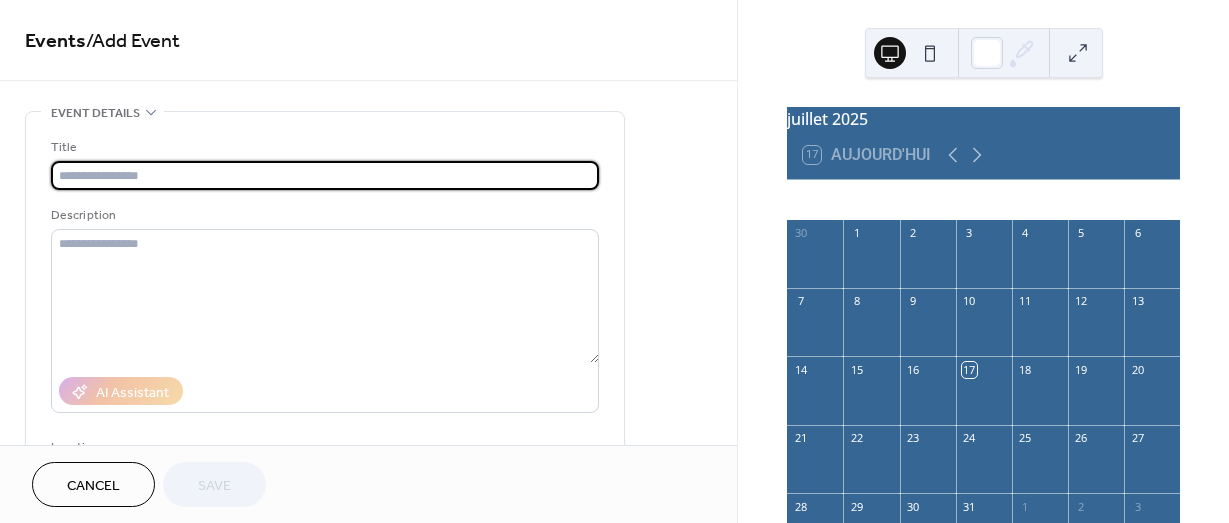 click at bounding box center (325, 175) 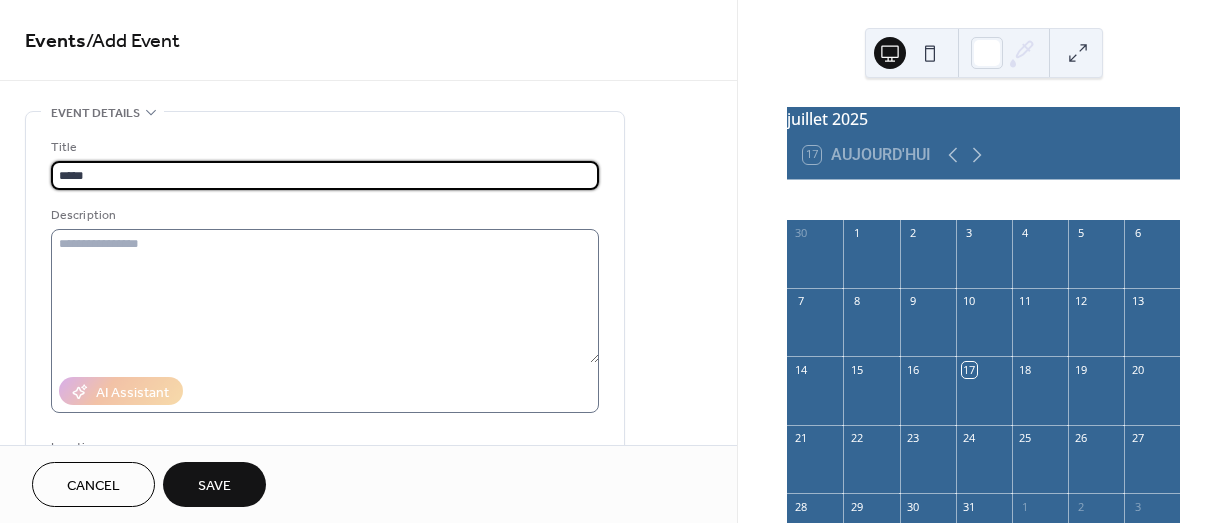 type on "*****" 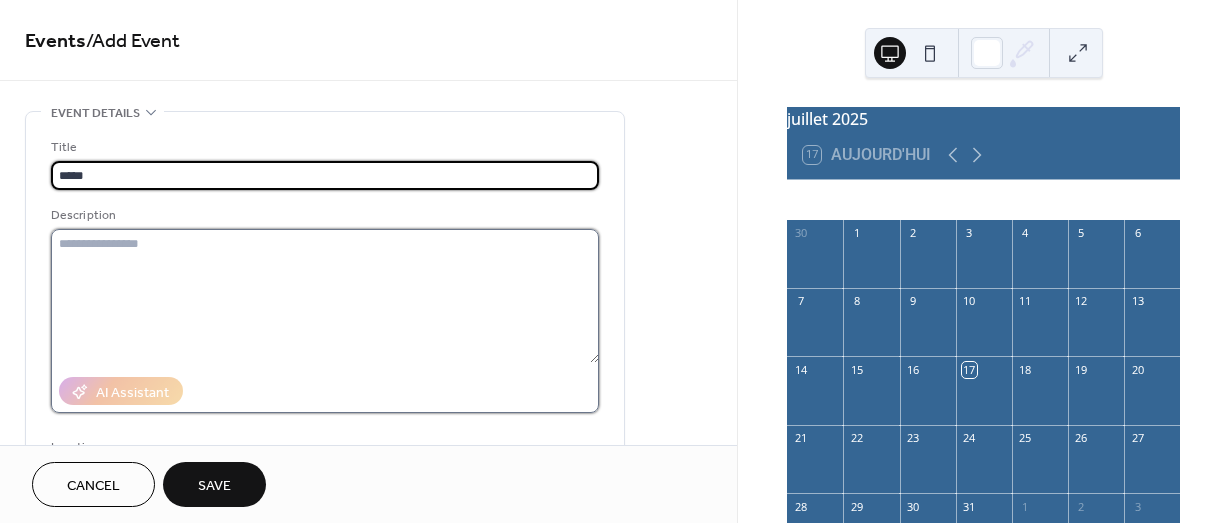 click at bounding box center [325, 296] 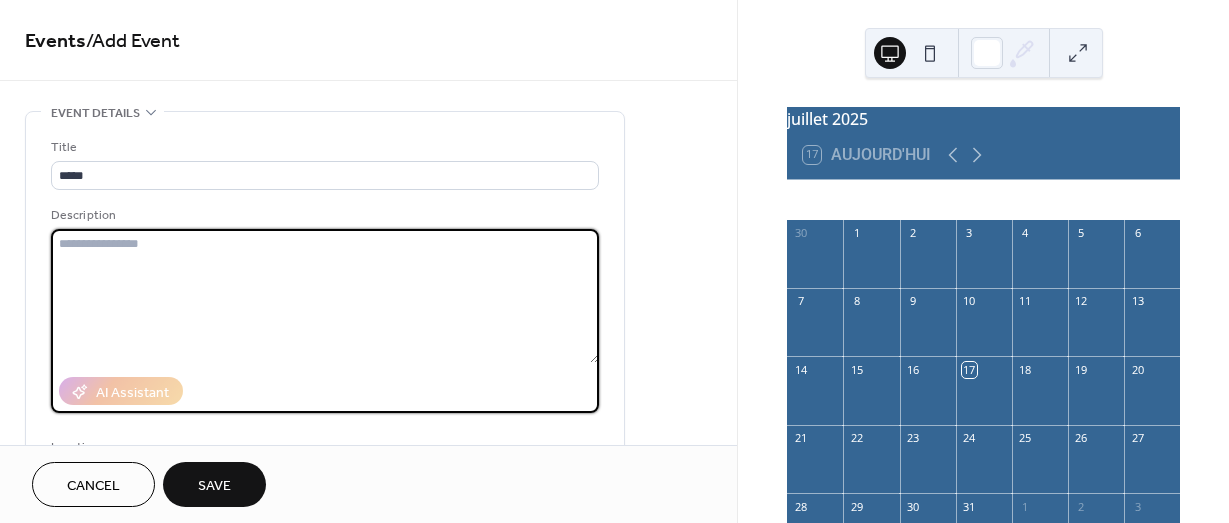 paste on "**********" 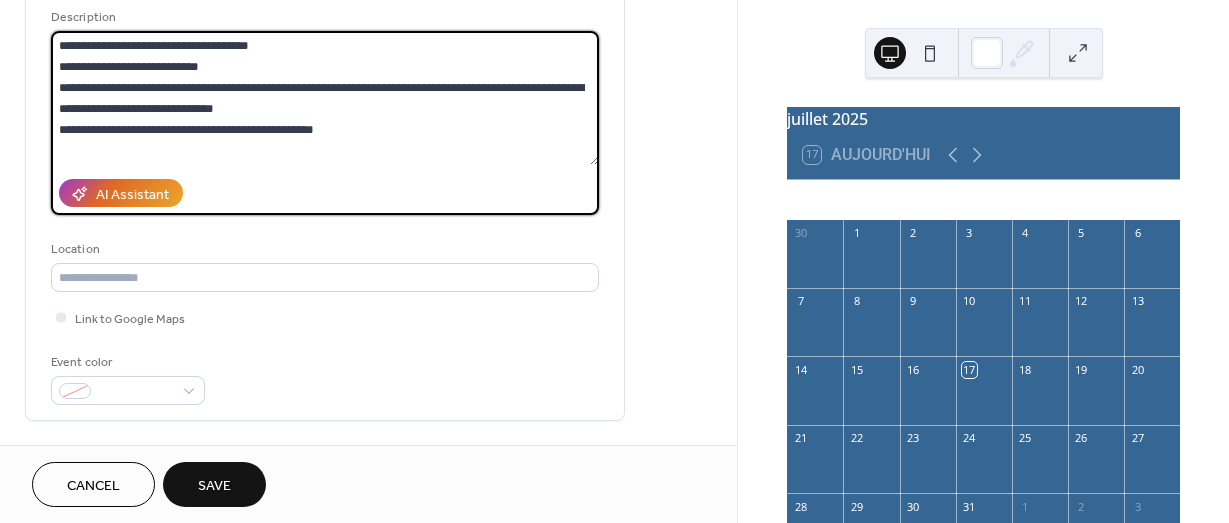 scroll, scrollTop: 200, scrollLeft: 0, axis: vertical 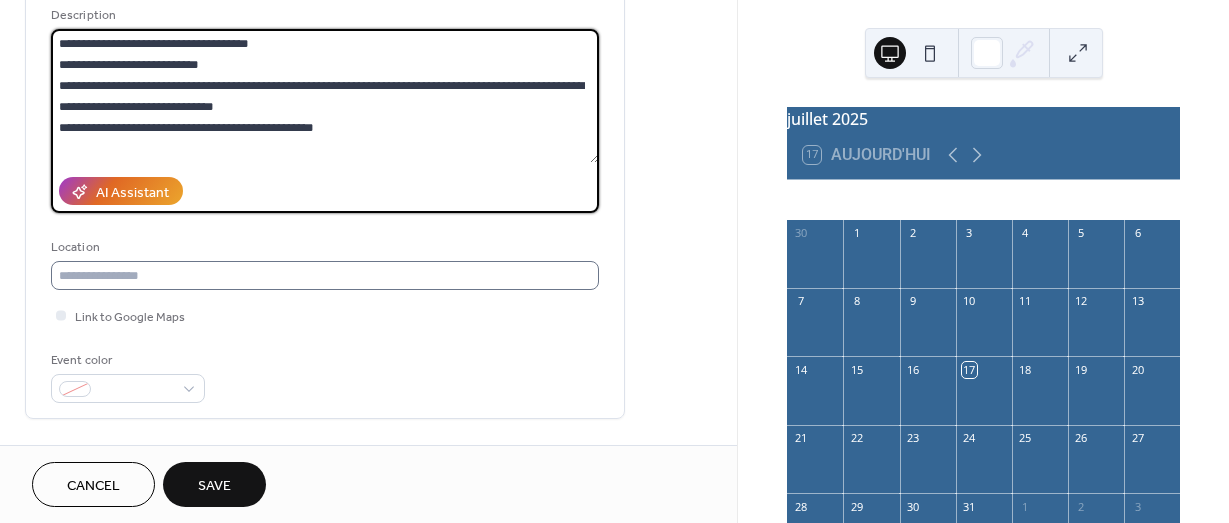 type on "**********" 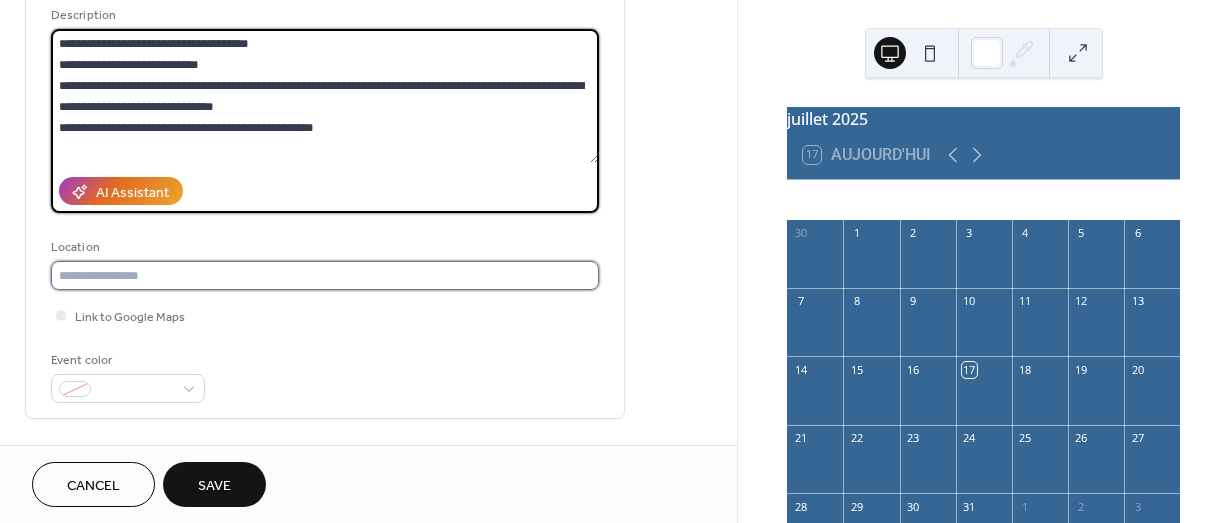 click at bounding box center (325, 275) 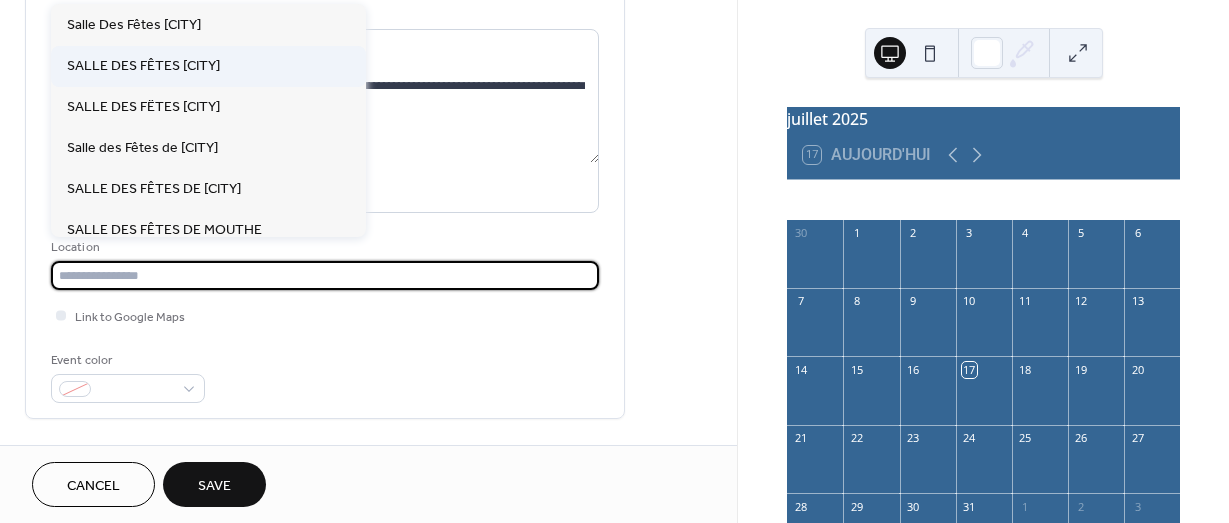 scroll, scrollTop: 600, scrollLeft: 0, axis: vertical 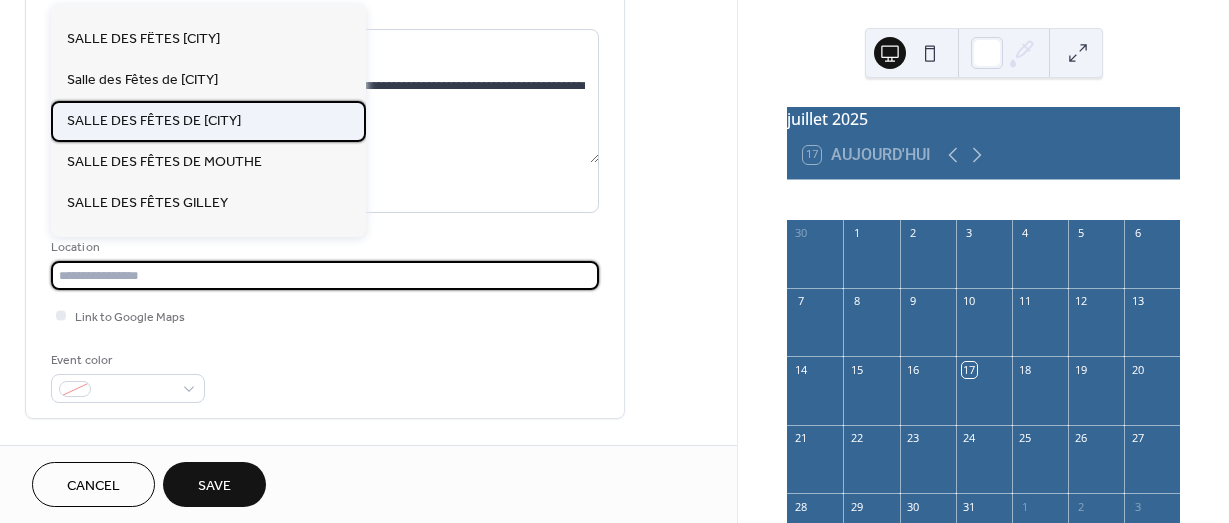 click on "SALLE DES FÊTES DE [CITY]" at bounding box center (154, 121) 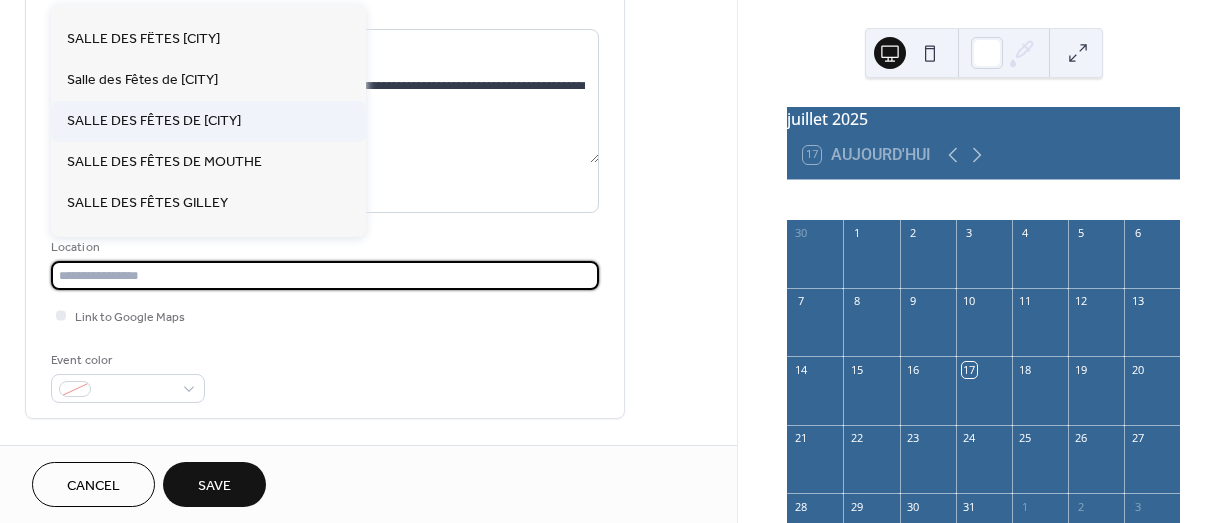 type on "**********" 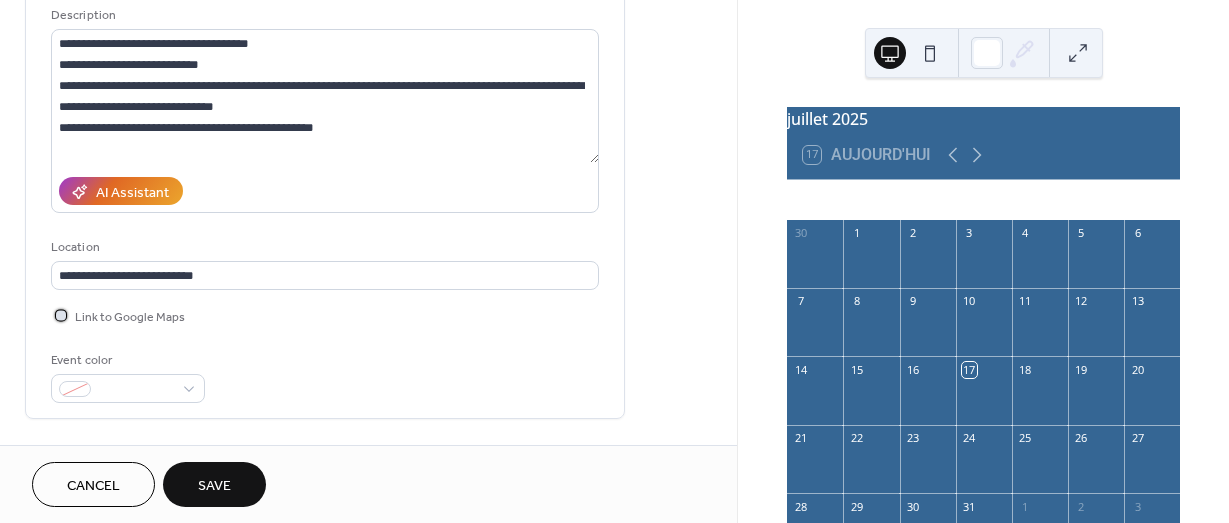click at bounding box center [61, 315] 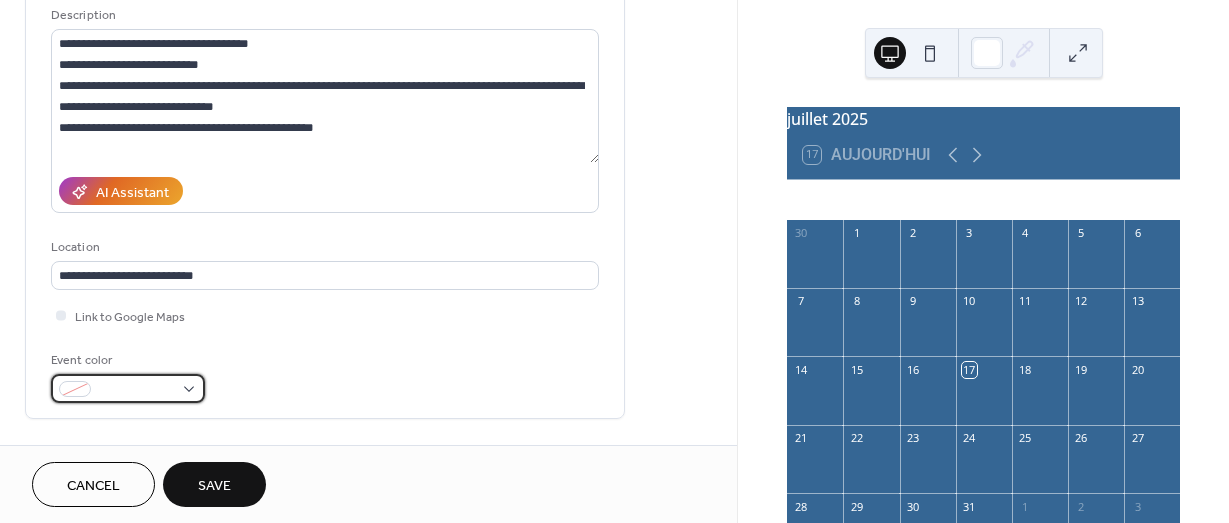click at bounding box center [128, 388] 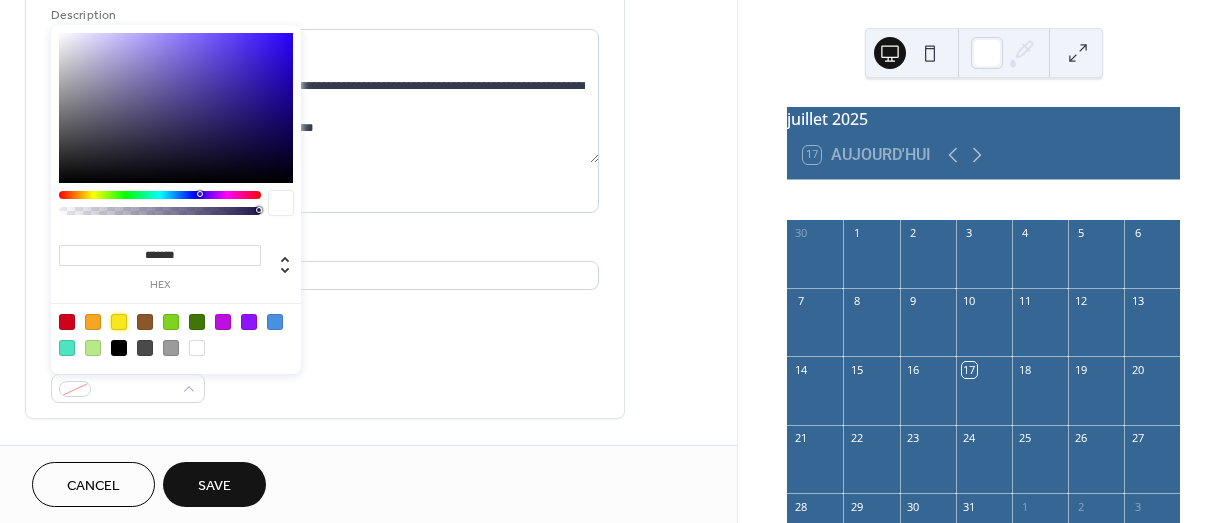 click at bounding box center [119, 322] 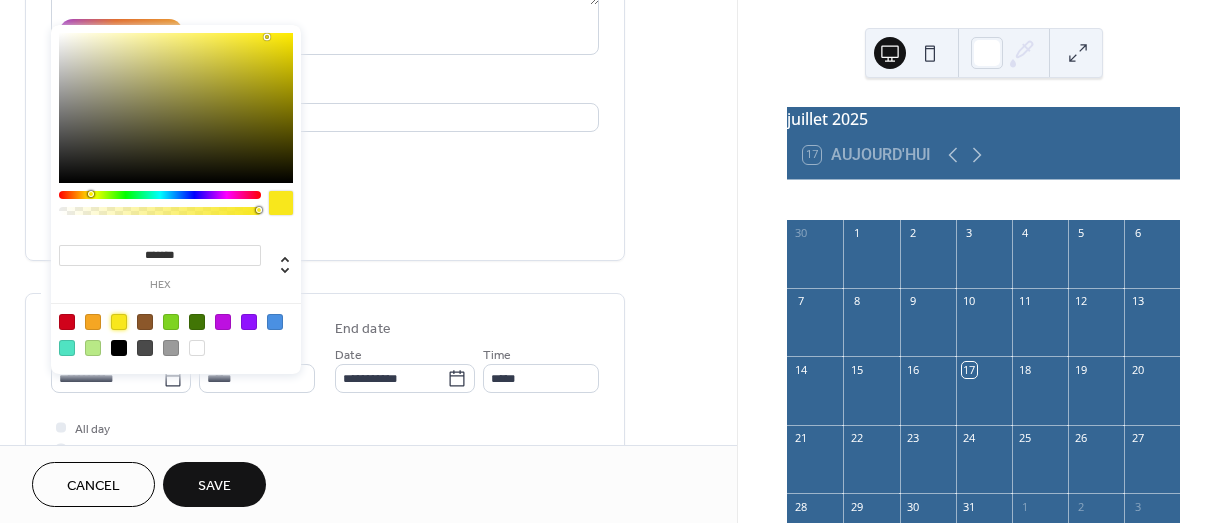 scroll, scrollTop: 500, scrollLeft: 0, axis: vertical 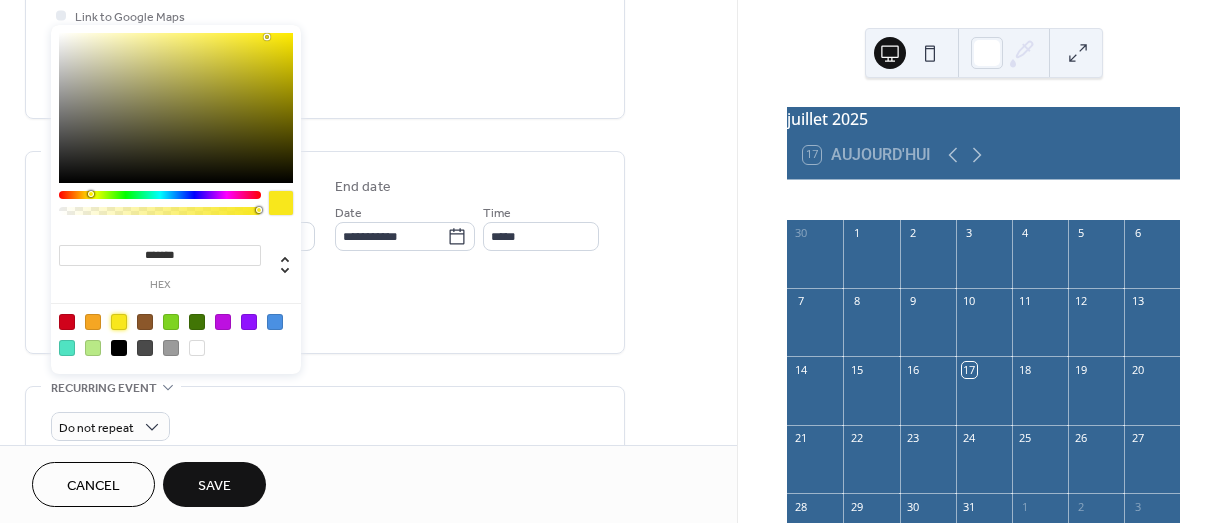 click on "All day Show date only Hide end time" at bounding box center (325, 306) 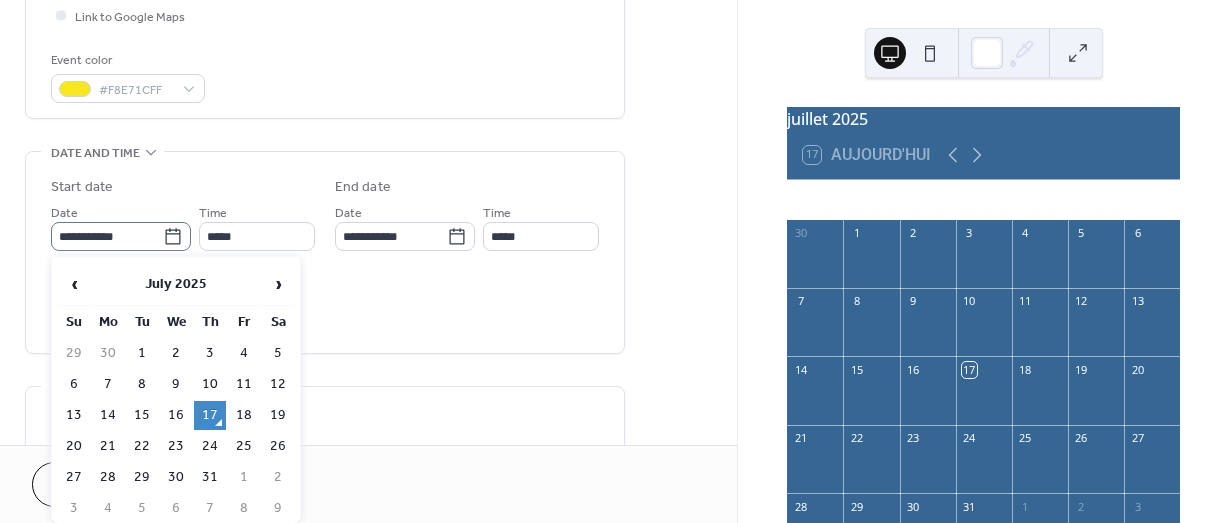 click 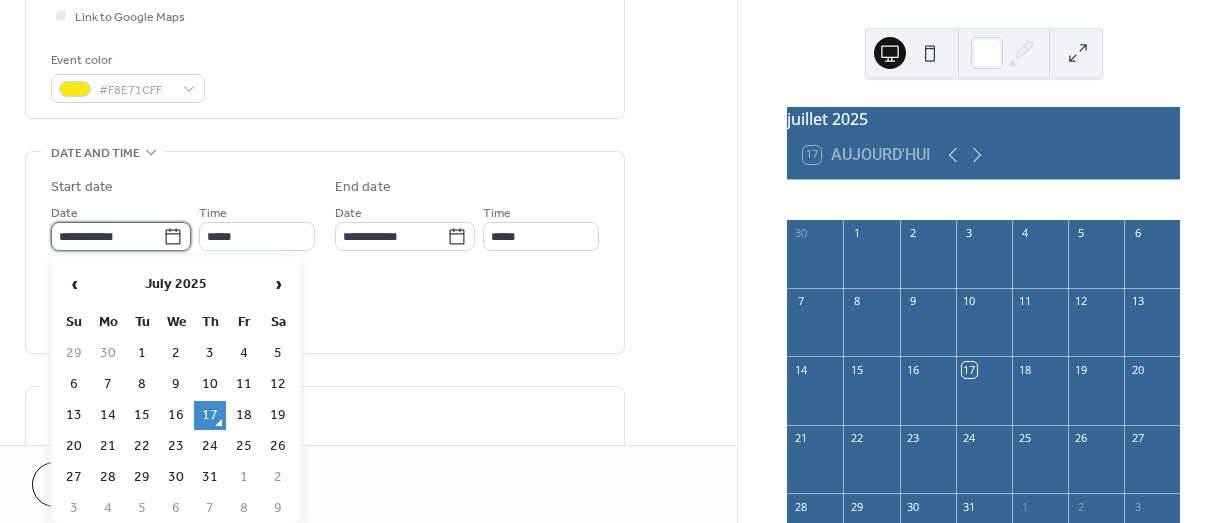 click on "**********" at bounding box center [107, 236] 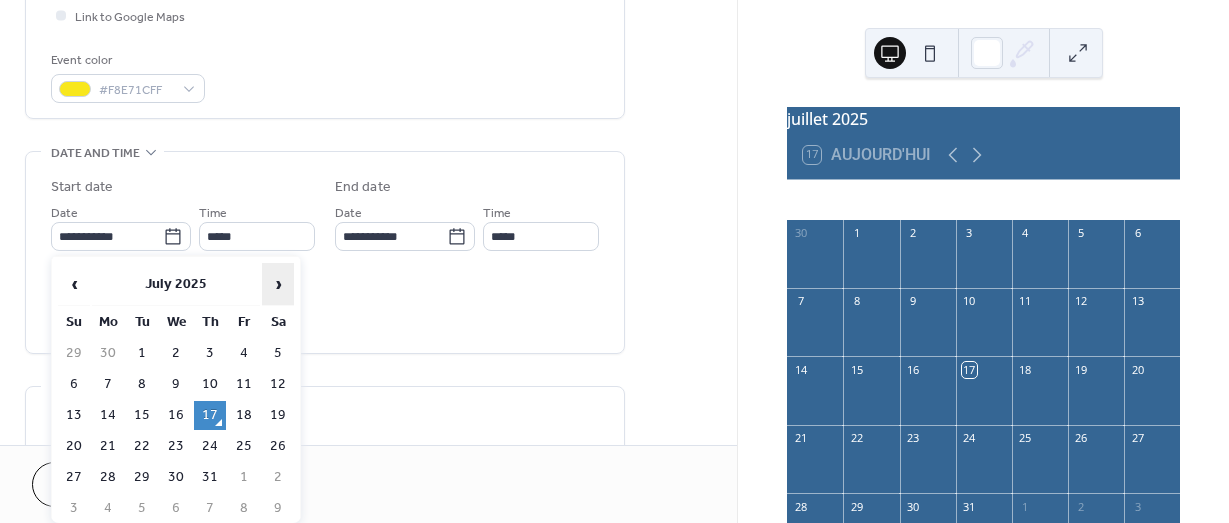click on "›" at bounding box center [278, 284] 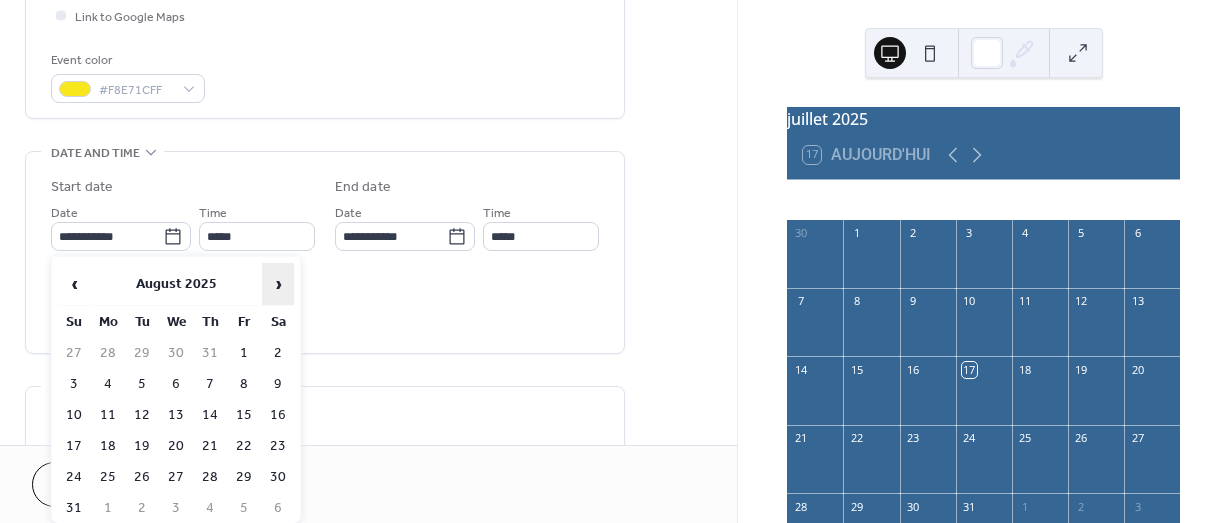 click on "›" at bounding box center [278, 284] 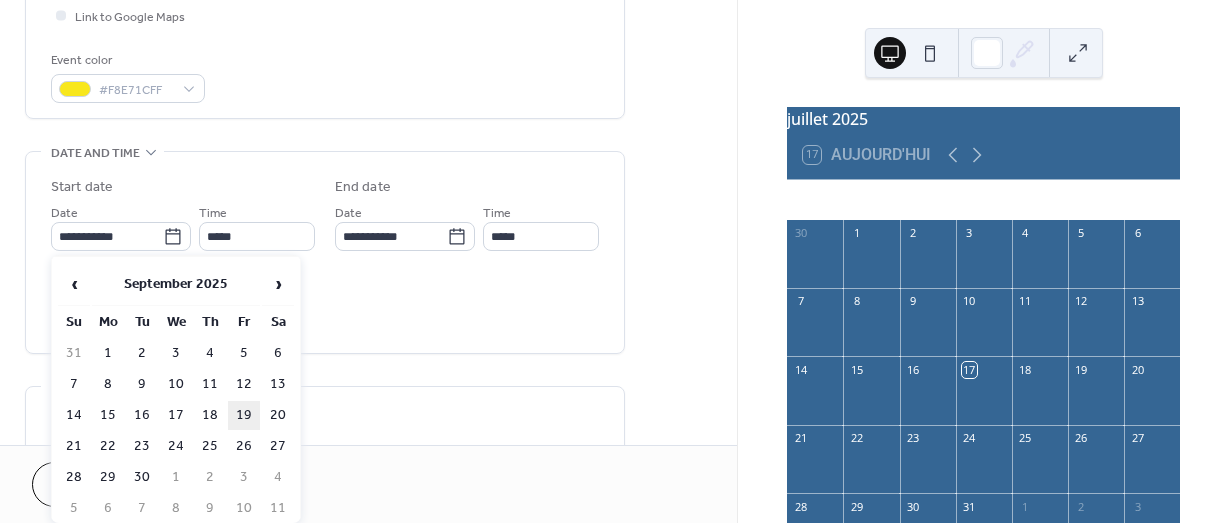 click on "19" at bounding box center (244, 415) 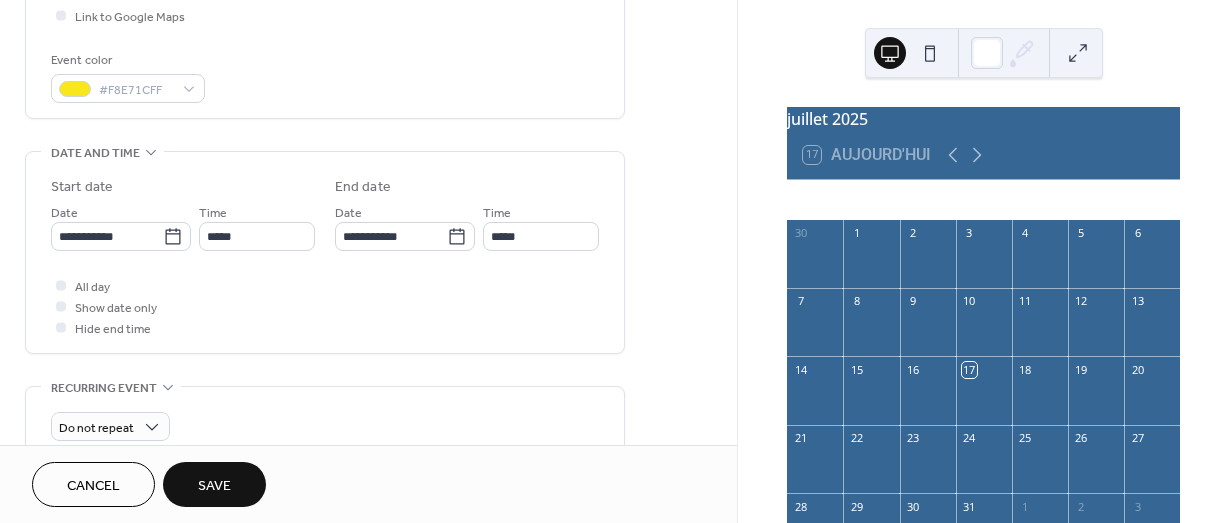 type on "**********" 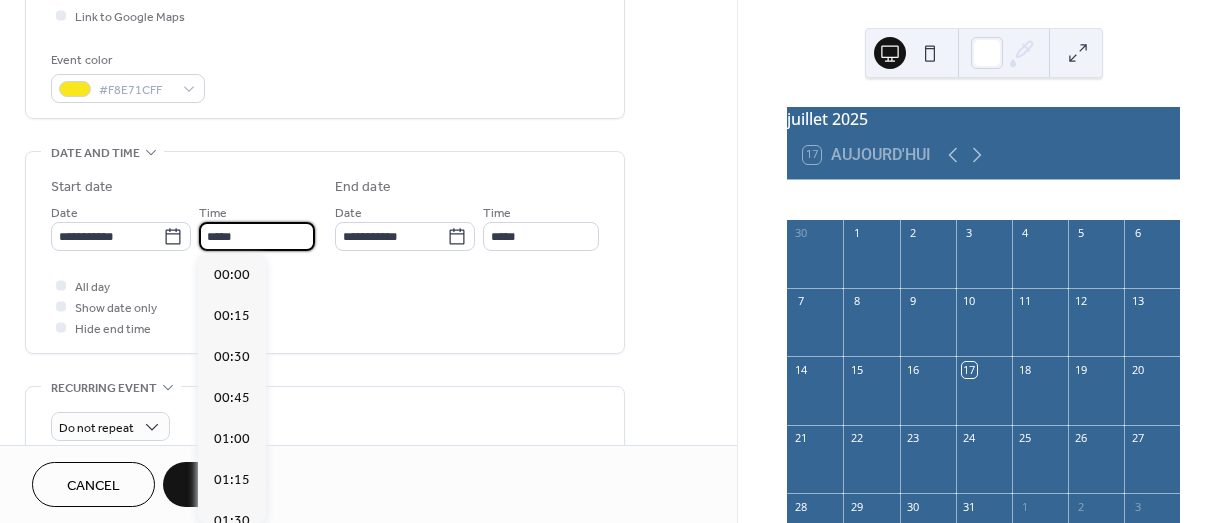 click on "*****" at bounding box center (257, 236) 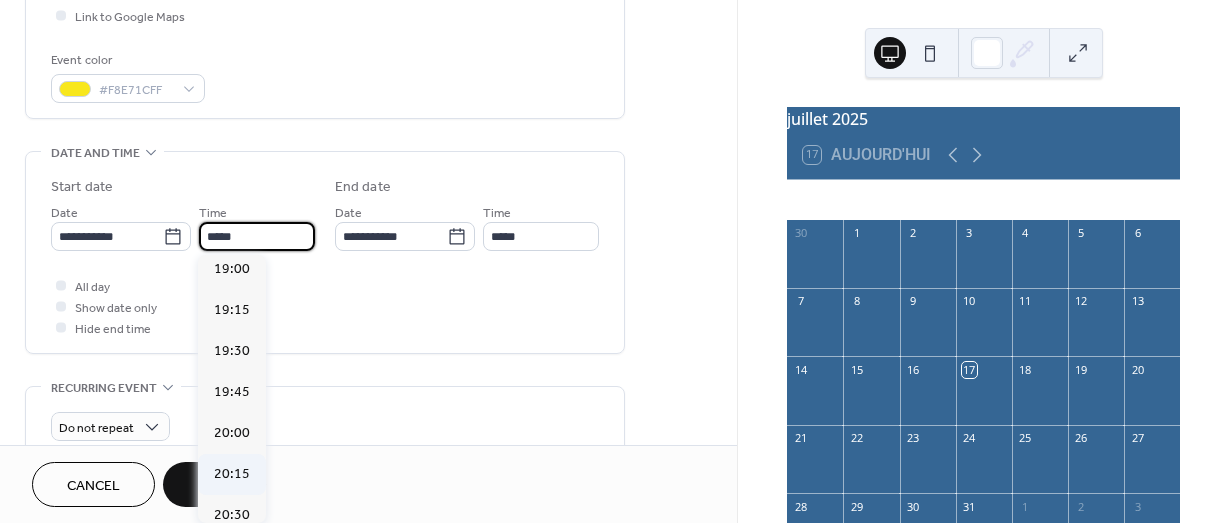 scroll, scrollTop: 3268, scrollLeft: 0, axis: vertical 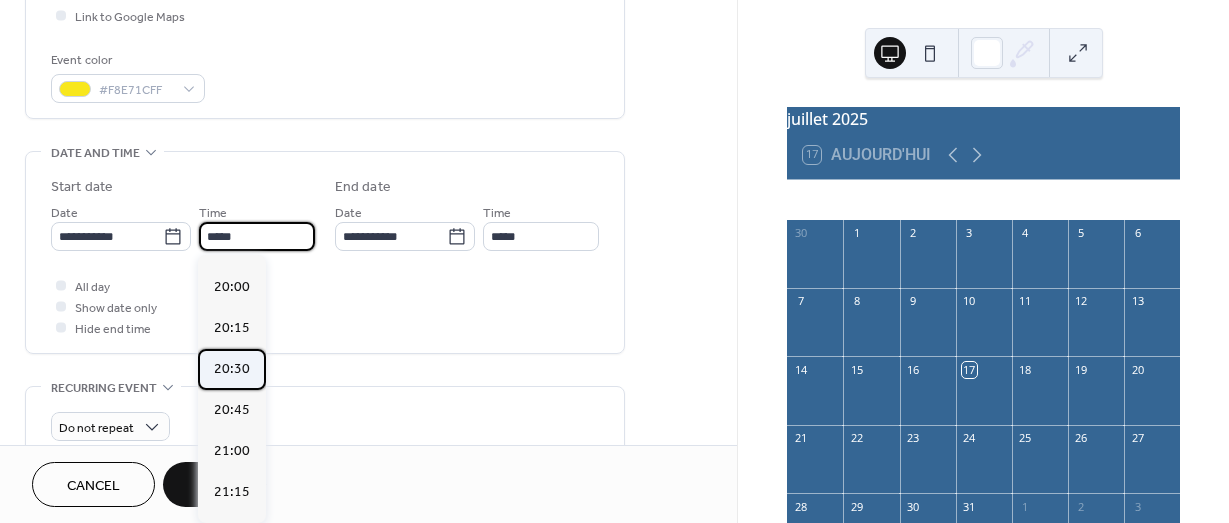 click on "20:30" at bounding box center (232, 369) 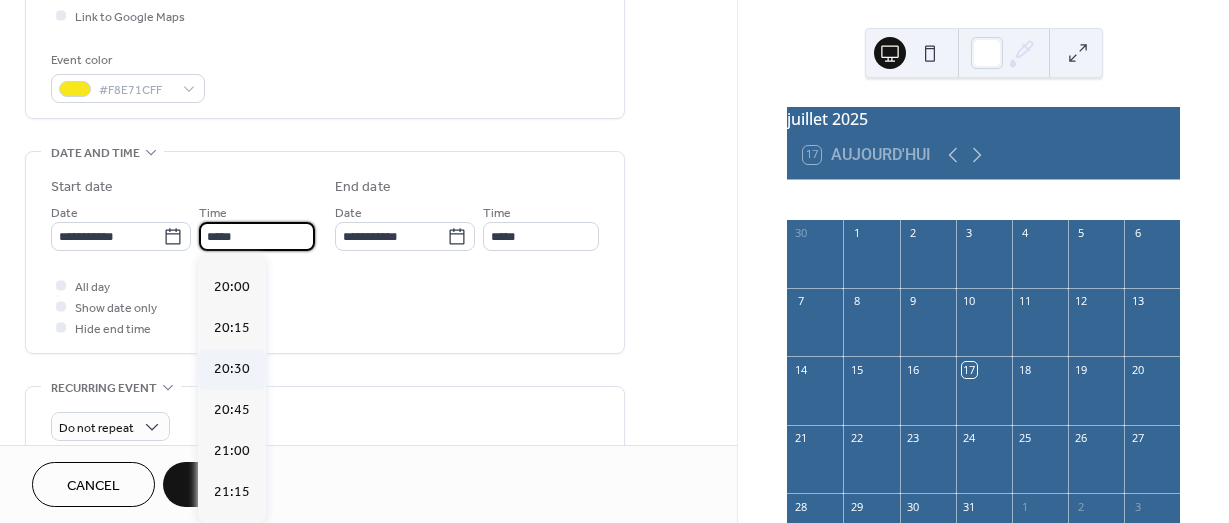 type on "*****" 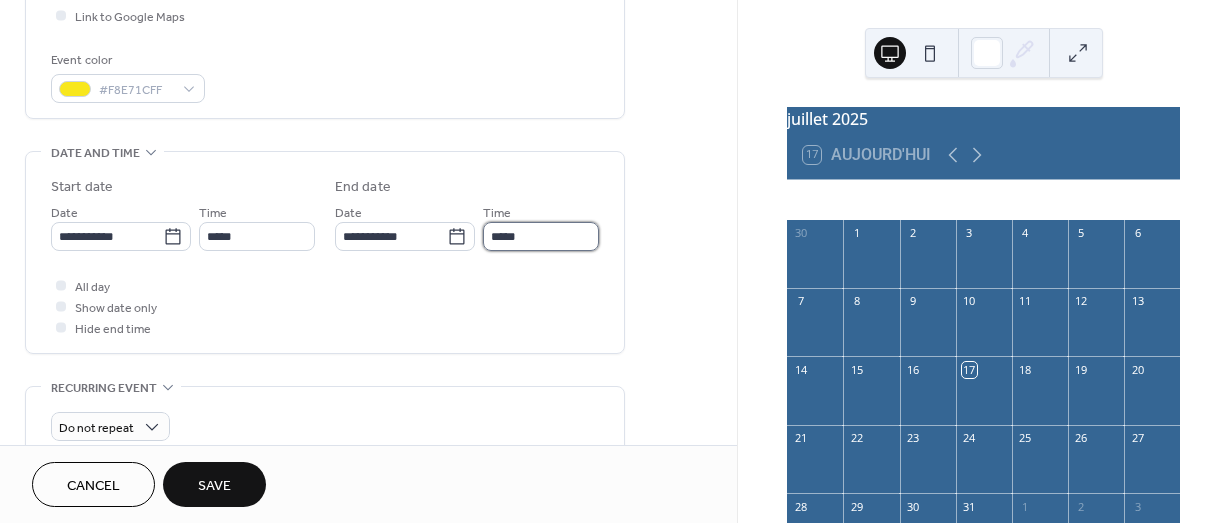 click on "*****" at bounding box center (541, 236) 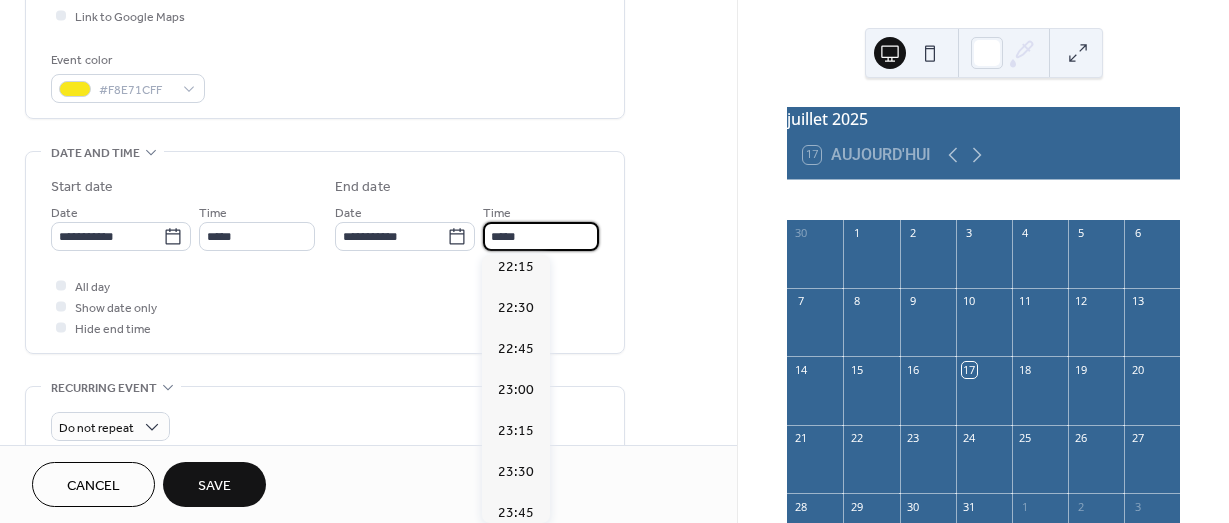 scroll, scrollTop: 265, scrollLeft: 0, axis: vertical 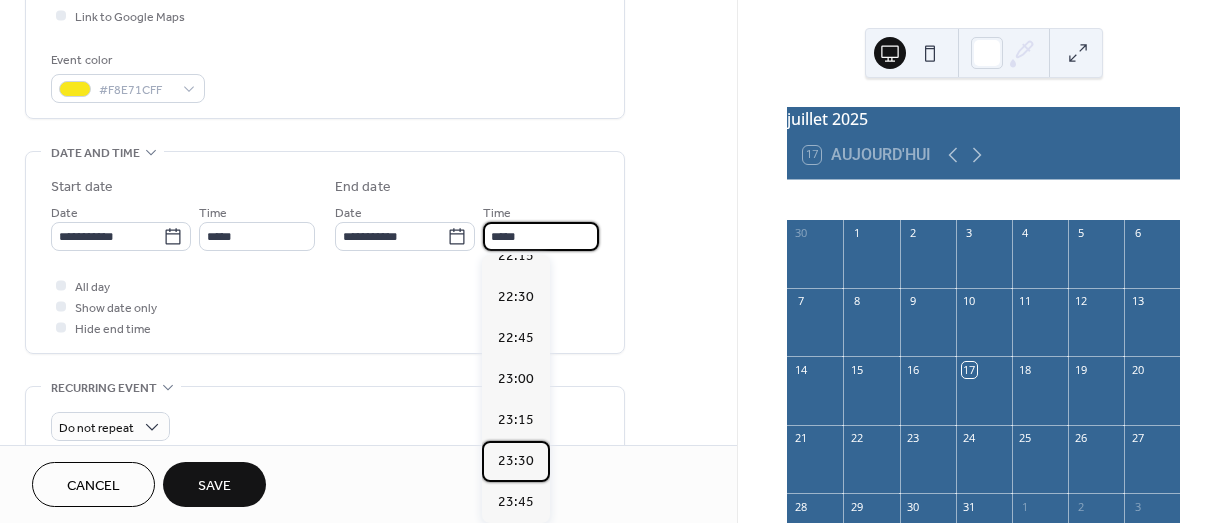 click on "23:30" at bounding box center [516, 461] 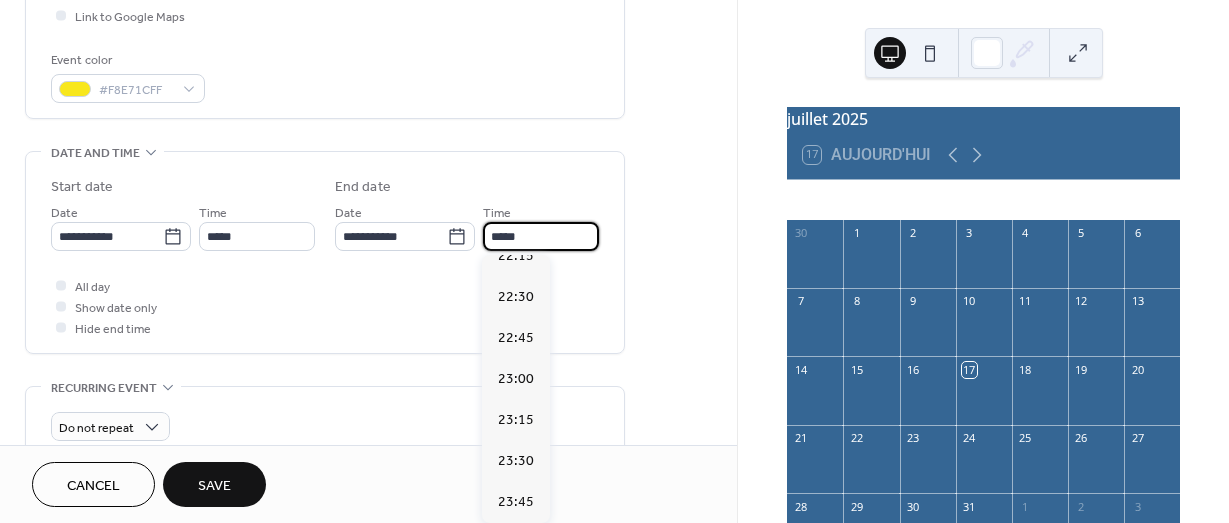 type on "*****" 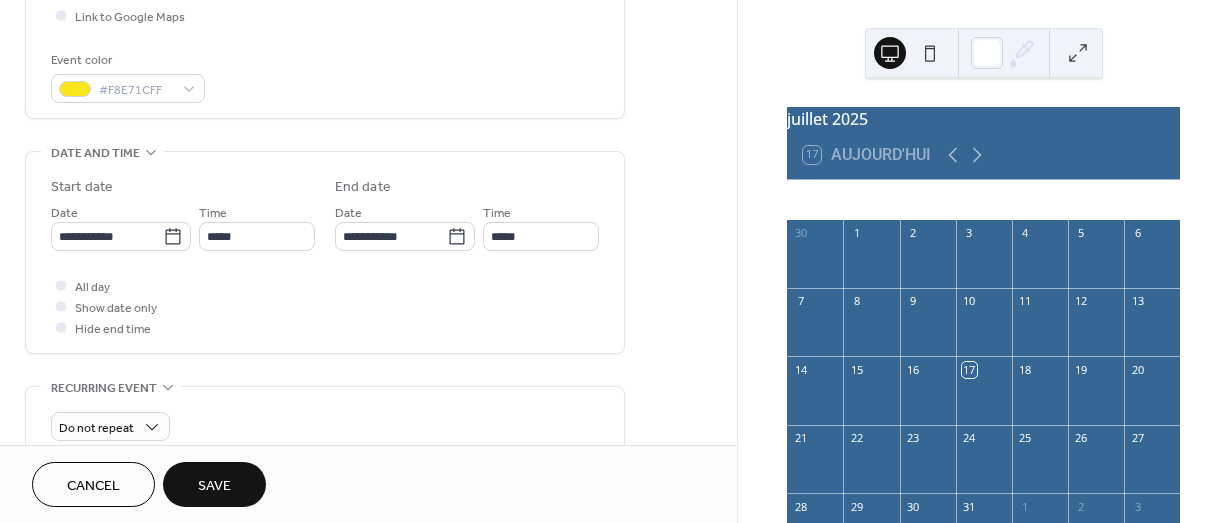 click on "Save" at bounding box center [214, 486] 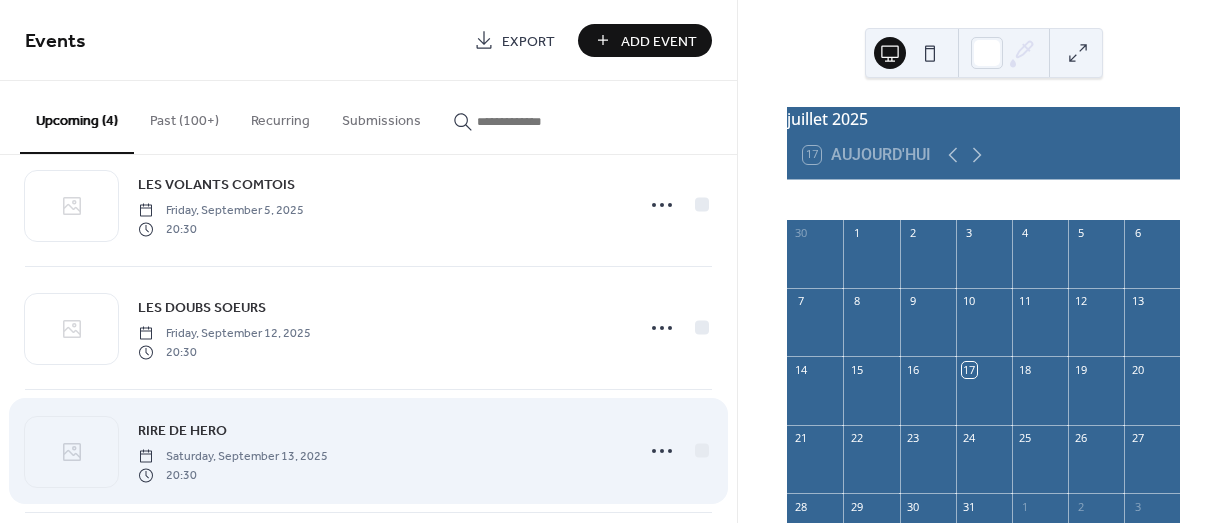scroll, scrollTop: 183, scrollLeft: 0, axis: vertical 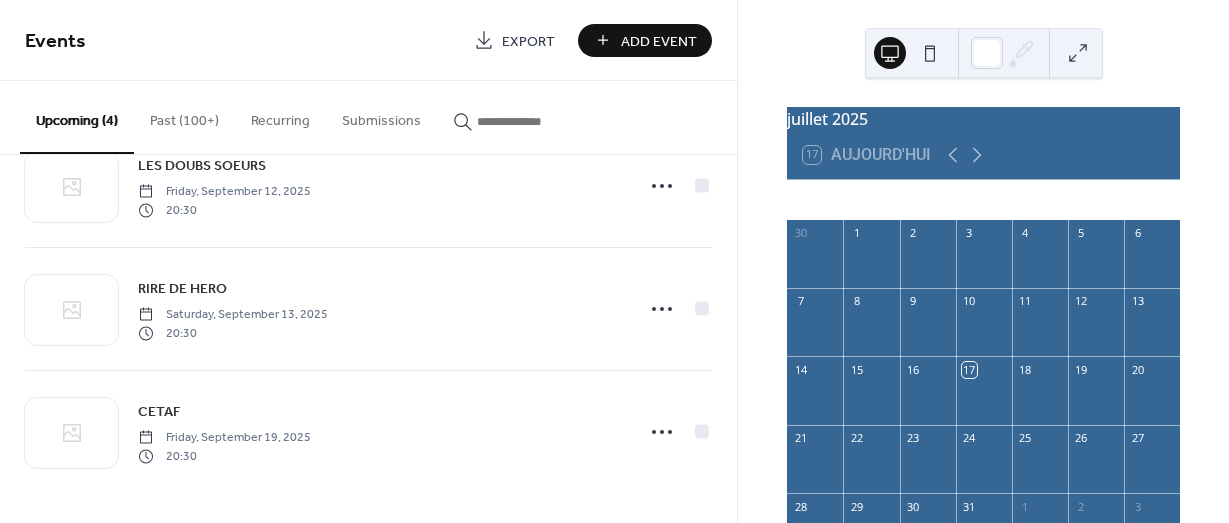 click on "Add Event" at bounding box center [659, 41] 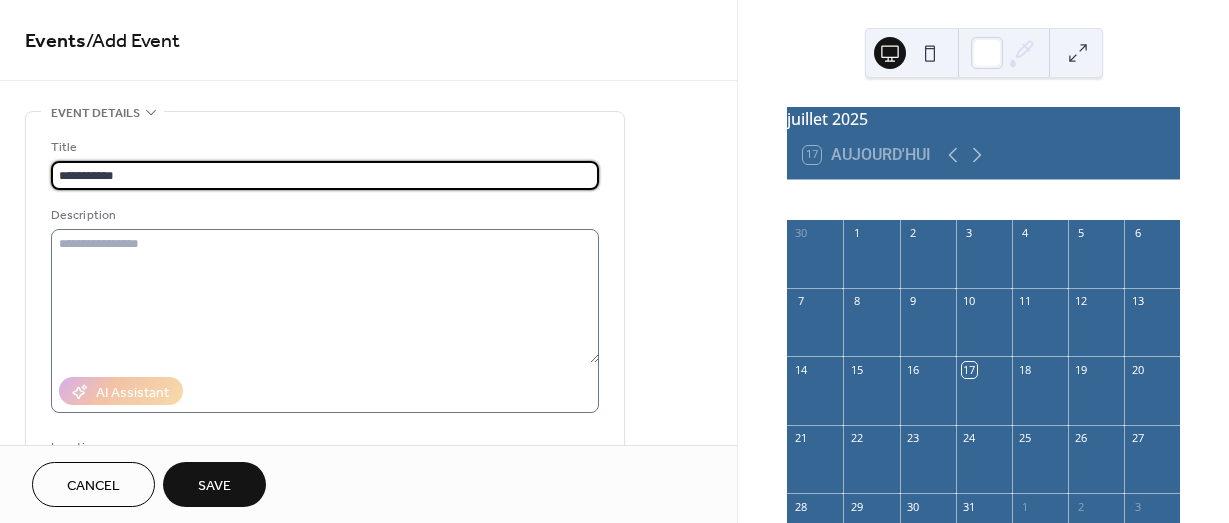 type on "**********" 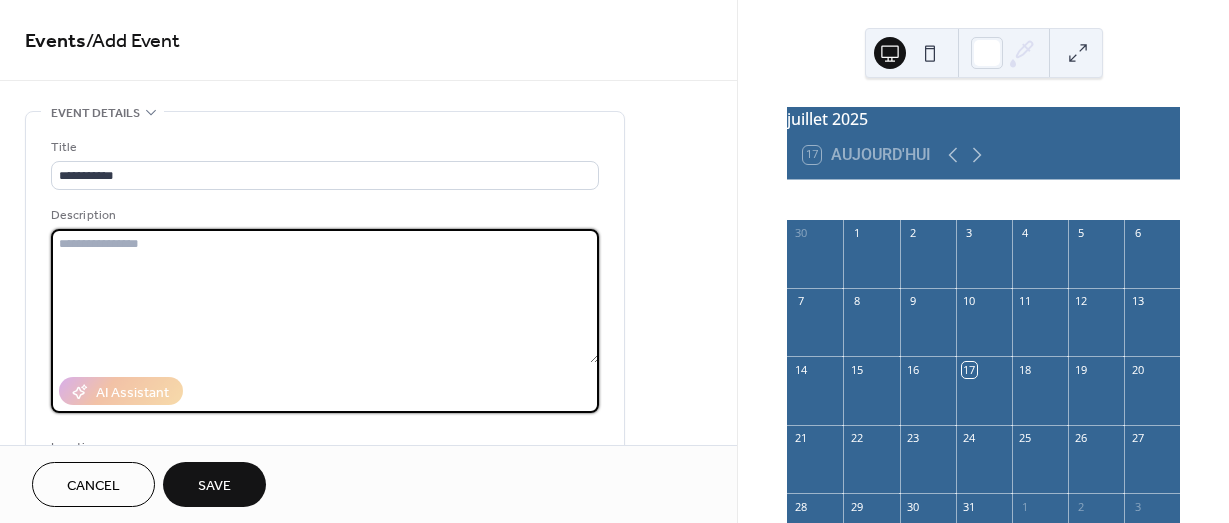 click at bounding box center (325, 296) 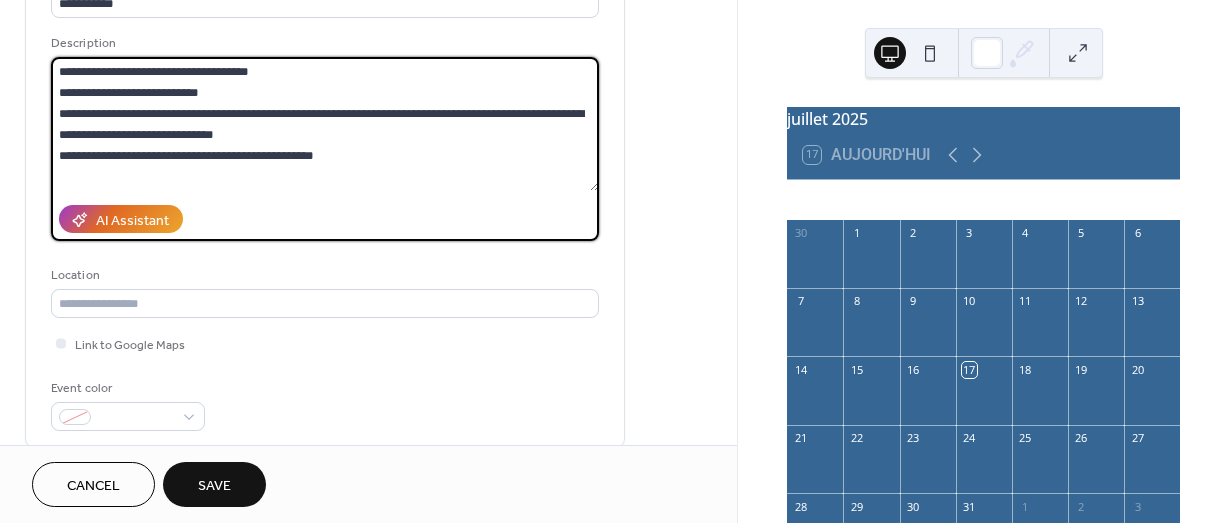 scroll, scrollTop: 200, scrollLeft: 0, axis: vertical 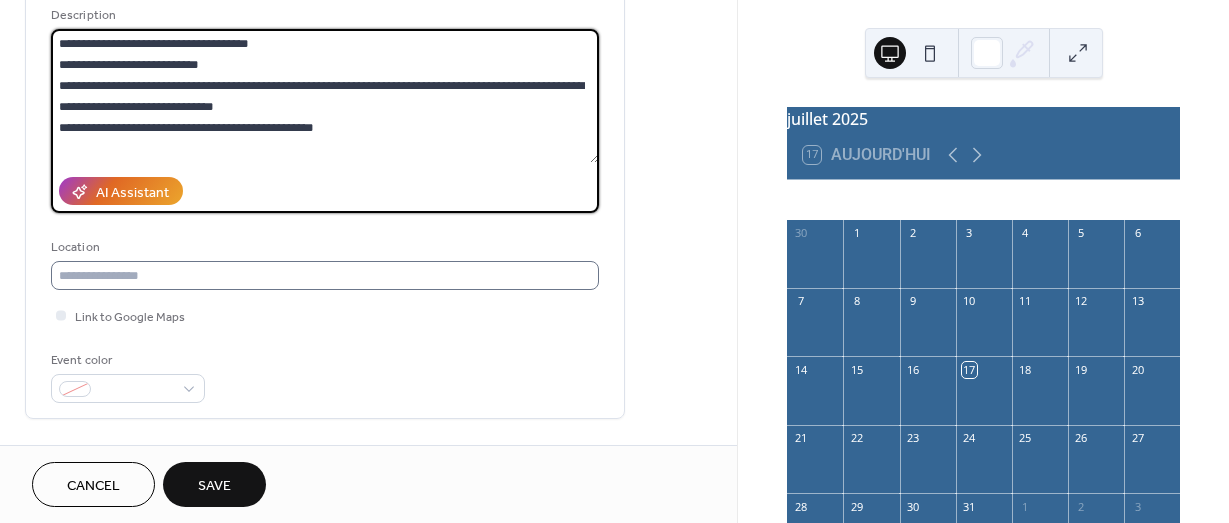 type on "**********" 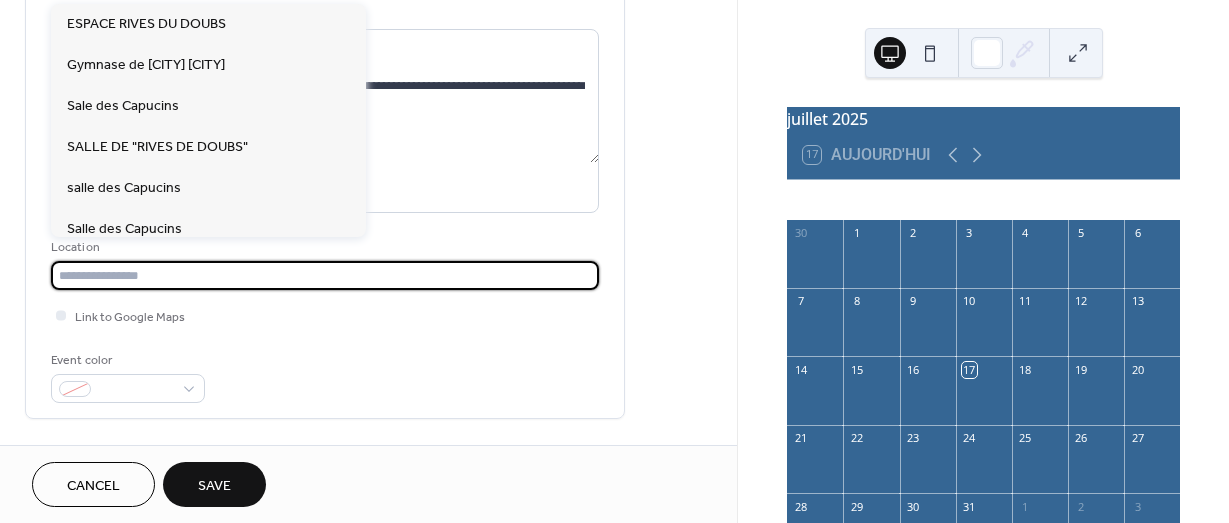 click at bounding box center (325, 275) 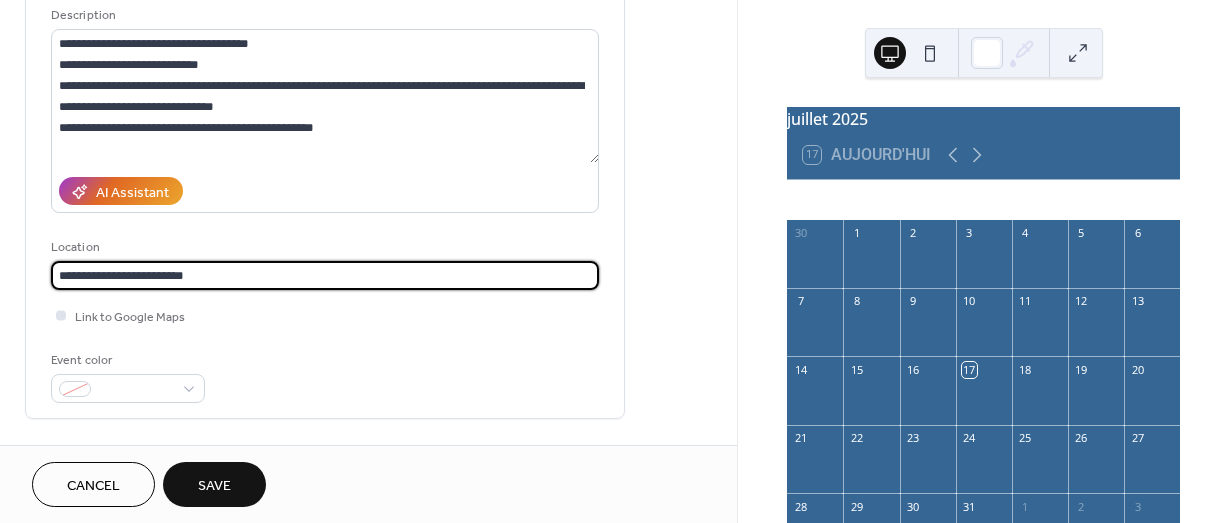 type on "**********" 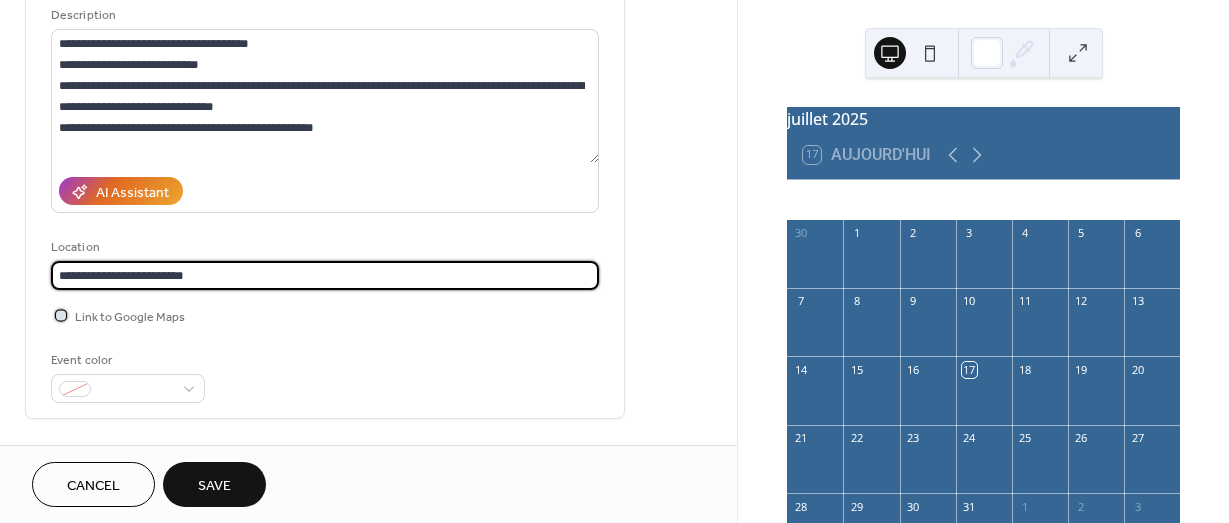 click at bounding box center [61, 315] 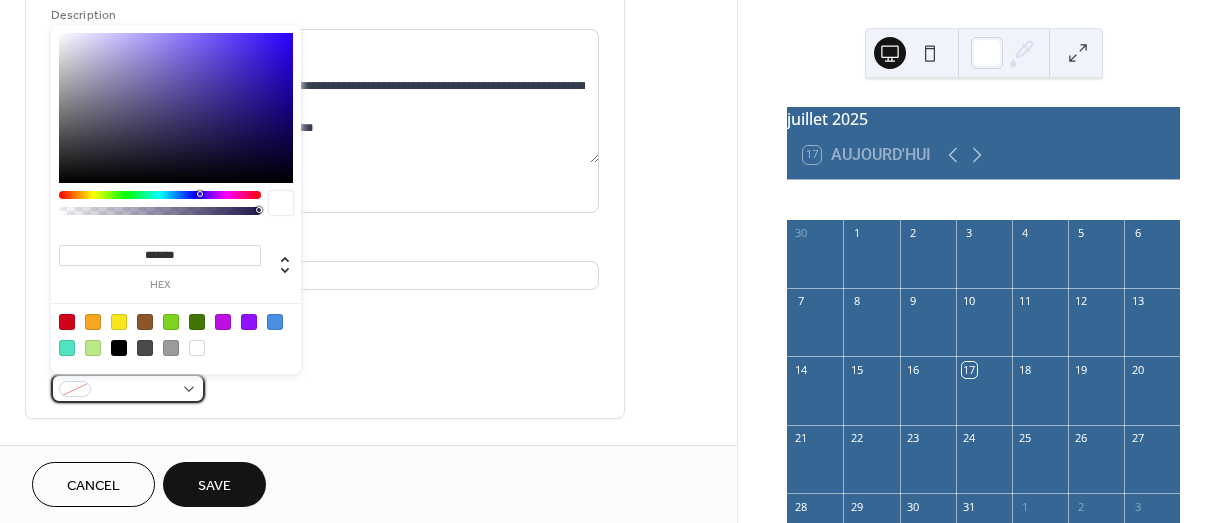 click at bounding box center (128, 388) 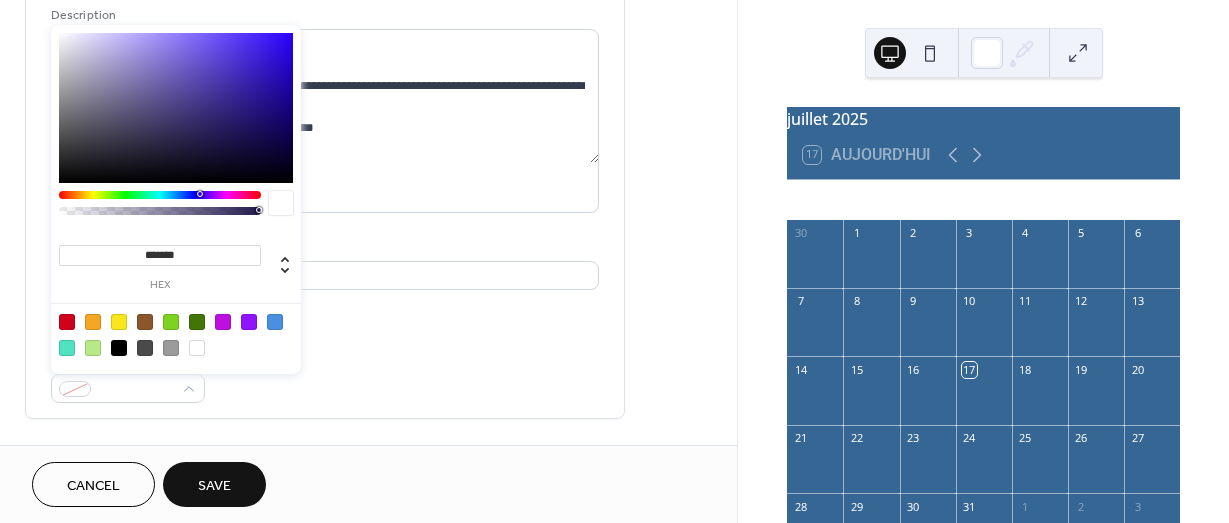 click at bounding box center (119, 322) 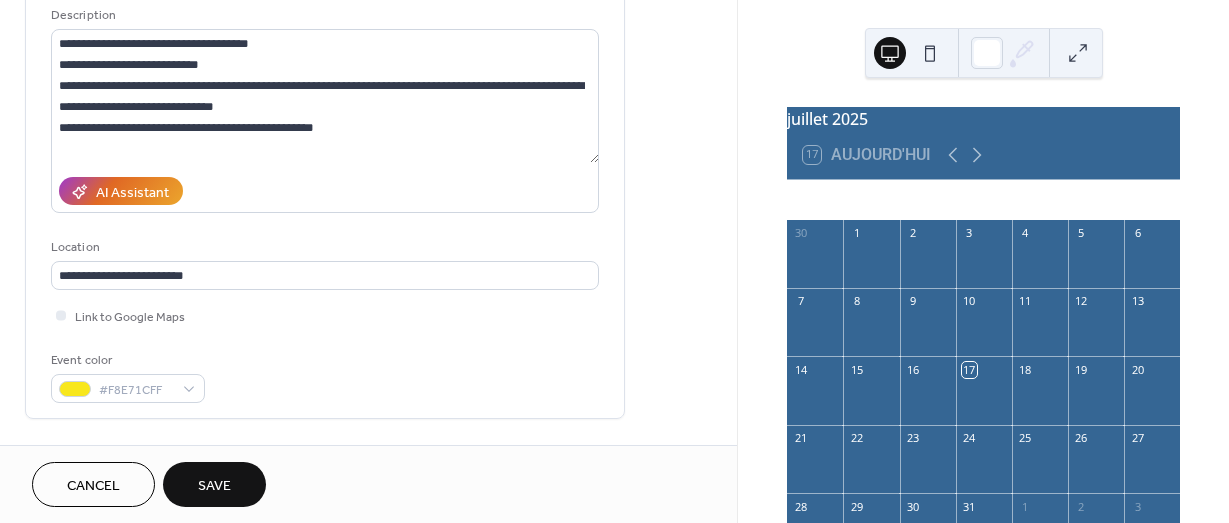 click on "Event color #F8E71CFF" at bounding box center [325, 376] 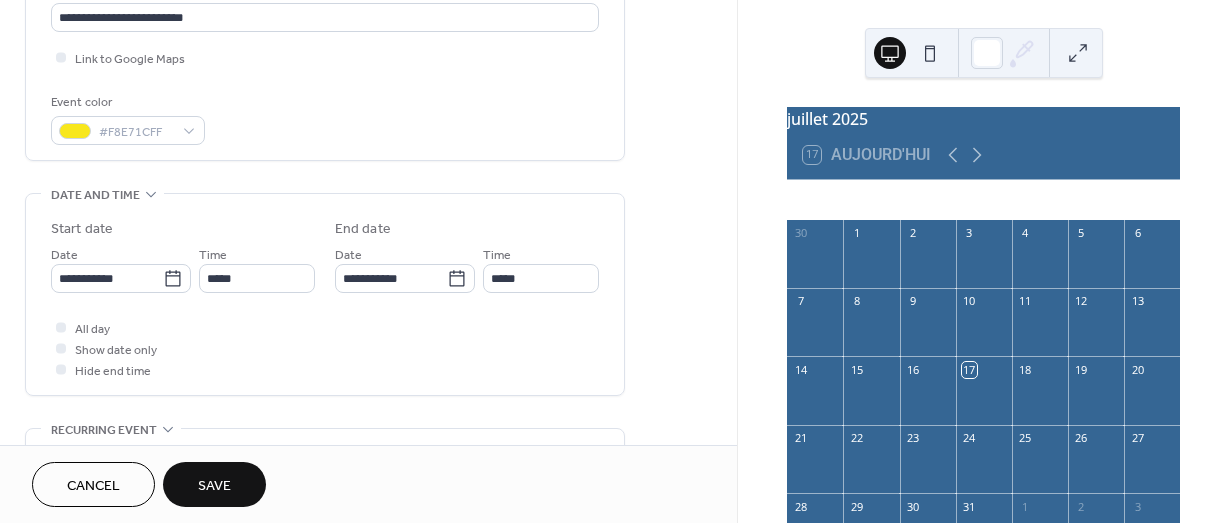 scroll, scrollTop: 500, scrollLeft: 0, axis: vertical 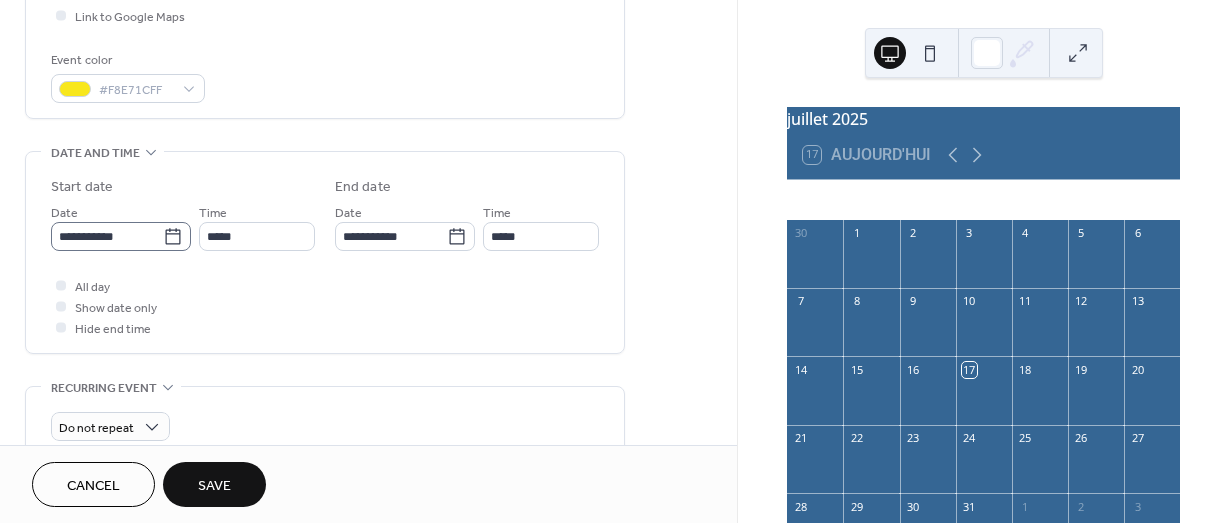 click 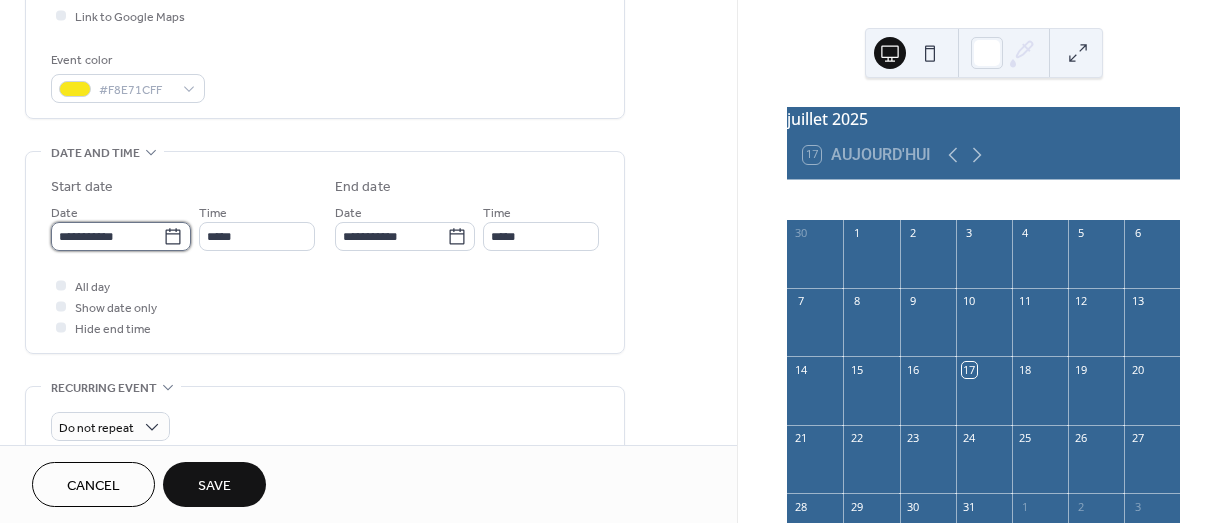 click on "**********" at bounding box center (107, 236) 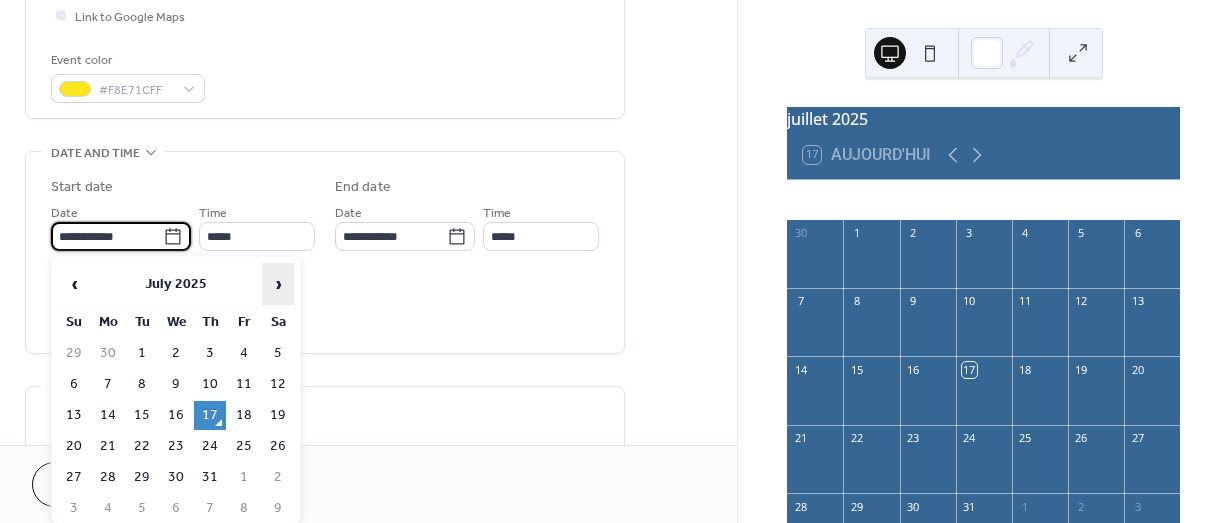 click on "›" at bounding box center (278, 284) 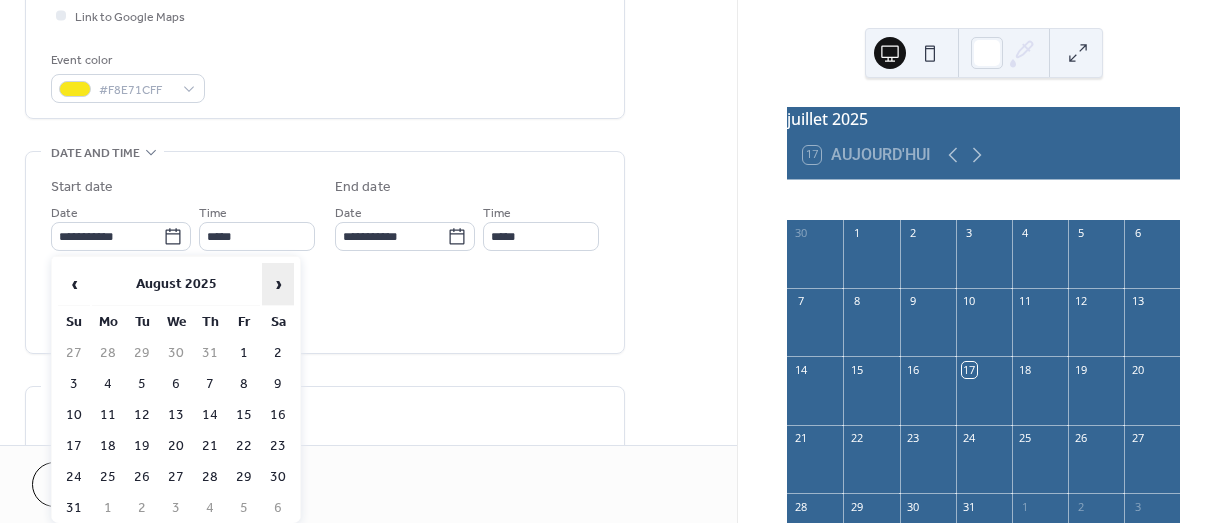 click on "›" at bounding box center [278, 284] 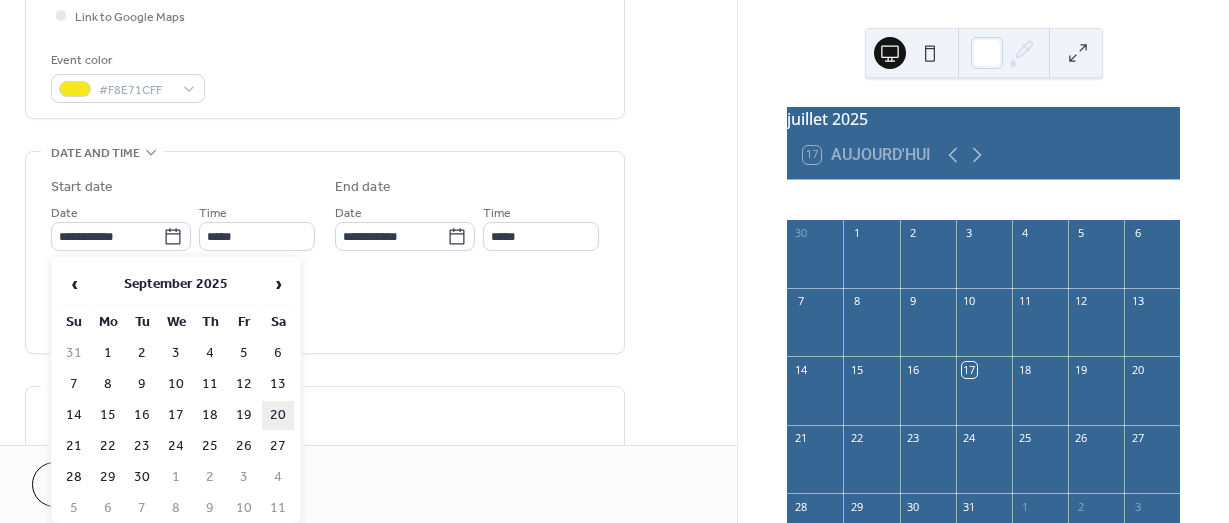 click on "20" at bounding box center (278, 415) 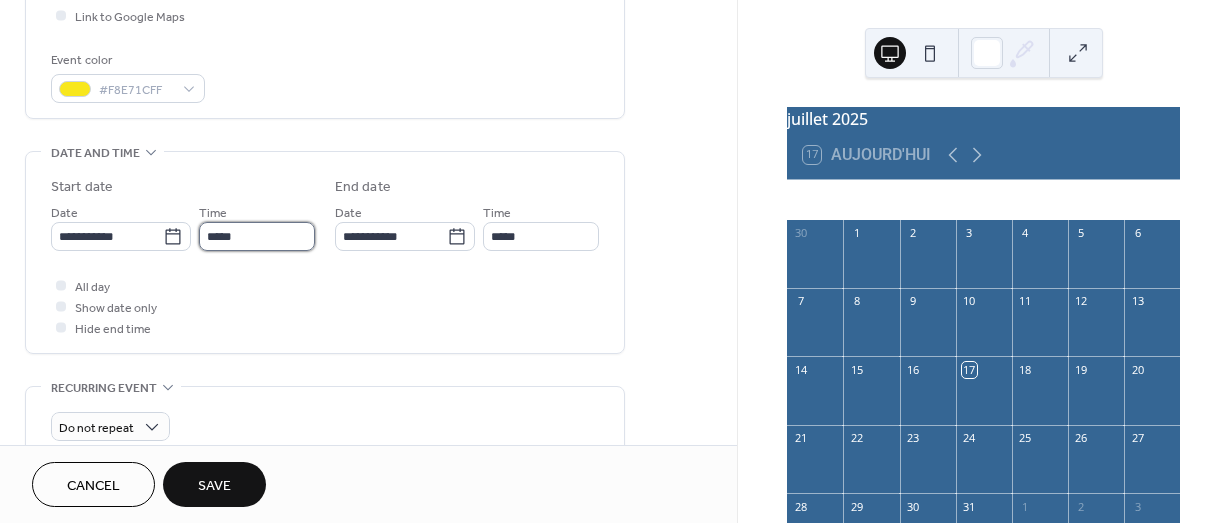 click on "*****" at bounding box center [257, 236] 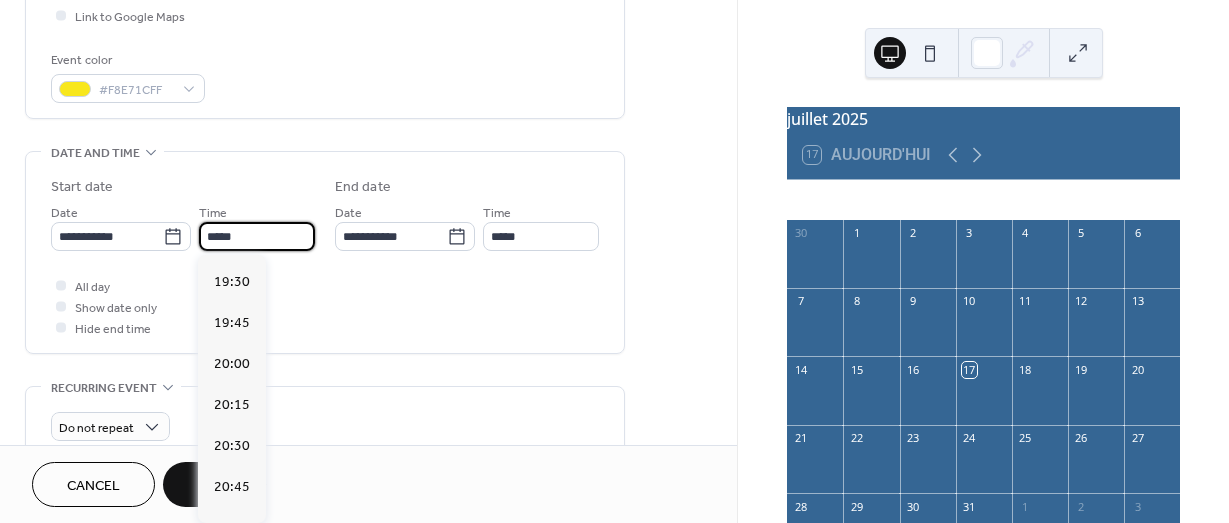 scroll, scrollTop: 3268, scrollLeft: 0, axis: vertical 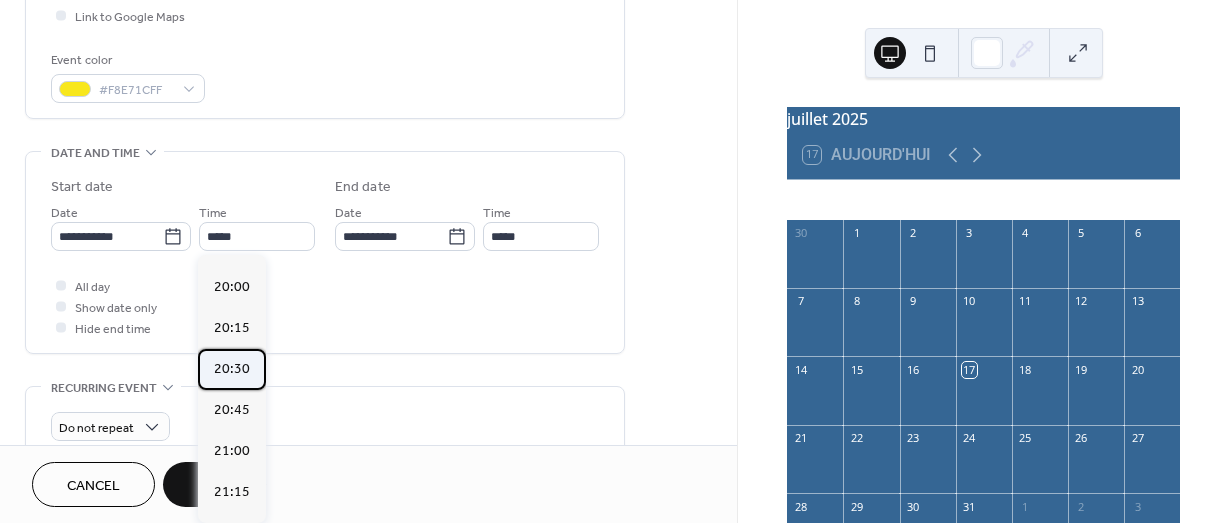 click on "20:30" at bounding box center (232, 369) 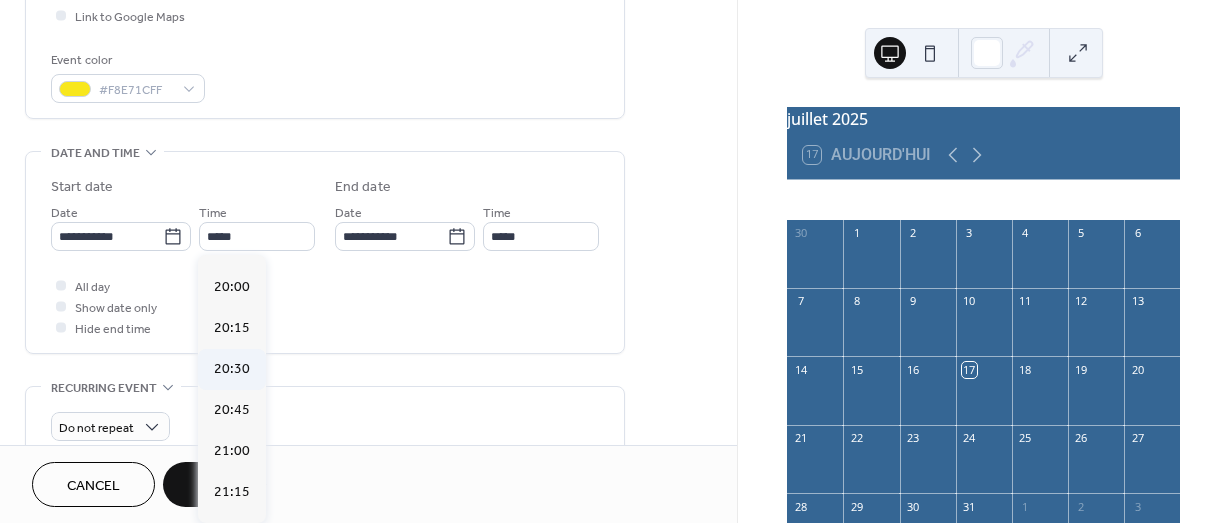 type on "*****" 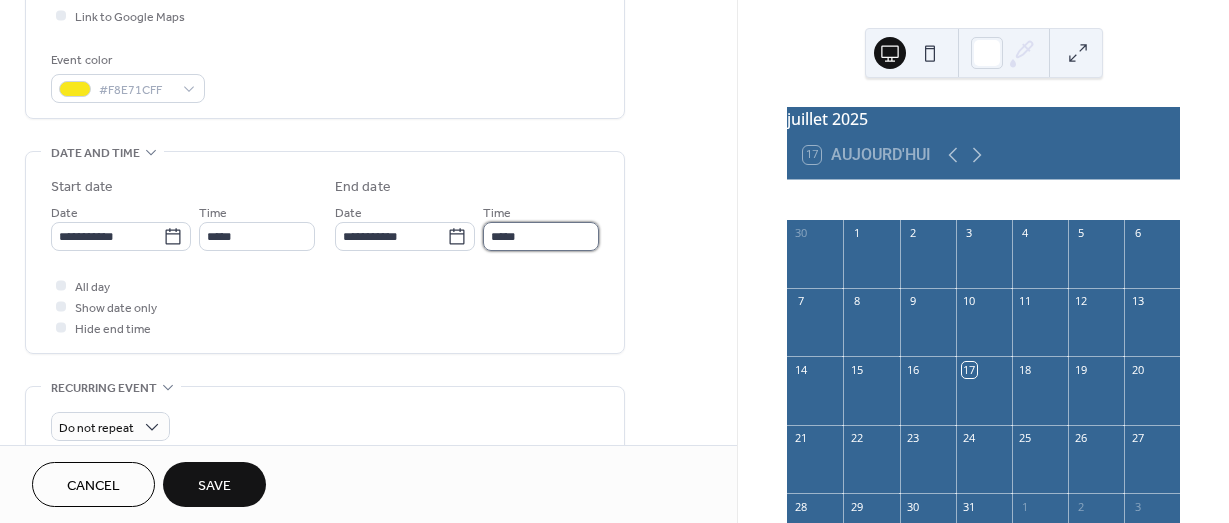 click on "*****" at bounding box center [541, 236] 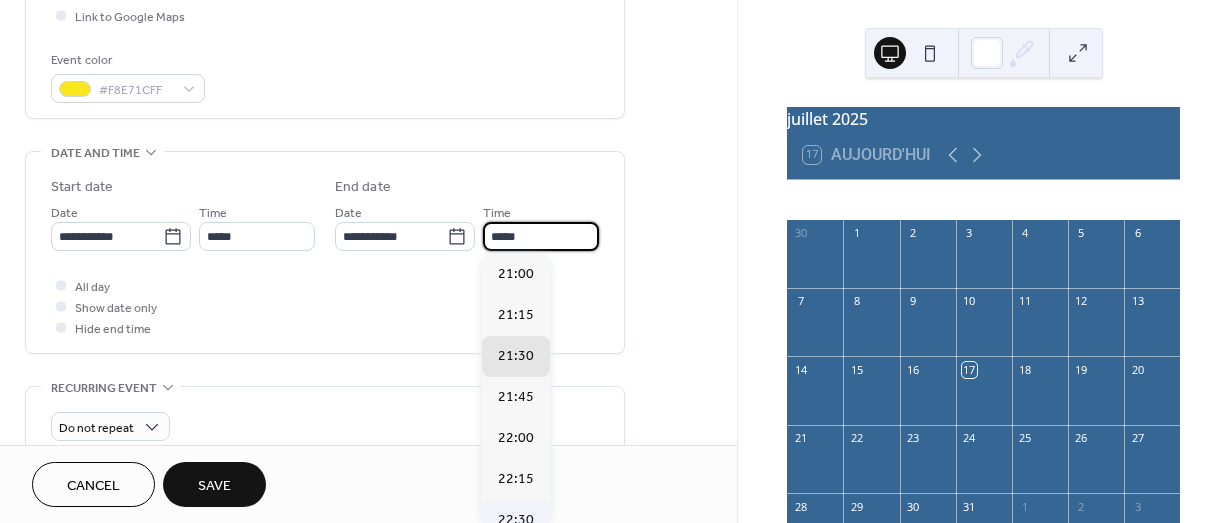 scroll, scrollTop: 265, scrollLeft: 0, axis: vertical 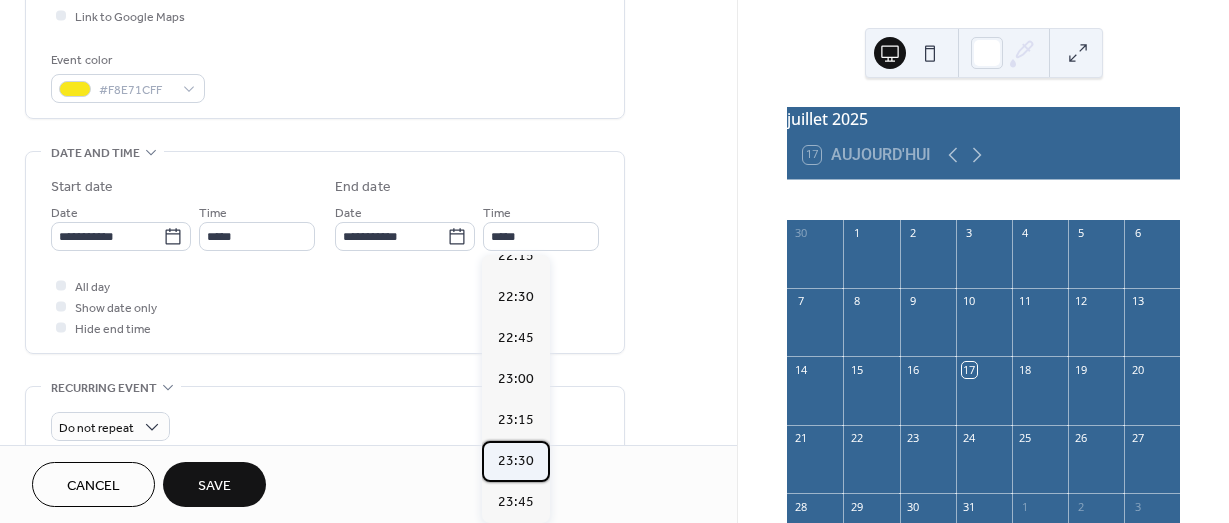 click on "23:30" at bounding box center [516, 461] 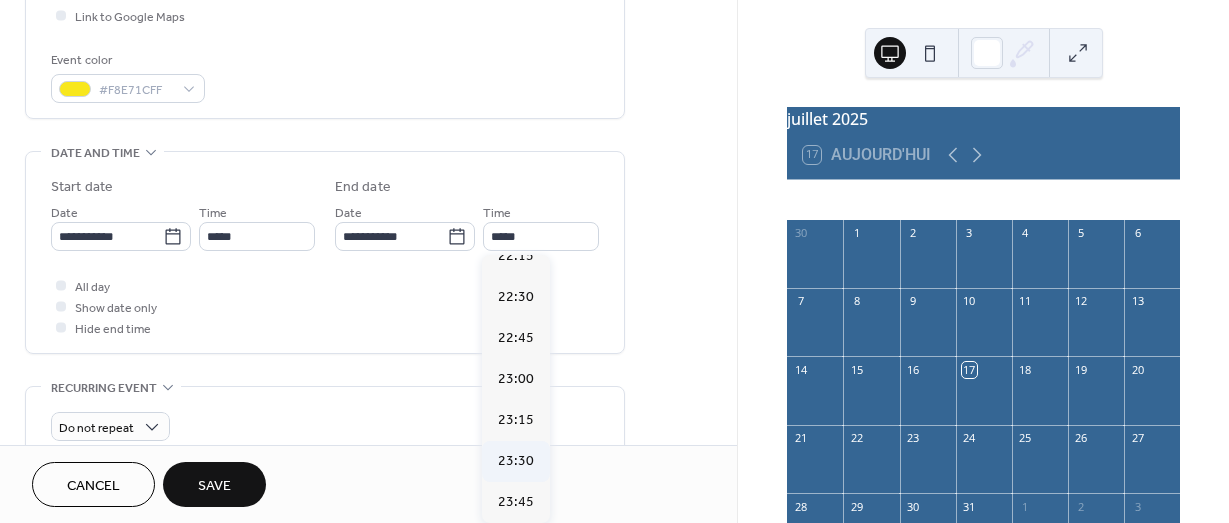 type on "*****" 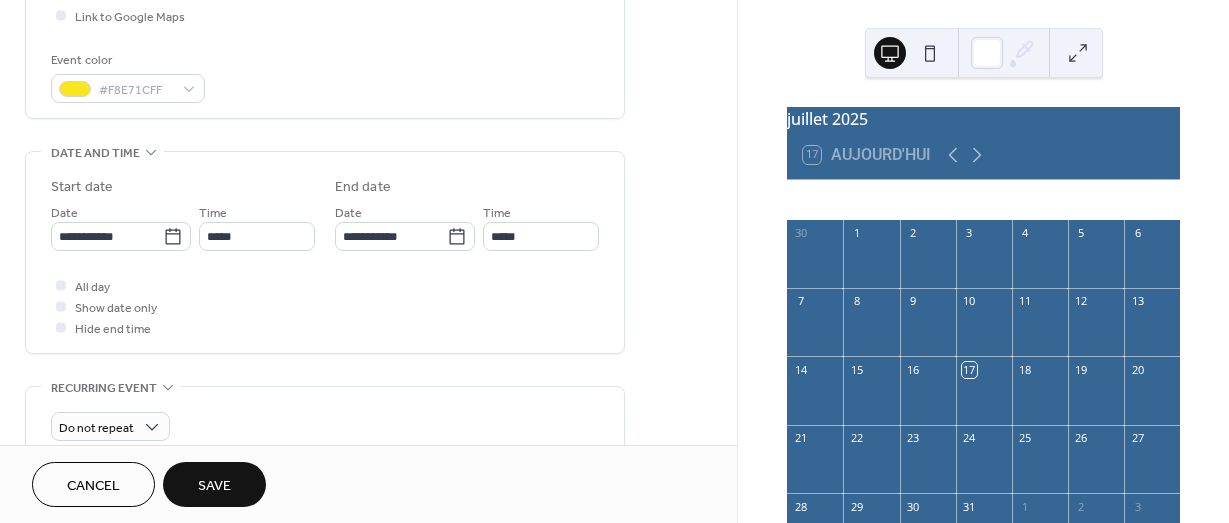 click on "Save" at bounding box center (214, 484) 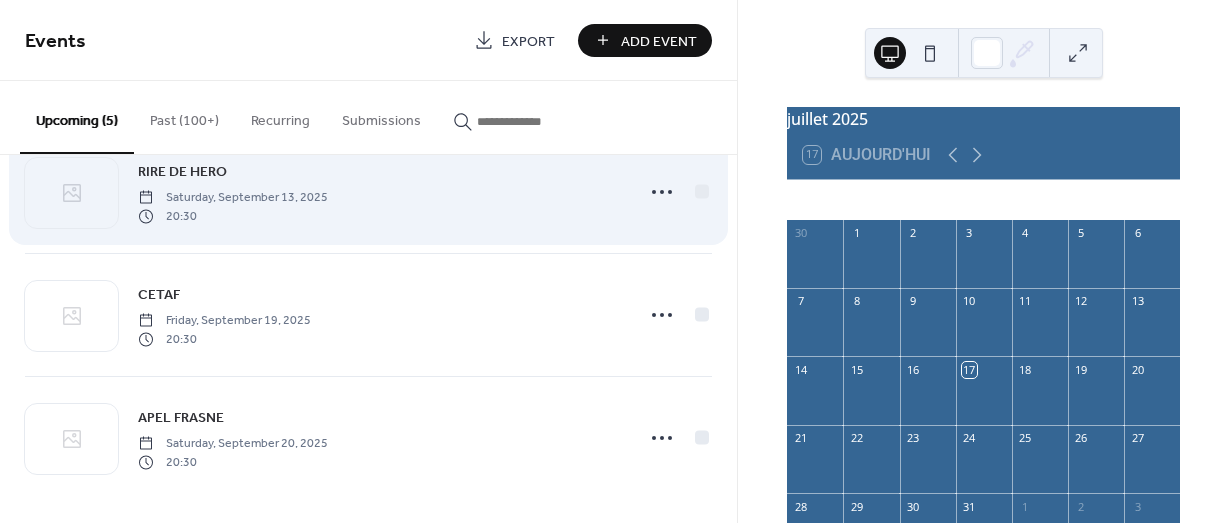 scroll, scrollTop: 306, scrollLeft: 0, axis: vertical 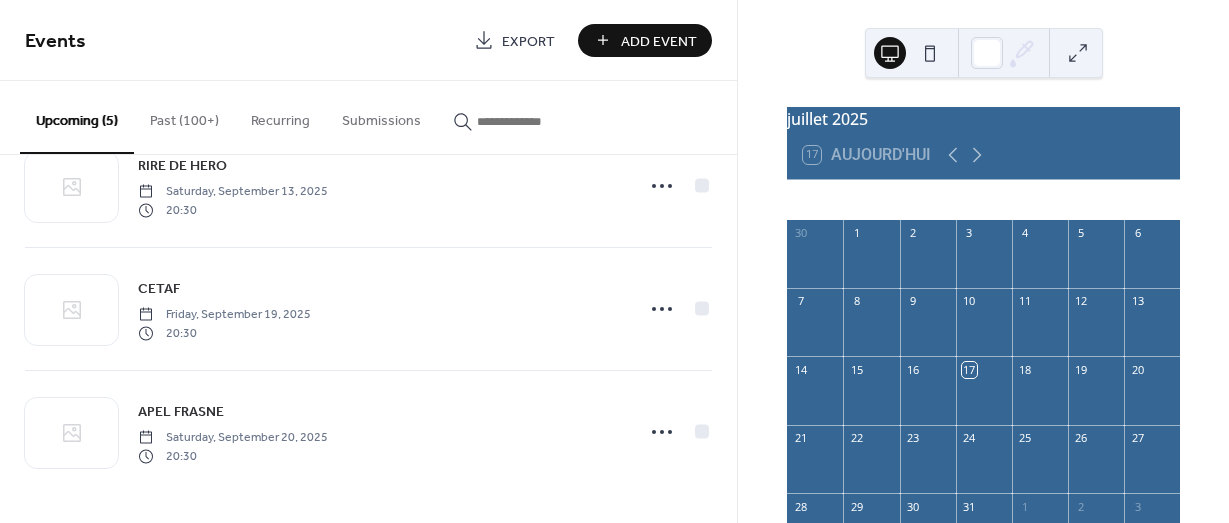 click on "Add Event" at bounding box center [659, 41] 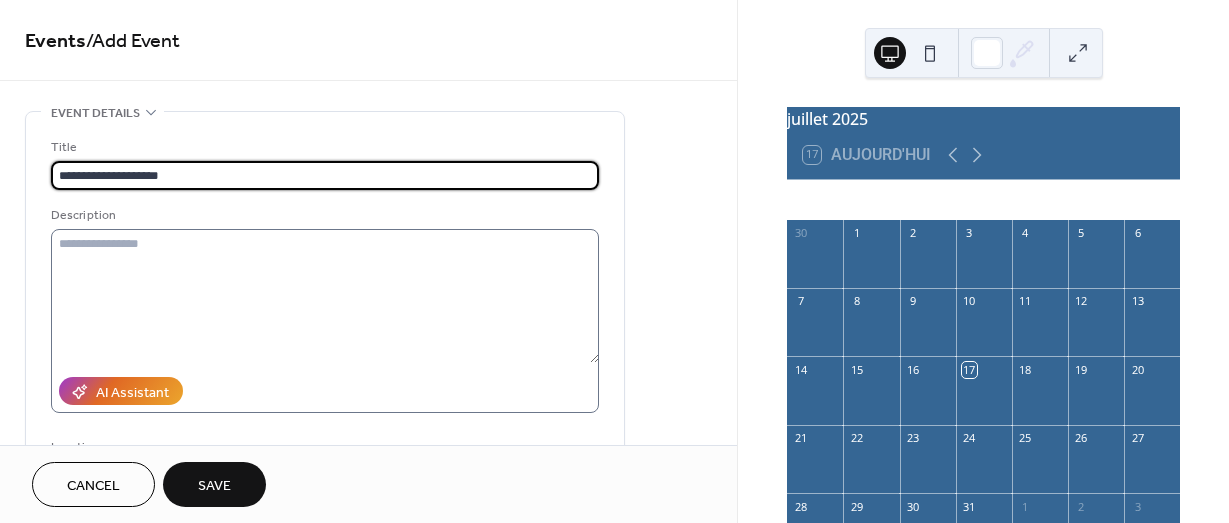 type on "**********" 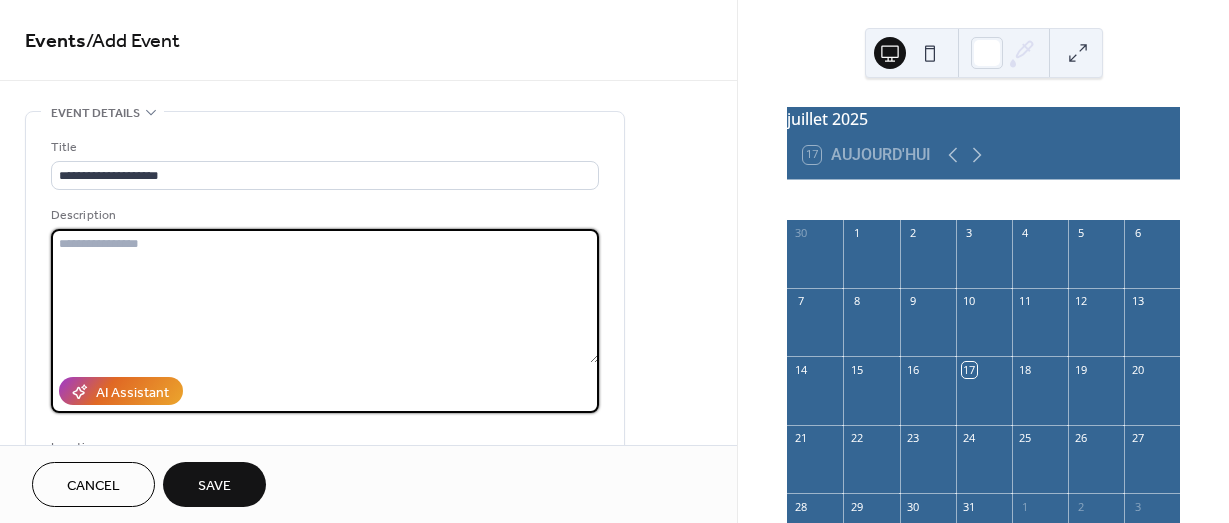 click at bounding box center [325, 296] 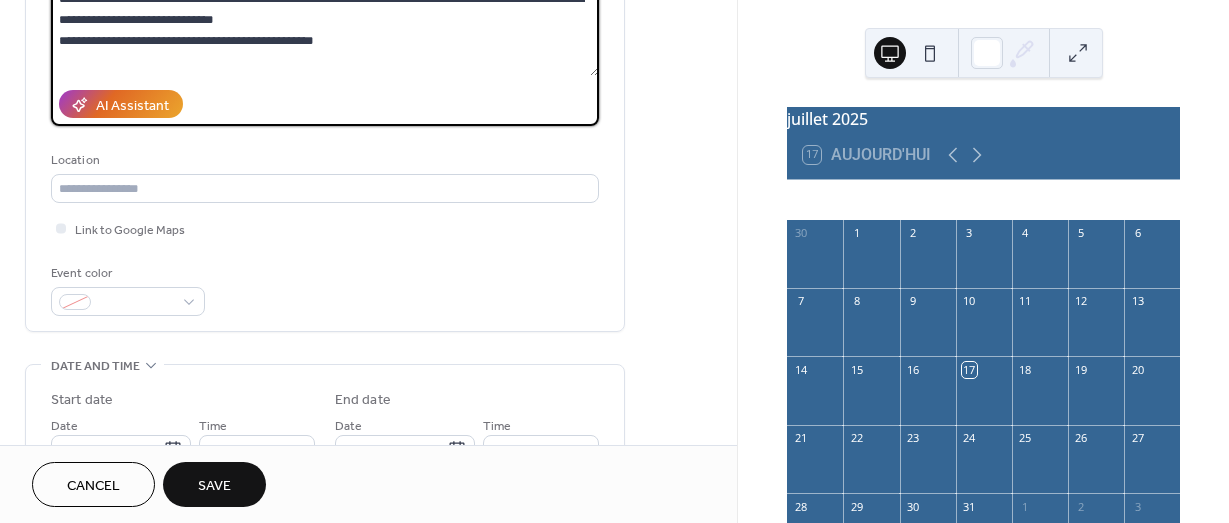 scroll, scrollTop: 300, scrollLeft: 0, axis: vertical 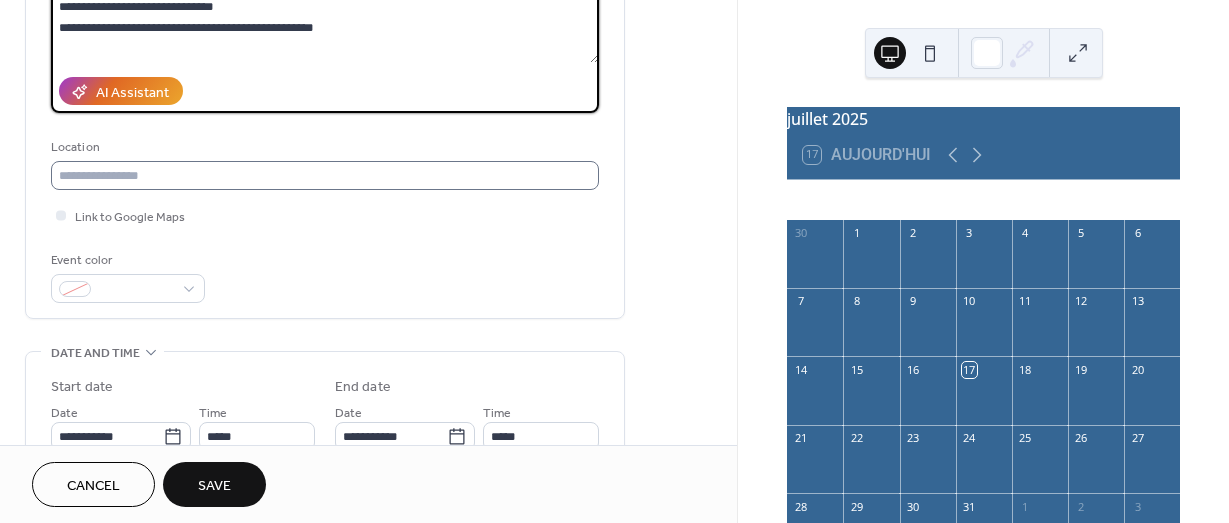 type on "**********" 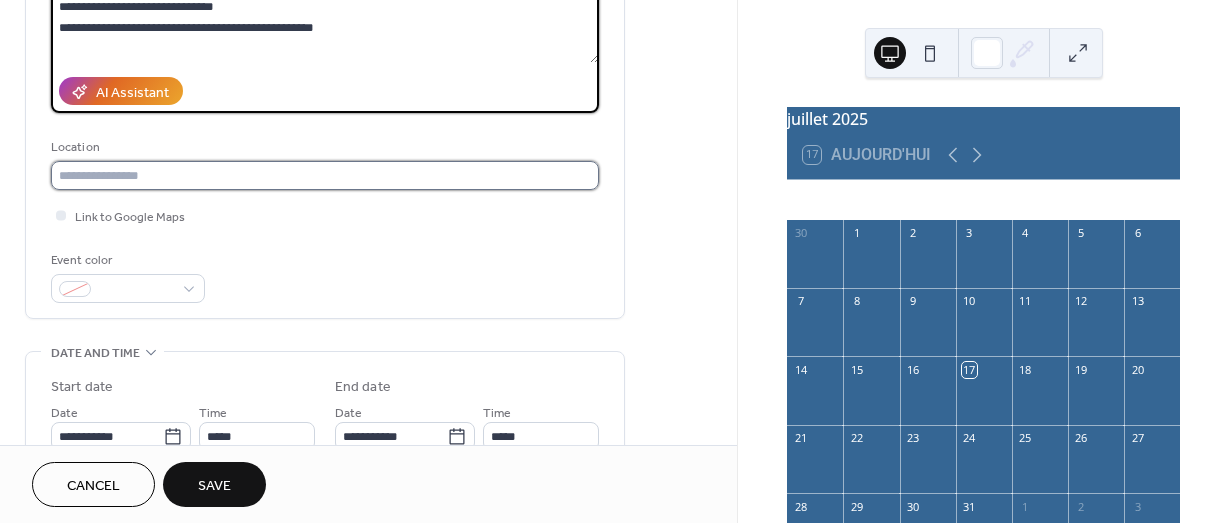 click at bounding box center (325, 175) 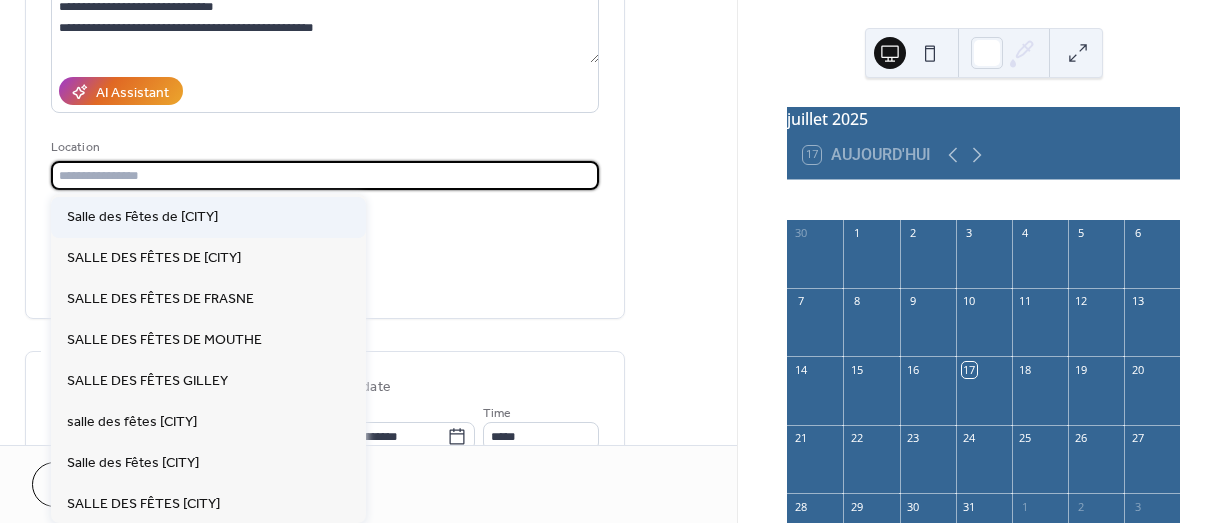 scroll, scrollTop: 600, scrollLeft: 0, axis: vertical 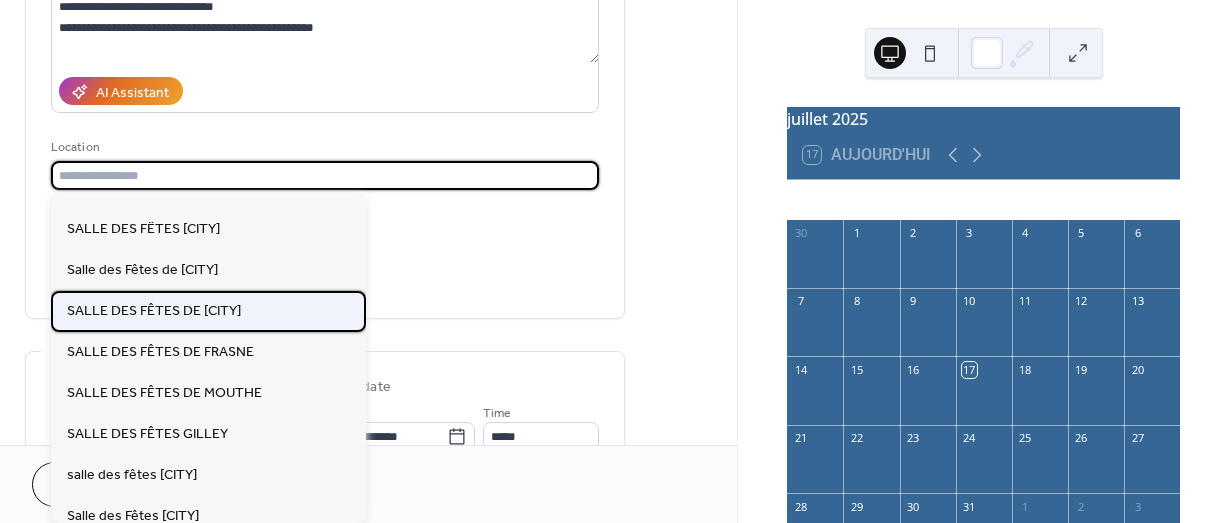 click on "SALLE DES FÊTES DE [CITY]" at bounding box center (154, 311) 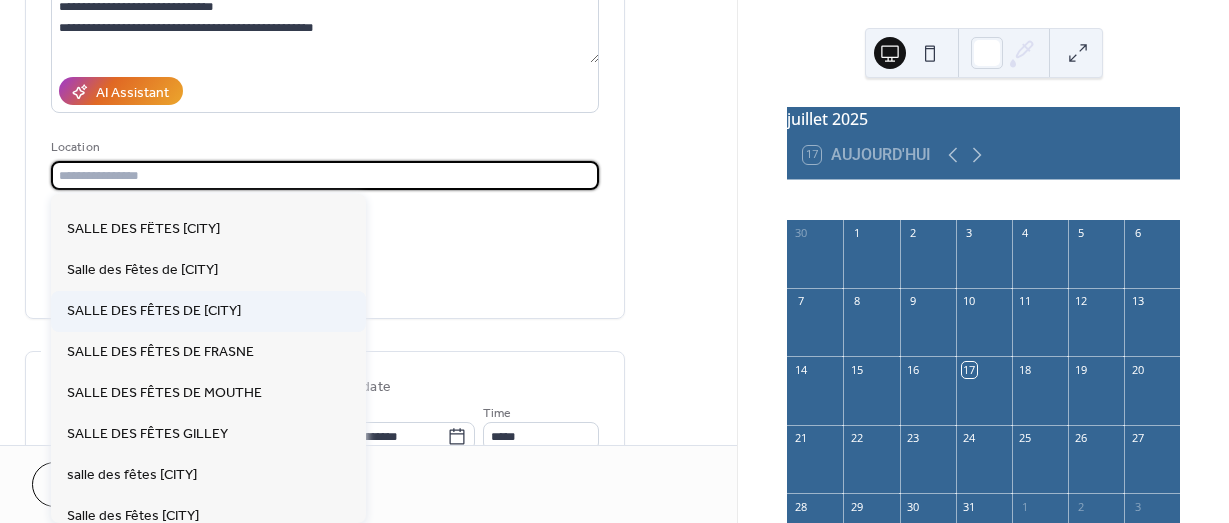type on "**********" 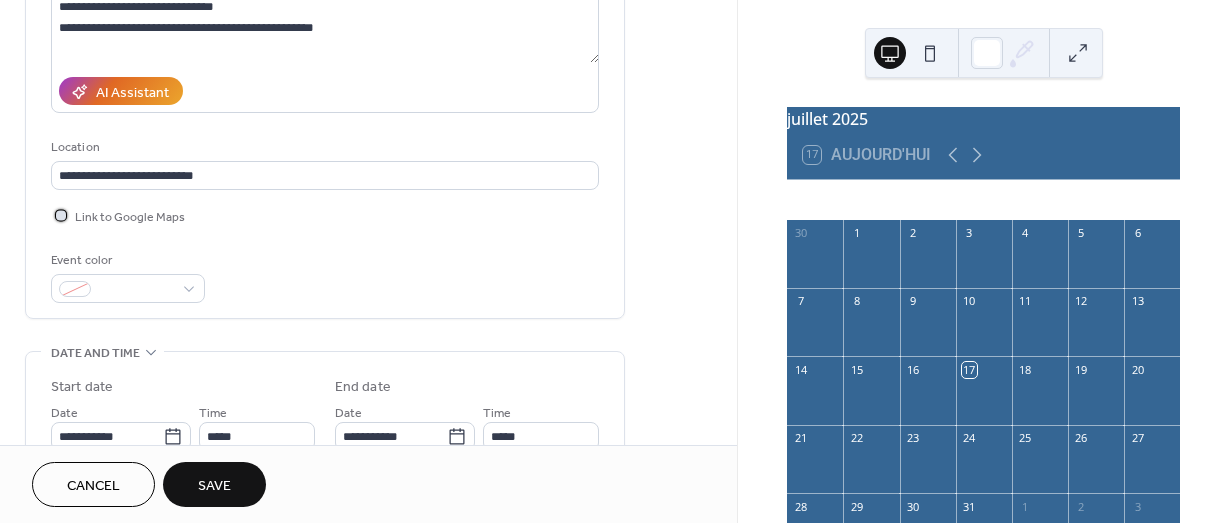 click at bounding box center (61, 215) 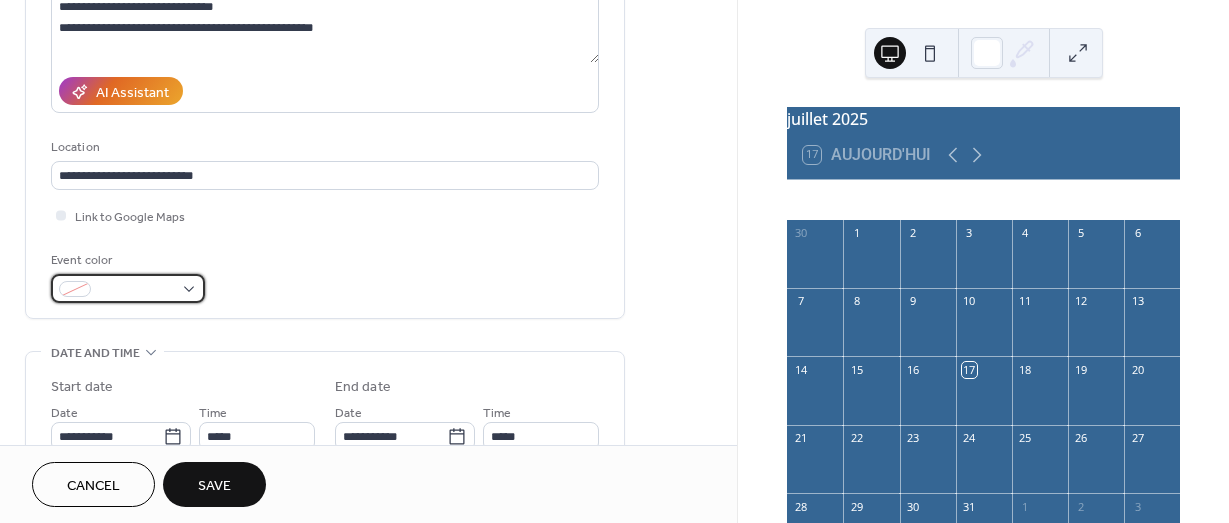 click at bounding box center [128, 288] 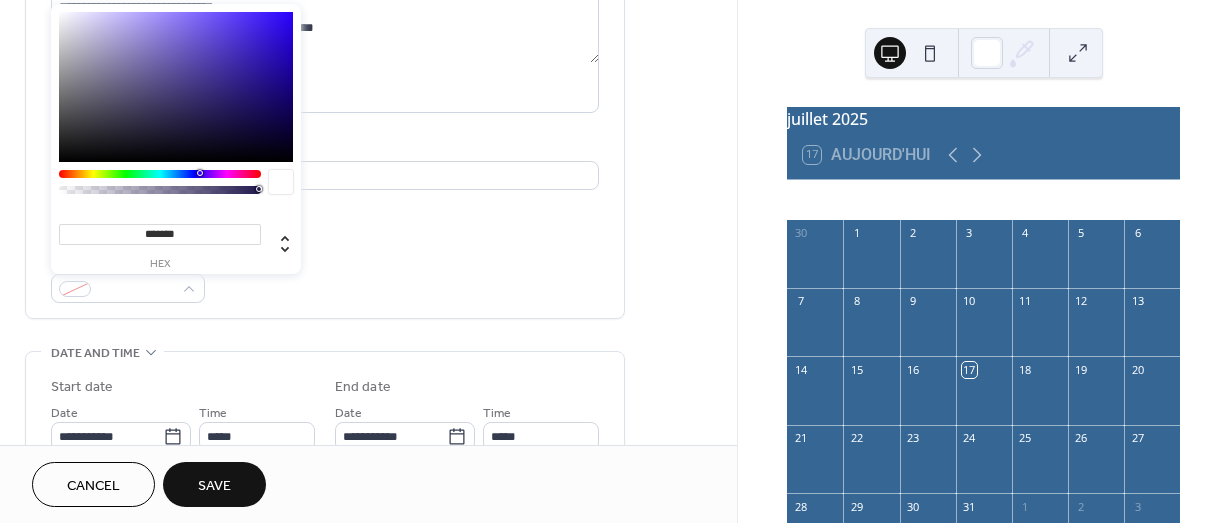 drag, startPoint x: 417, startPoint y: 249, endPoint x: 275, endPoint y: 284, distance: 146.24979 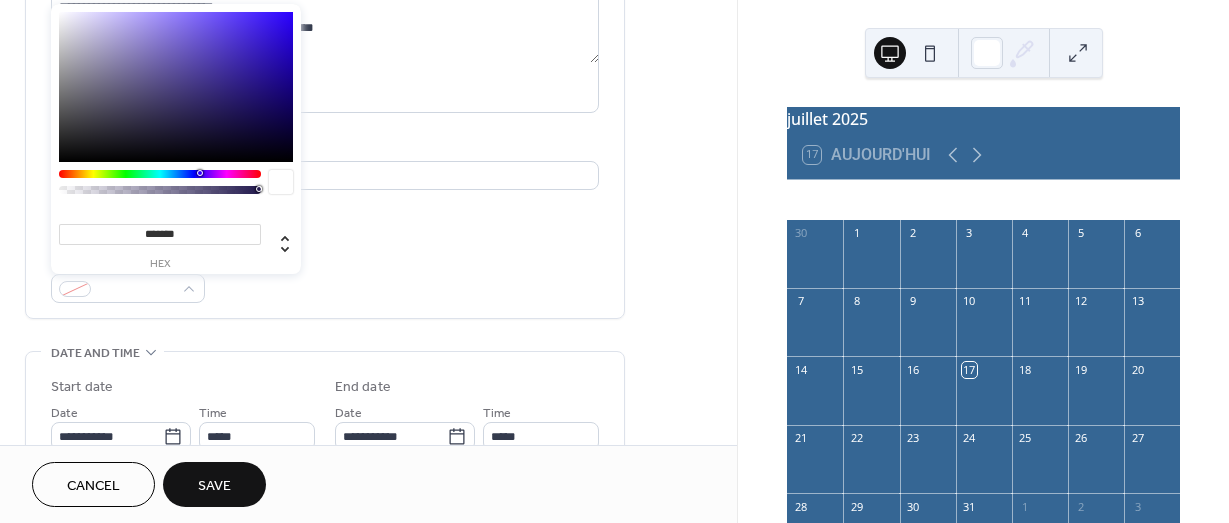 click on "Event color" at bounding box center (325, 276) 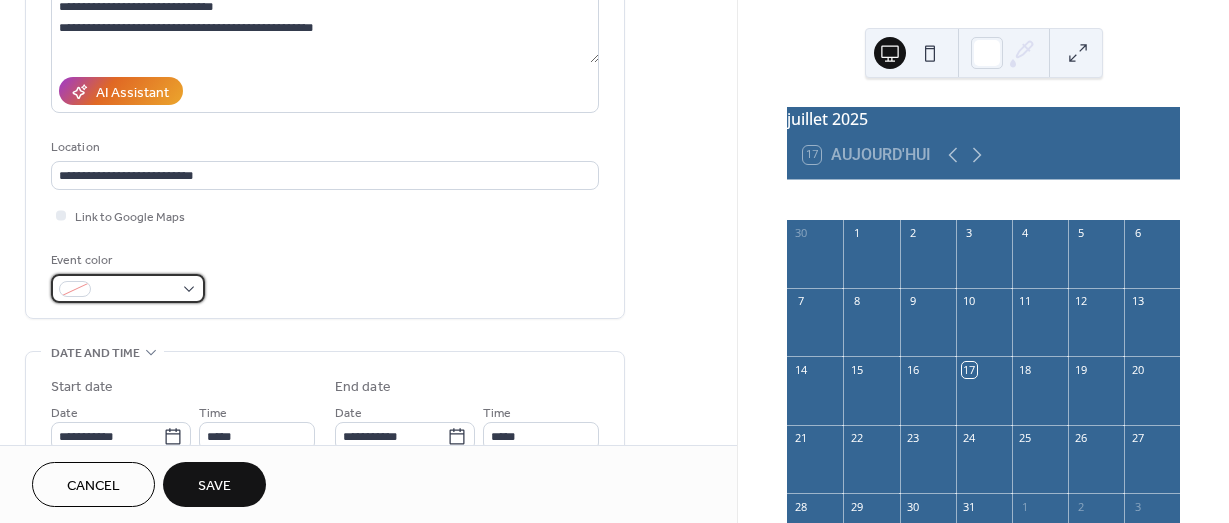 click at bounding box center [128, 288] 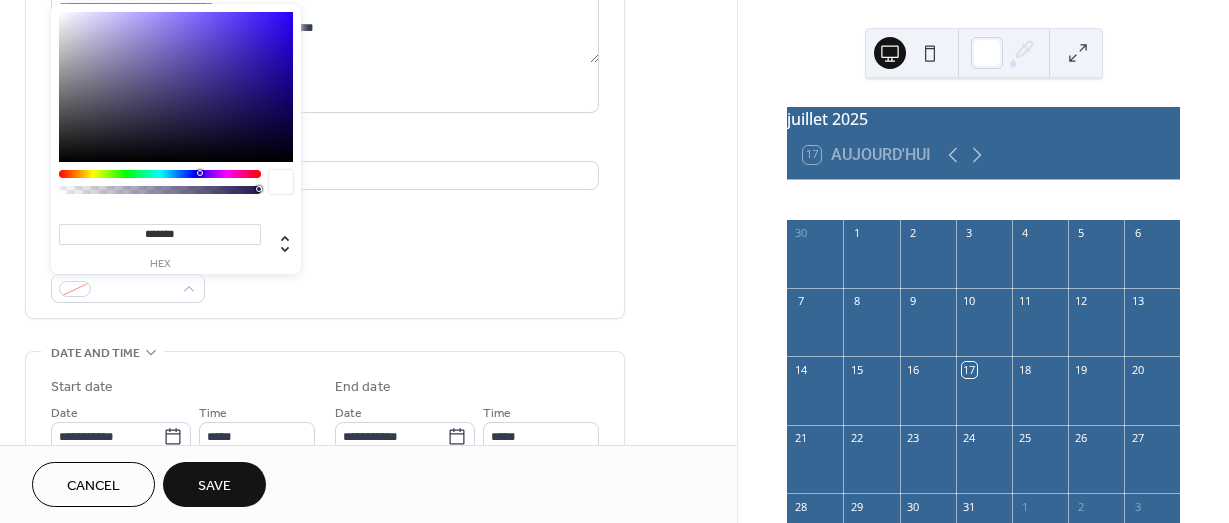 drag, startPoint x: 365, startPoint y: 250, endPoint x: 281, endPoint y: 264, distance: 85.158676 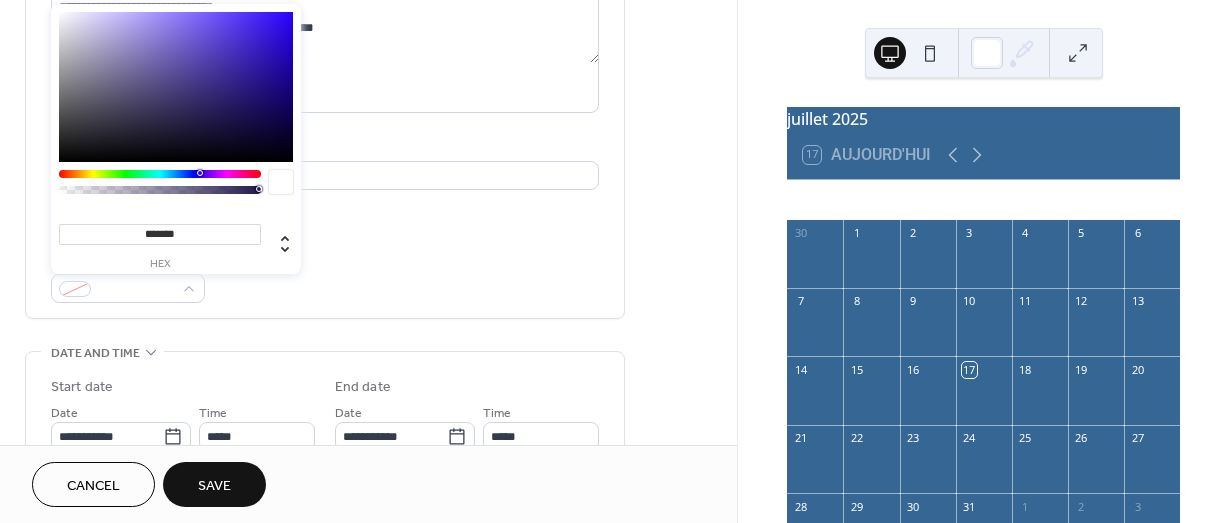 click on "Event color" at bounding box center [325, 276] 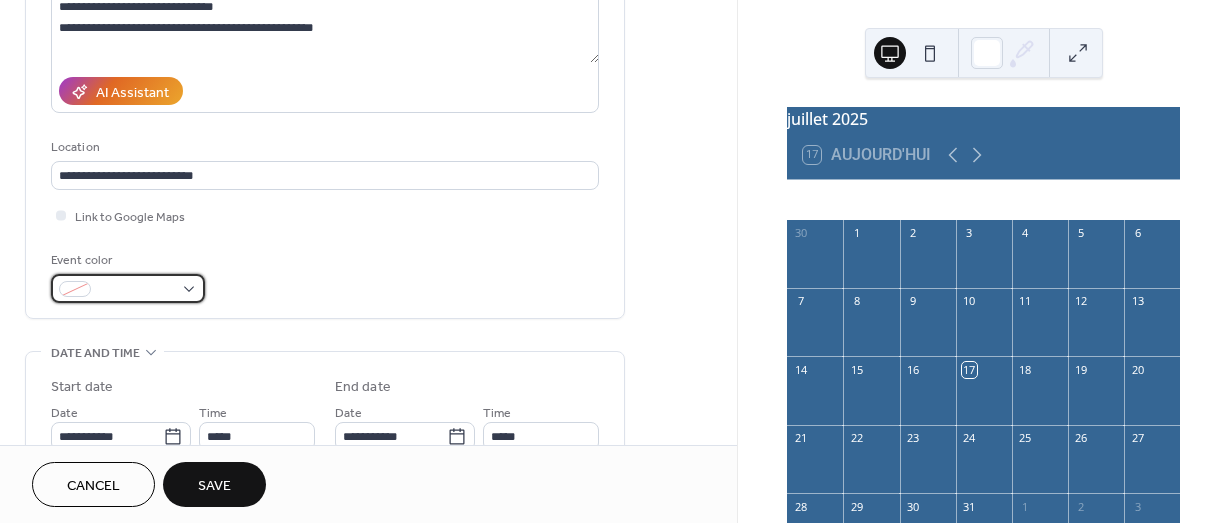 click at bounding box center (75, 289) 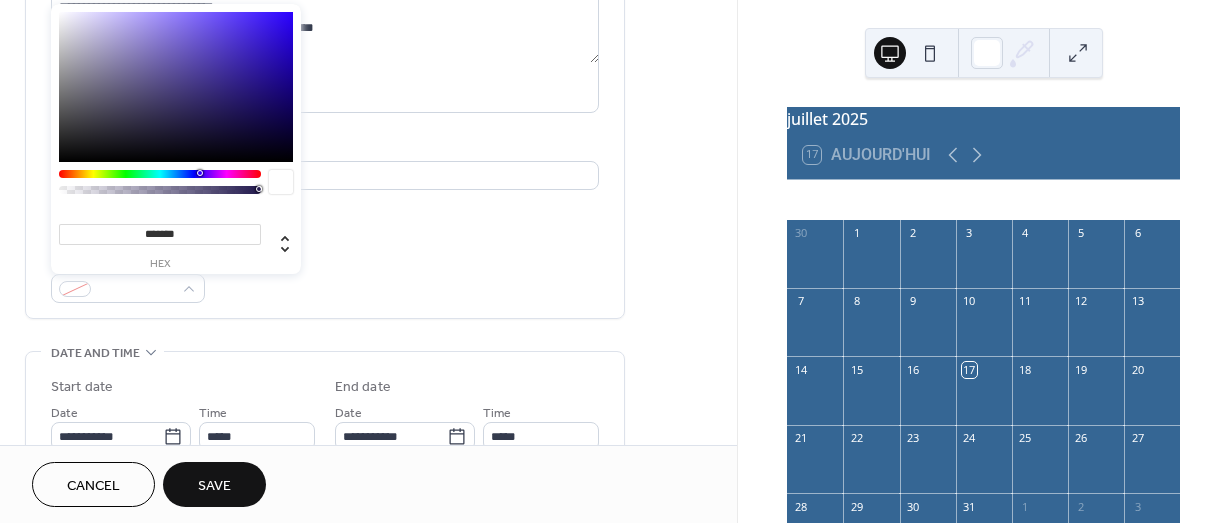 drag, startPoint x: 445, startPoint y: 267, endPoint x: 404, endPoint y: 263, distance: 41.19466 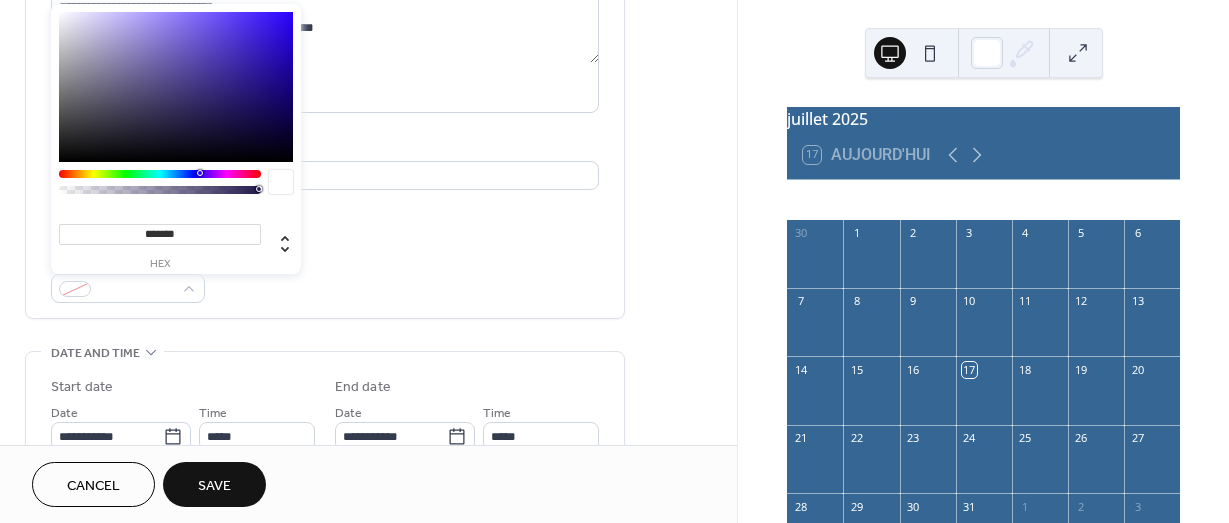 click on "Event color" at bounding box center [325, 276] 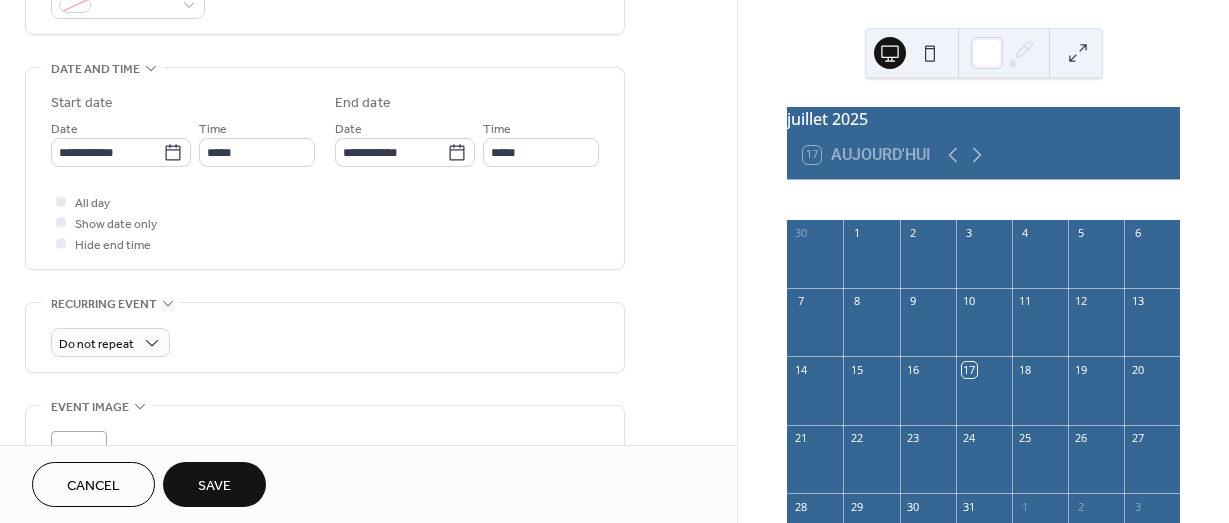 scroll, scrollTop: 500, scrollLeft: 0, axis: vertical 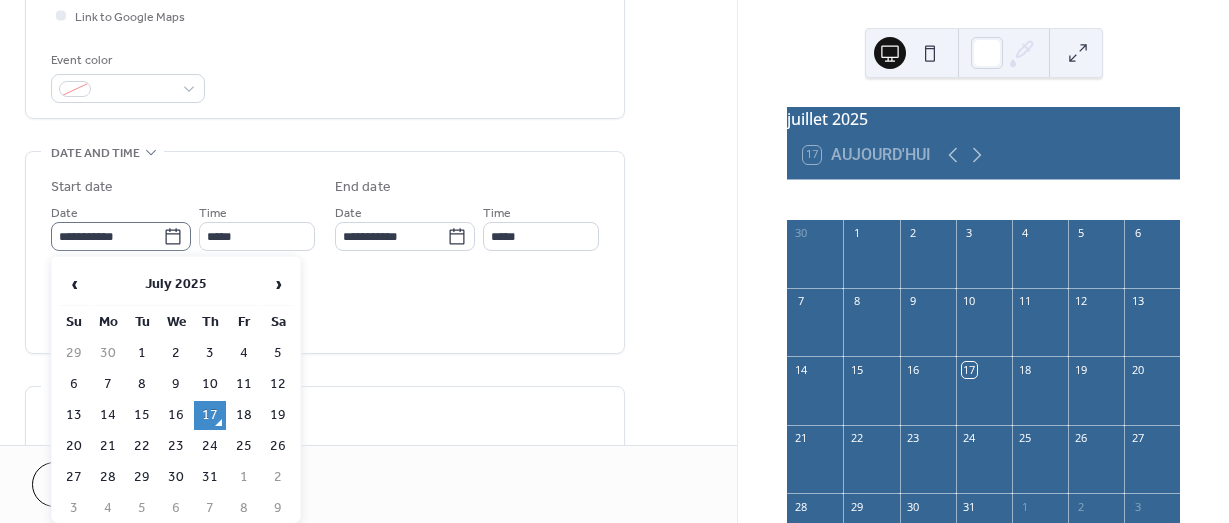click 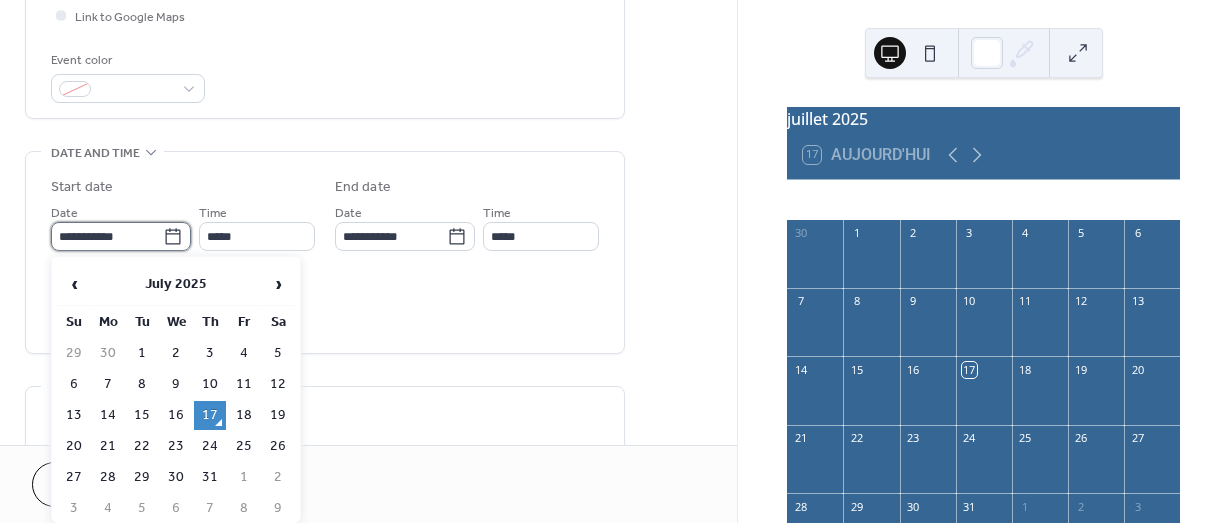 click on "**********" at bounding box center [107, 236] 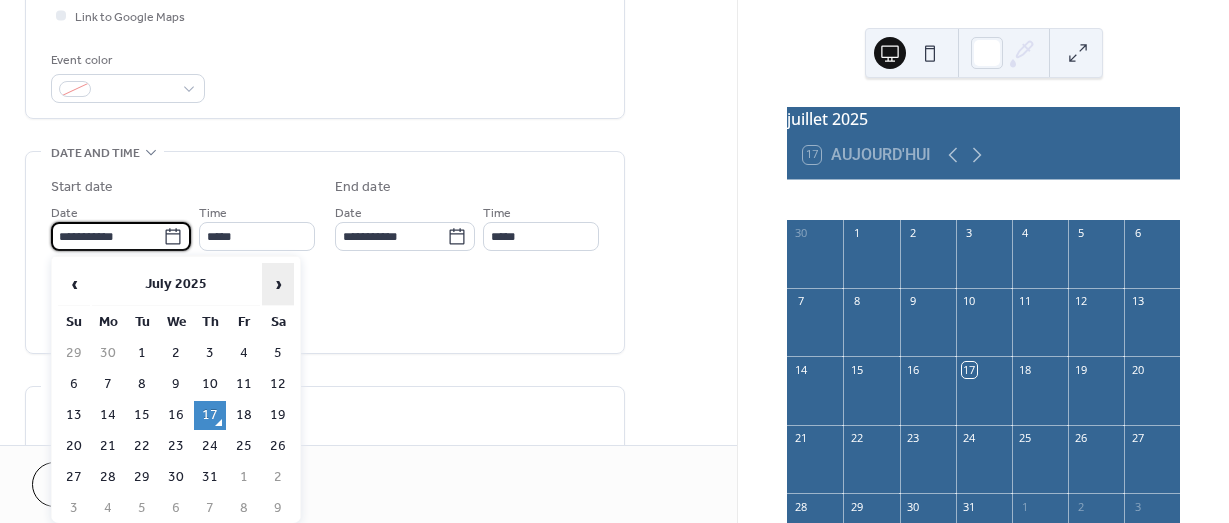 click on "›" at bounding box center [278, 284] 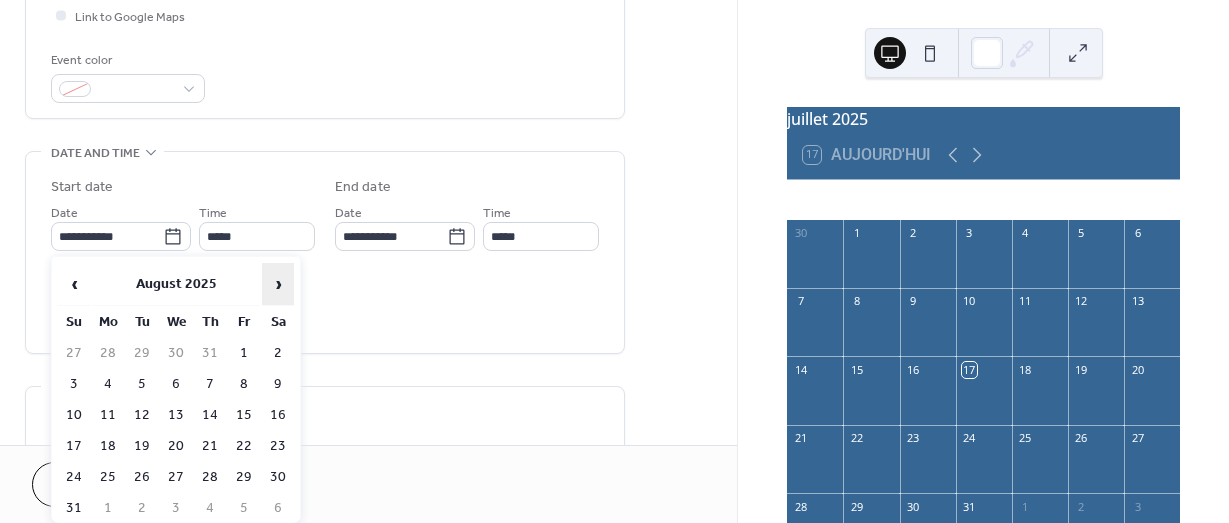 click on "›" at bounding box center [278, 284] 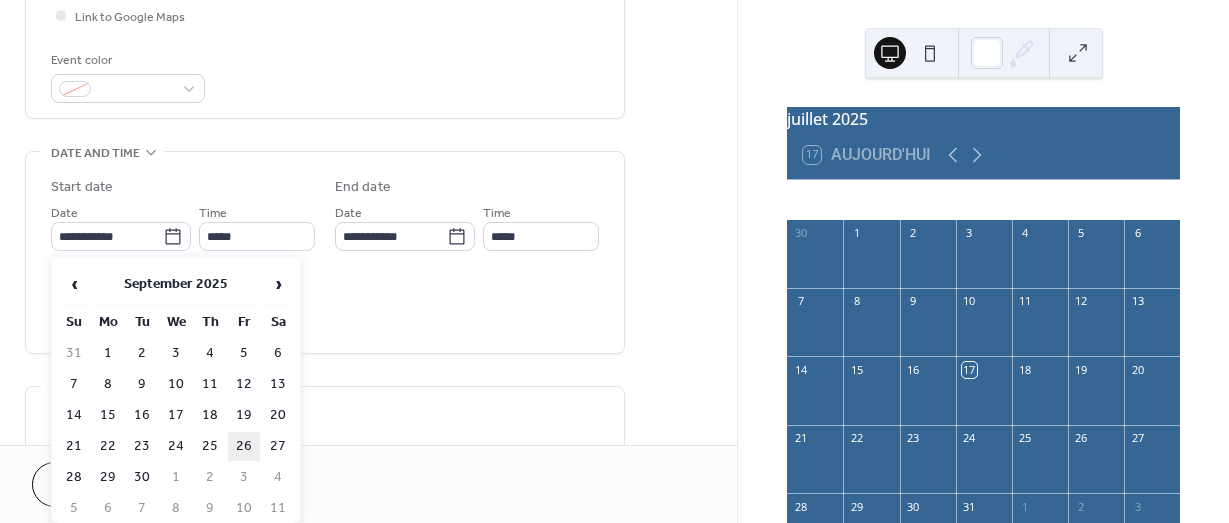 click on "26" at bounding box center (244, 446) 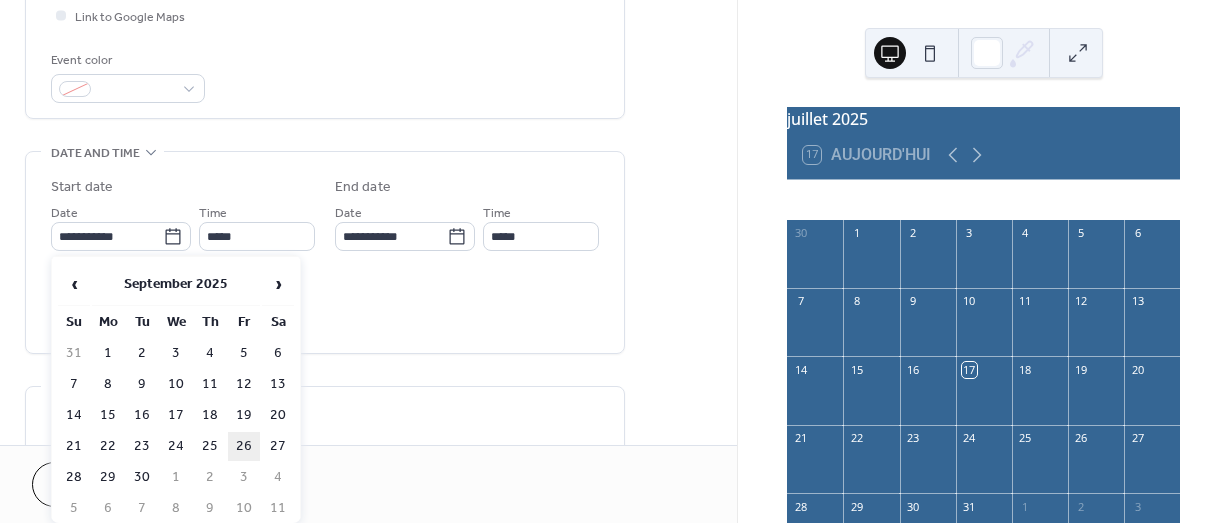 type on "**********" 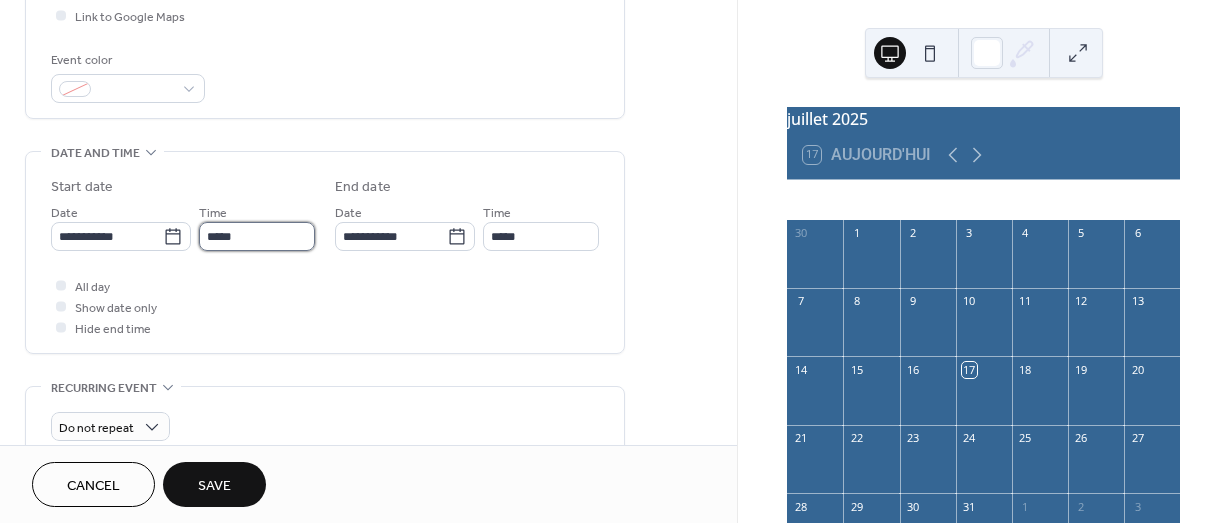 click on "*****" at bounding box center (257, 236) 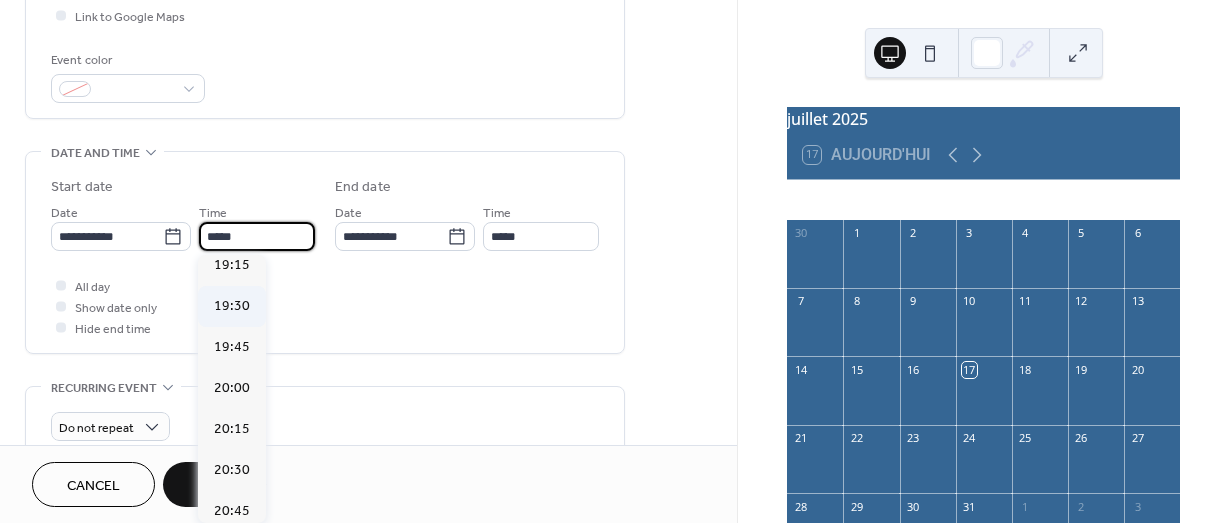 scroll, scrollTop: 3168, scrollLeft: 0, axis: vertical 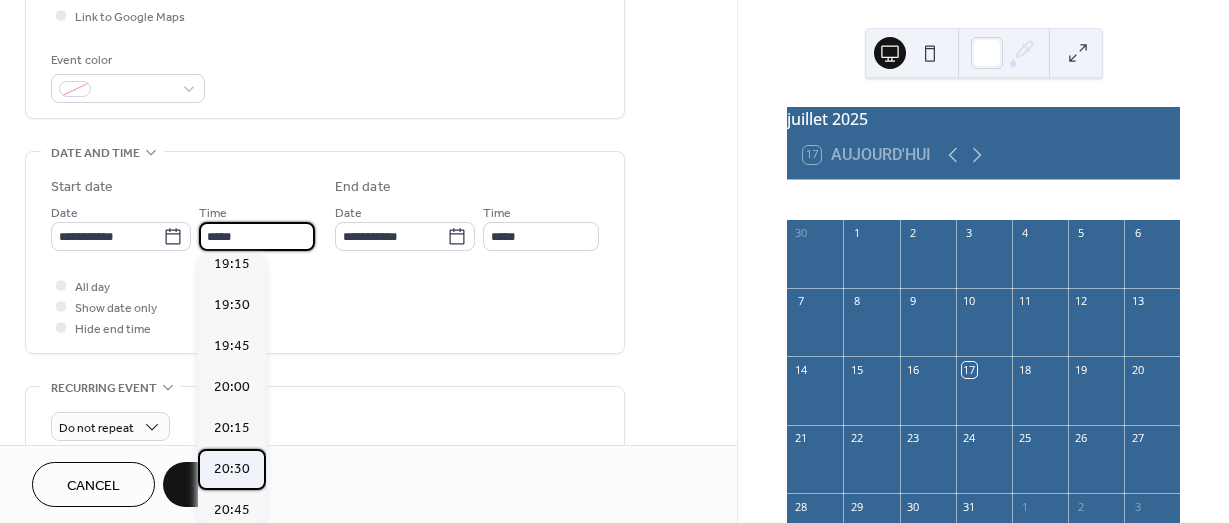 click on "20:30" at bounding box center (232, 469) 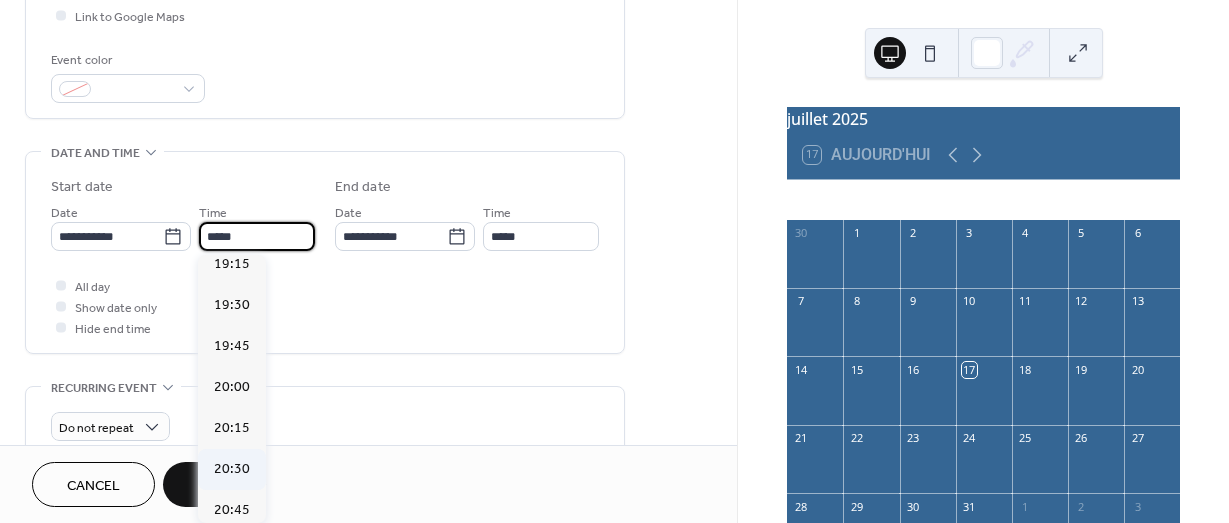 type on "*****" 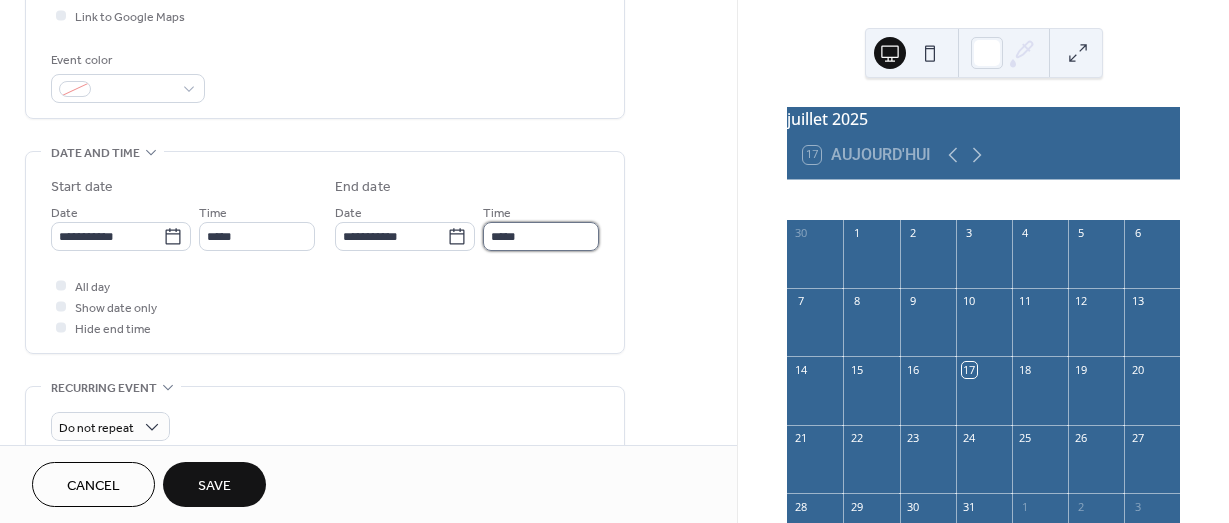 click on "*****" at bounding box center [541, 236] 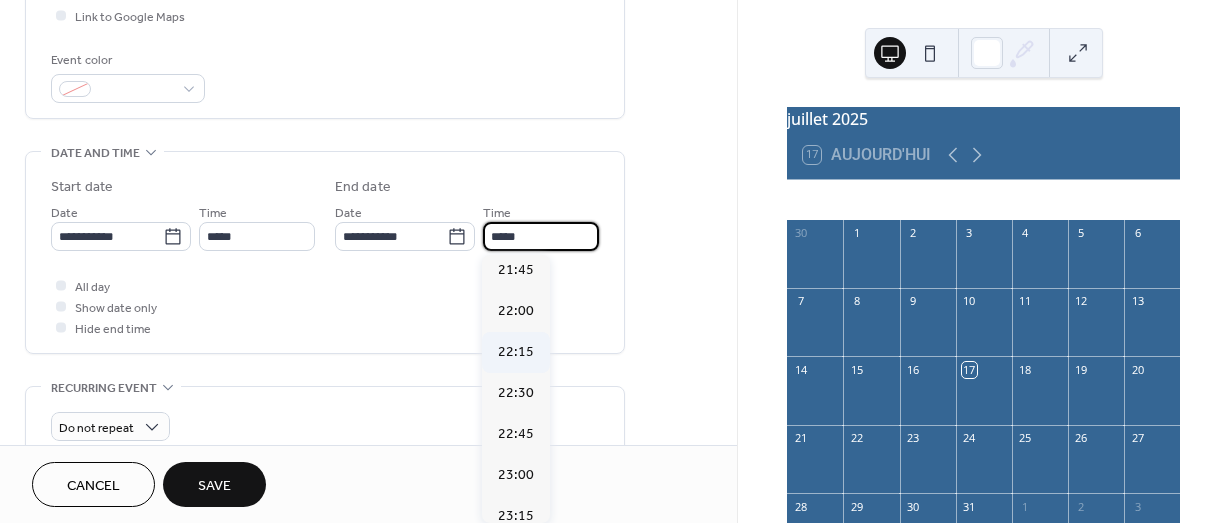 scroll, scrollTop: 265, scrollLeft: 0, axis: vertical 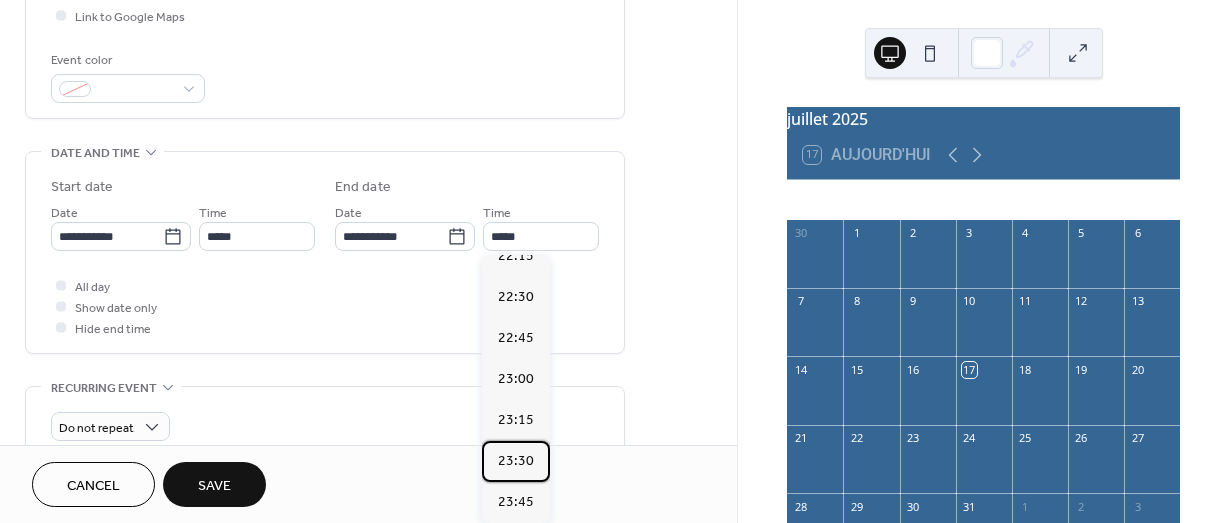 click on "23:30" at bounding box center [516, 461] 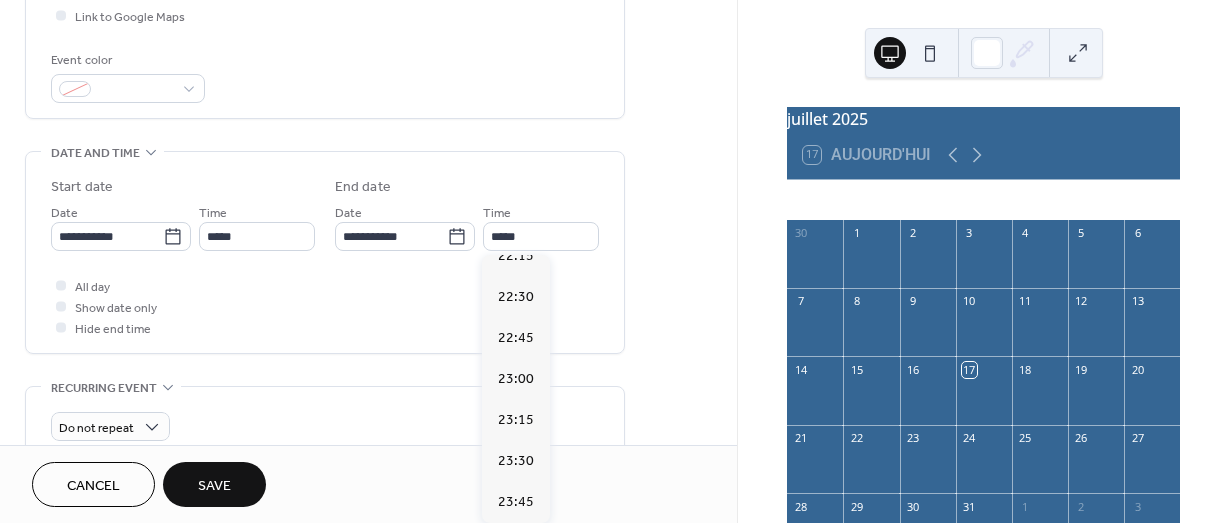 type on "*****" 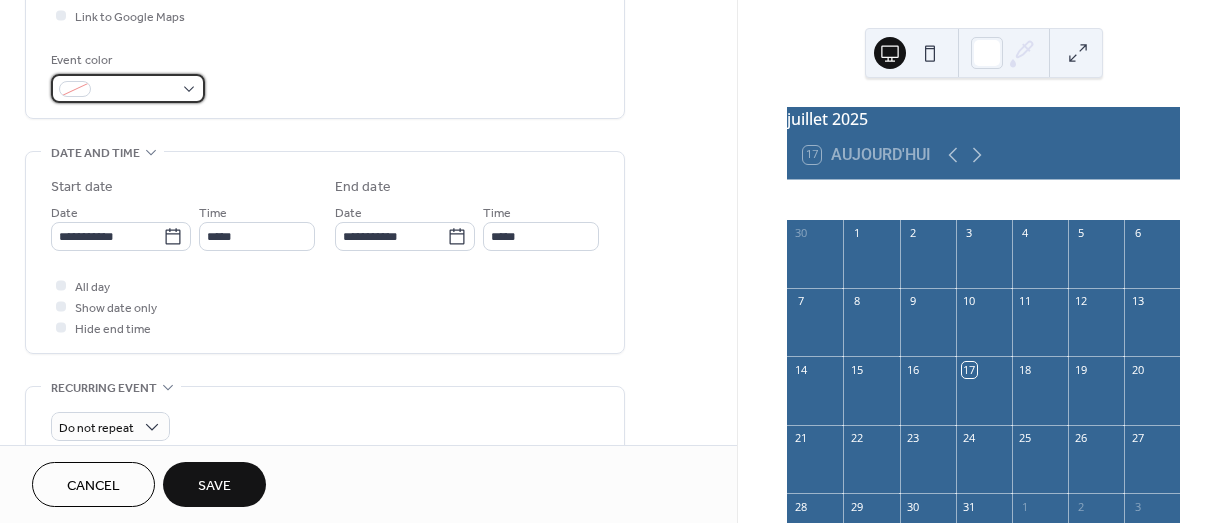 click at bounding box center (128, 88) 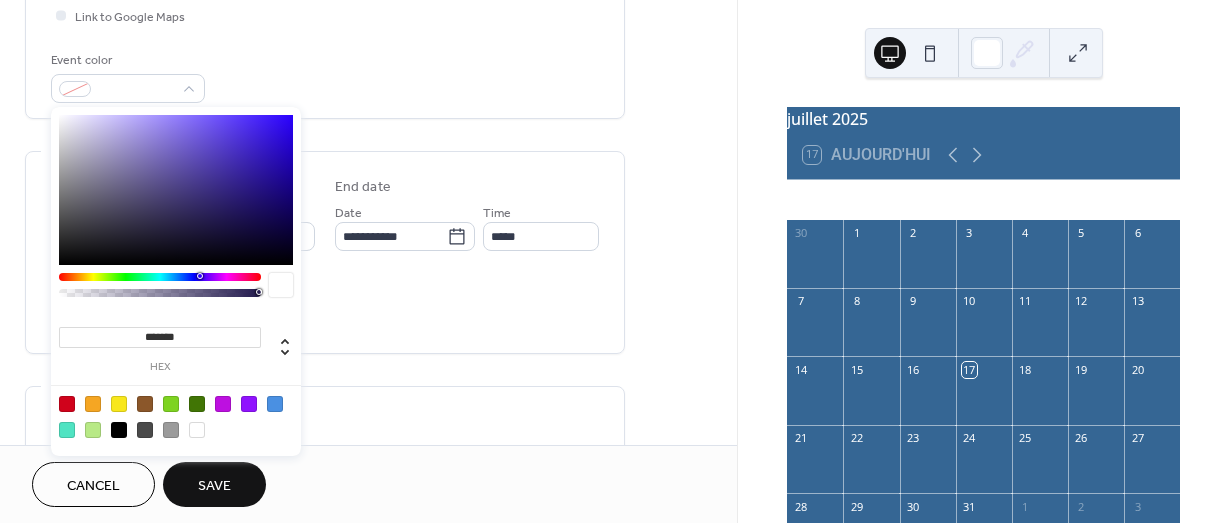 click at bounding box center [119, 404] 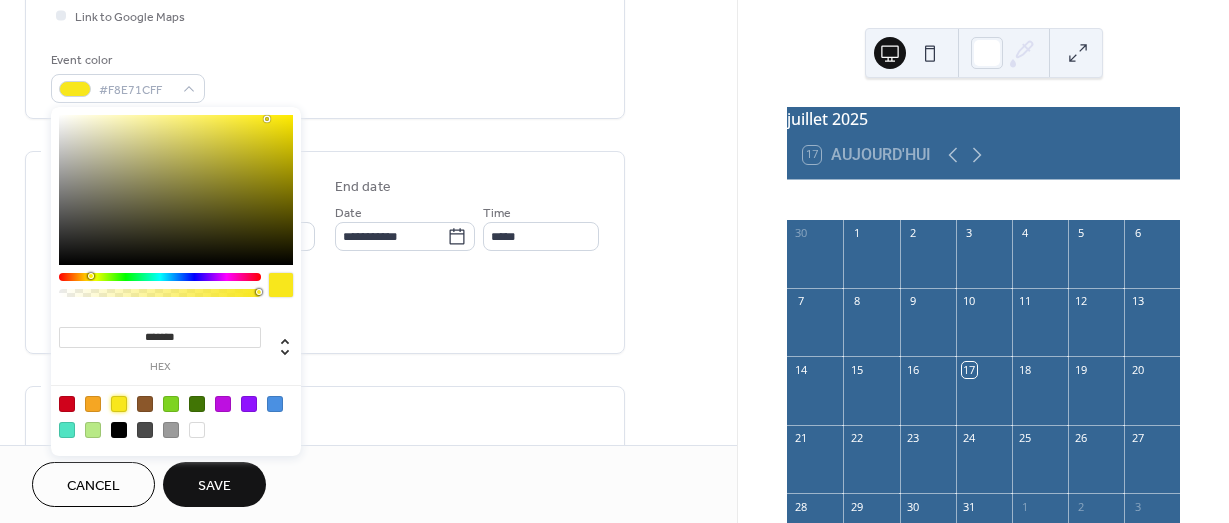 click on "All day Show date only Hide end time" at bounding box center (325, 306) 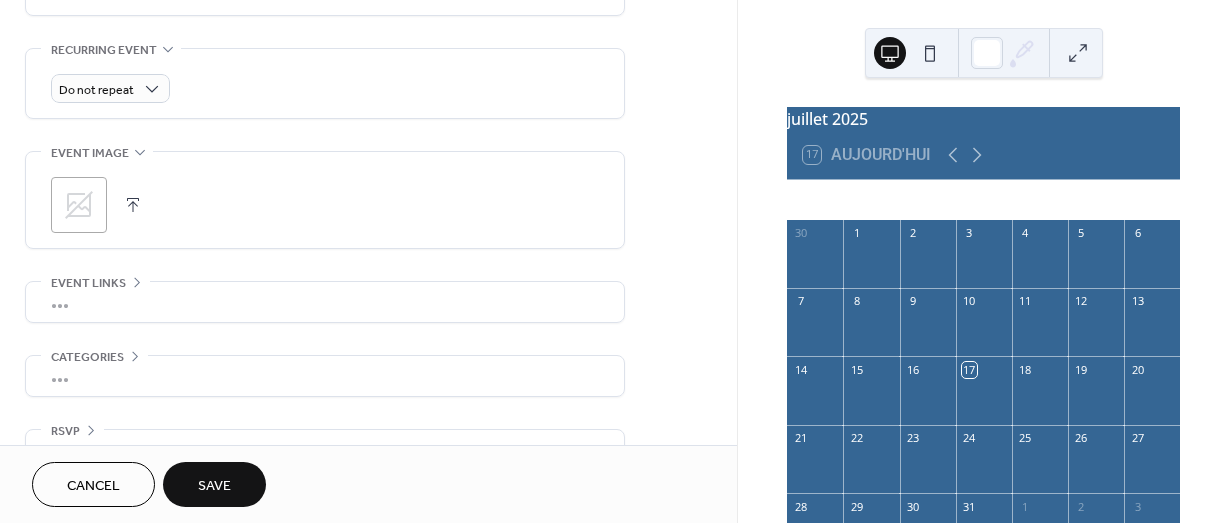 scroll, scrollTop: 884, scrollLeft: 0, axis: vertical 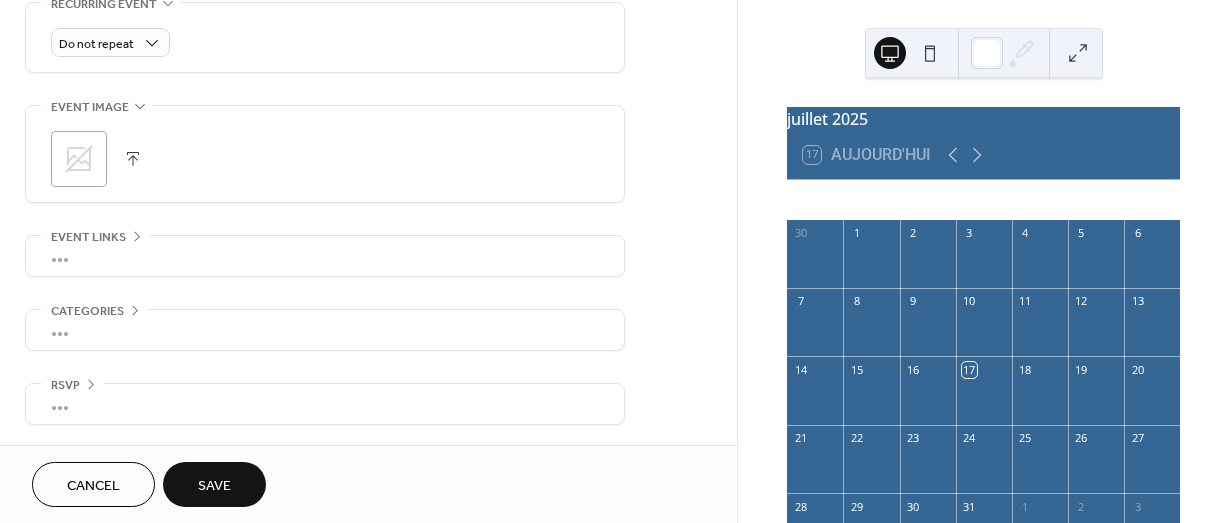 click on "Save" at bounding box center [214, 486] 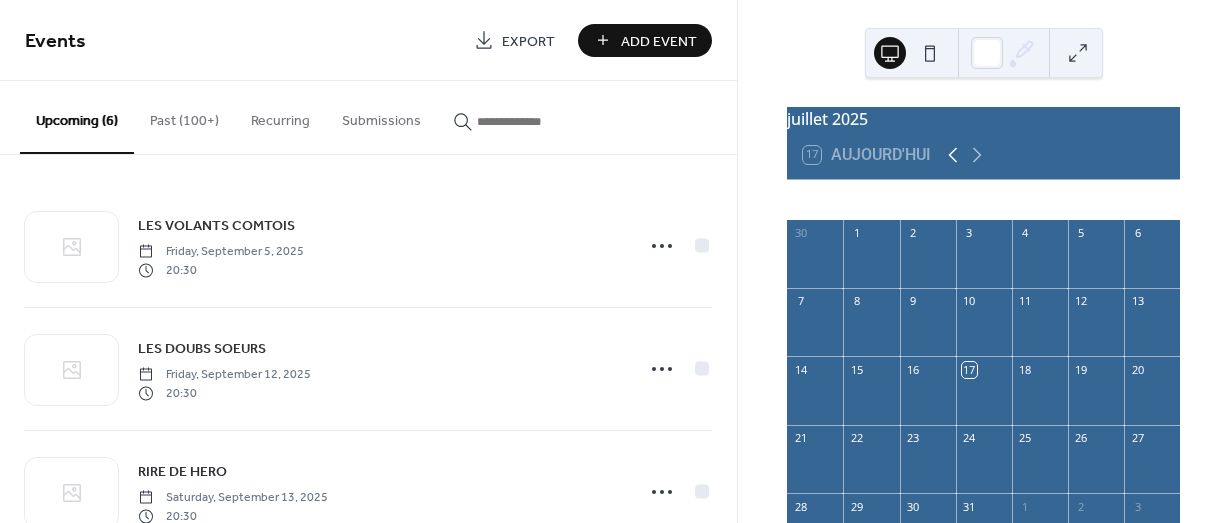 click 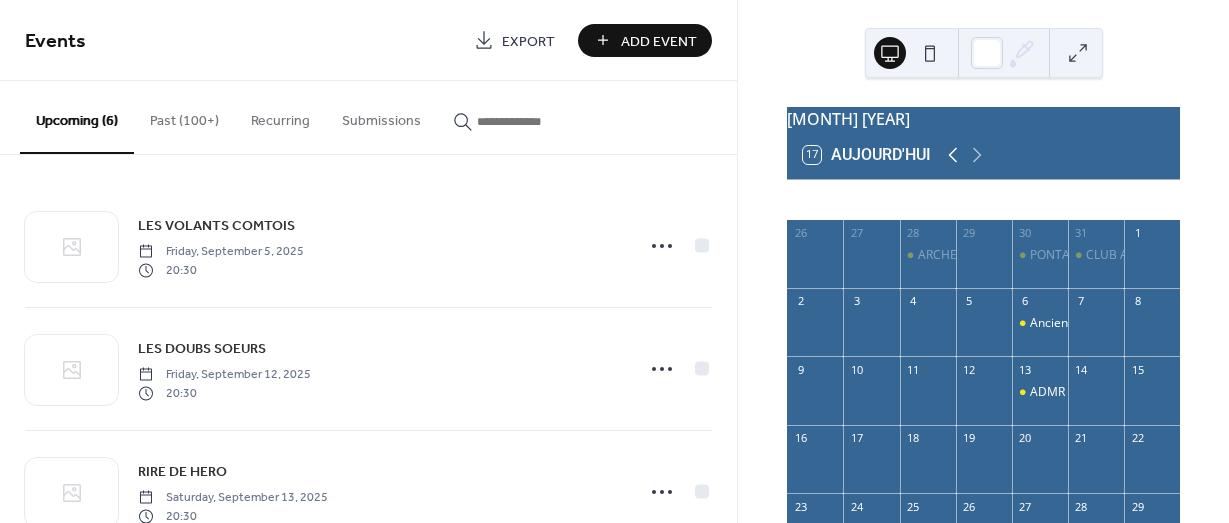 click 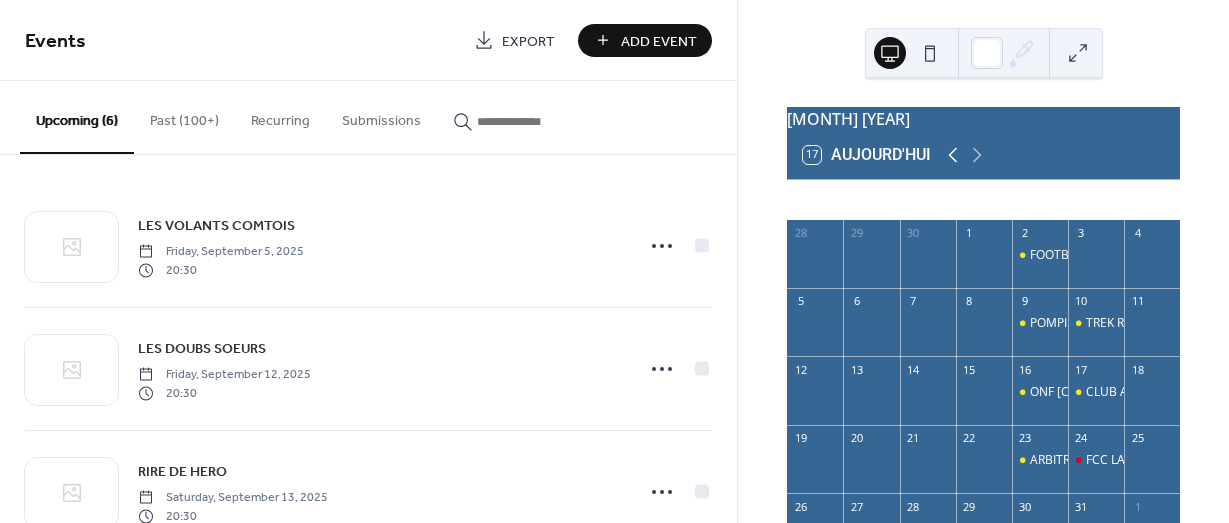 click 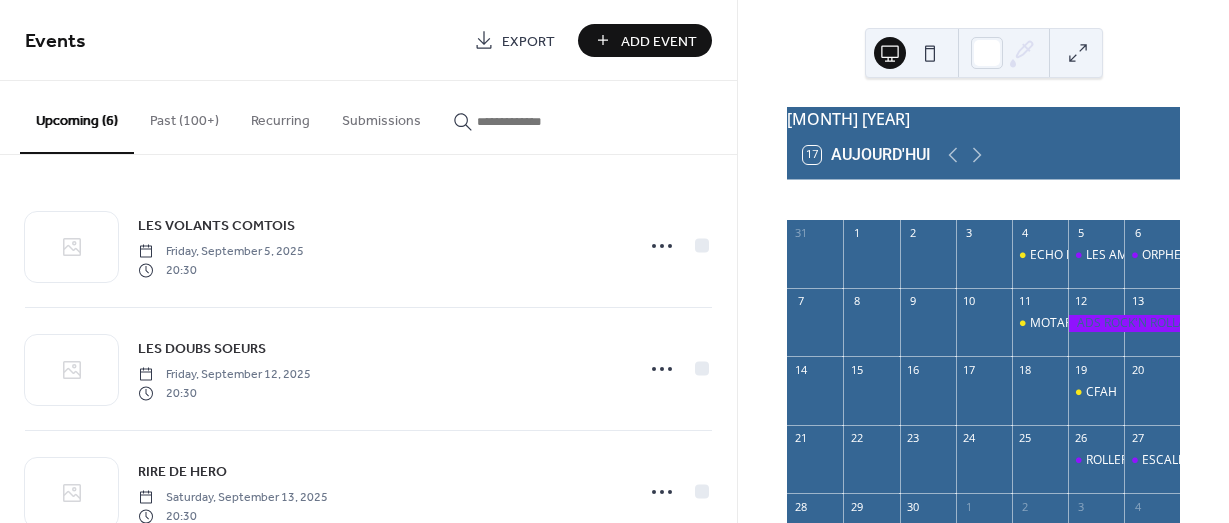 click at bounding box center [1124, 323] 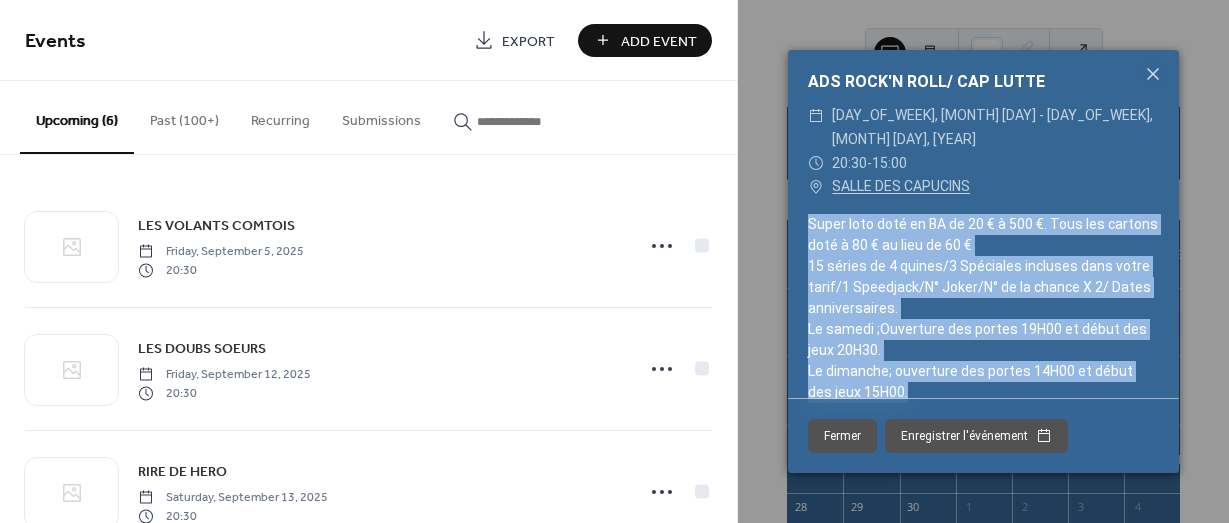 drag, startPoint x: 898, startPoint y: 368, endPoint x: 798, endPoint y: 198, distance: 197.23083 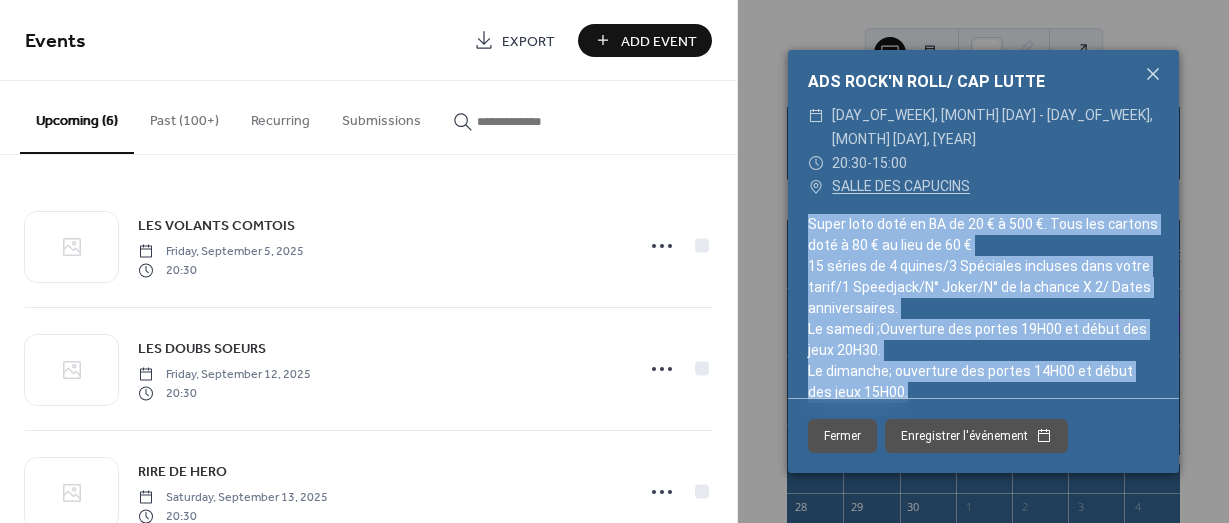 copy on "Super loto doté en BA de 20 € à 500 €. Tous les cartons doté à 80 € au lieu de 60 € 15 séries de 4 quines/3 Spéciales incluses dans votre tarif/1 Speedjack/N° Joker/N° de la chance X 2/ Dates anniversaires. Le samedi ;Ouverture des portes 19H00 et début des jeux 20H30. Le dimanche; ouverture des portes 14H00 et début des jeux 15H00." 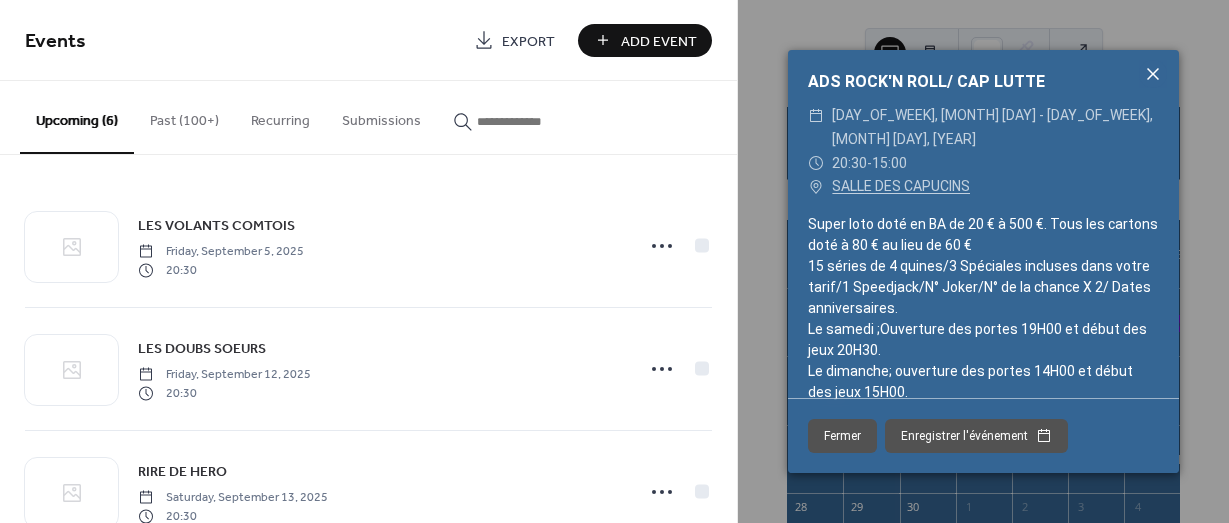 click 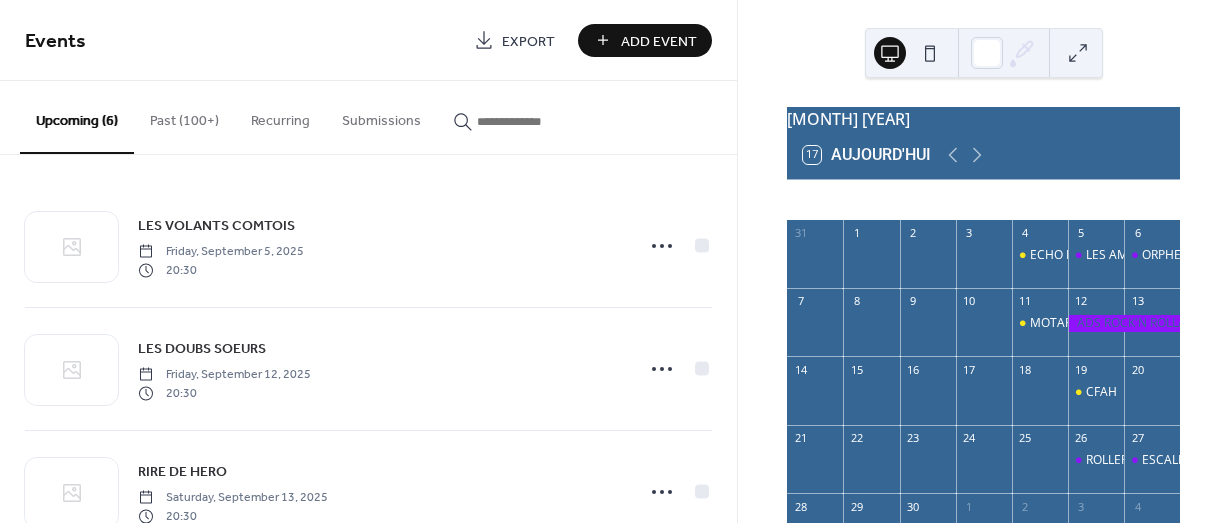click on "17 Aujourd'hui" at bounding box center (867, 155) 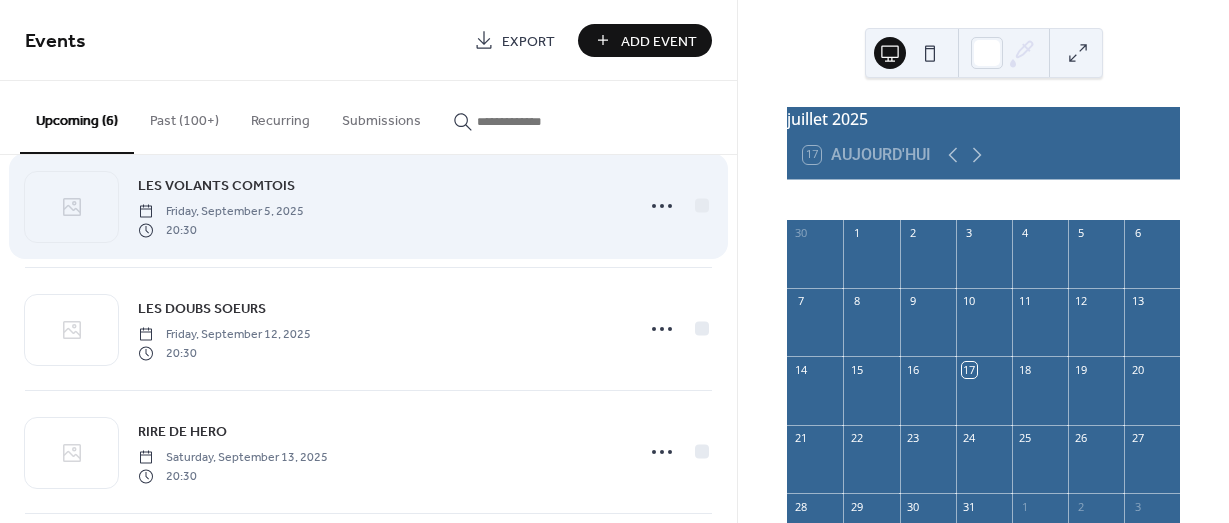 scroll, scrollTop: 100, scrollLeft: 0, axis: vertical 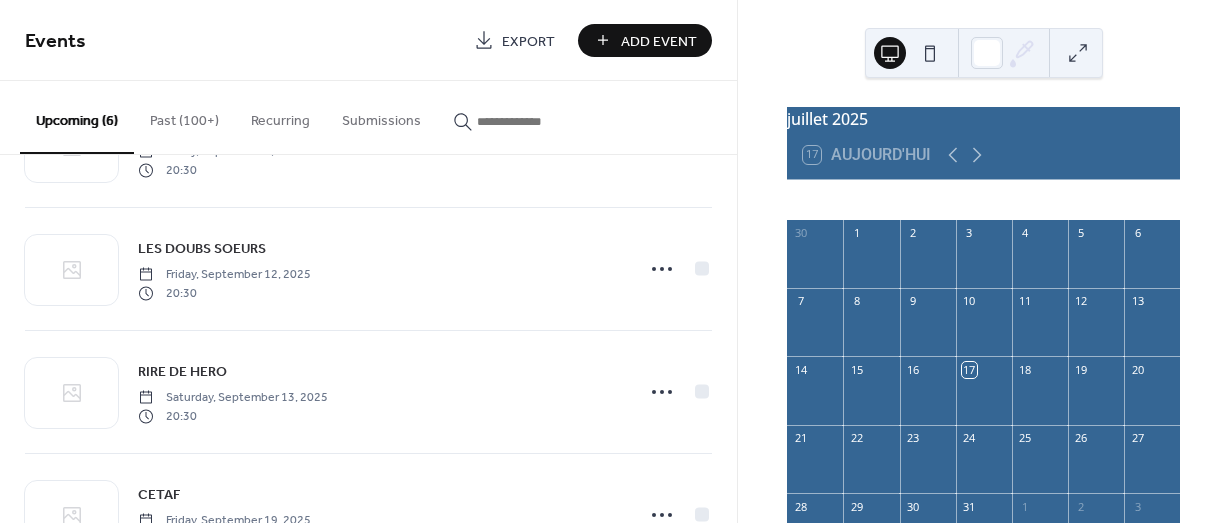 click on "Add Event" at bounding box center (659, 41) 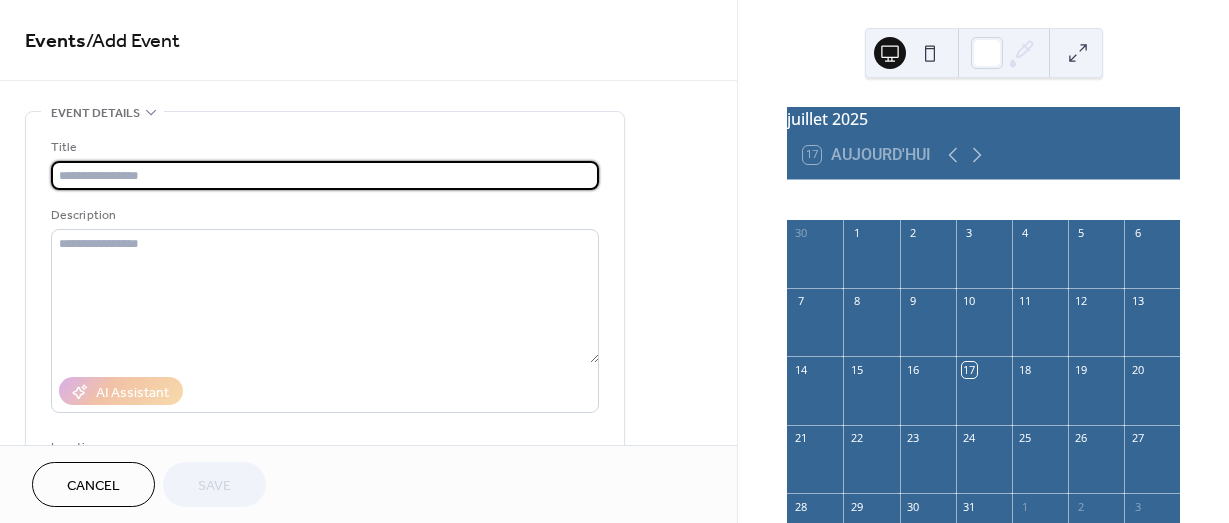 click at bounding box center [325, 175] 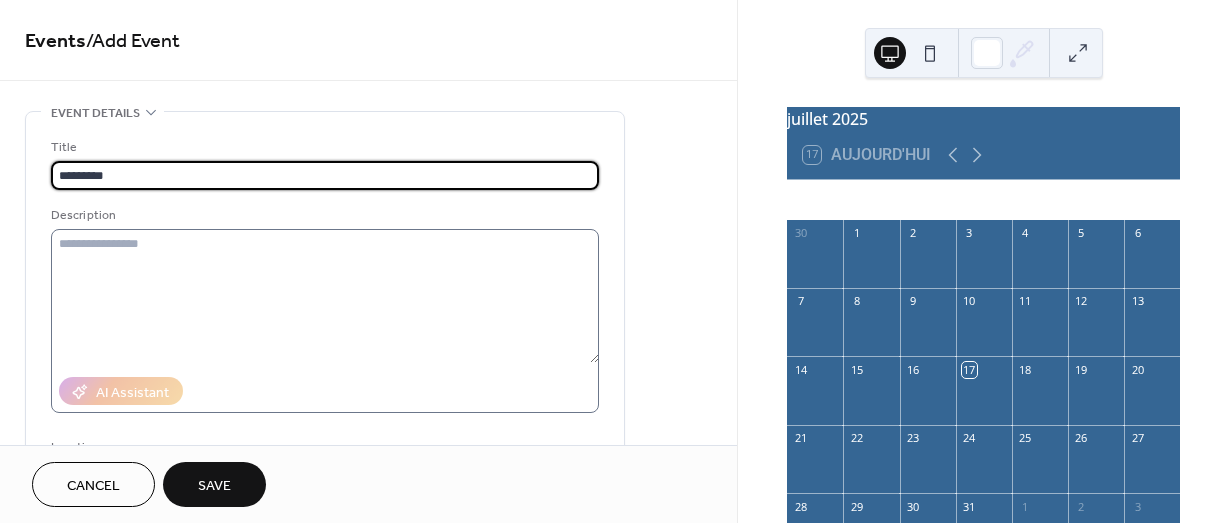 type on "*********" 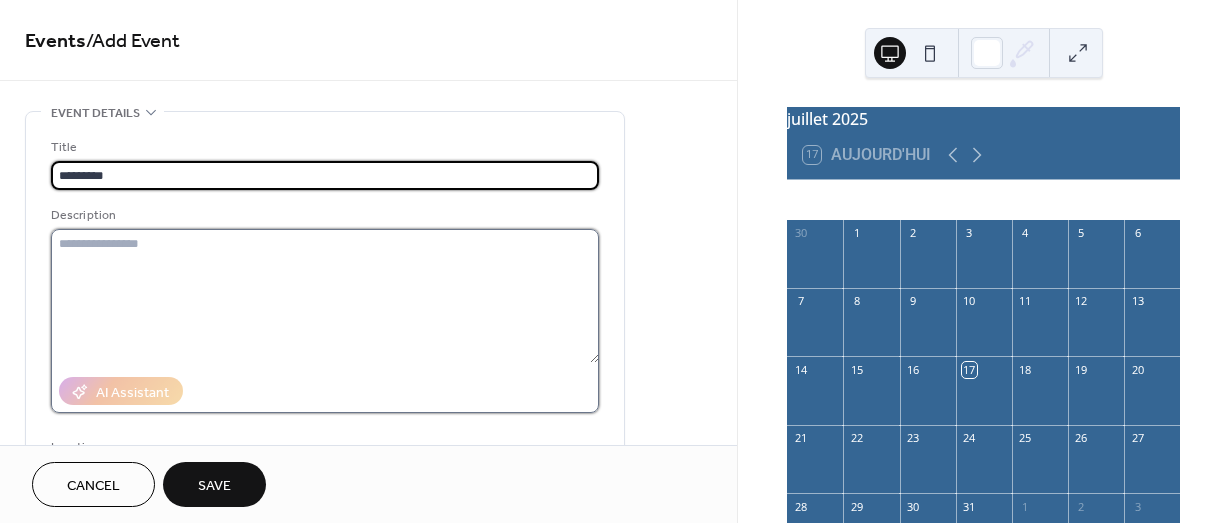click at bounding box center [325, 296] 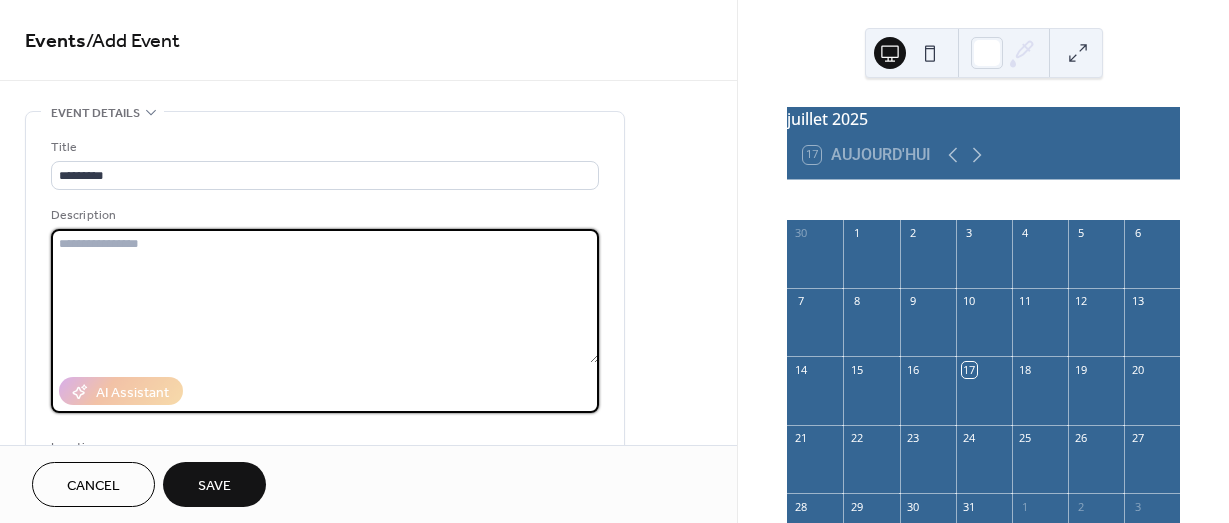 paste on "**********" 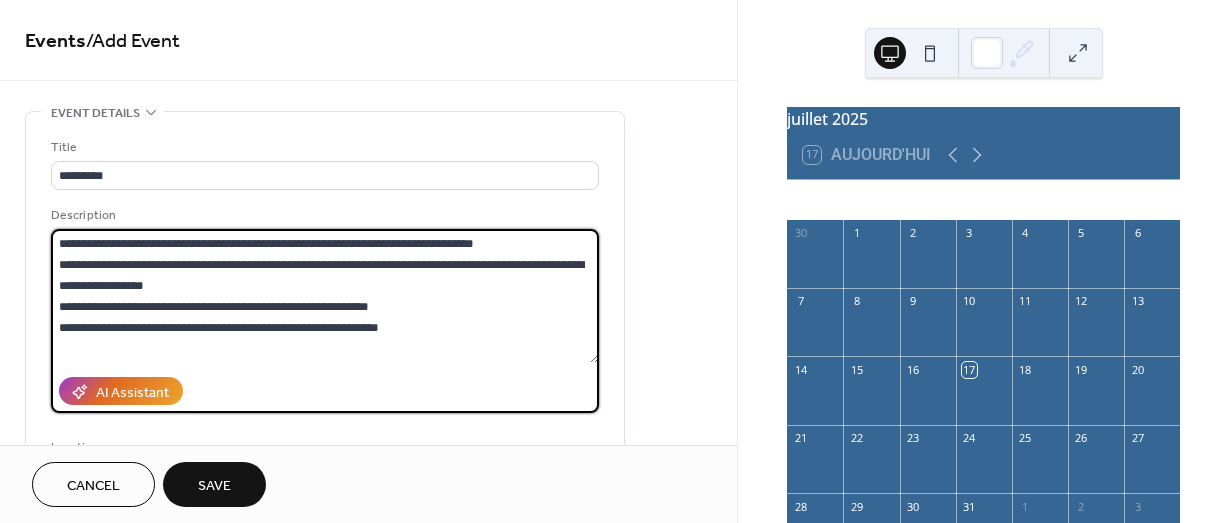 drag, startPoint x: 485, startPoint y: 239, endPoint x: 406, endPoint y: 244, distance: 79.15807 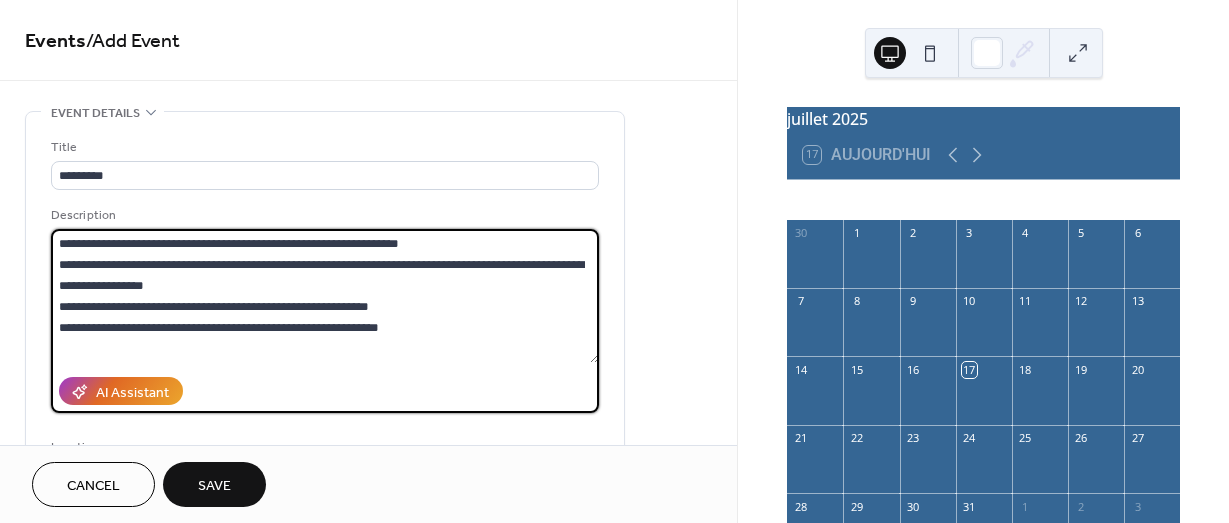 click on "**********" at bounding box center [325, 296] 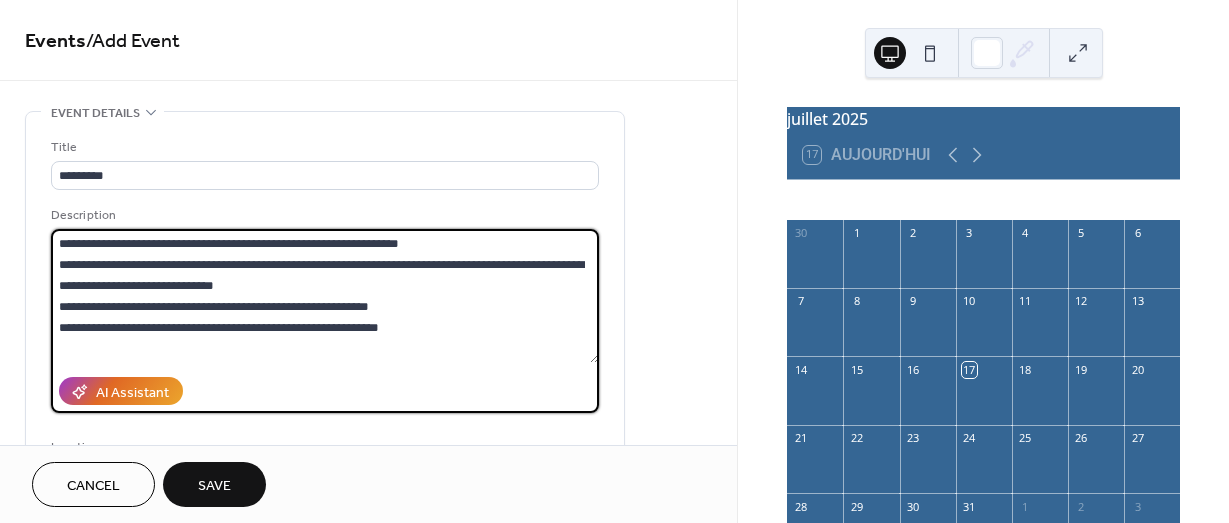 drag, startPoint x: 405, startPoint y: 300, endPoint x: 57, endPoint y: 311, distance: 348.1738 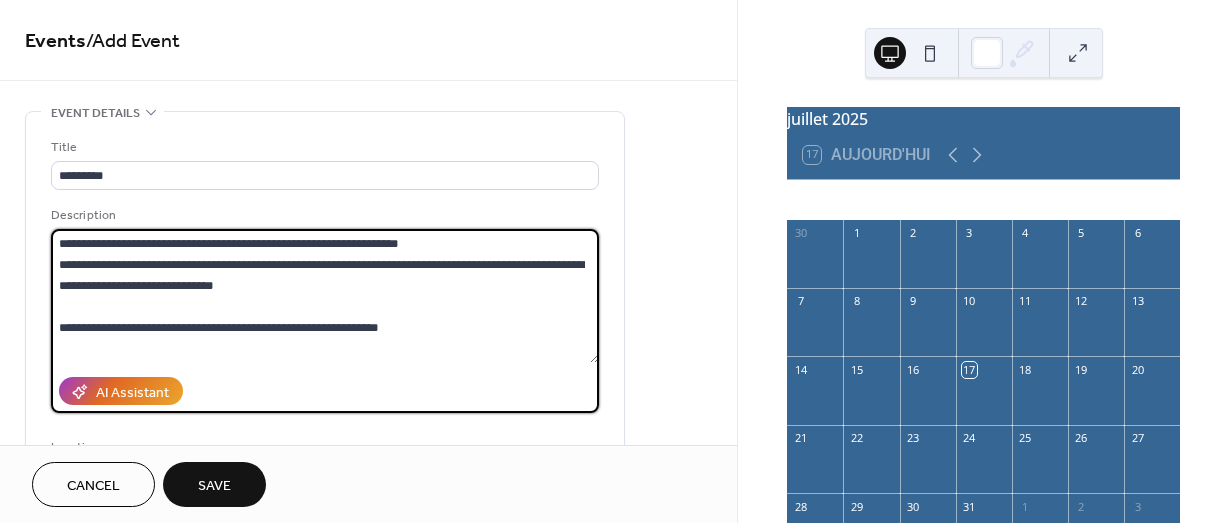 click on "**********" at bounding box center [325, 296] 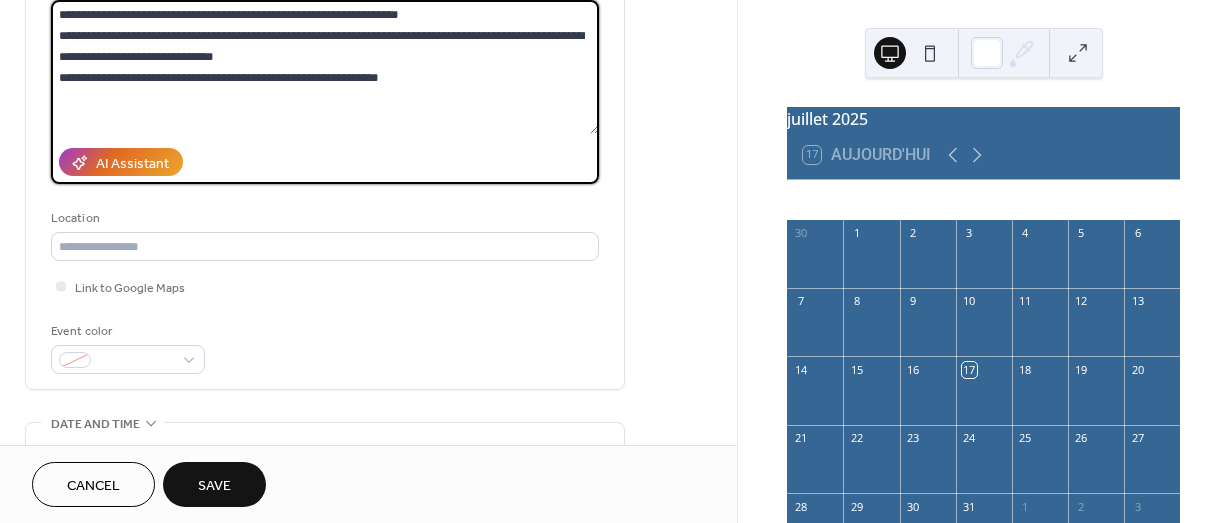 scroll, scrollTop: 400, scrollLeft: 0, axis: vertical 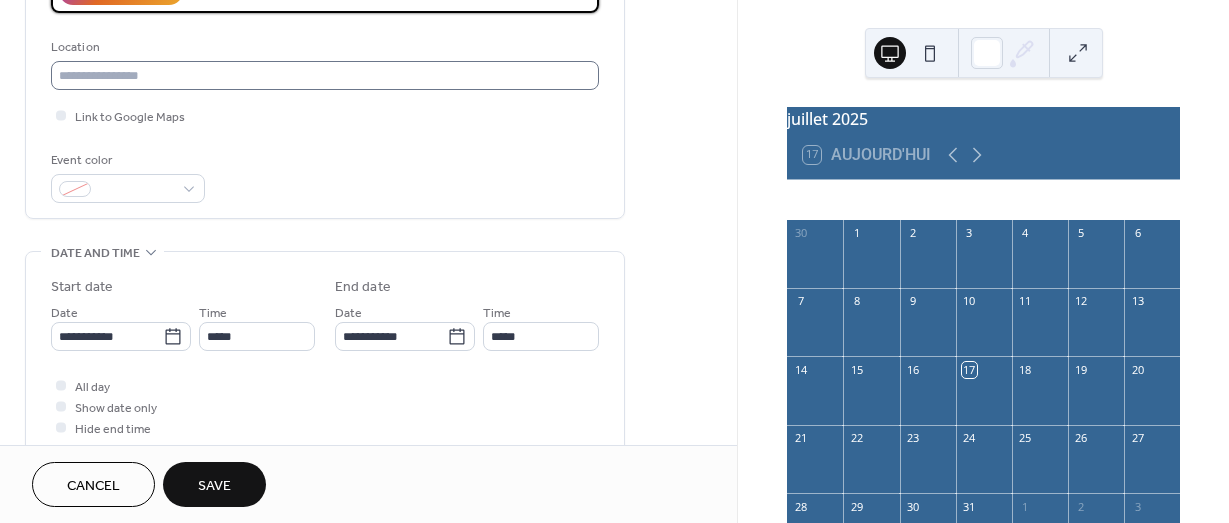 type on "**********" 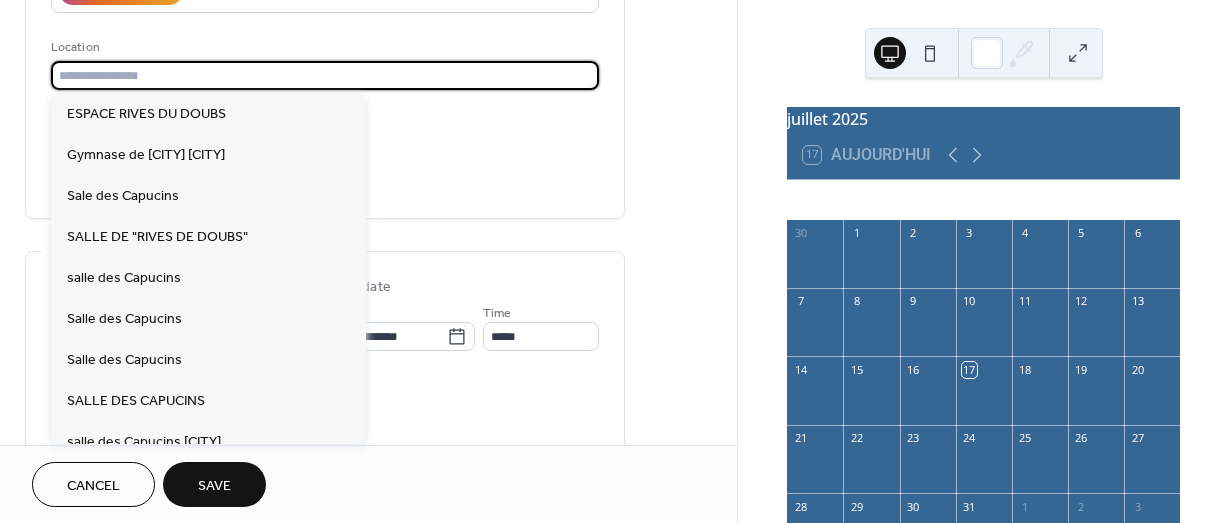 click at bounding box center (325, 75) 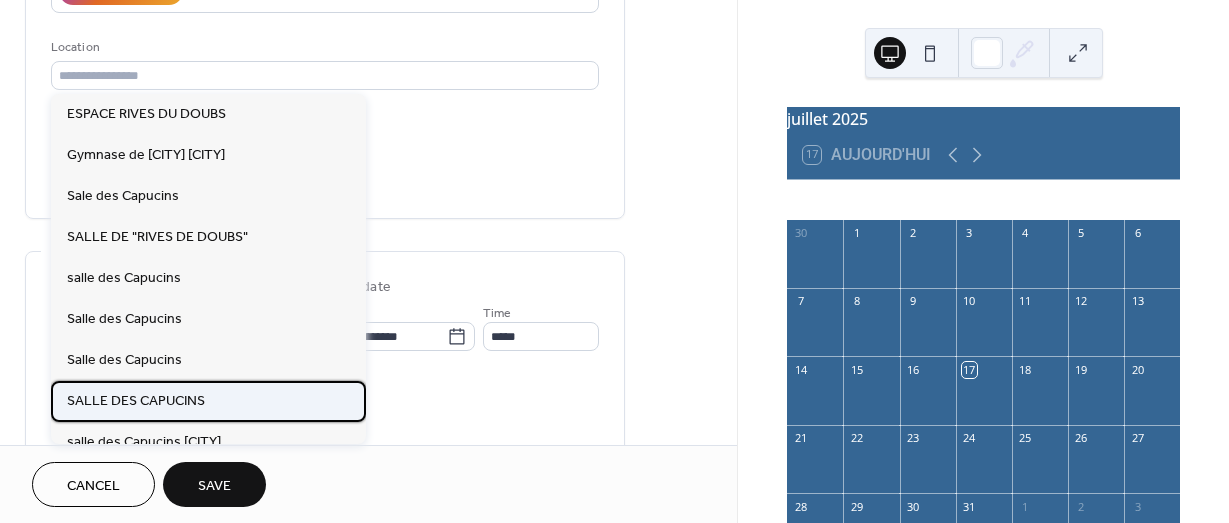 click on "SALLE DES CAPUCINS" at bounding box center (136, 401) 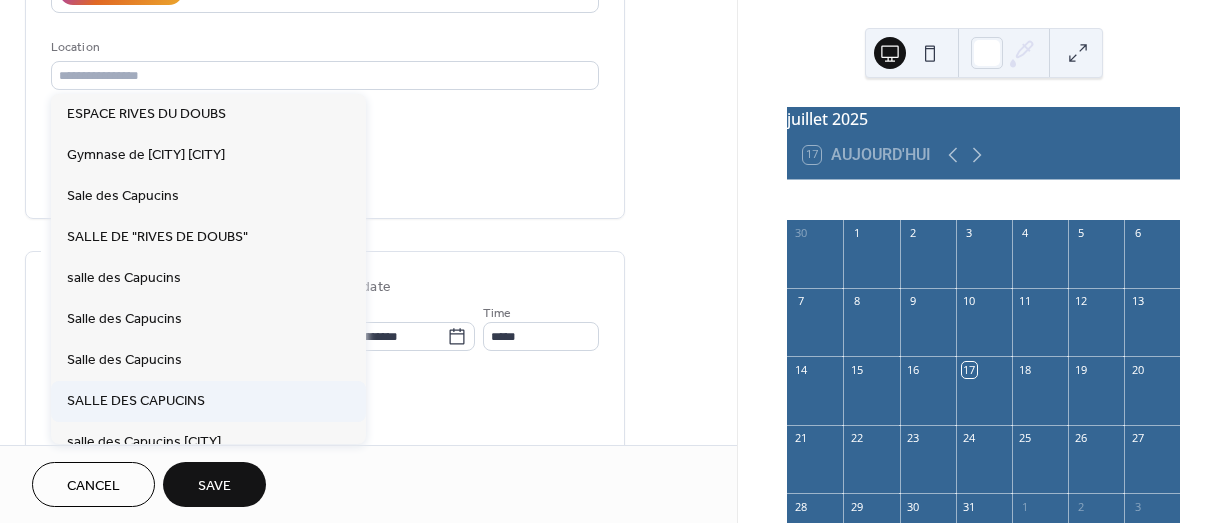 type on "**********" 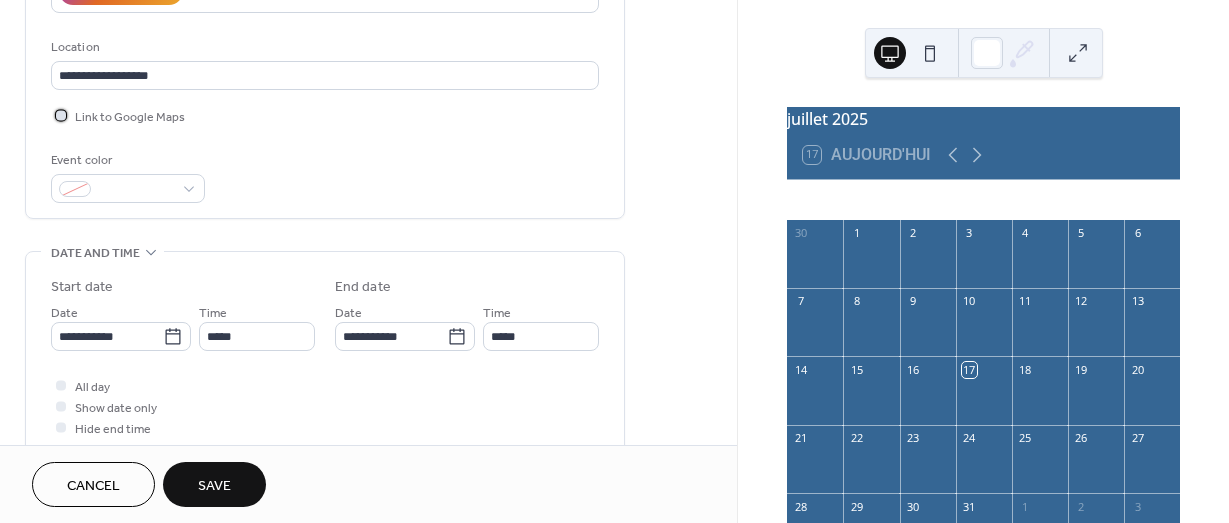 click at bounding box center (61, 115) 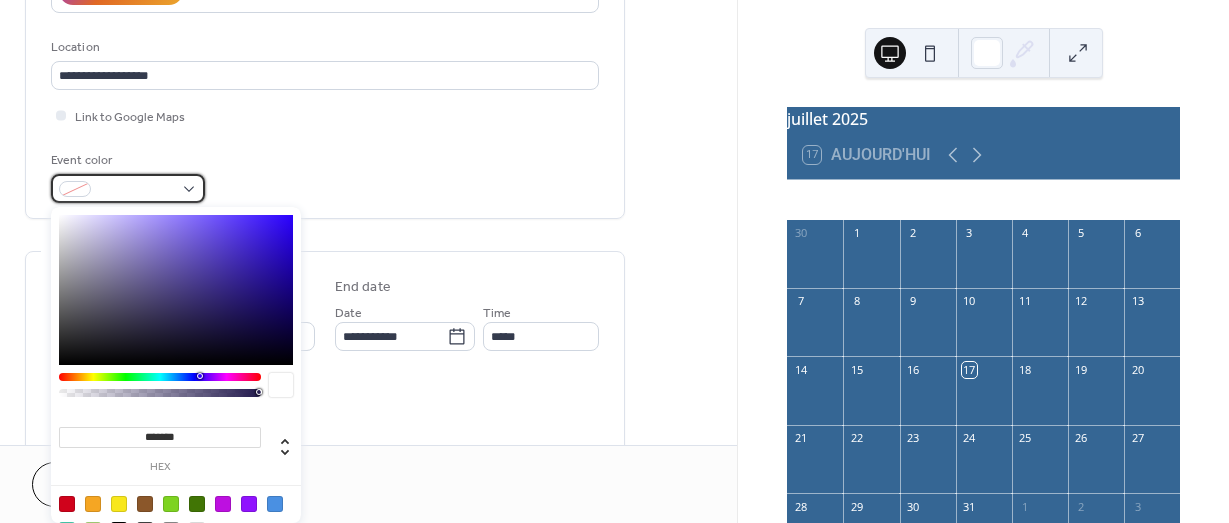 click at bounding box center [128, 188] 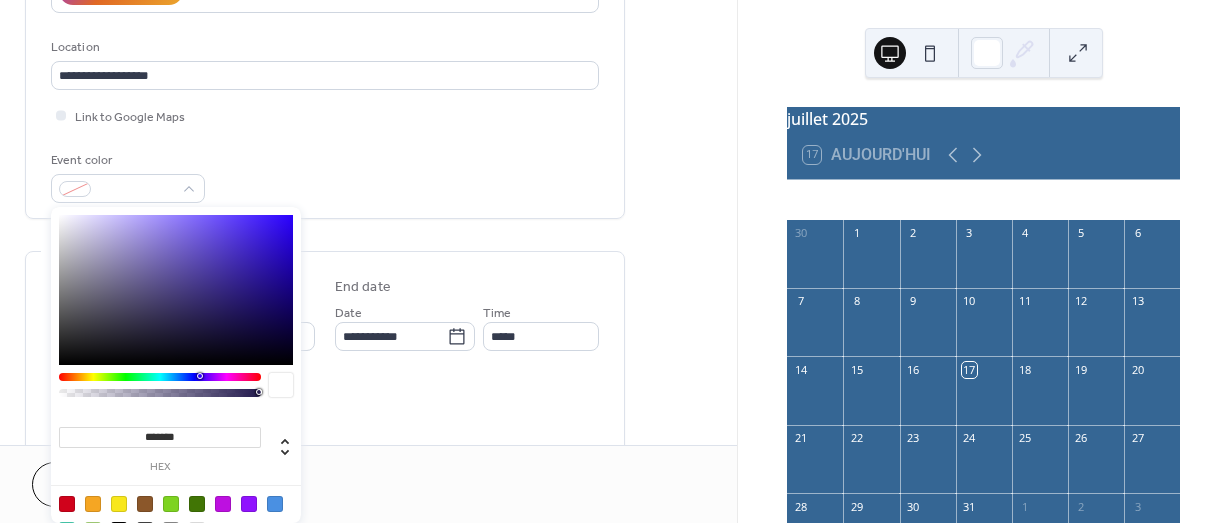 click at bounding box center (249, 504) 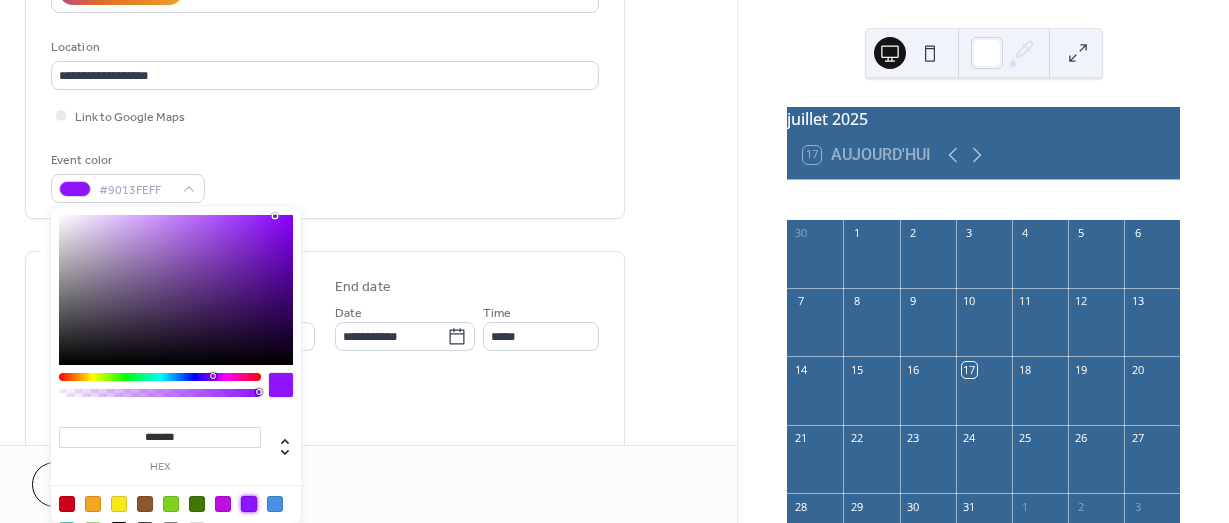 click on "Event color #9013FEFF" at bounding box center (325, 176) 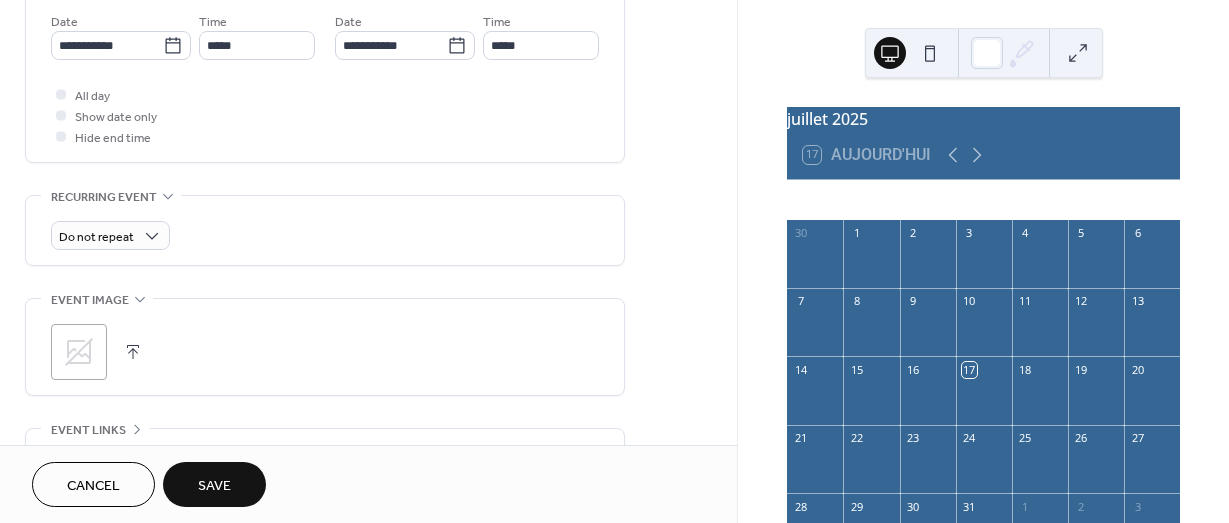 scroll, scrollTop: 700, scrollLeft: 0, axis: vertical 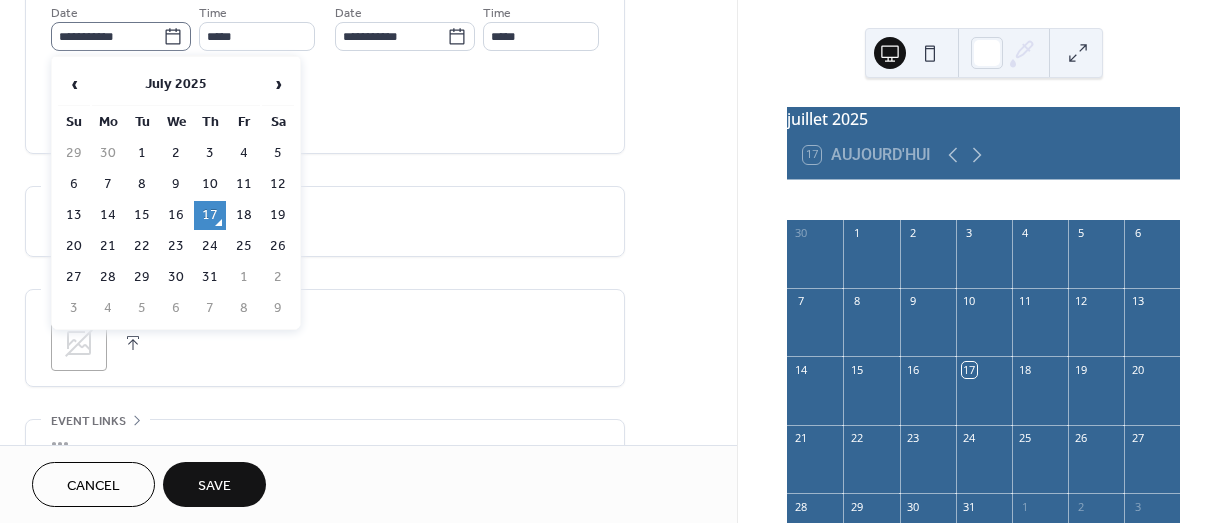 click 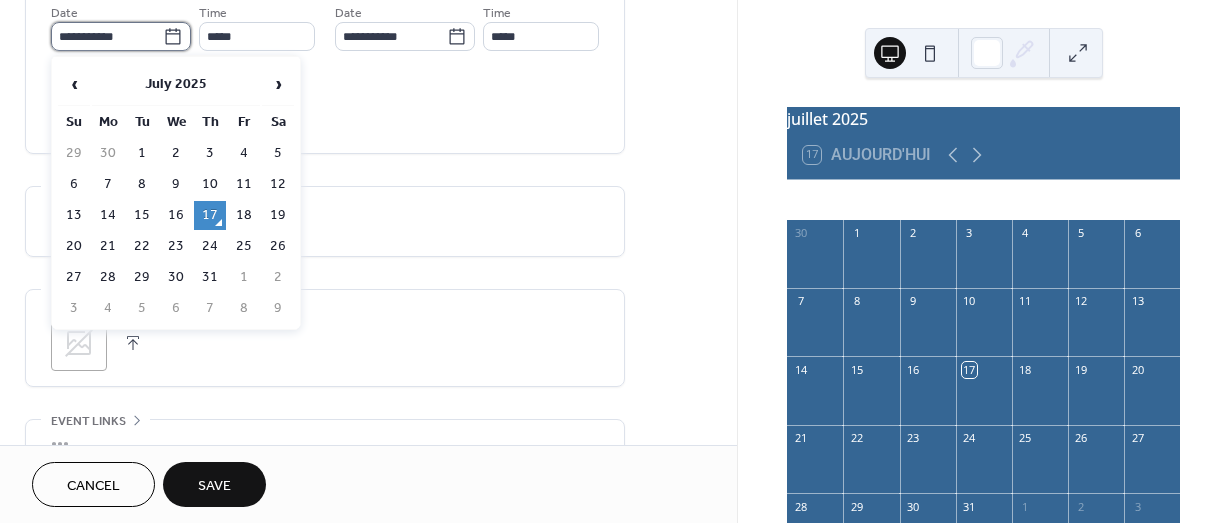 click on "**********" at bounding box center (107, 36) 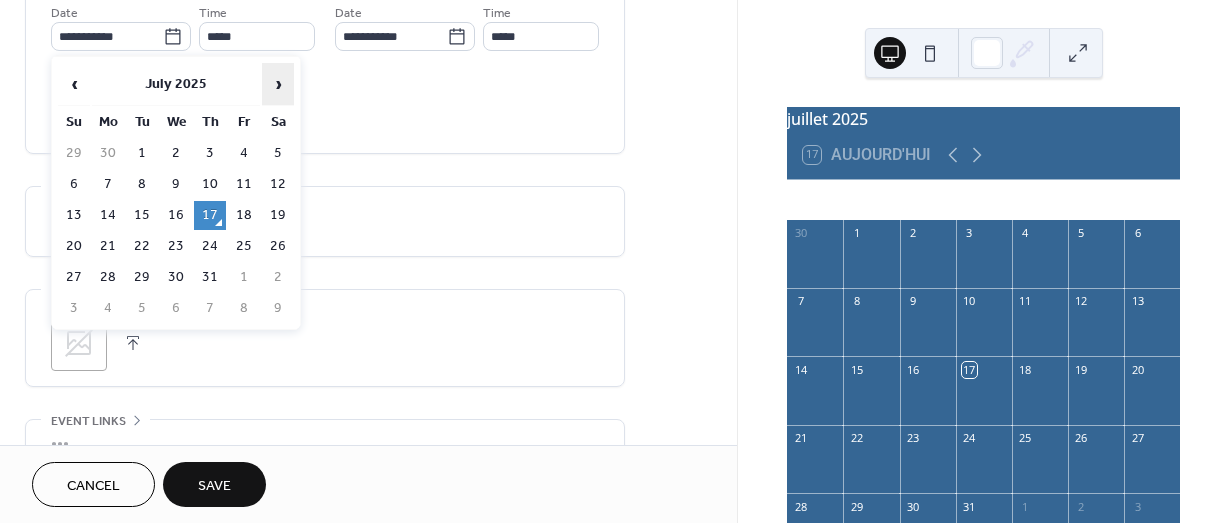 click on "›" at bounding box center [278, 84] 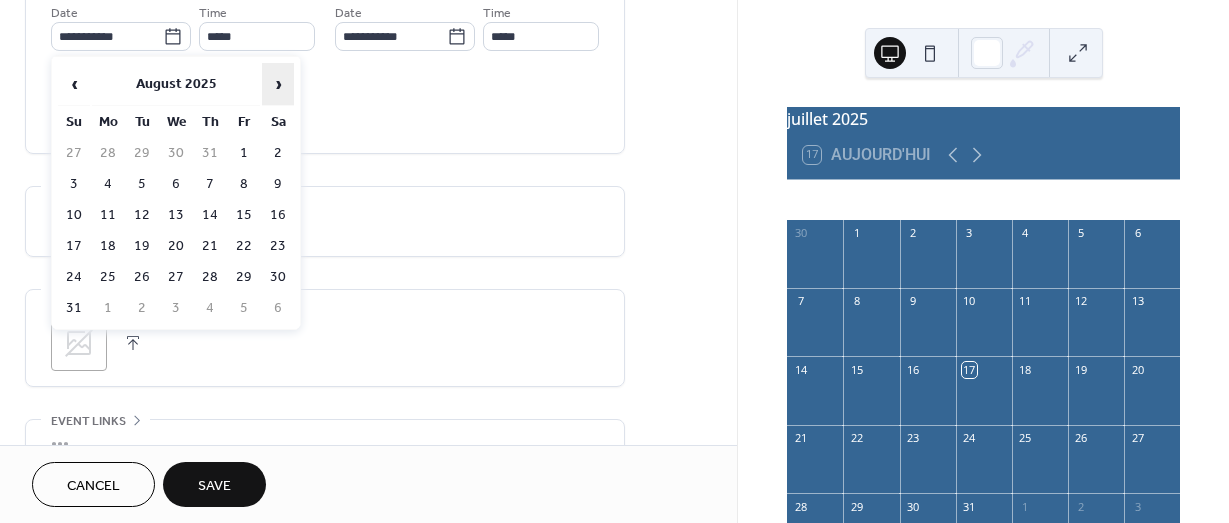 click on "›" at bounding box center (278, 84) 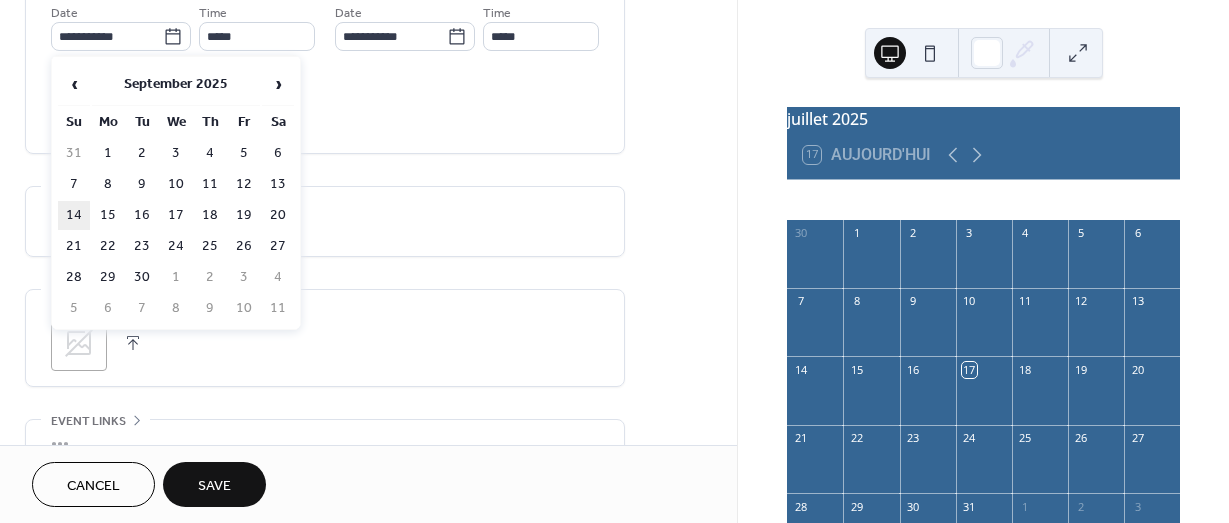 click on "14" at bounding box center (74, 215) 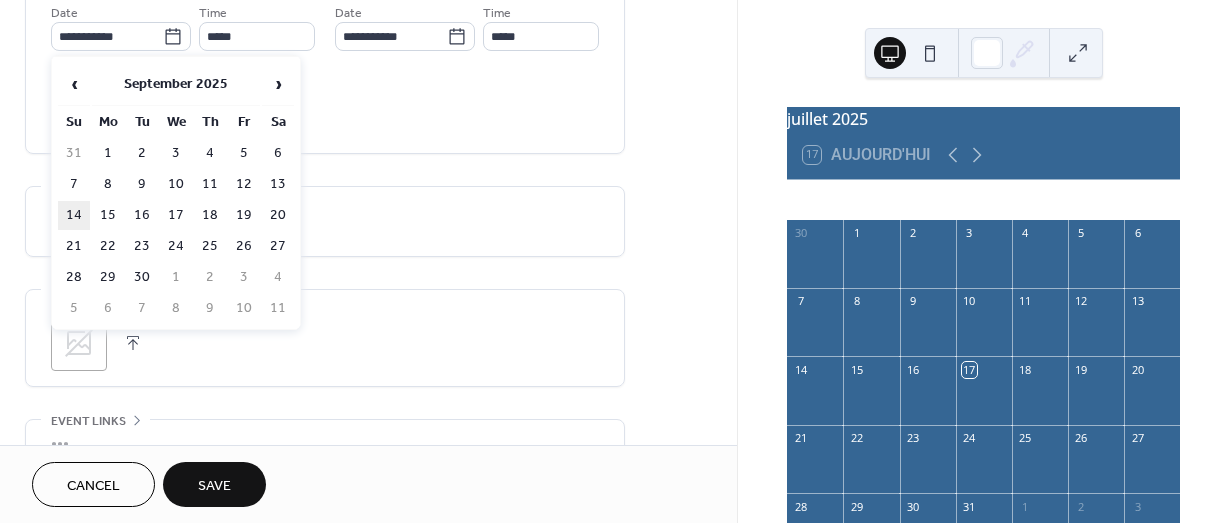 type on "**********" 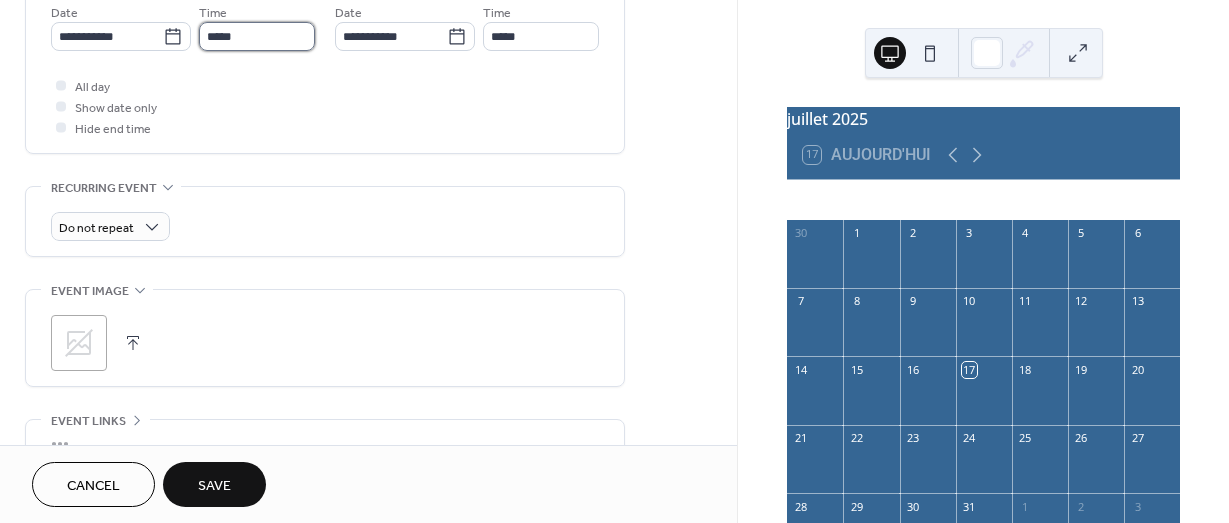 click on "*****" at bounding box center (257, 36) 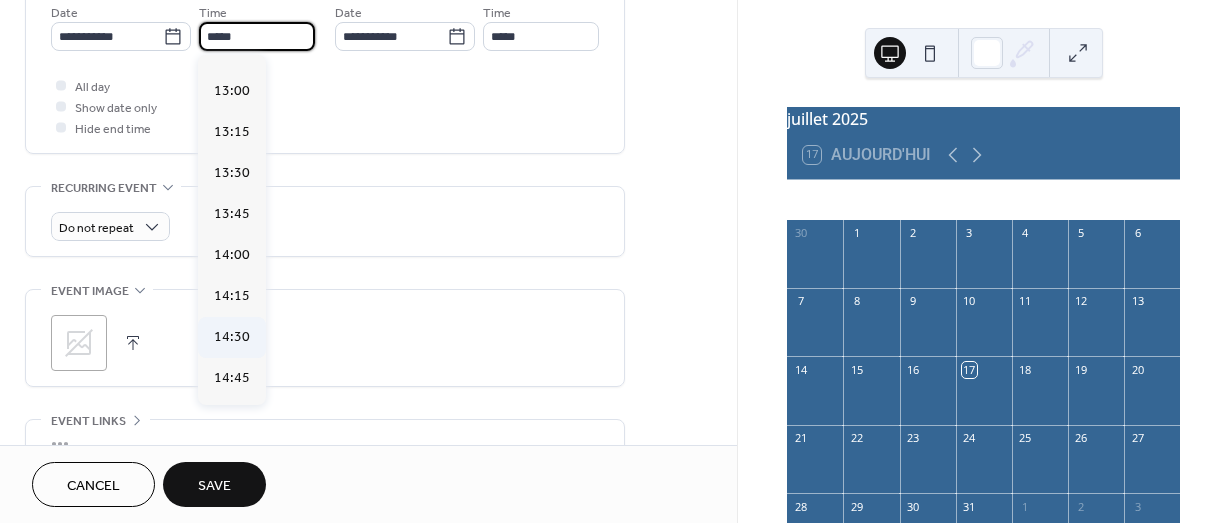 scroll, scrollTop: 2168, scrollLeft: 0, axis: vertical 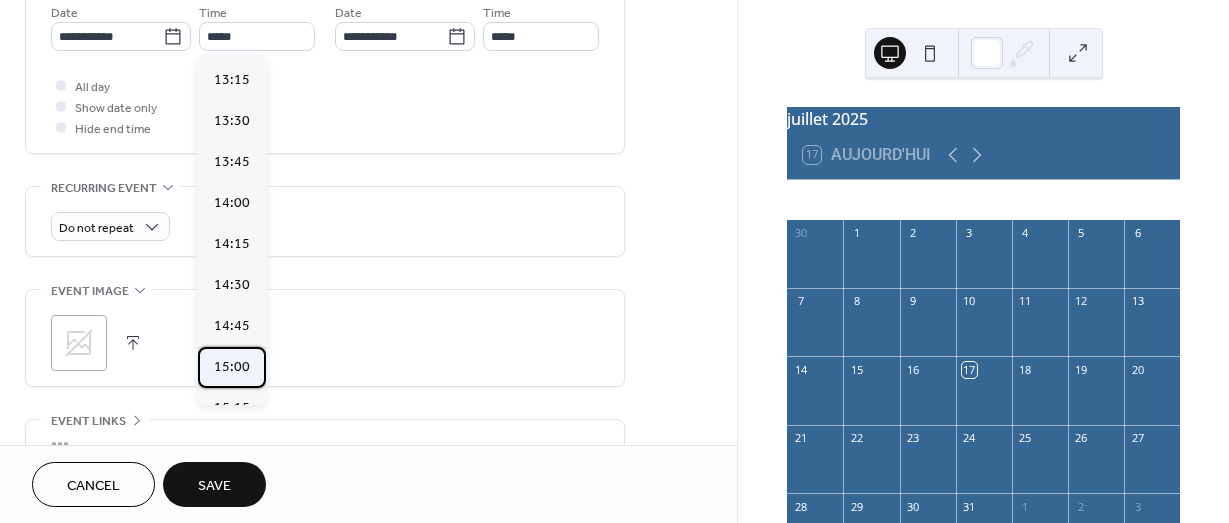 click on "15:00" at bounding box center [232, 367] 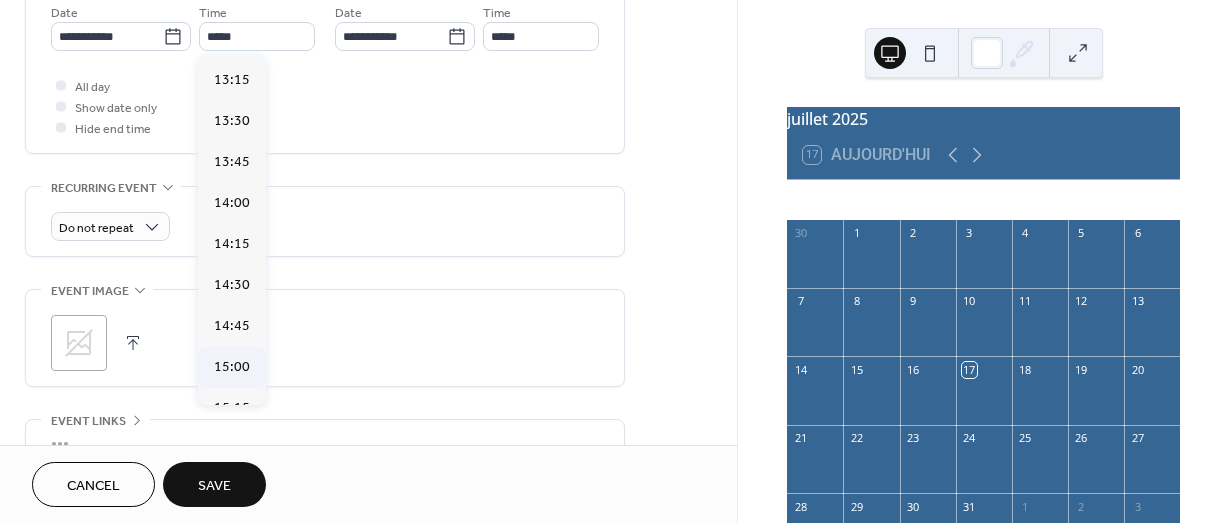 type on "*****" 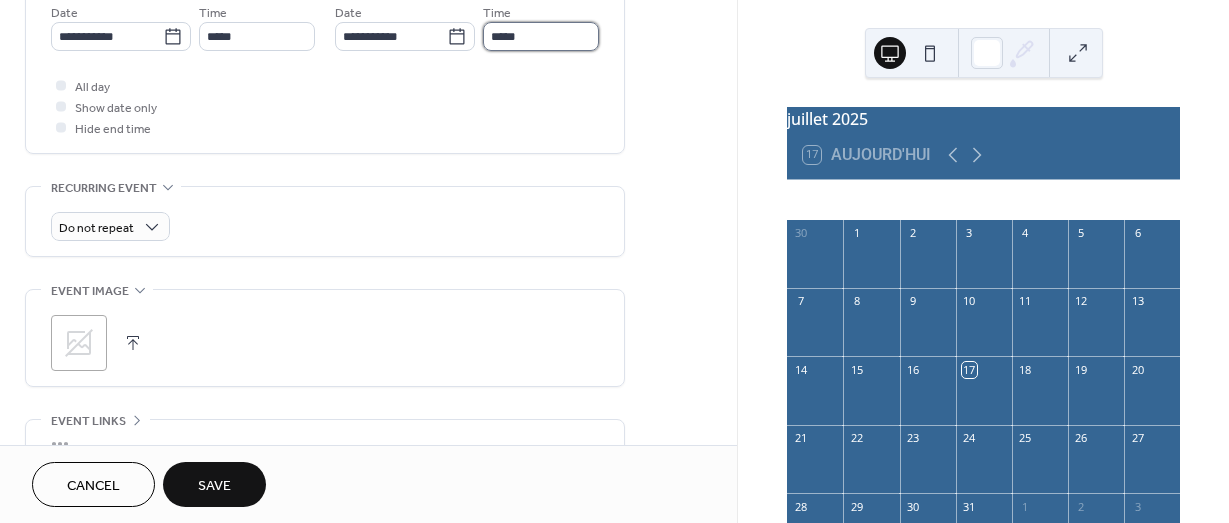 click on "*****" at bounding box center [541, 36] 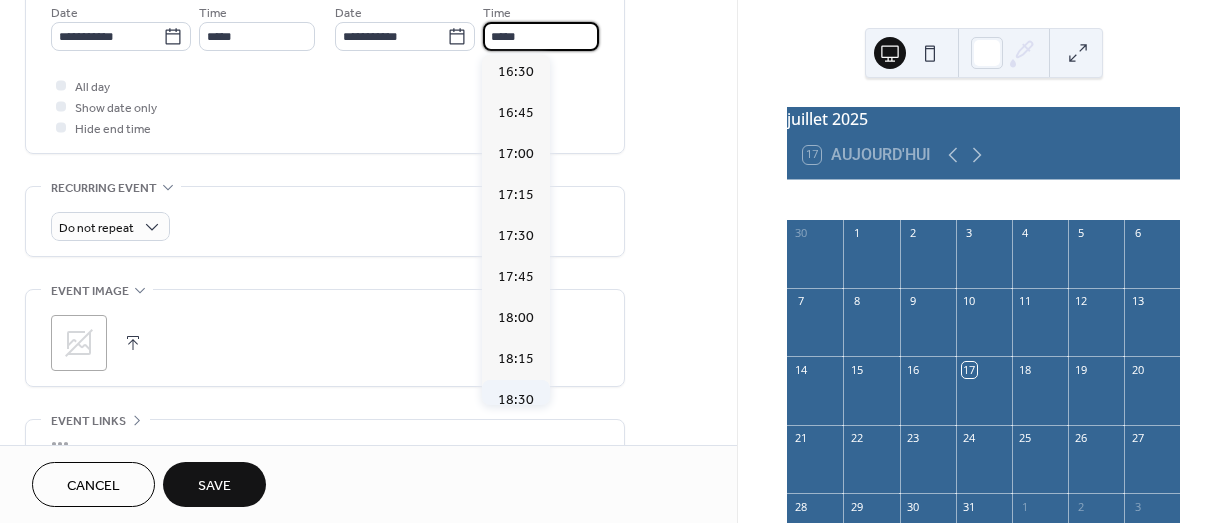 scroll, scrollTop: 300, scrollLeft: 0, axis: vertical 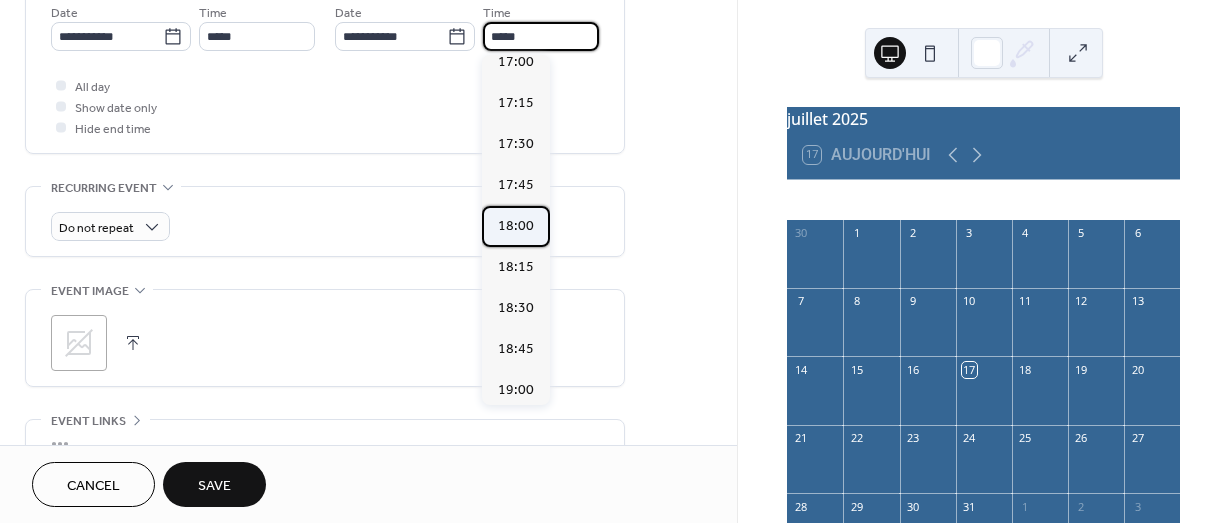 click on "18:00" at bounding box center (516, 226) 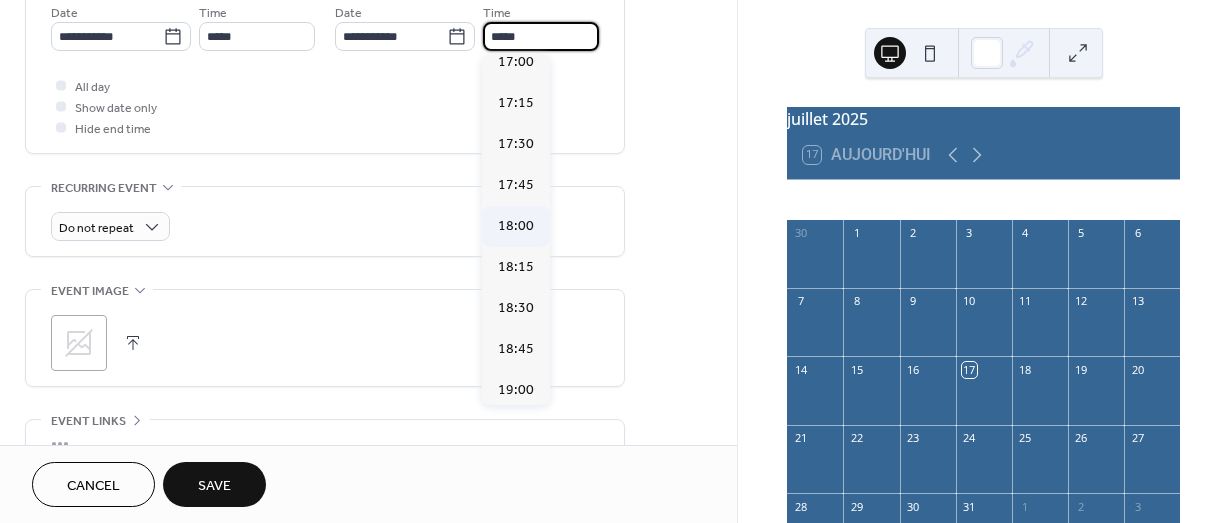 type on "*****" 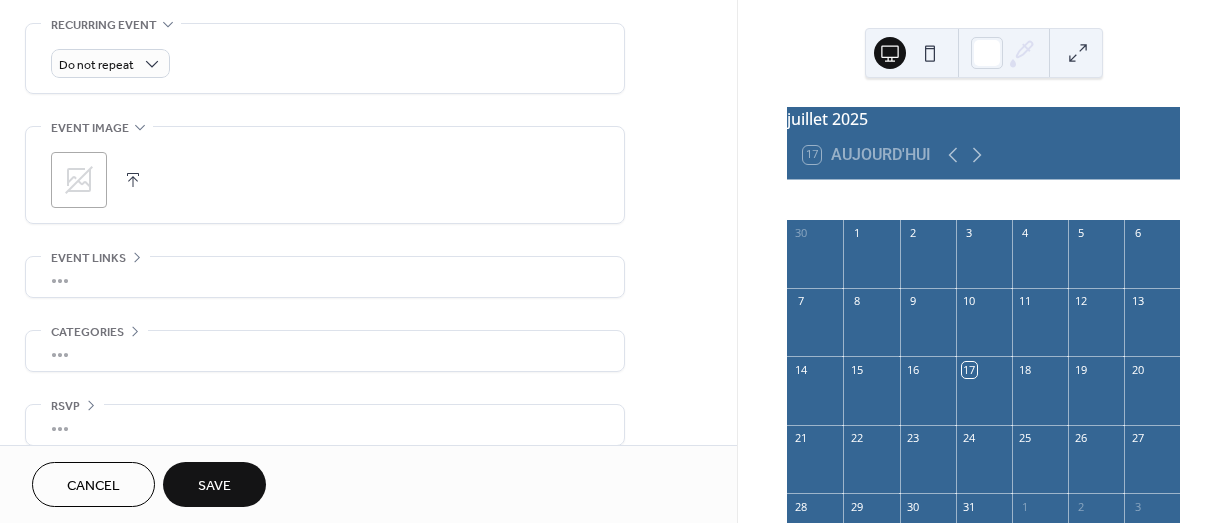 scroll, scrollTop: 884, scrollLeft: 0, axis: vertical 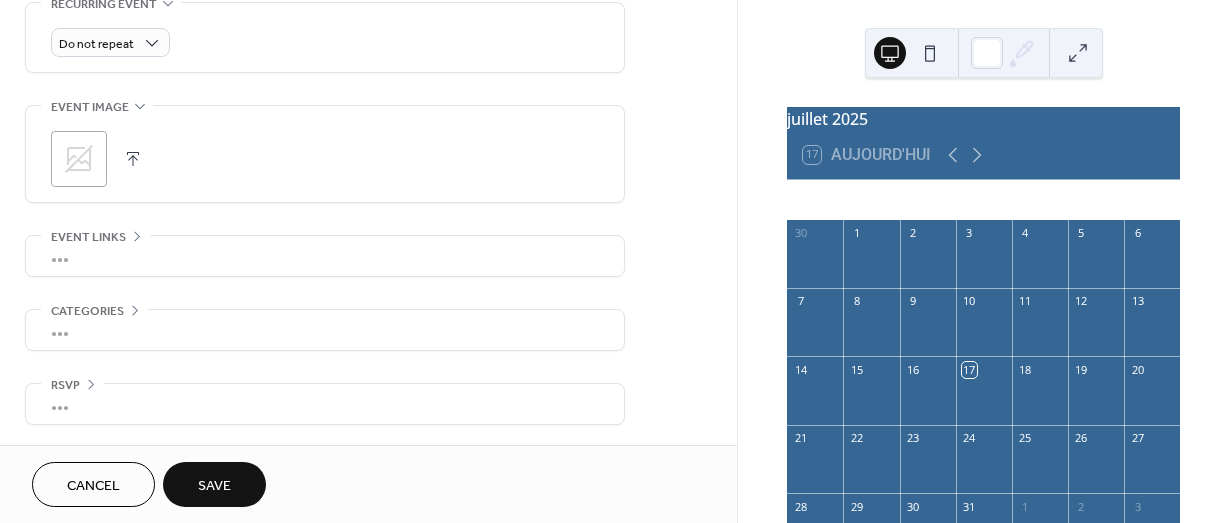 click on "Save" at bounding box center [214, 486] 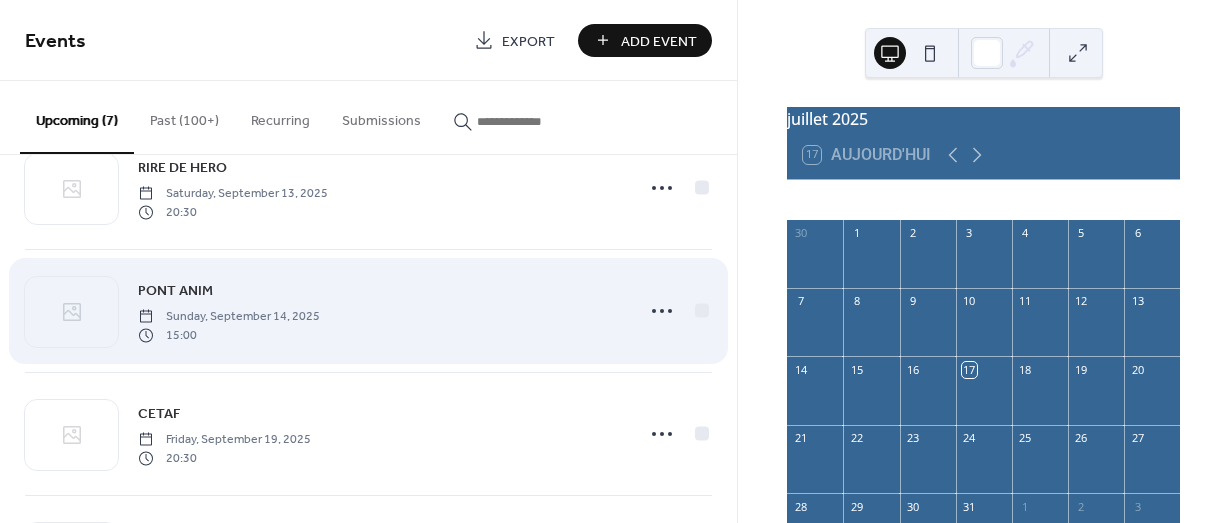 scroll, scrollTop: 300, scrollLeft: 0, axis: vertical 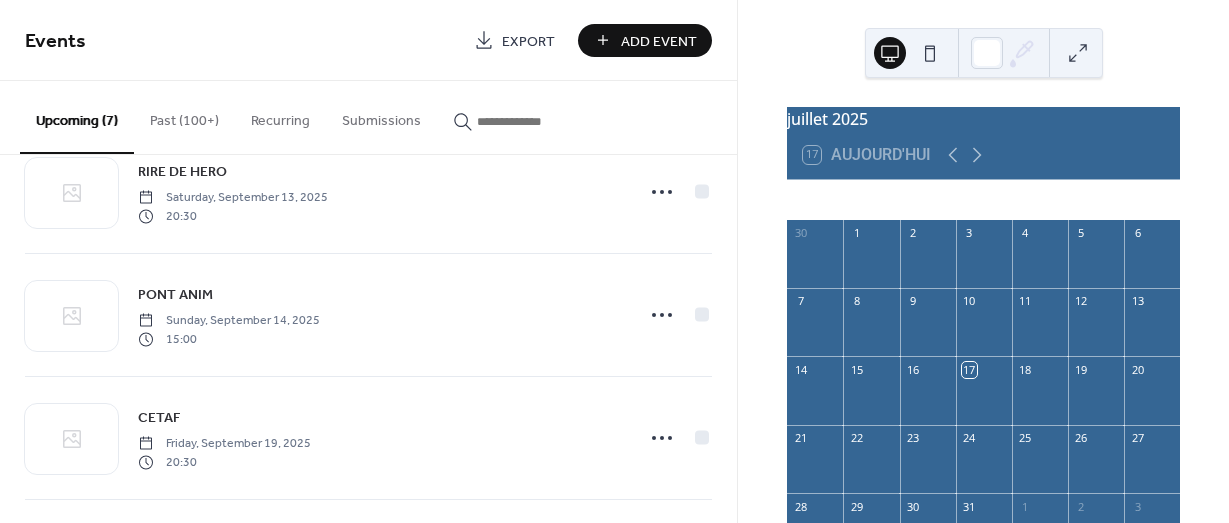 click on "Add Event" at bounding box center (659, 41) 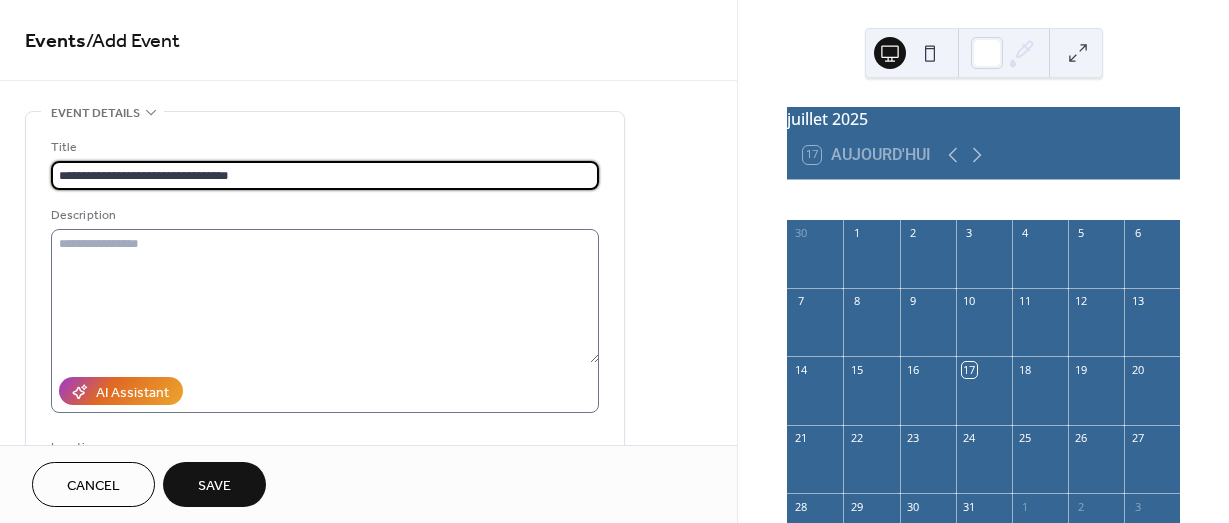 type on "**********" 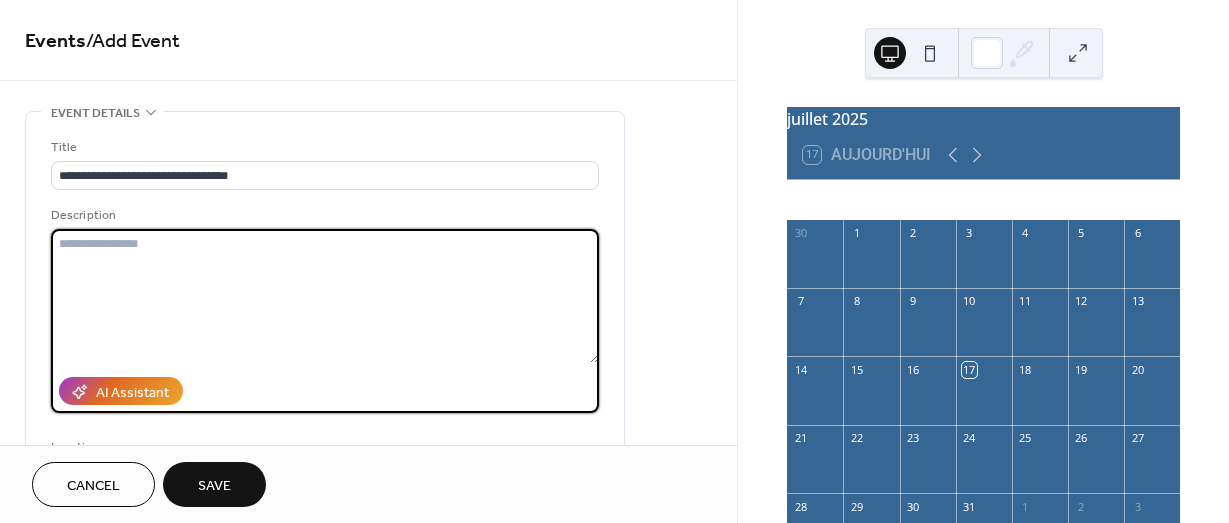 click at bounding box center [325, 296] 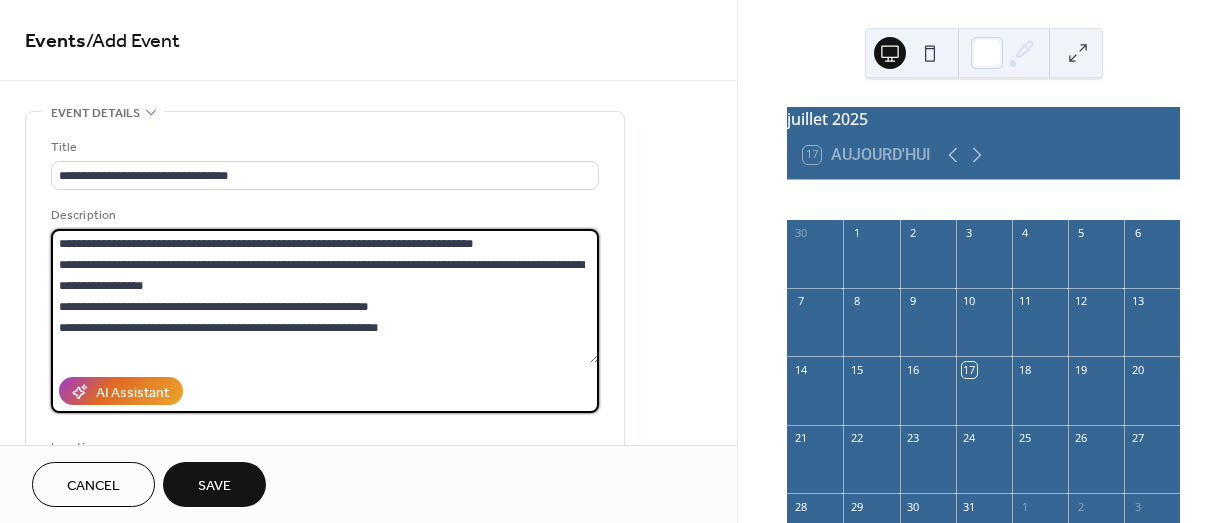 drag, startPoint x: 405, startPoint y: 303, endPoint x: 53, endPoint y: 311, distance: 352.0909 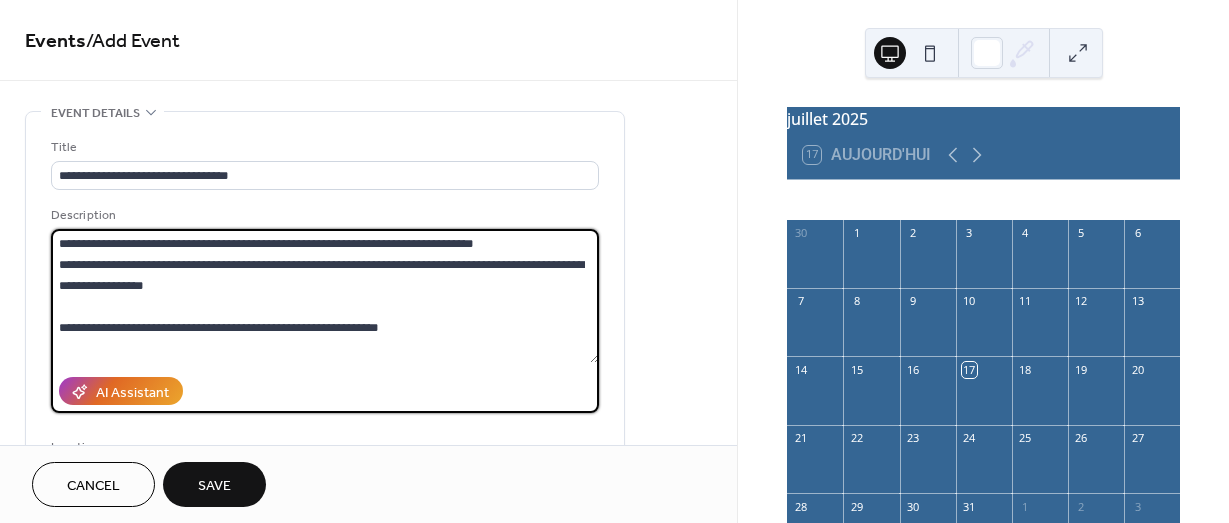 click on "**********" at bounding box center (325, 296) 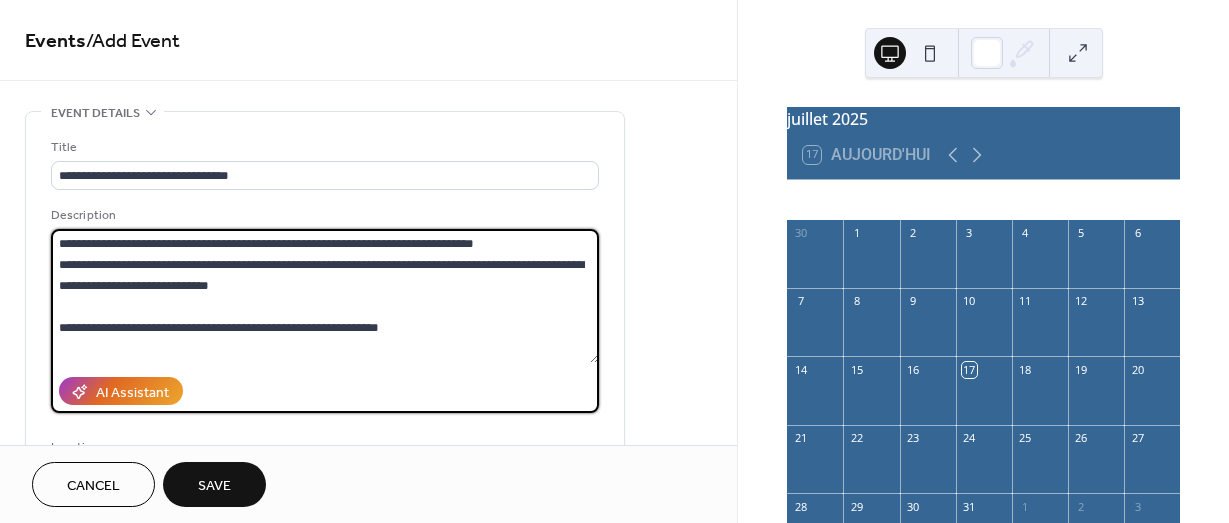 click on "**********" at bounding box center (325, 296) 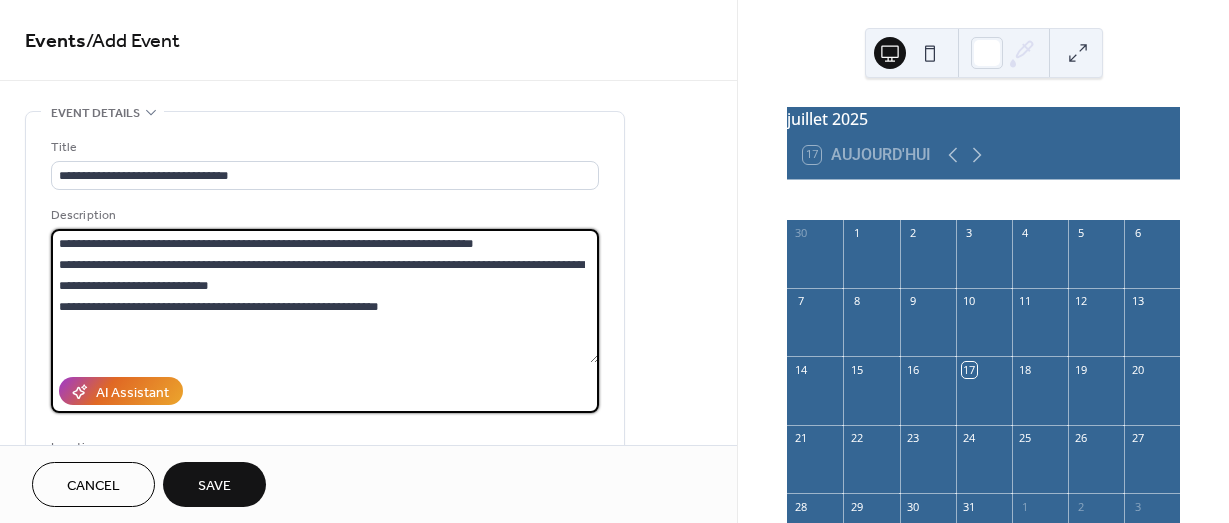 click on "**********" at bounding box center [325, 296] 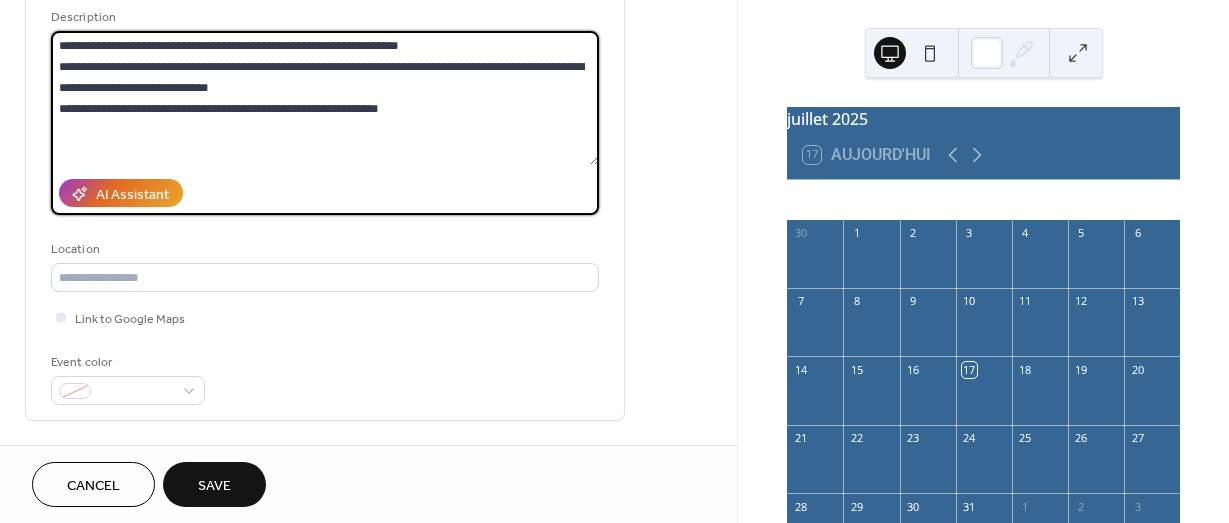 scroll, scrollTop: 200, scrollLeft: 0, axis: vertical 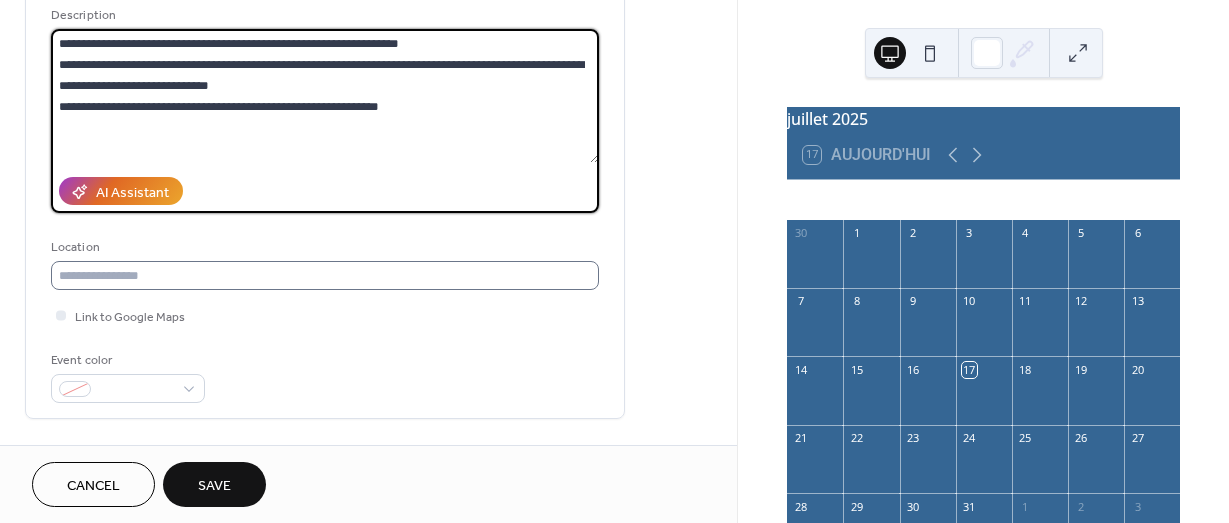 type on "**********" 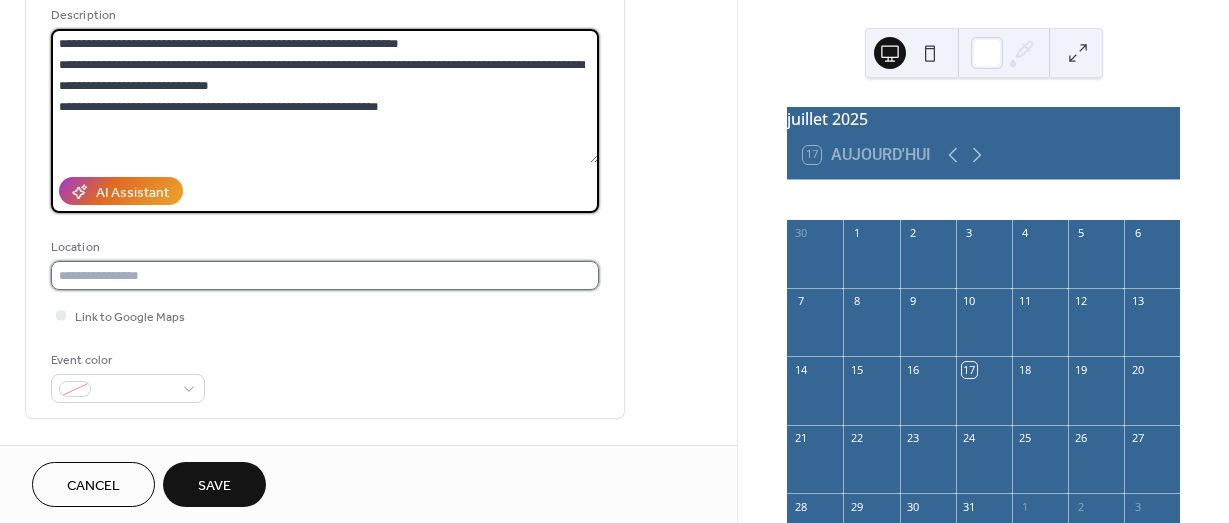 click at bounding box center (325, 275) 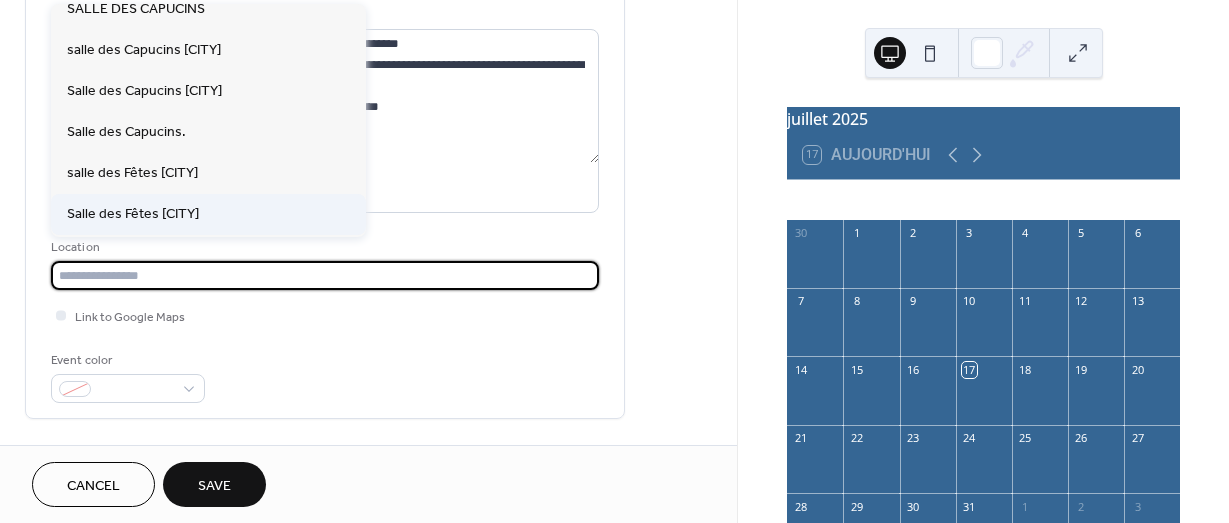 scroll, scrollTop: 300, scrollLeft: 0, axis: vertical 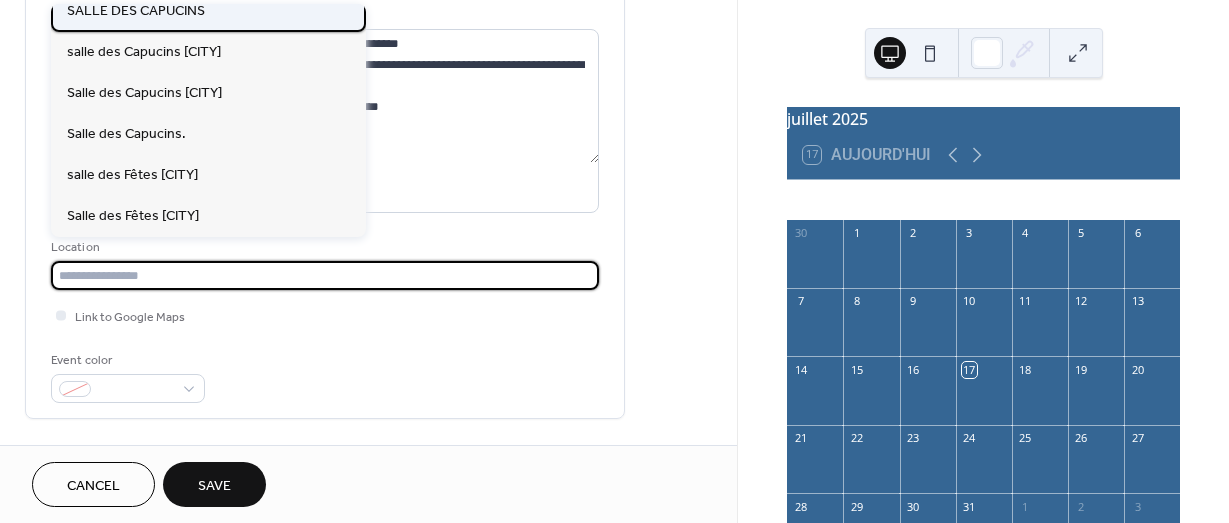 click on "SALLE DES CAPUCINS" at bounding box center [136, 11] 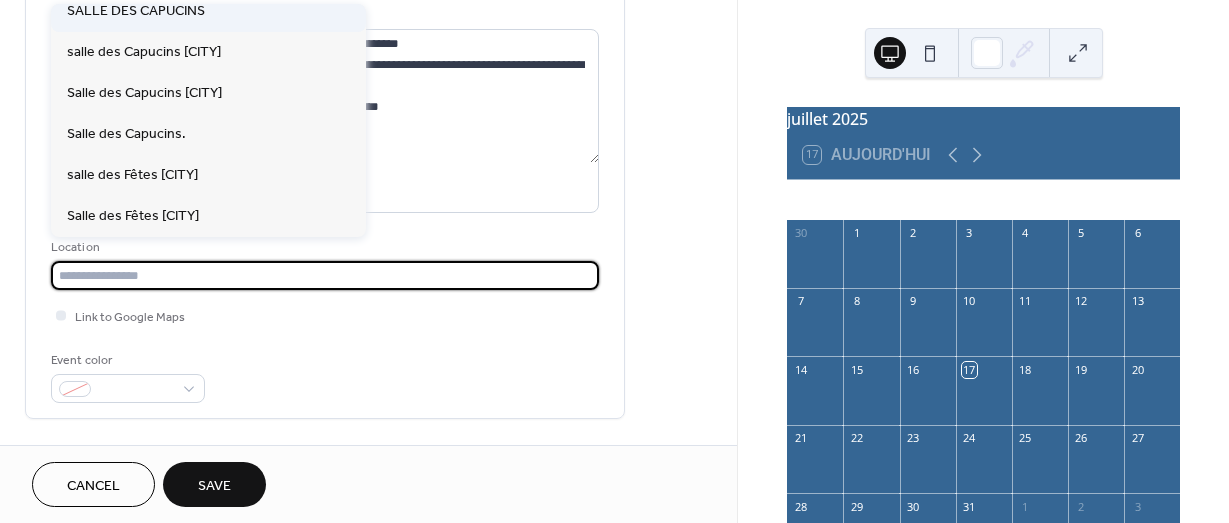 type on "**********" 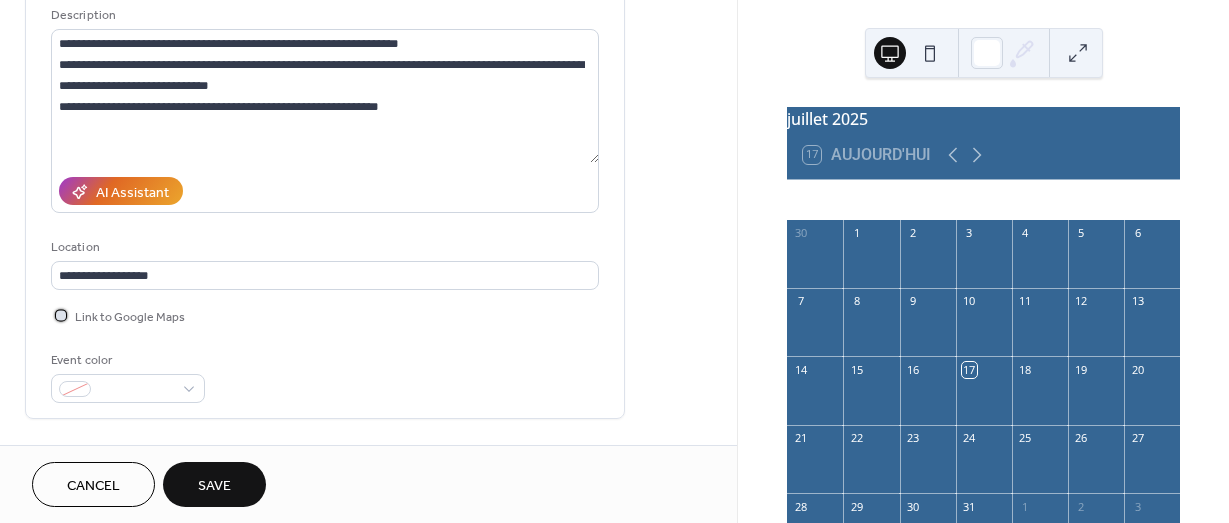click at bounding box center [61, 315] 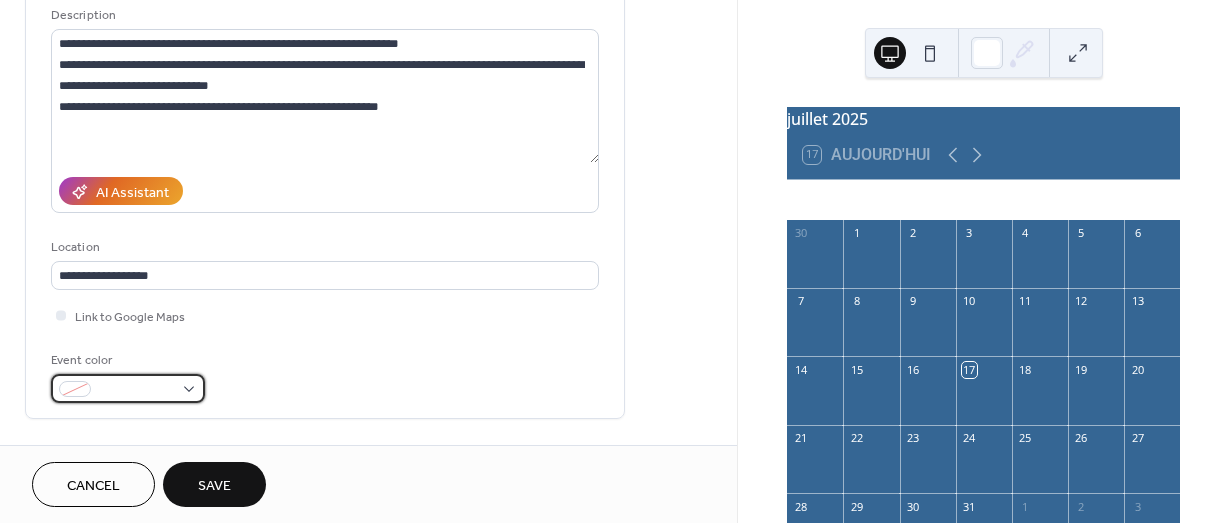 click at bounding box center [128, 388] 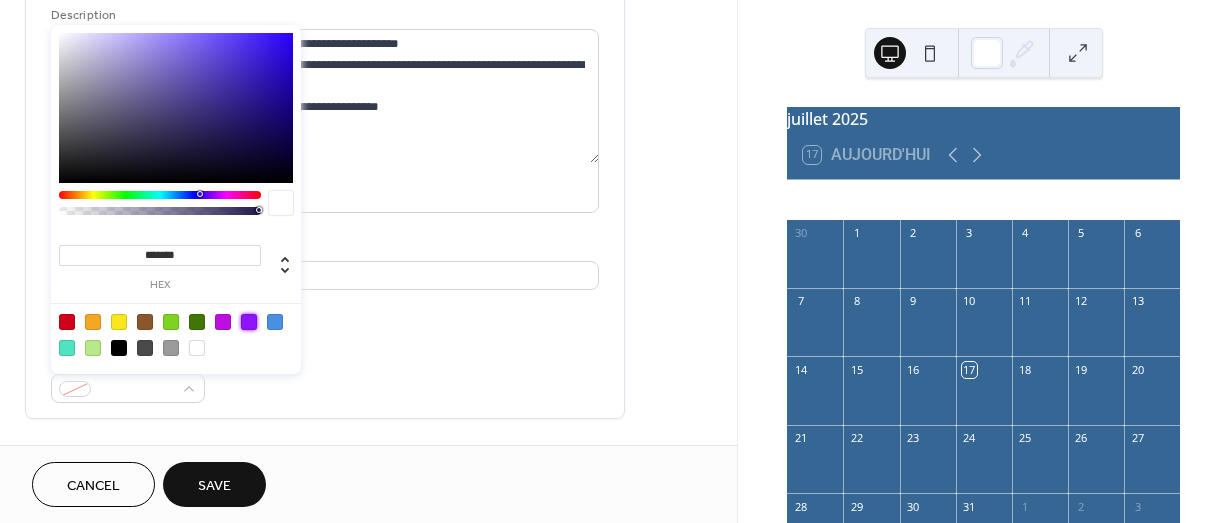 click at bounding box center [249, 322] 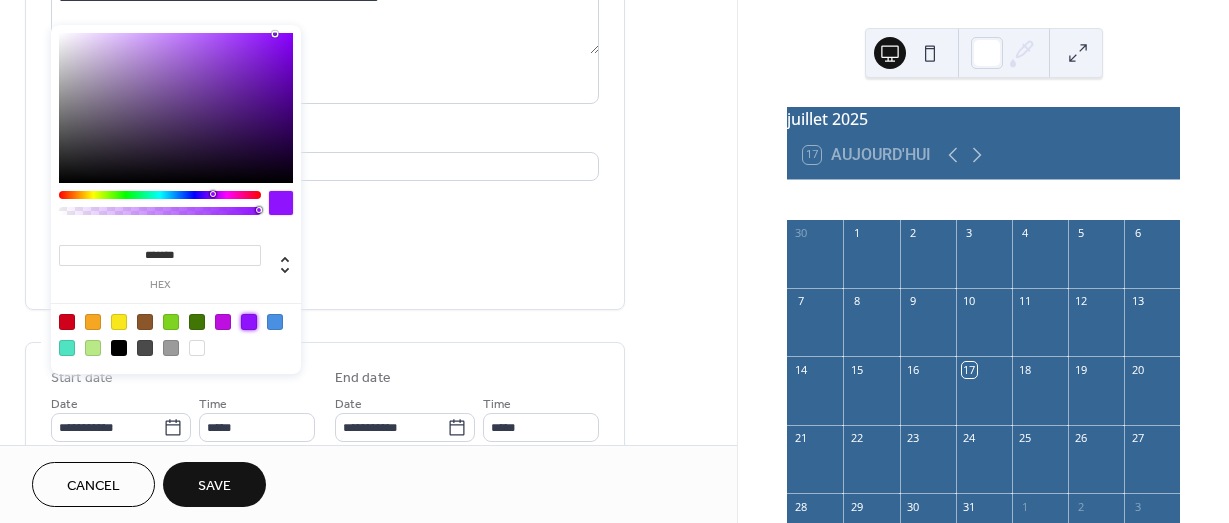 scroll, scrollTop: 400, scrollLeft: 0, axis: vertical 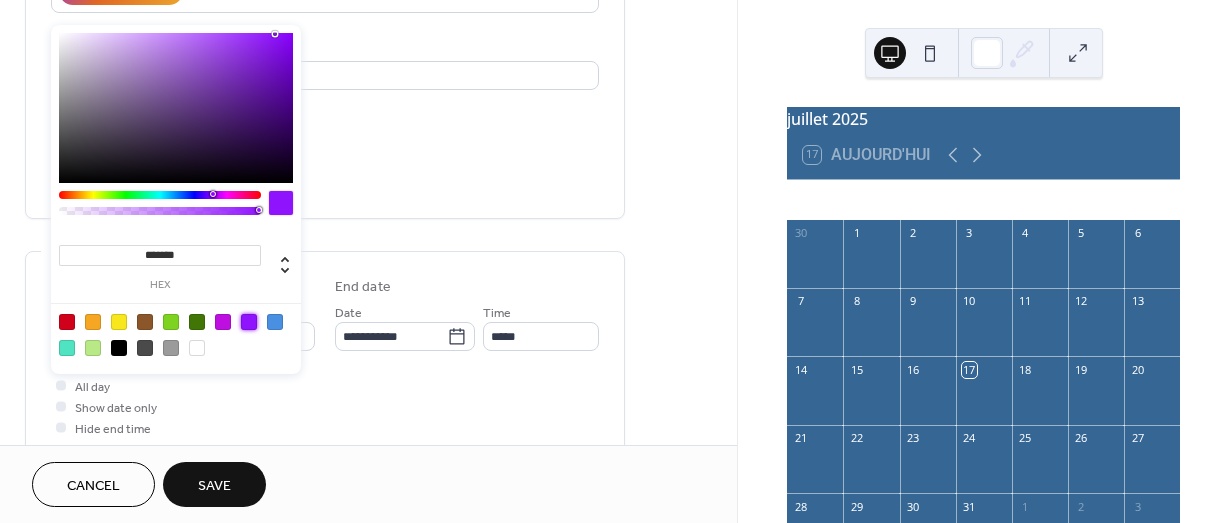 click on "**********" at bounding box center [325, 352] 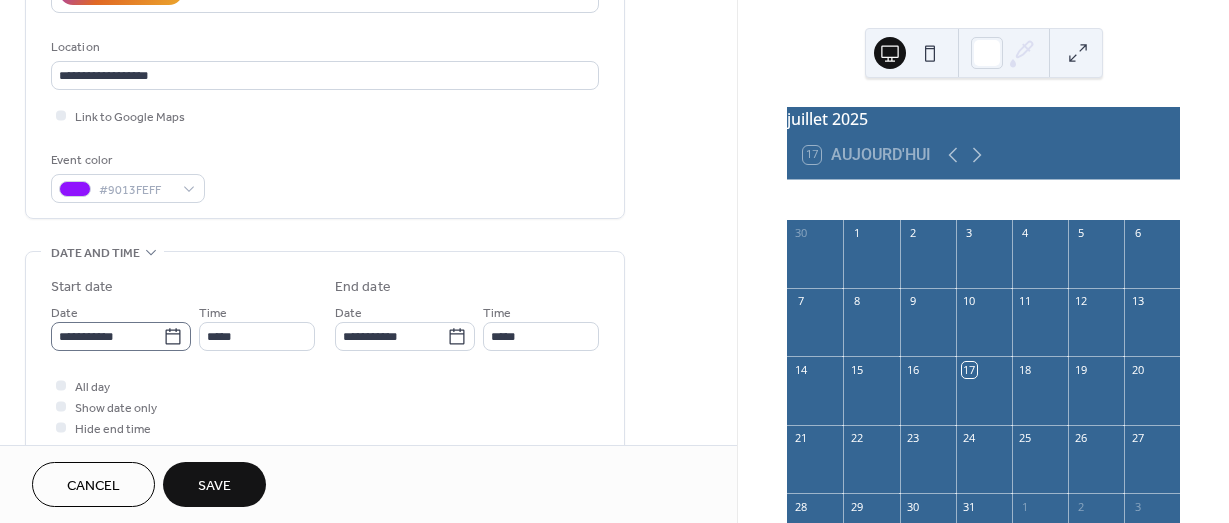 click 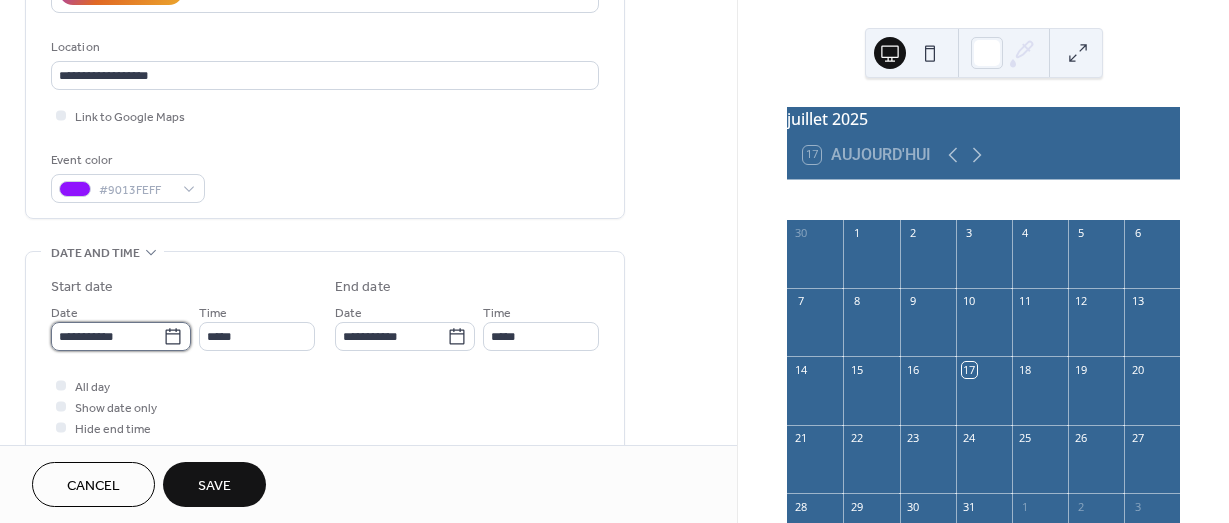 click on "**********" at bounding box center (107, 336) 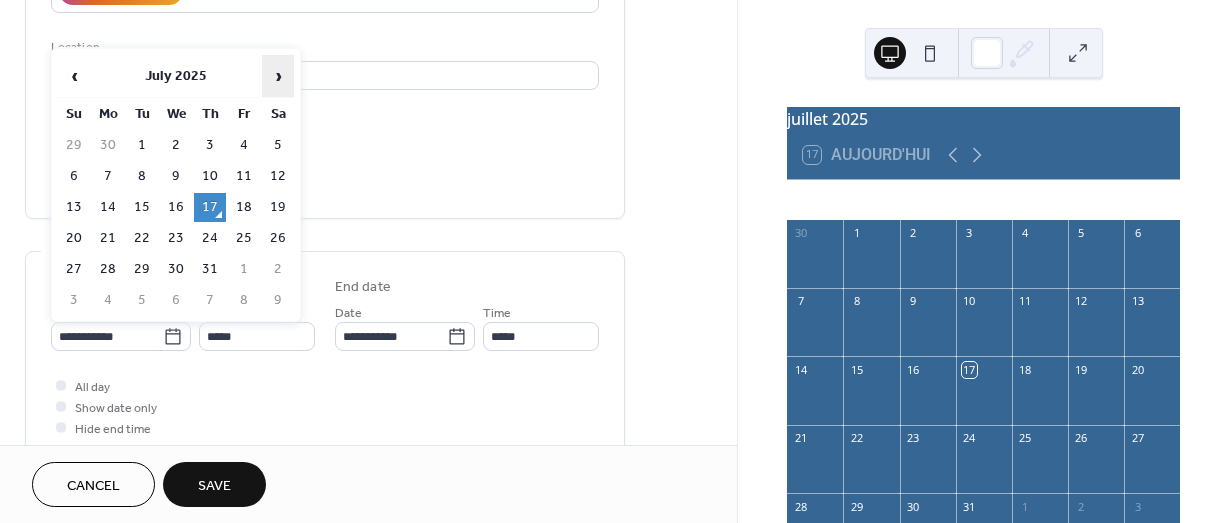 click on "›" at bounding box center [278, 76] 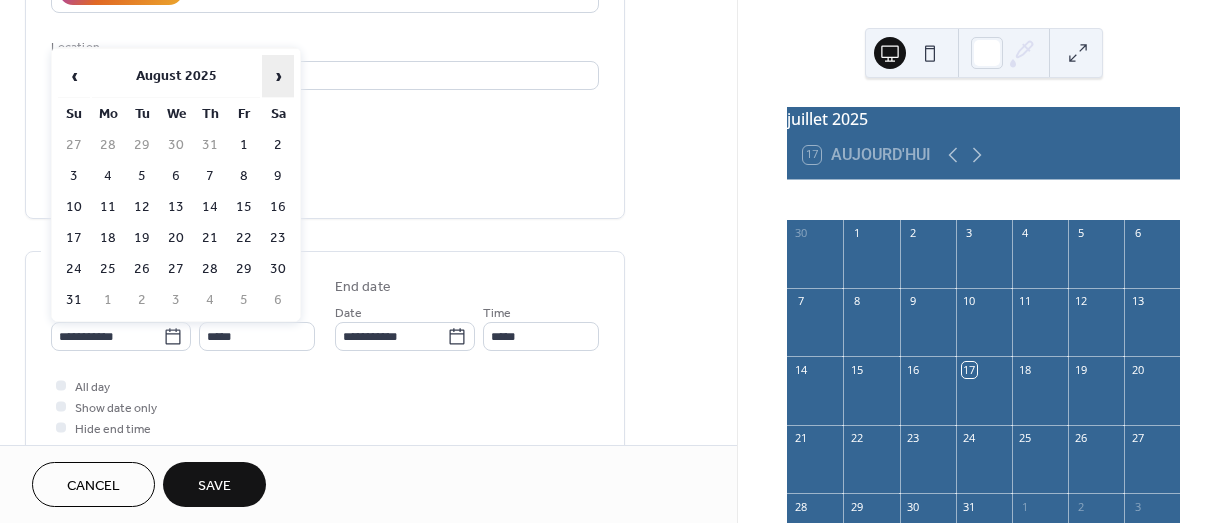 click on "›" at bounding box center [278, 76] 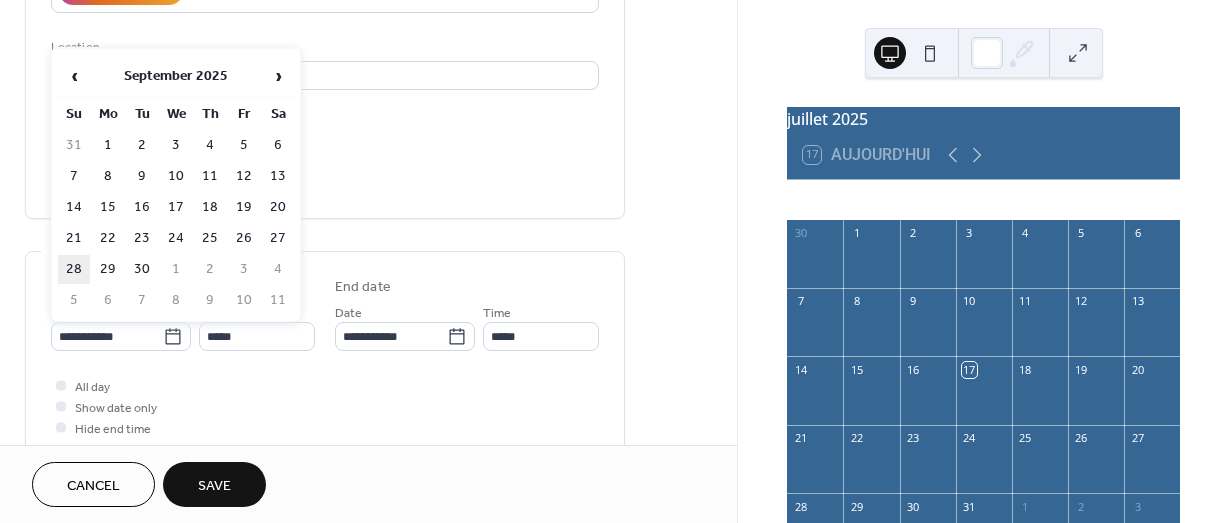 click on "28" at bounding box center (74, 269) 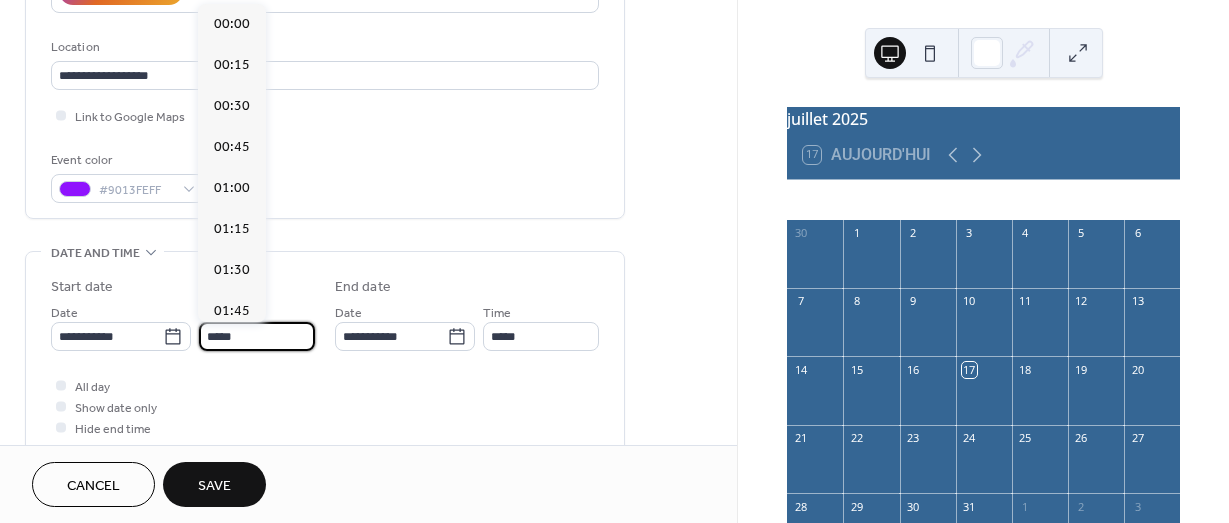 click on "*****" at bounding box center [257, 336] 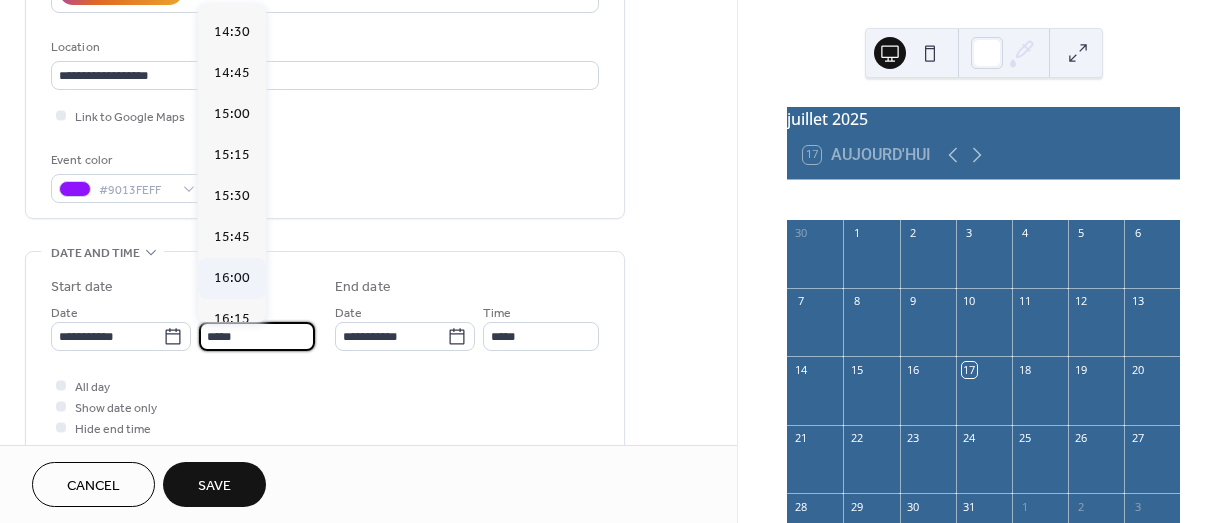 scroll, scrollTop: 2368, scrollLeft: 0, axis: vertical 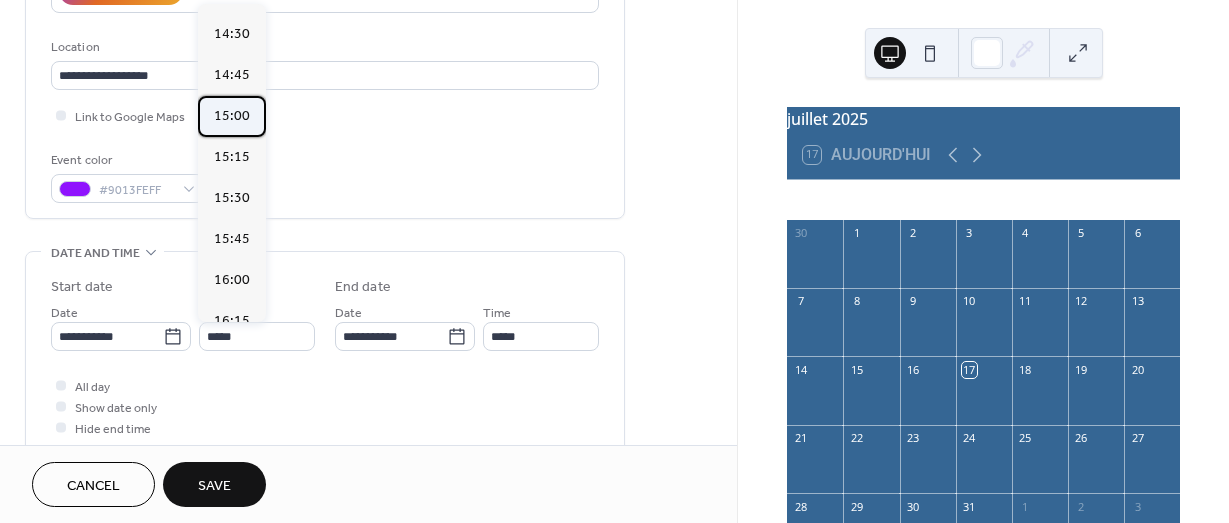 click on "15:00" at bounding box center (232, 116) 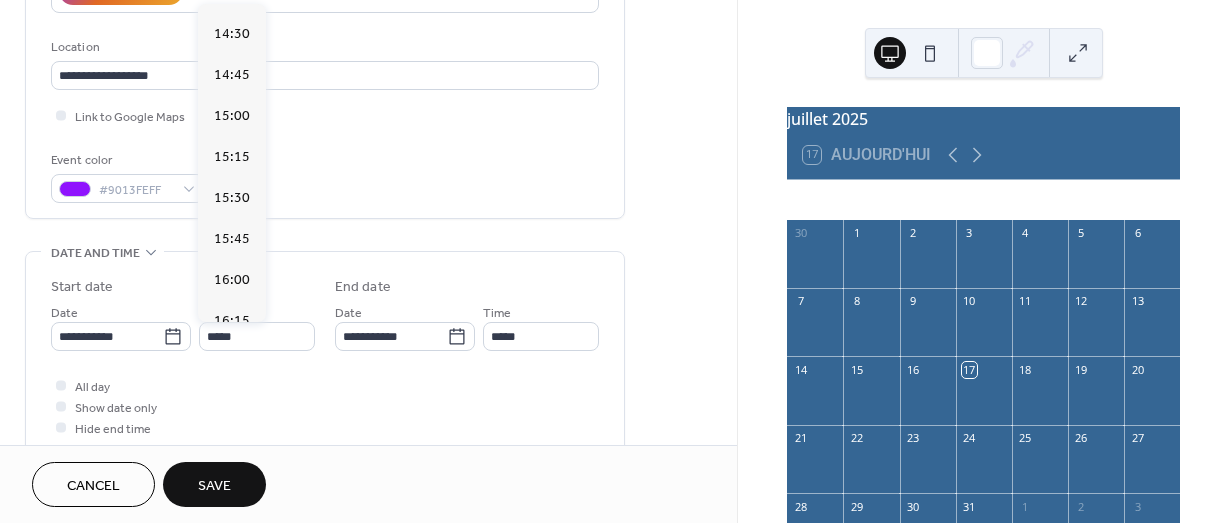 type on "*****" 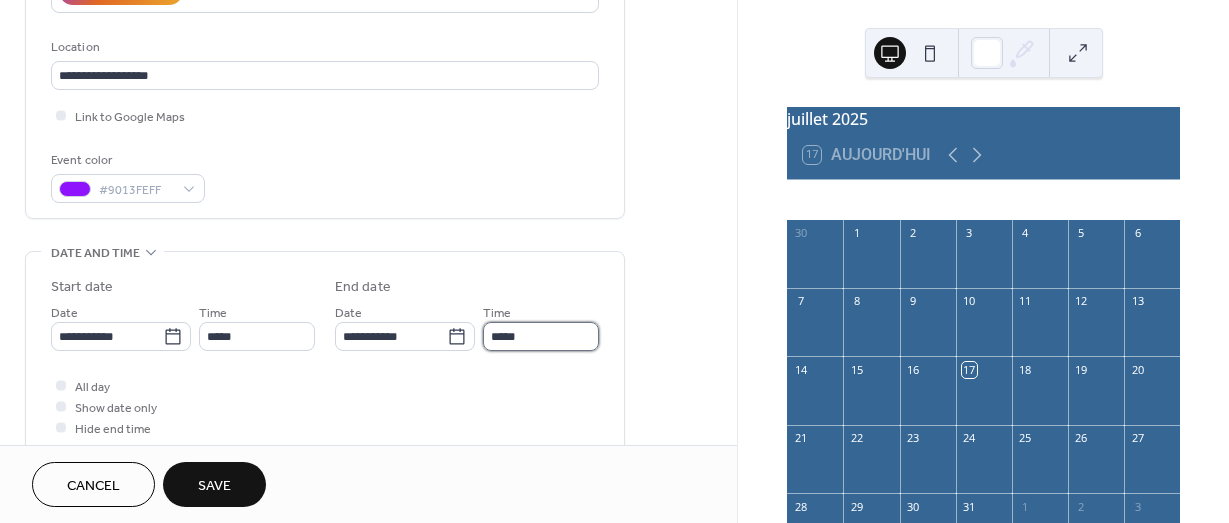 click on "*****" at bounding box center (541, 336) 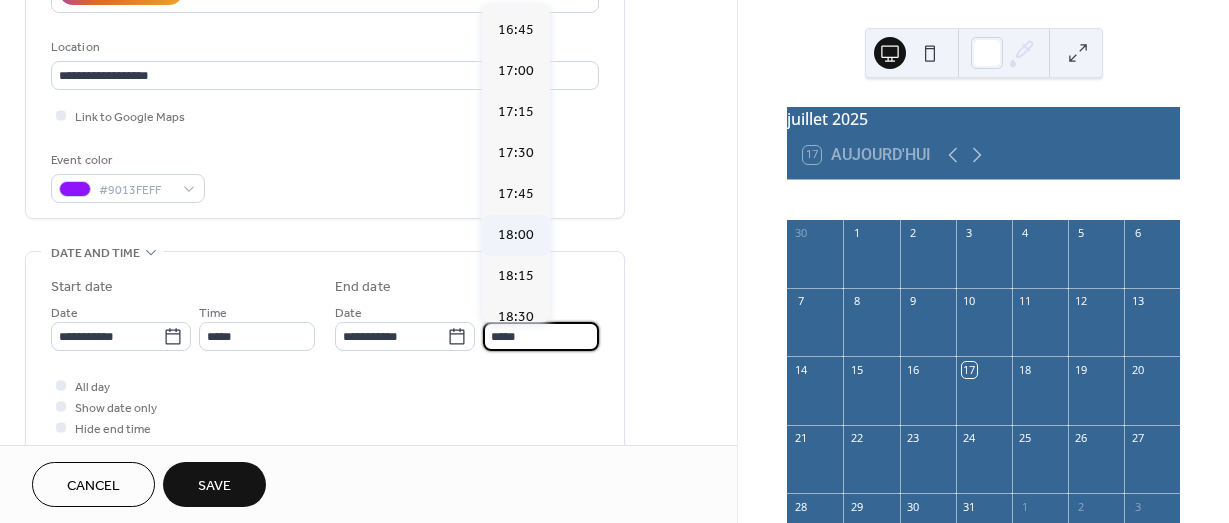 scroll, scrollTop: 300, scrollLeft: 0, axis: vertical 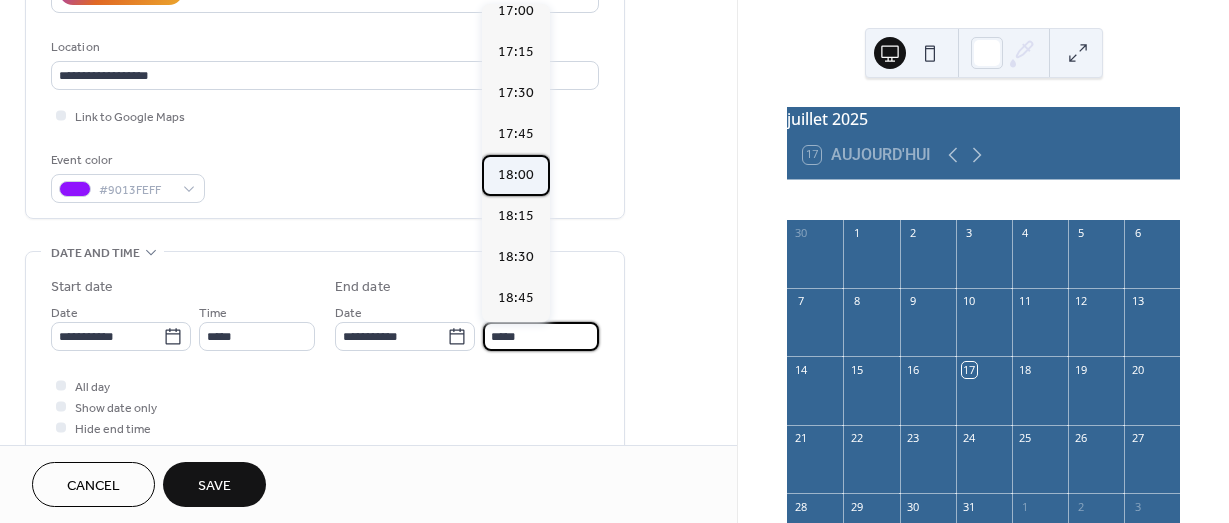 click on "18:00" at bounding box center [516, 175] 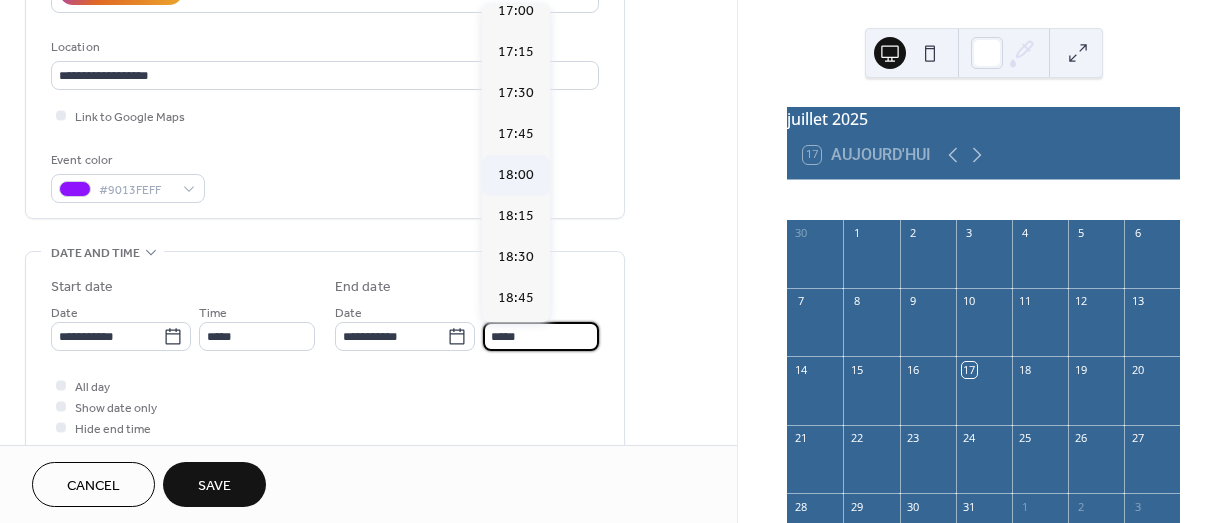 type on "*****" 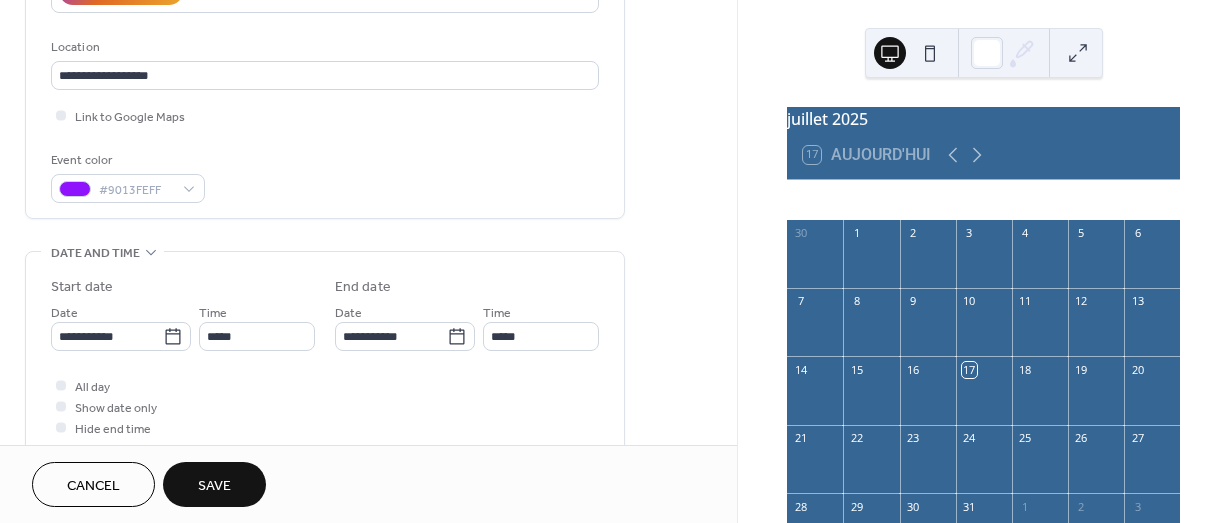 click on "Save" at bounding box center (214, 486) 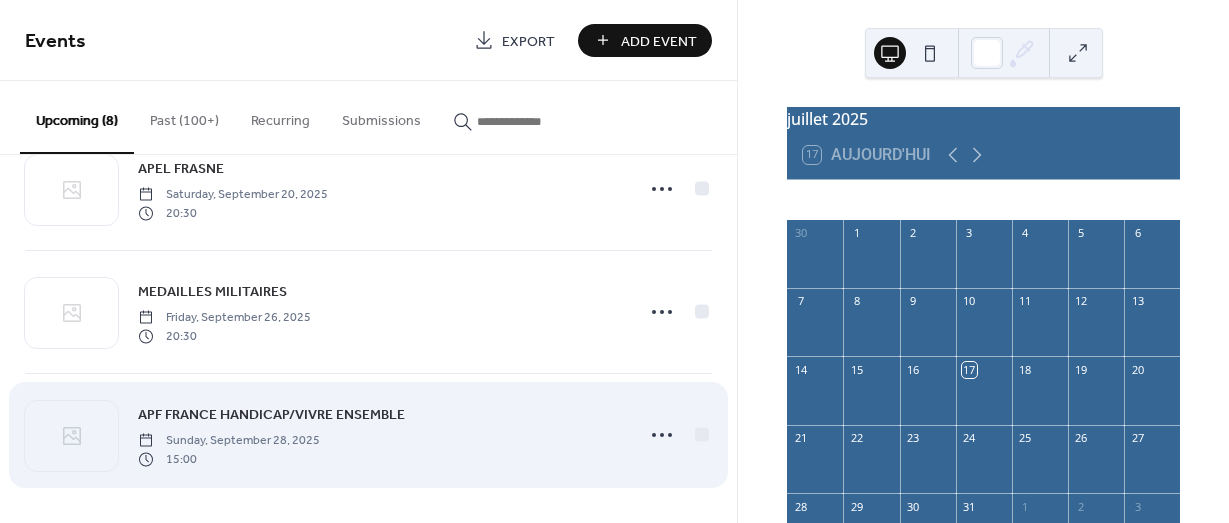 scroll, scrollTop: 675, scrollLeft: 0, axis: vertical 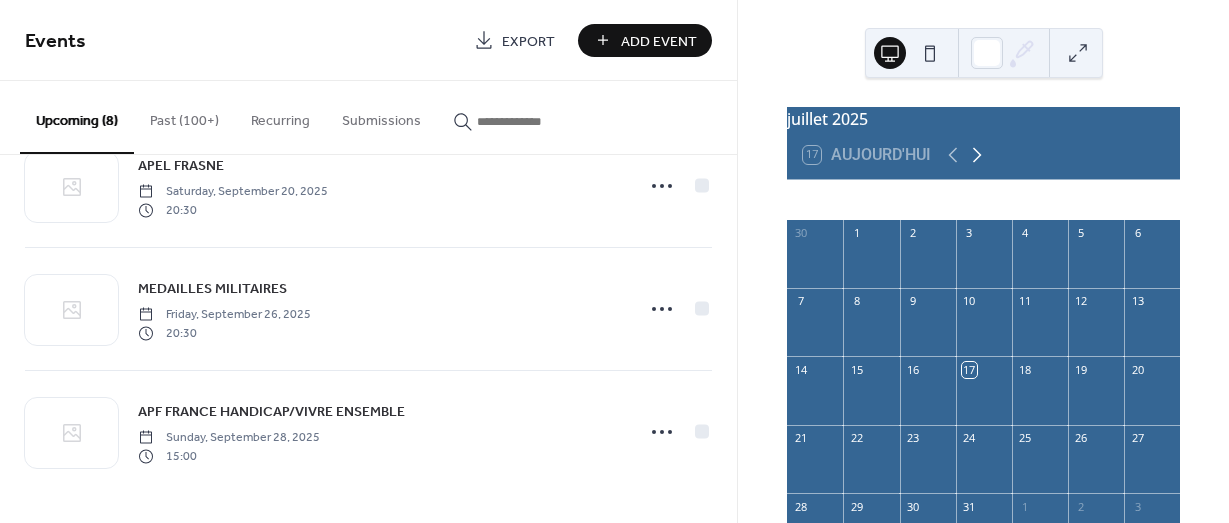 click 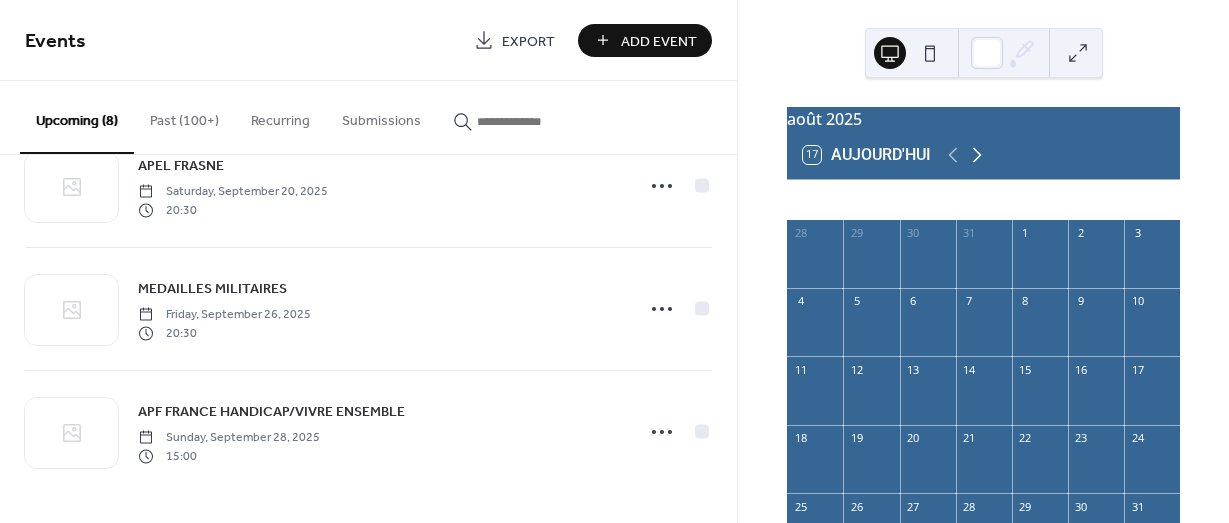 click 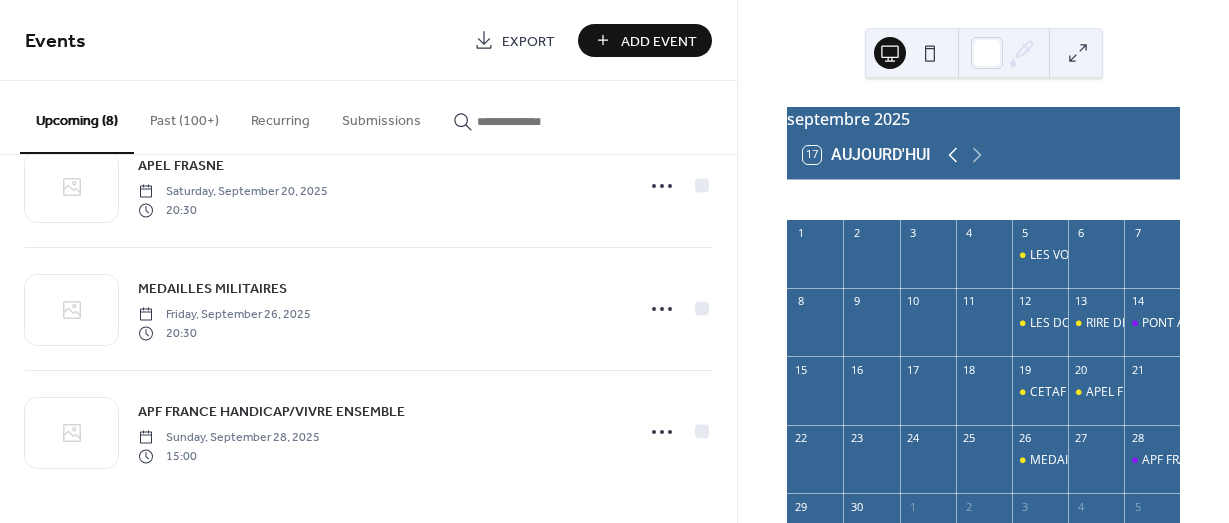click 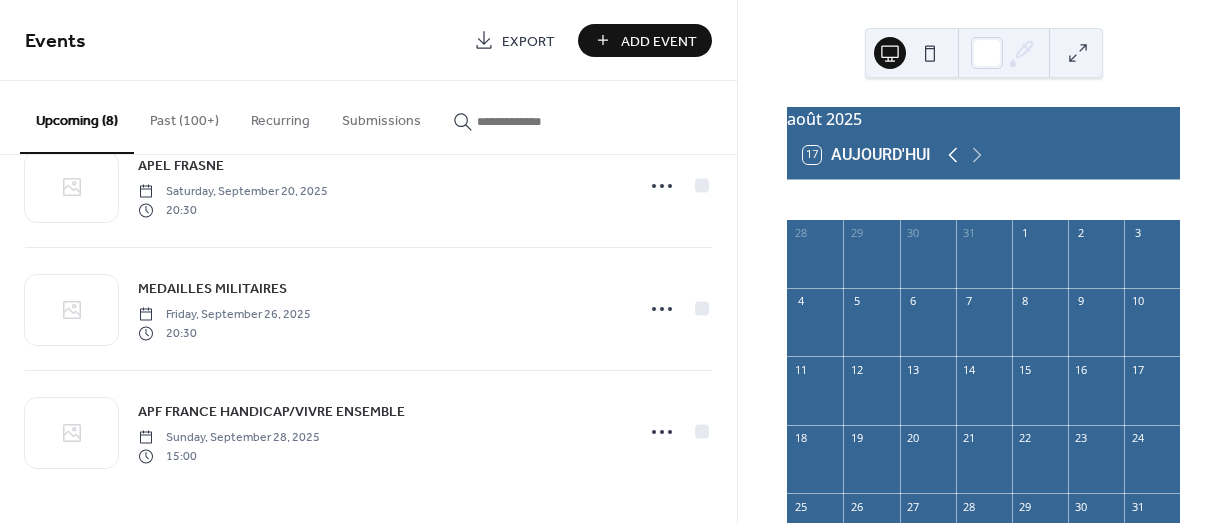 click 